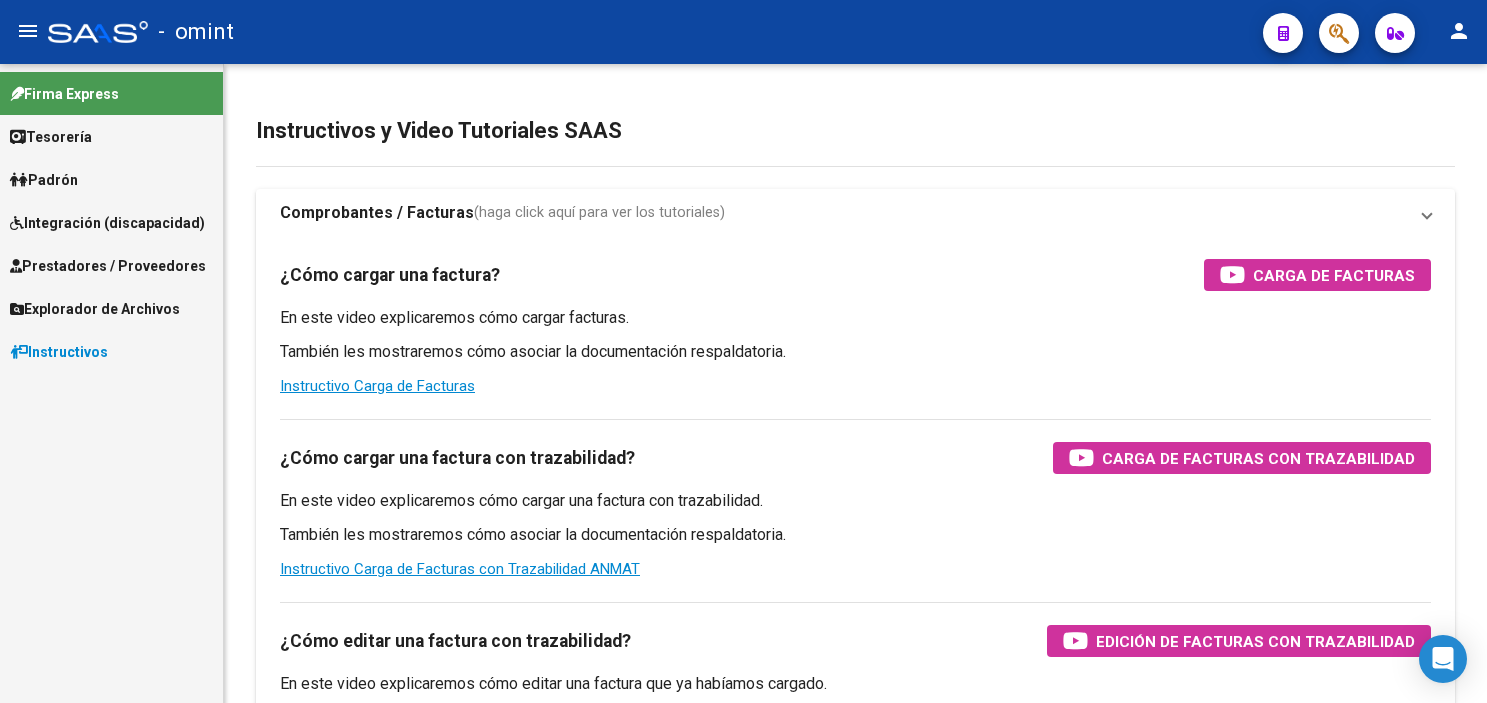 scroll, scrollTop: 0, scrollLeft: 0, axis: both 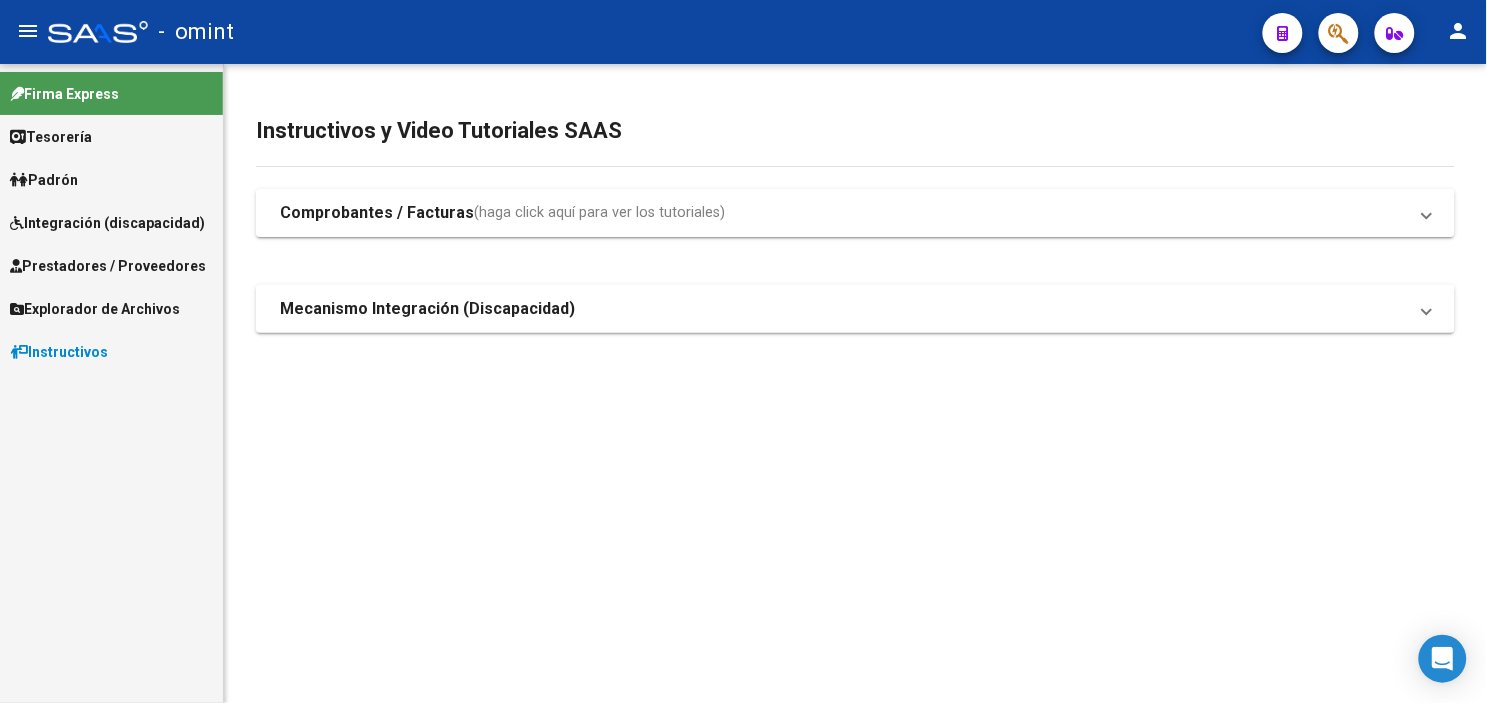 click on "Integración (discapacidad)" at bounding box center (107, 223) 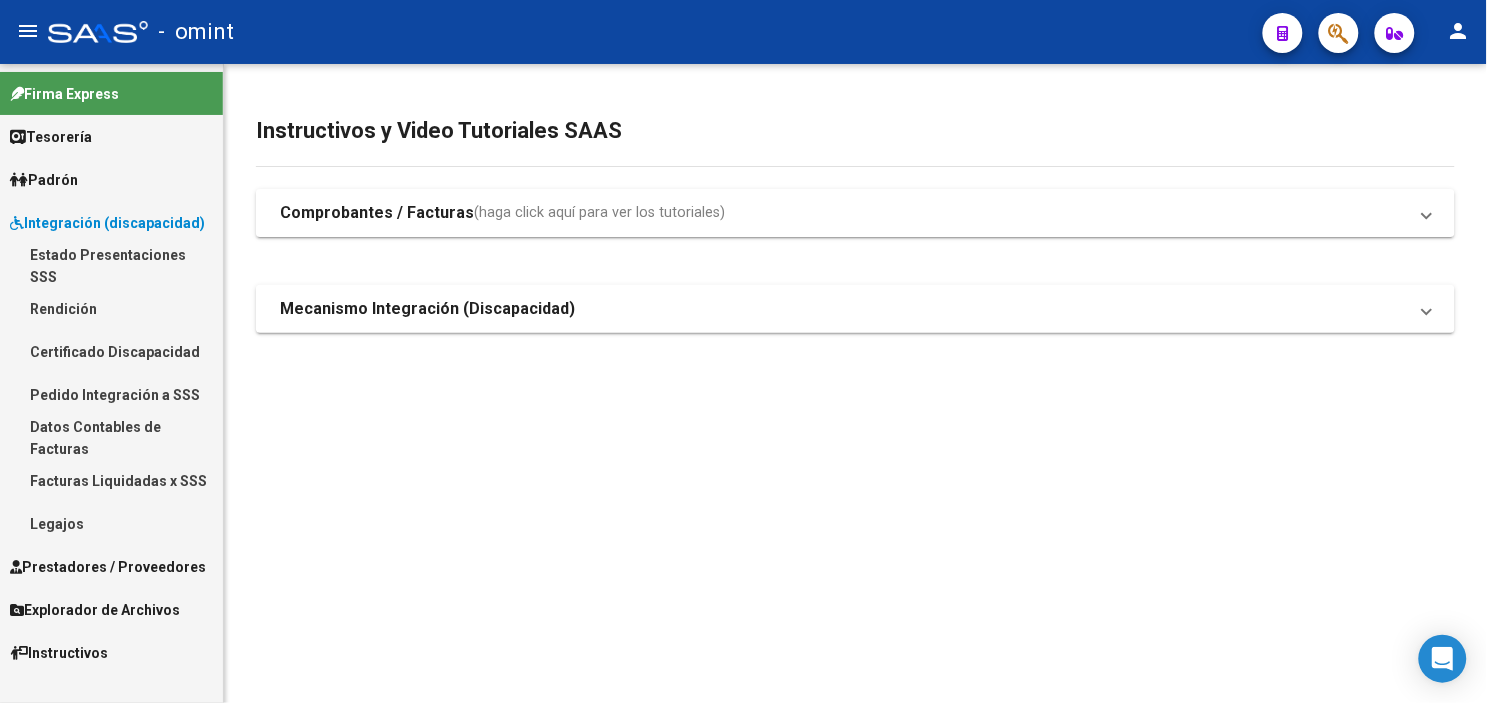 click on "Legajos" at bounding box center (111, 523) 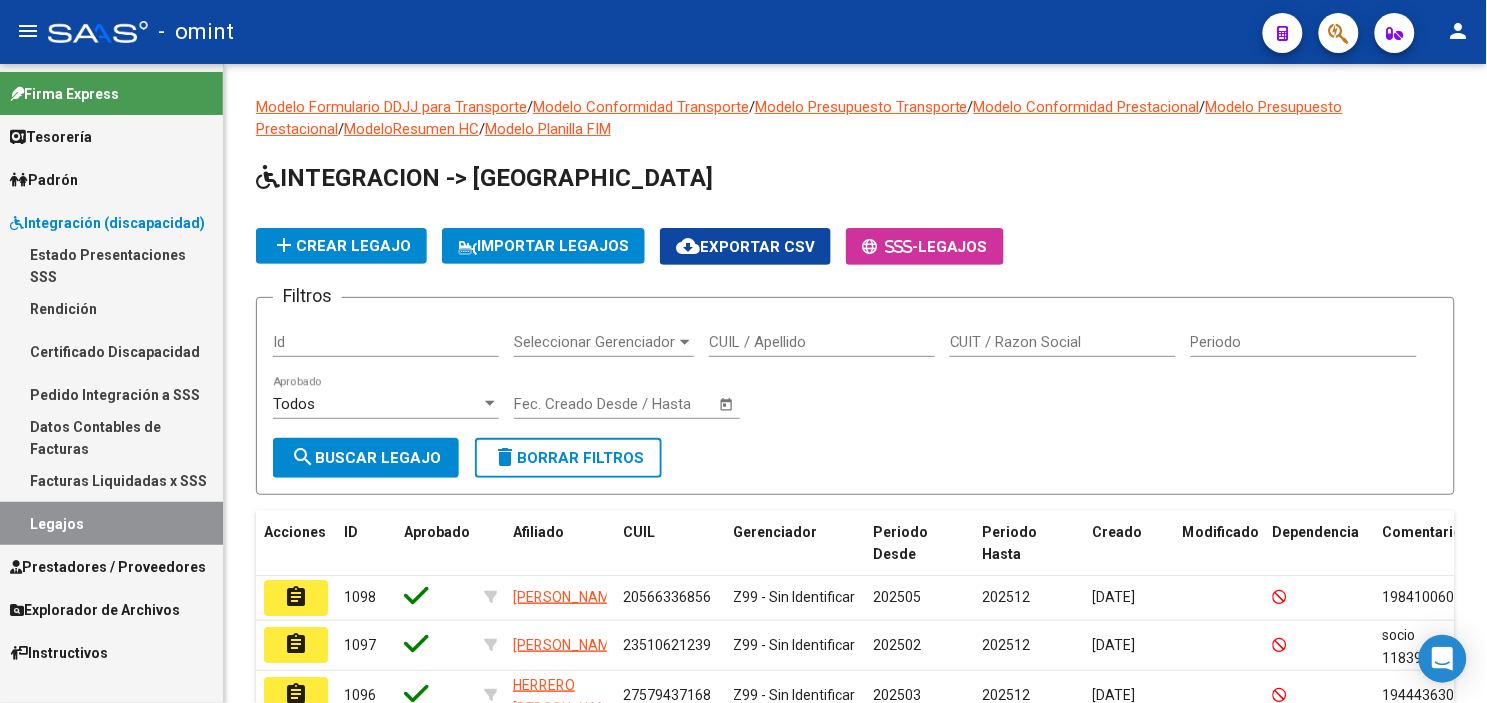 click on "CUIL / Apellido" at bounding box center [822, 342] 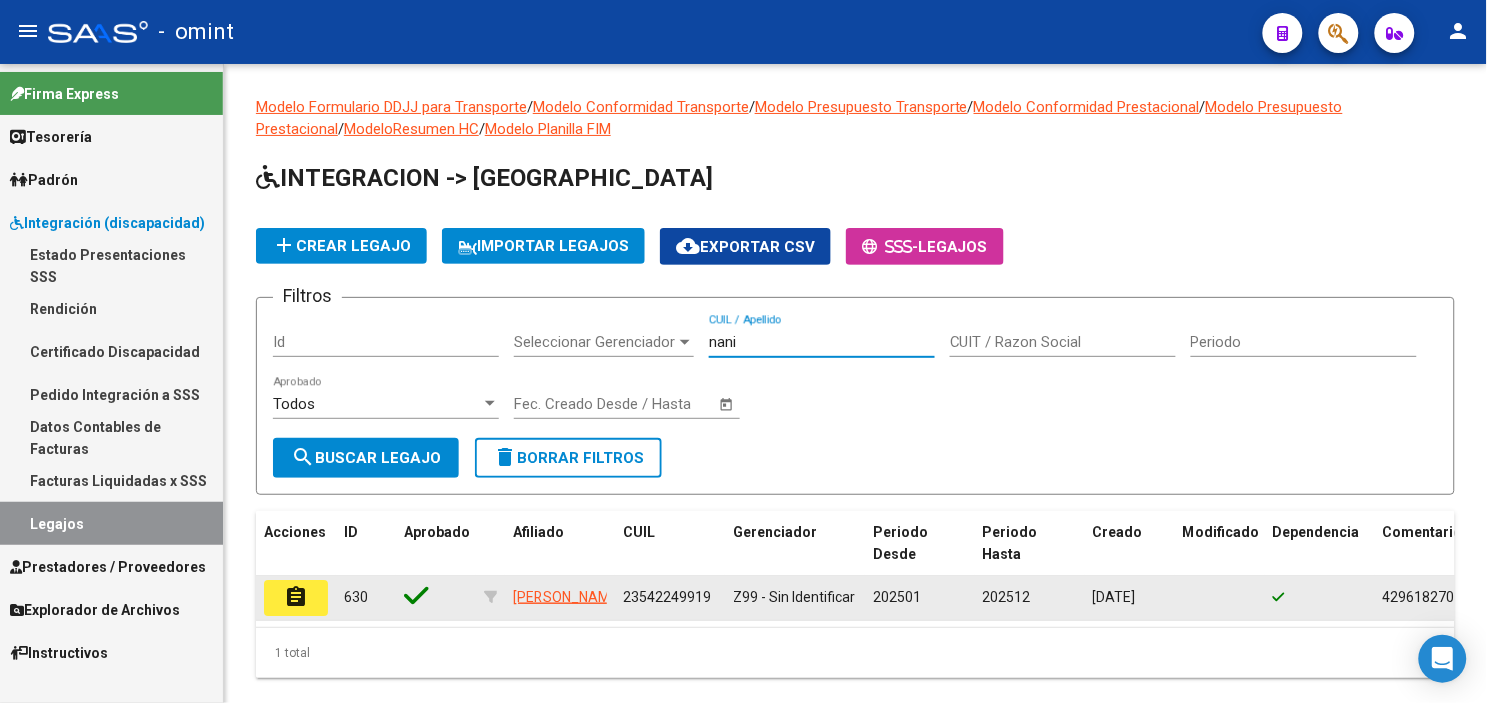 type on "nani" 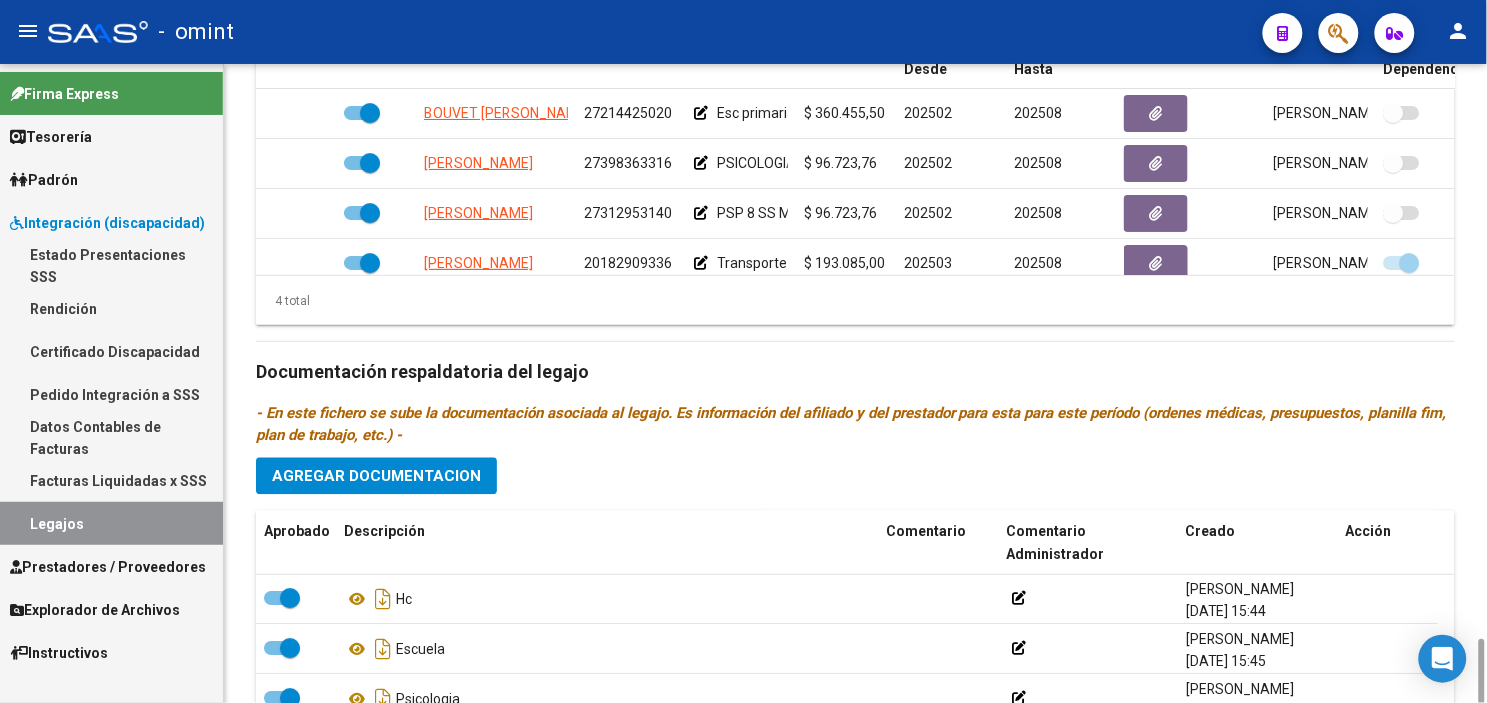 scroll, scrollTop: 1063, scrollLeft: 0, axis: vertical 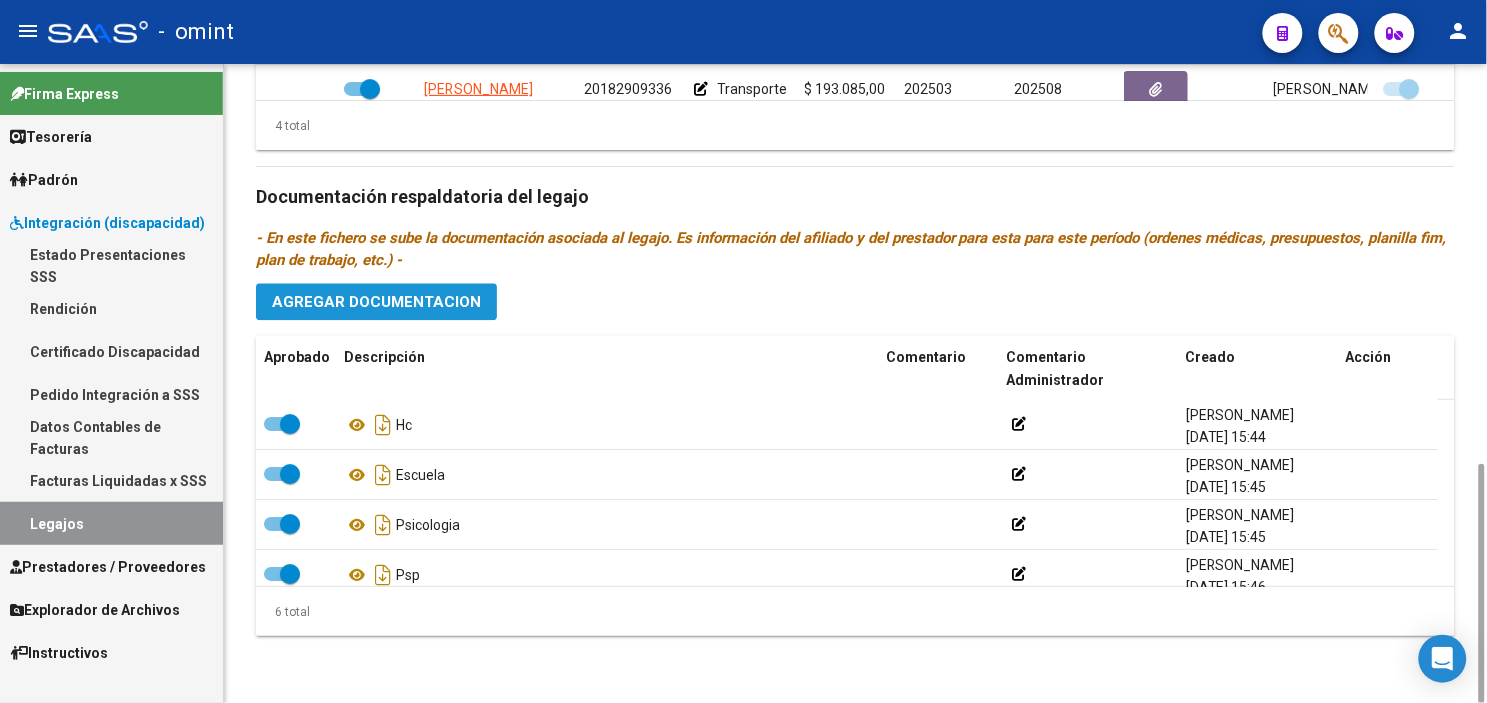 click on "Agregar Documentacion" 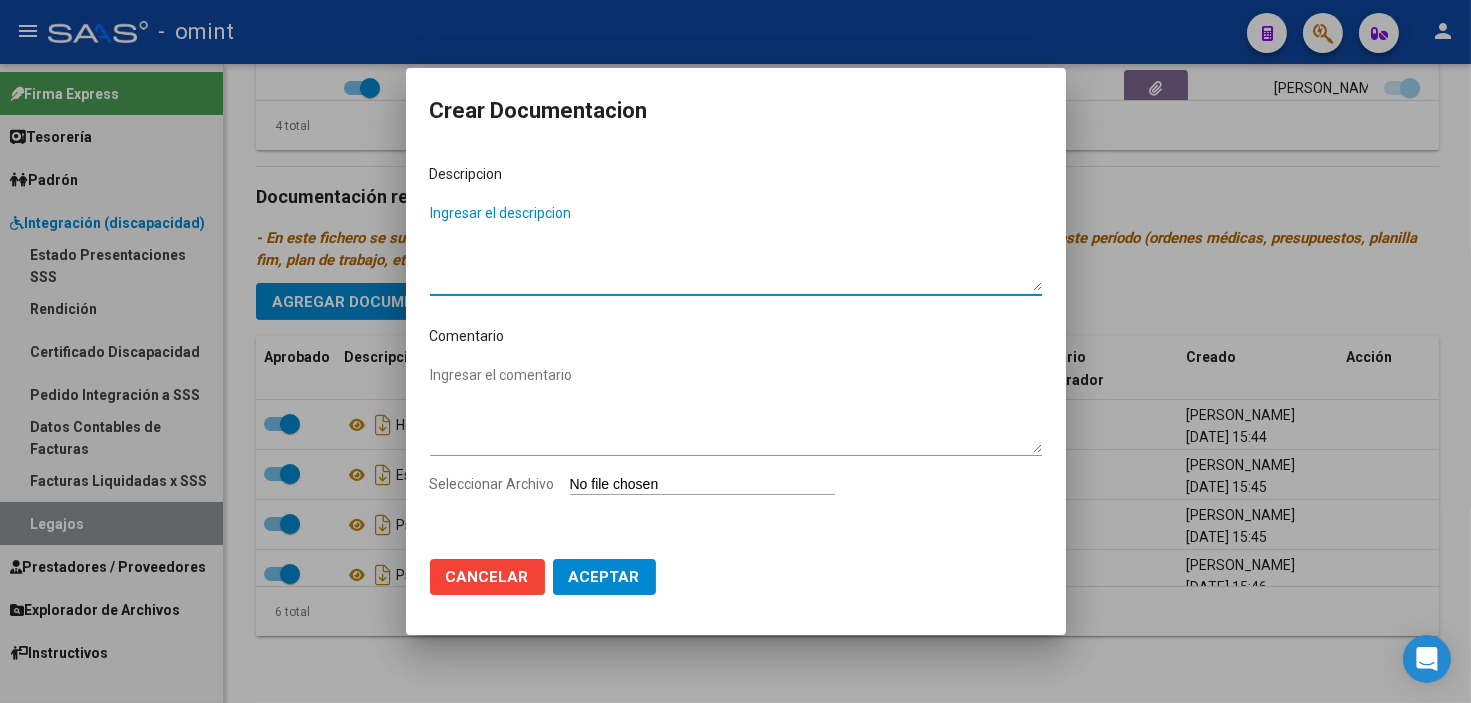 click on "Ingresar el descripcion" at bounding box center [736, 247] 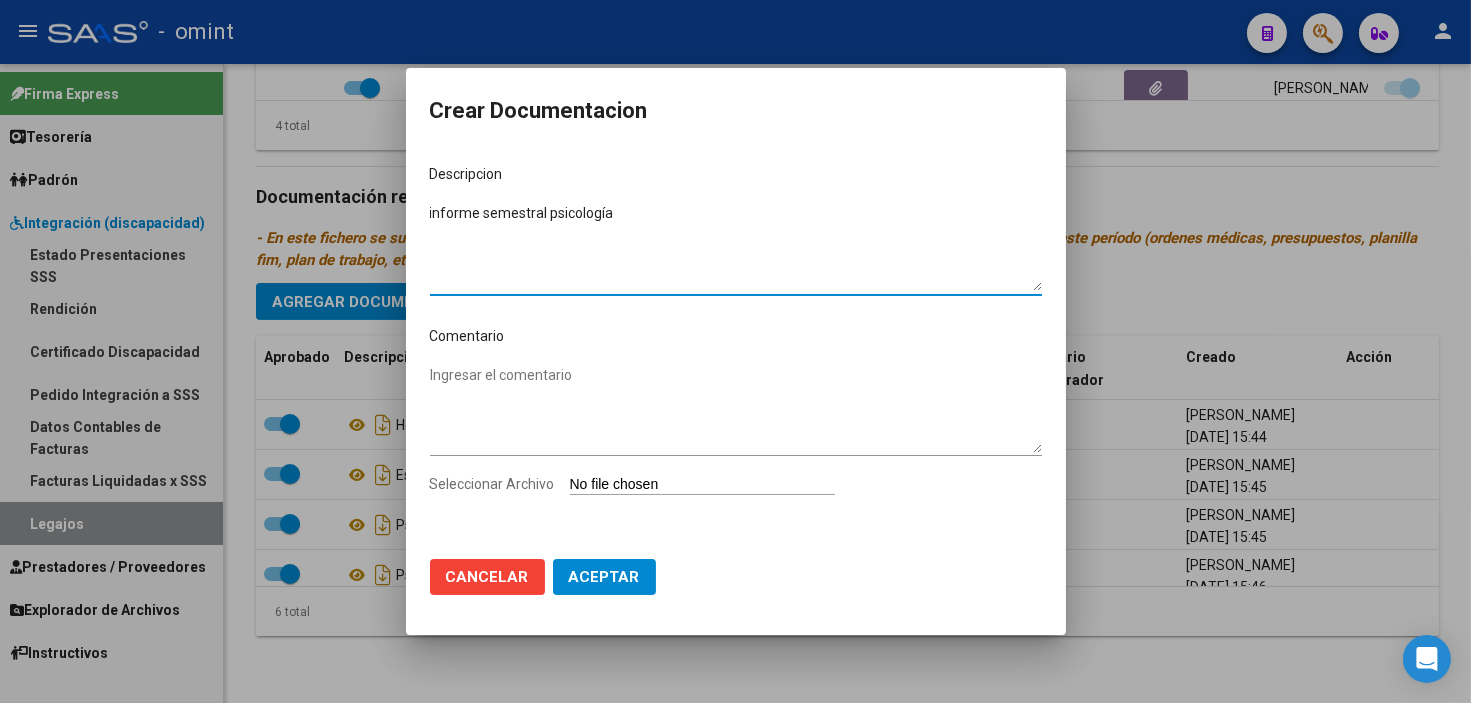type on "informe semestral psicología" 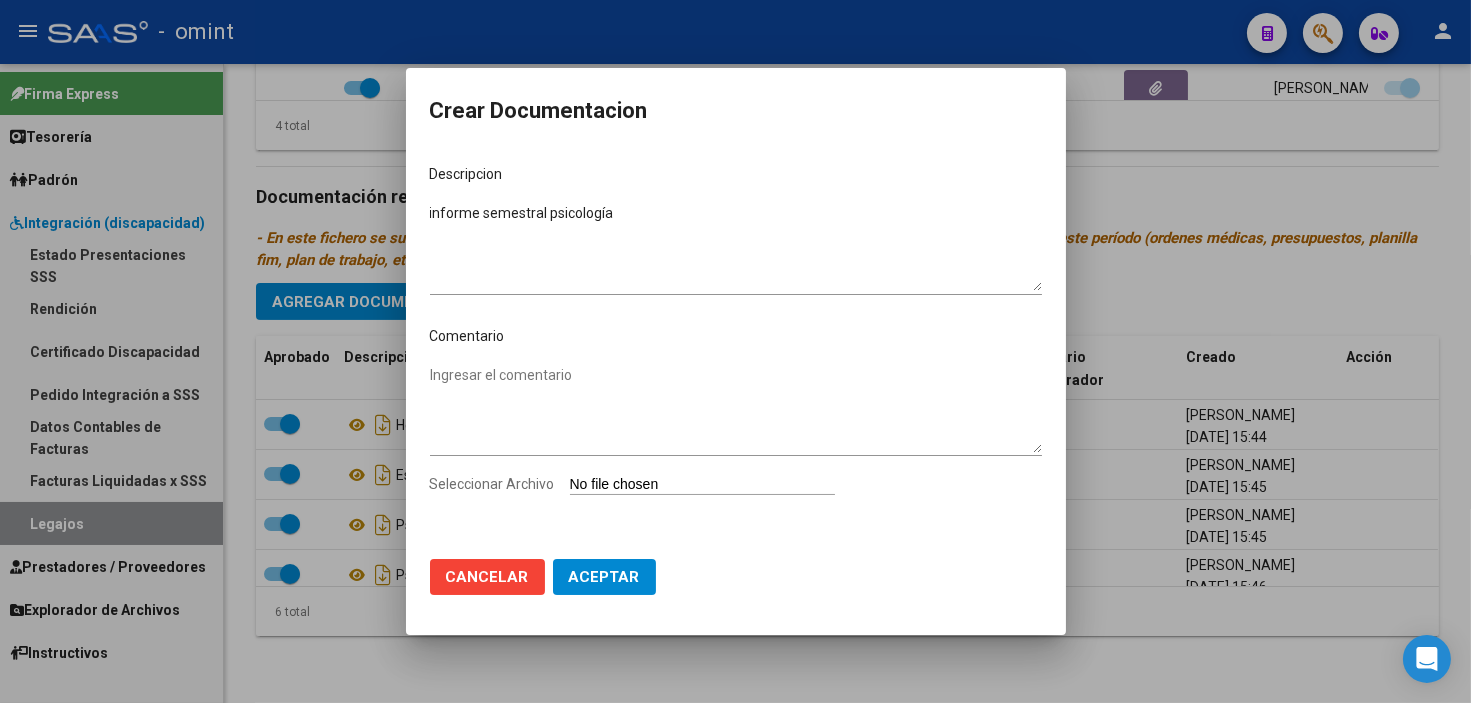 type on "C:\fakepath\4296182703_25070304270_form048[1].jpg" 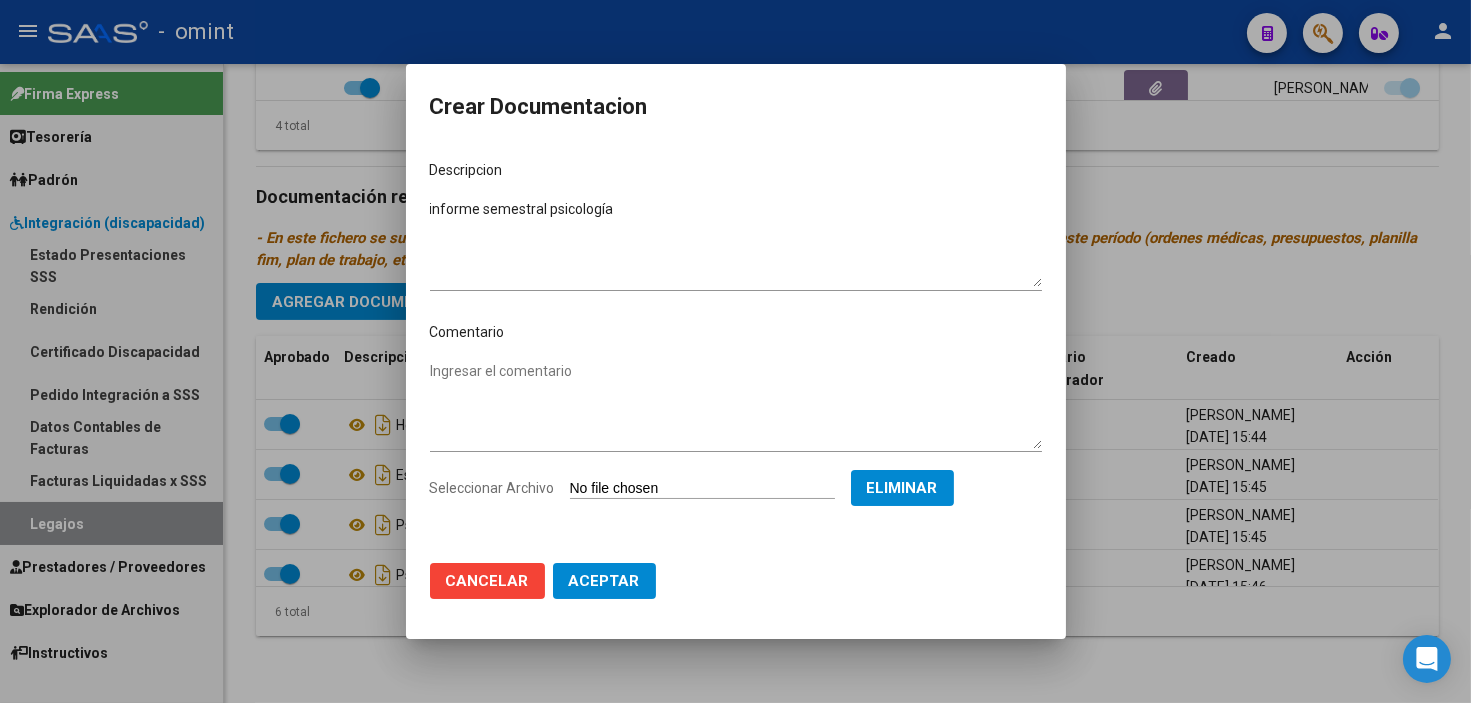 click on "Aceptar" 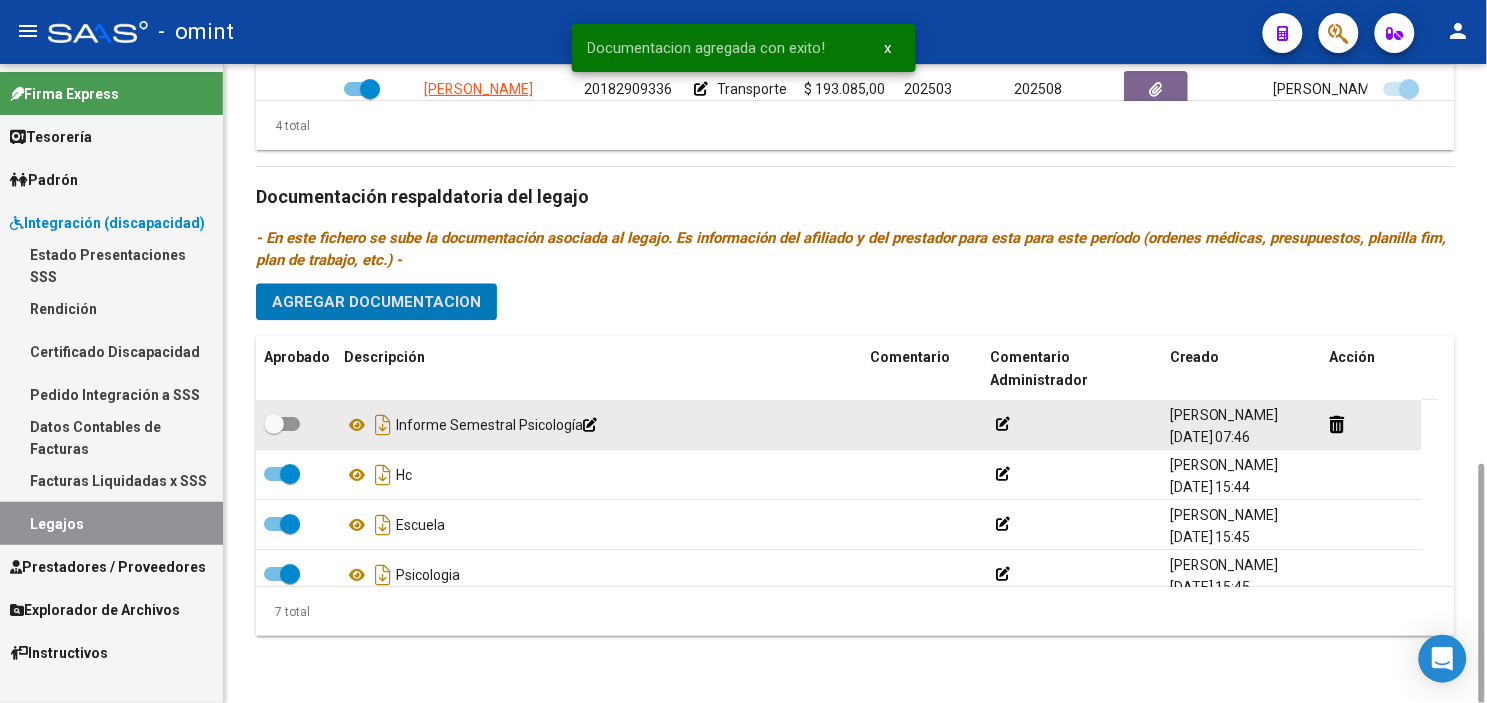 click at bounding box center (274, 424) 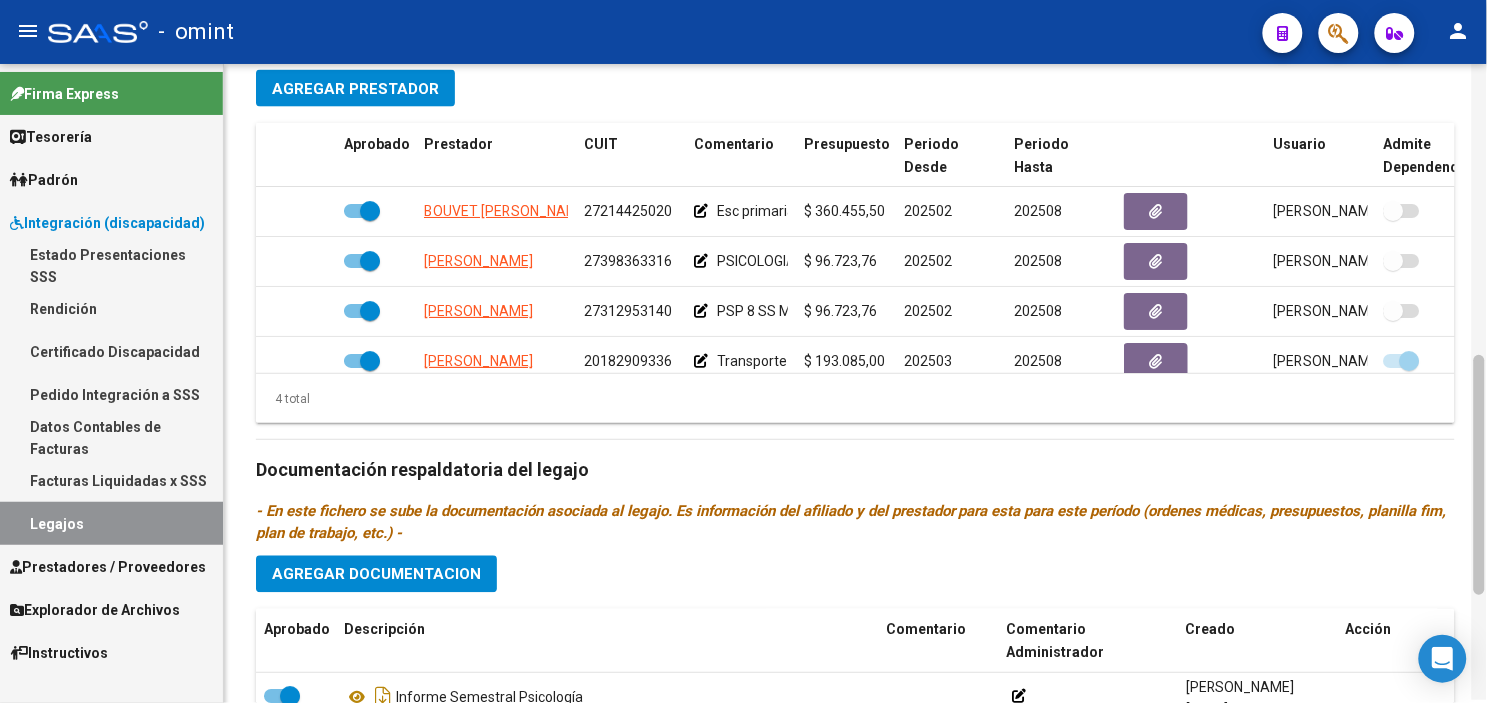scroll, scrollTop: 781, scrollLeft: 0, axis: vertical 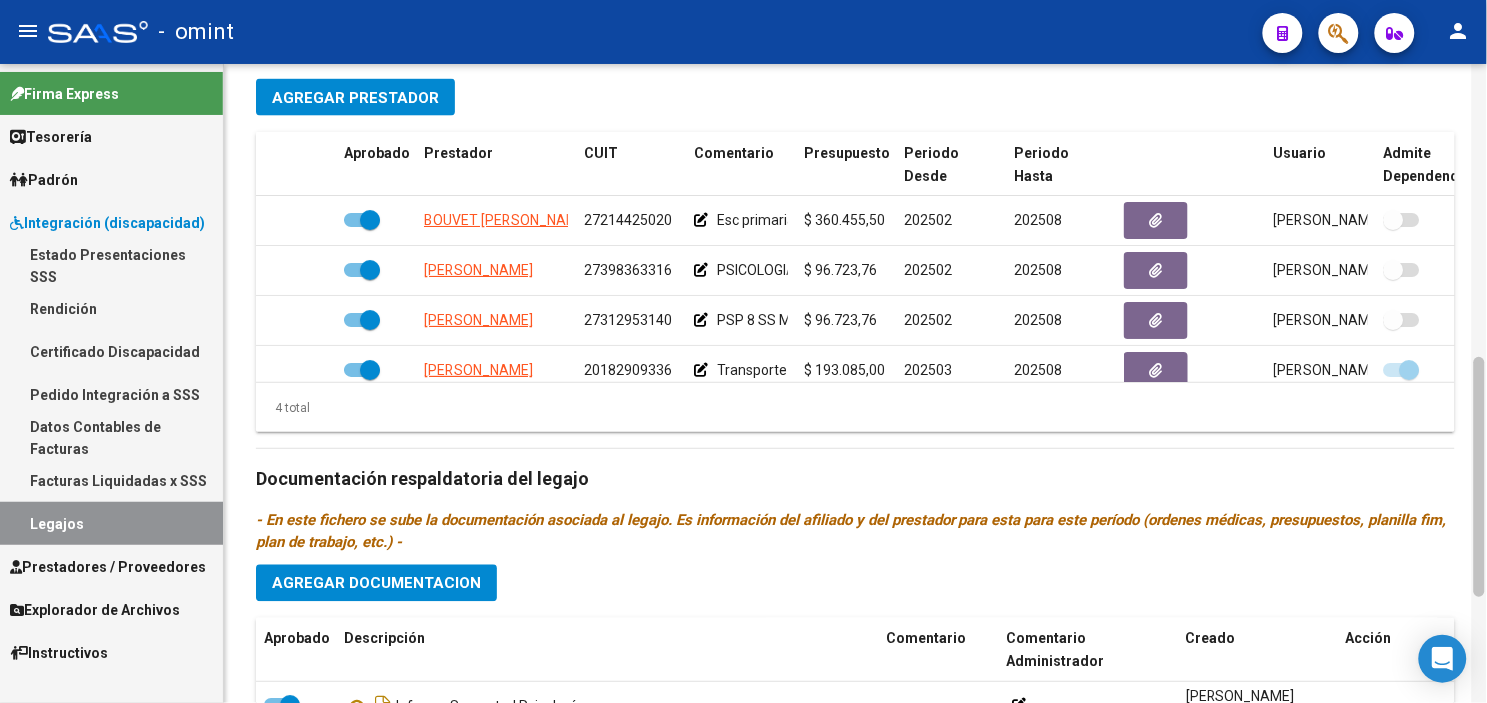 drag, startPoint x: 1480, startPoint y: 498, endPoint x: 1485, endPoint y: 392, distance: 106.11786 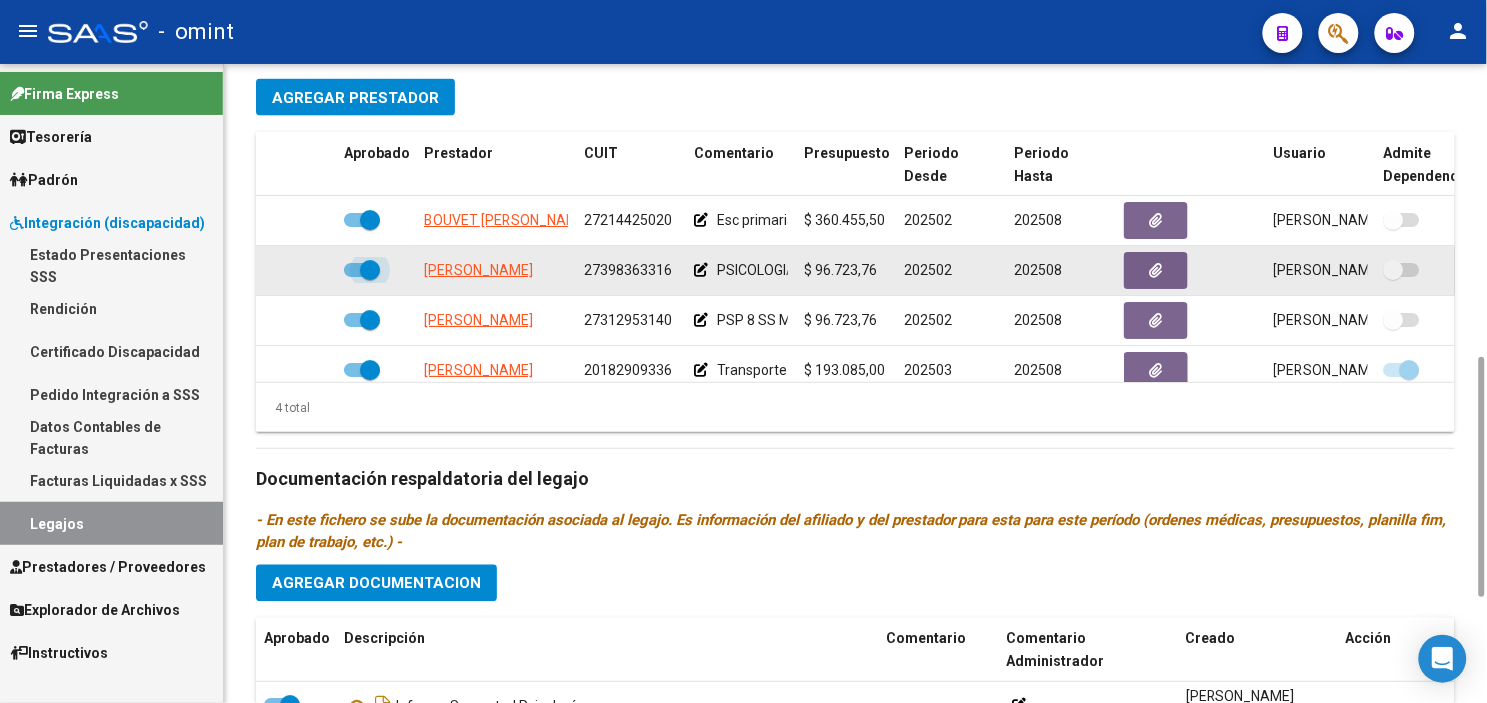 drag, startPoint x: 372, startPoint y: 270, endPoint x: 361, endPoint y: 268, distance: 11.18034 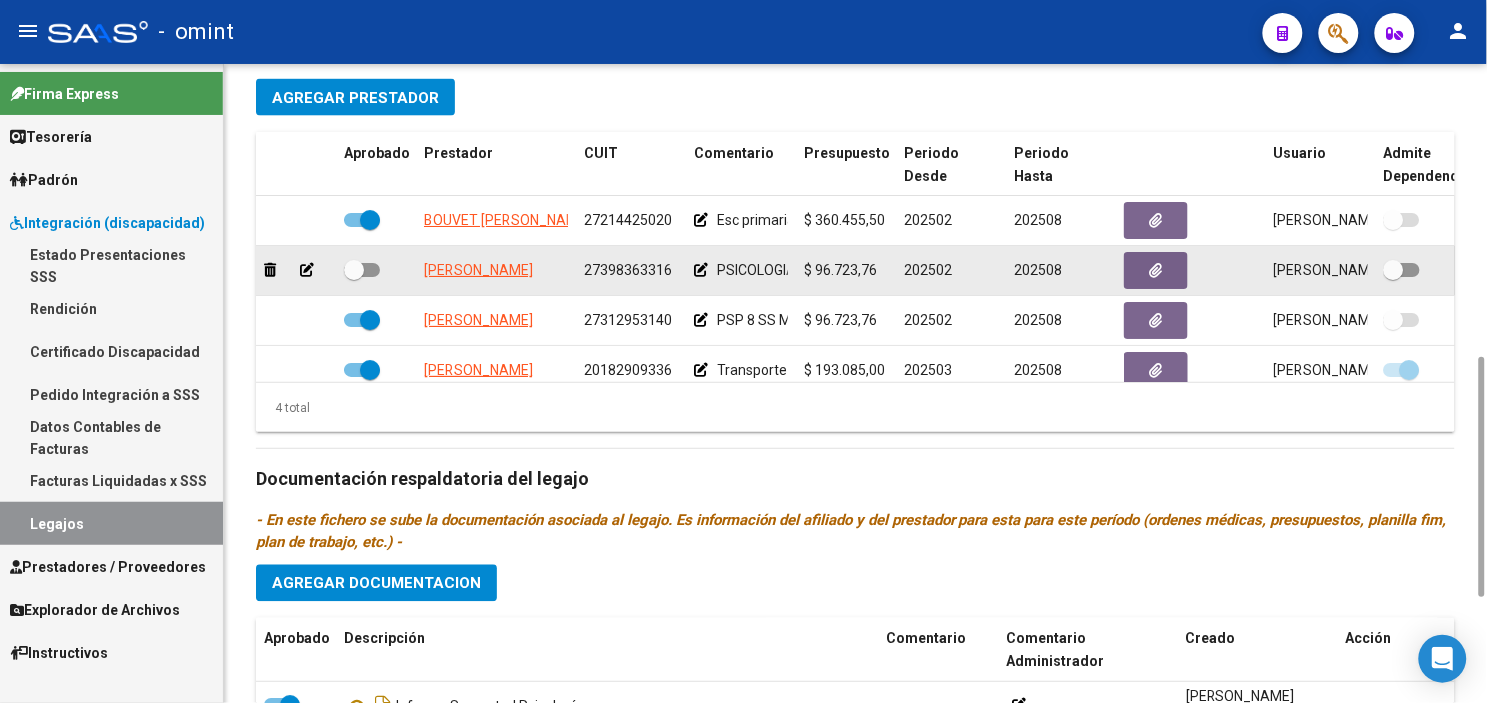 click 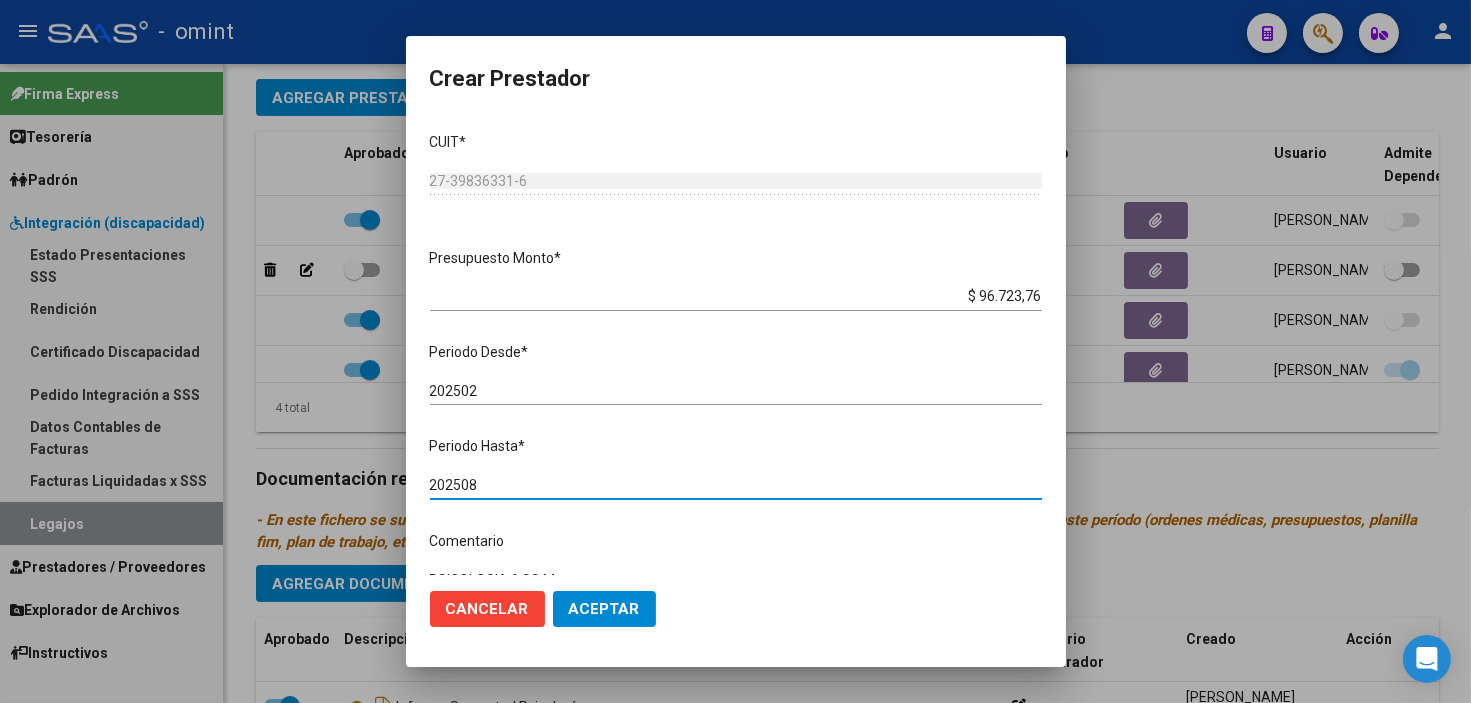 drag, startPoint x: 460, startPoint y: 481, endPoint x: 486, endPoint y: 487, distance: 26.683329 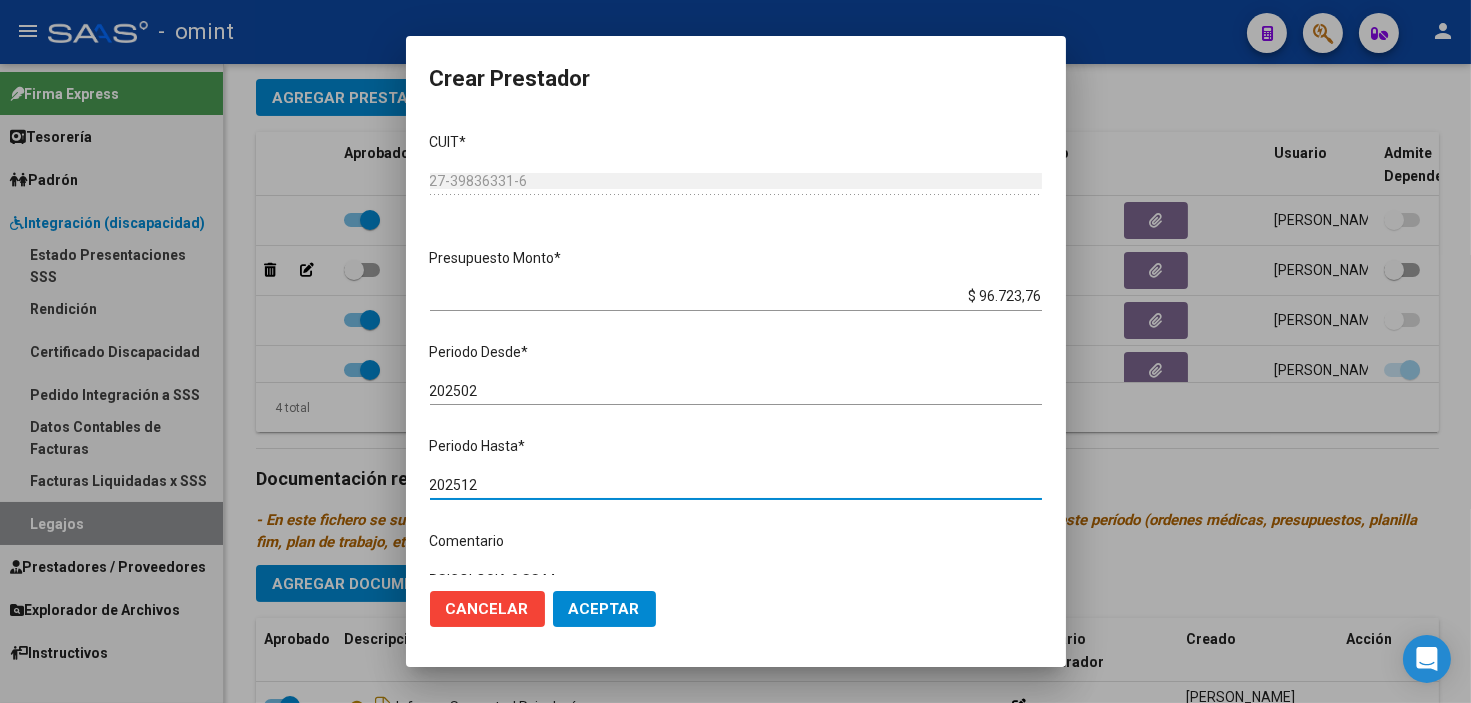 type on "202512" 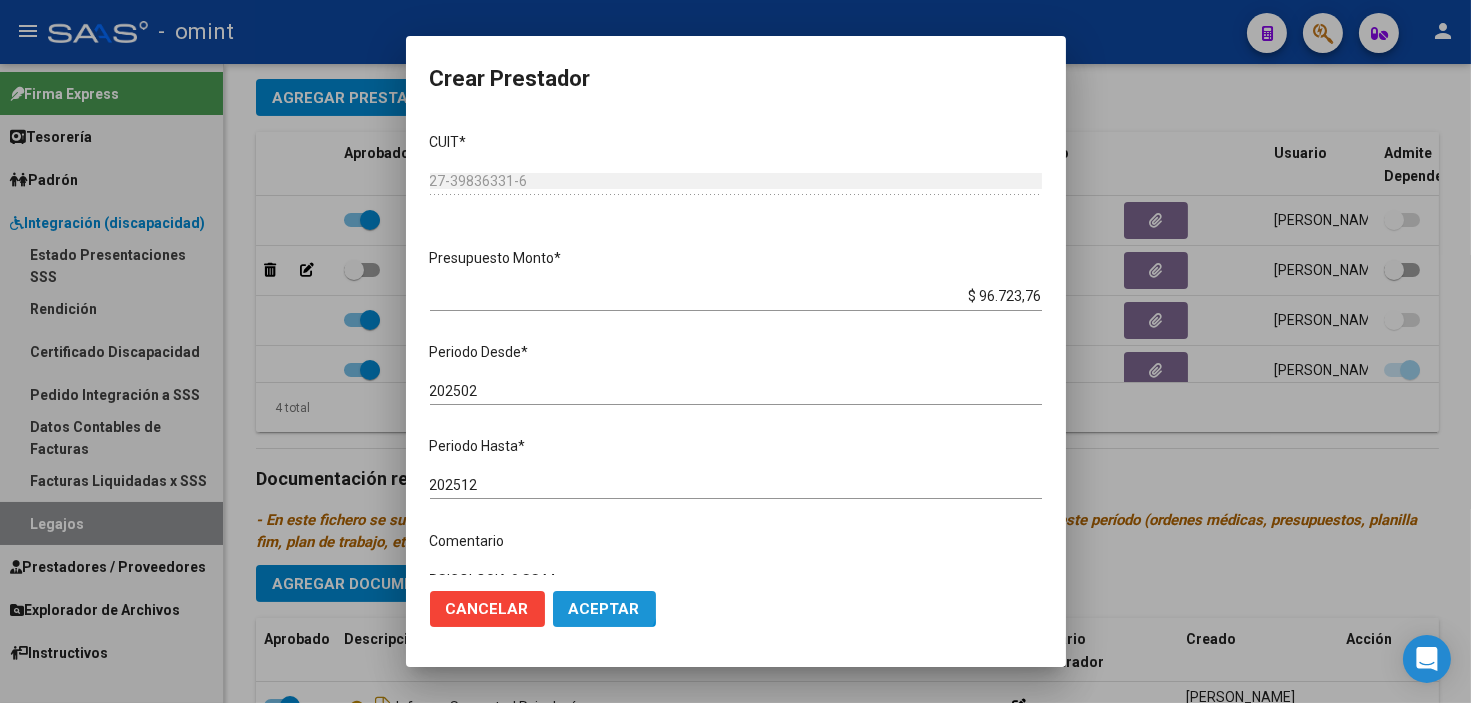 click on "Aceptar" 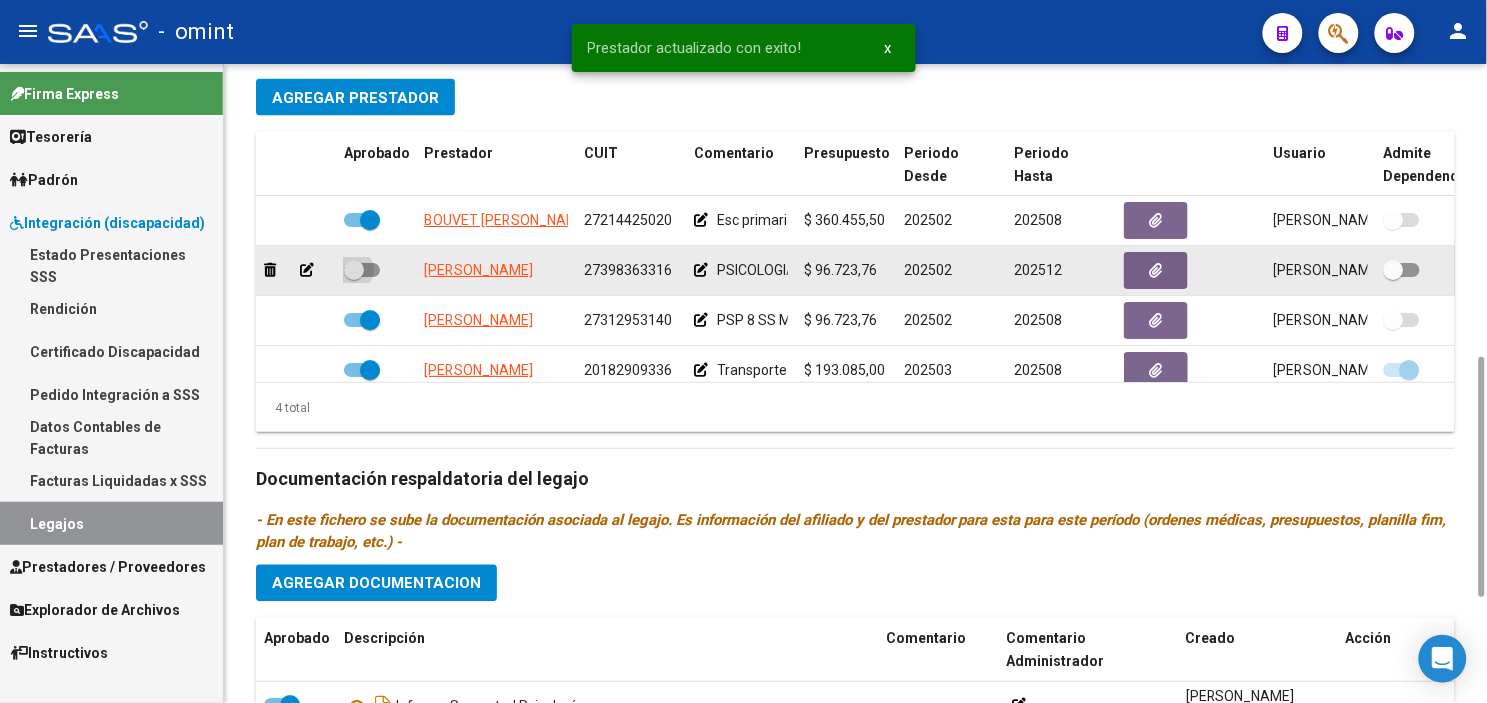 click at bounding box center (354, 270) 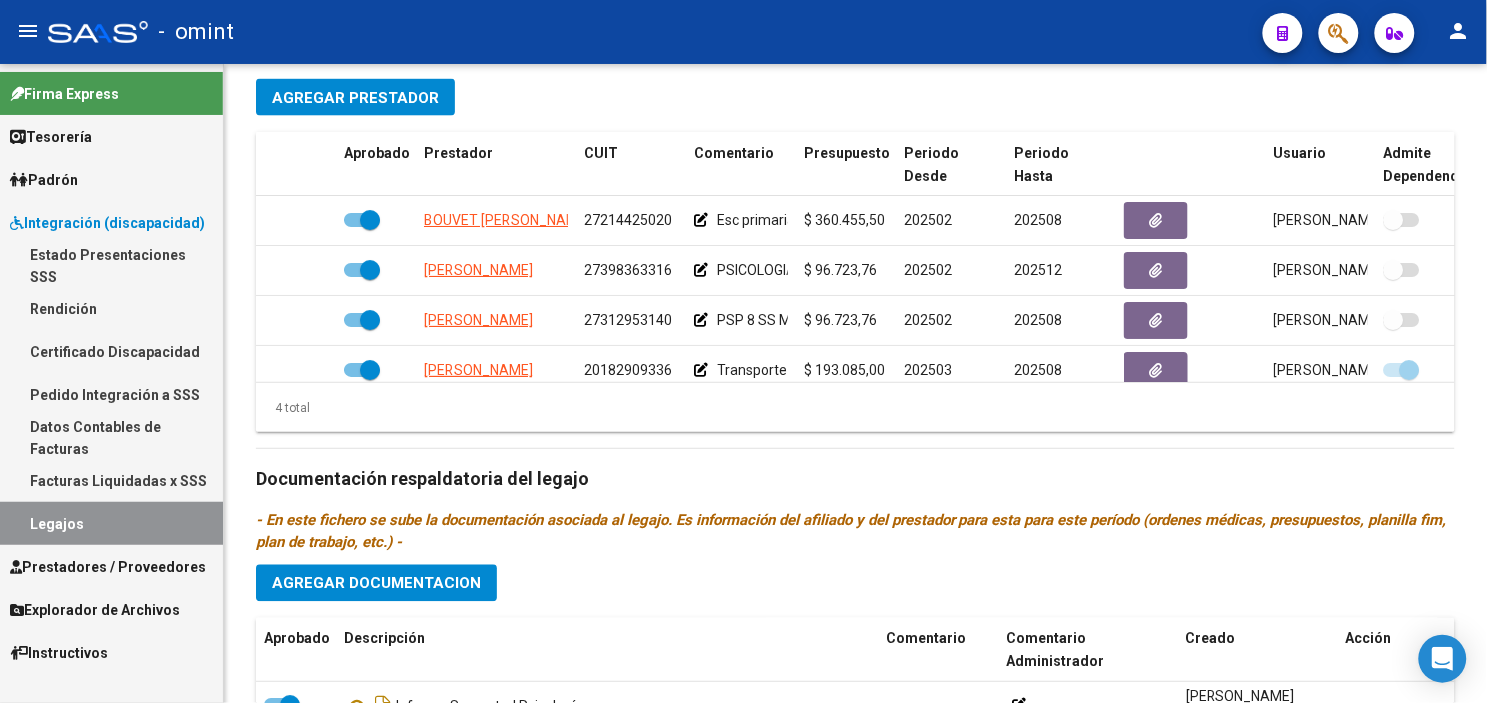 scroll, scrollTop: 1063, scrollLeft: 0, axis: vertical 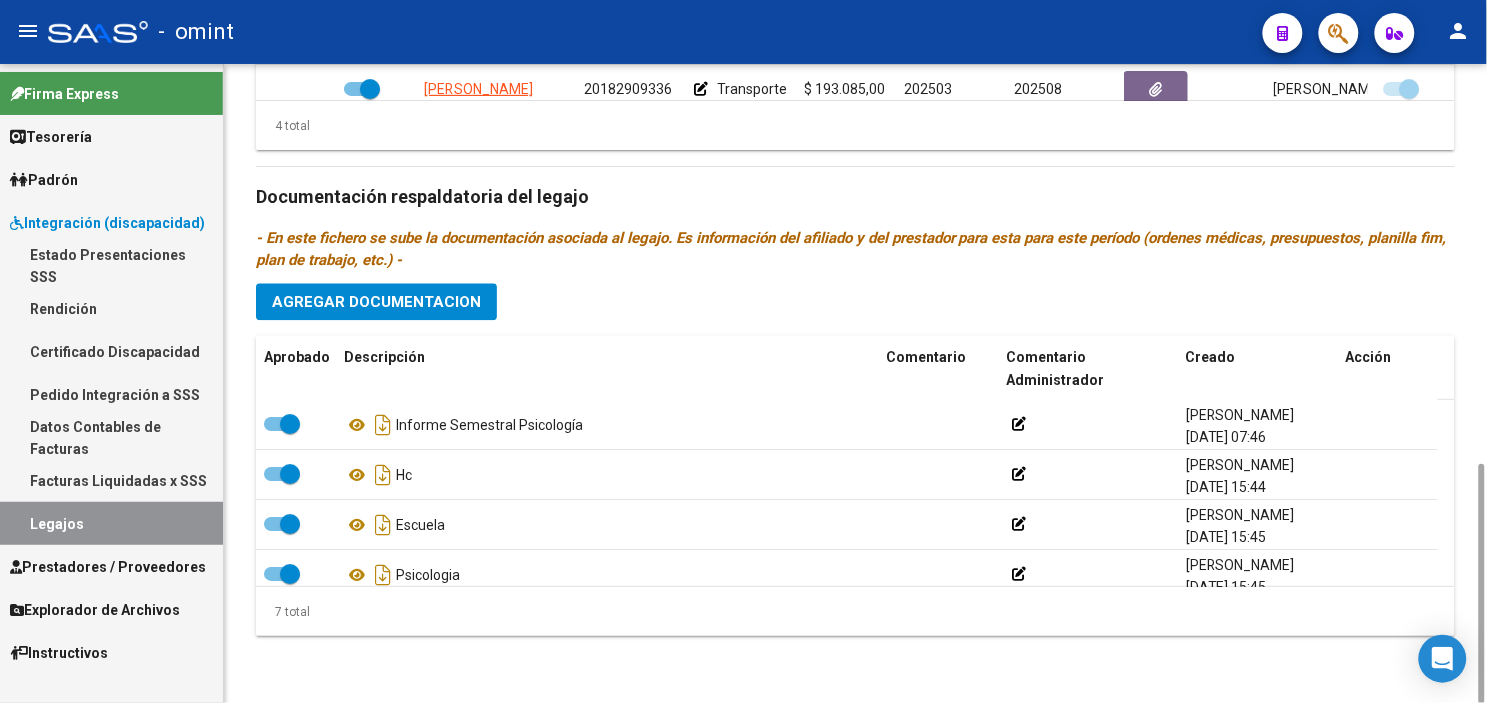 click on "Agregar Documentacion" 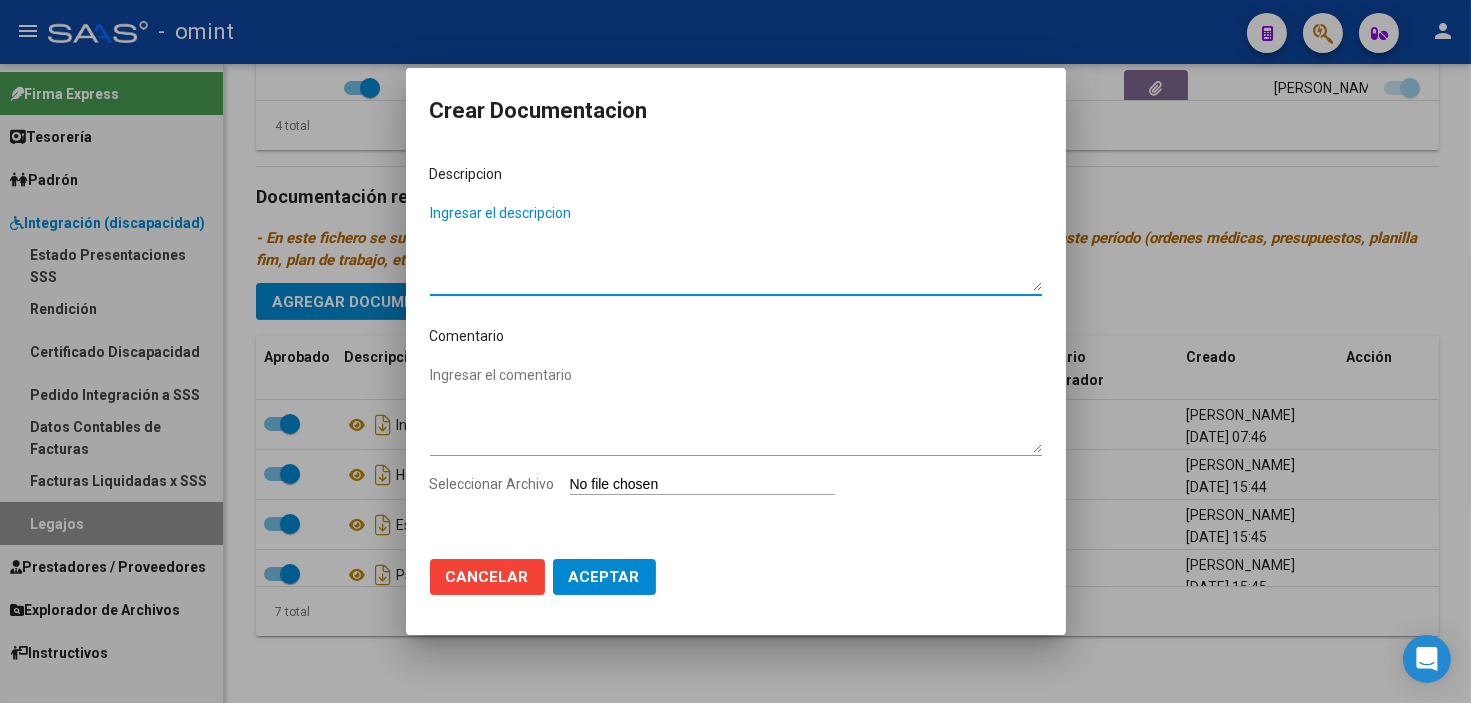 click on "Ingresar el descripcion" at bounding box center [736, 247] 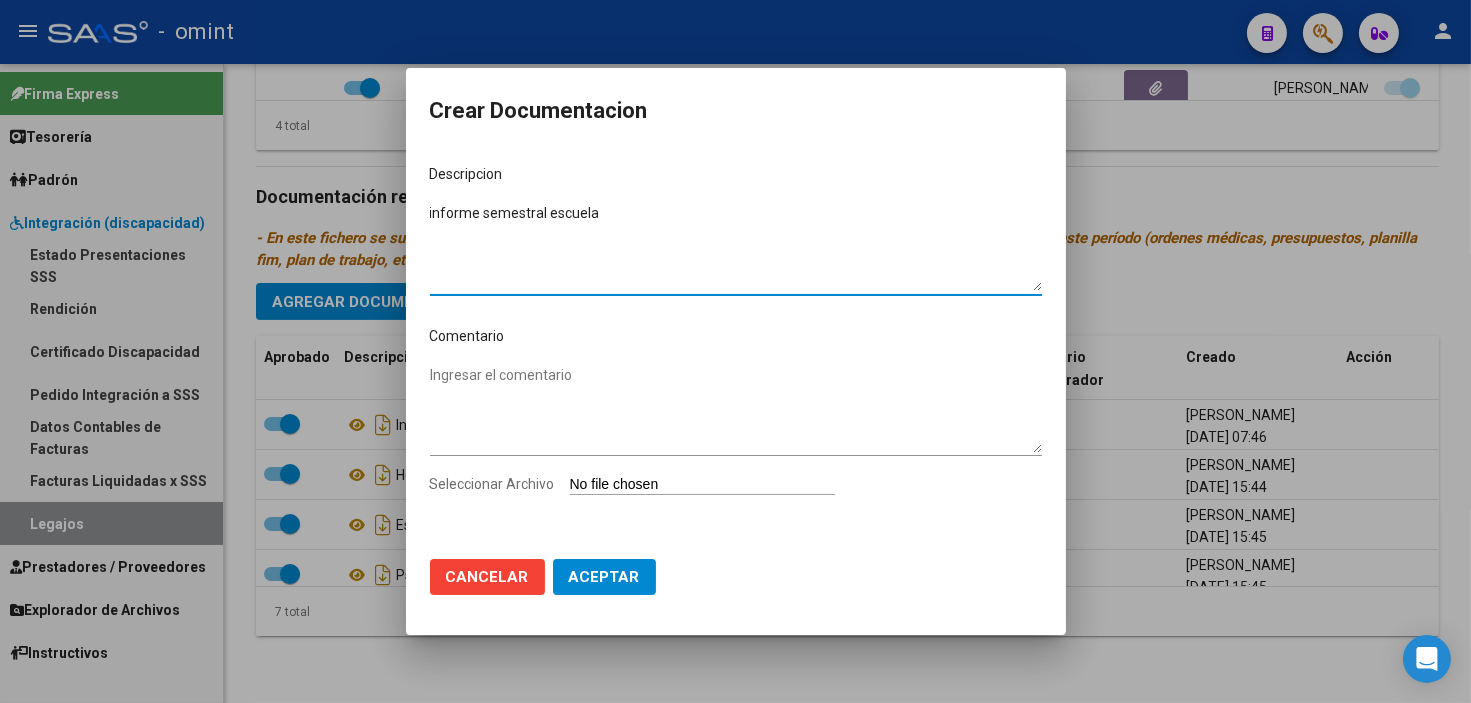type on "informe semestral escuela" 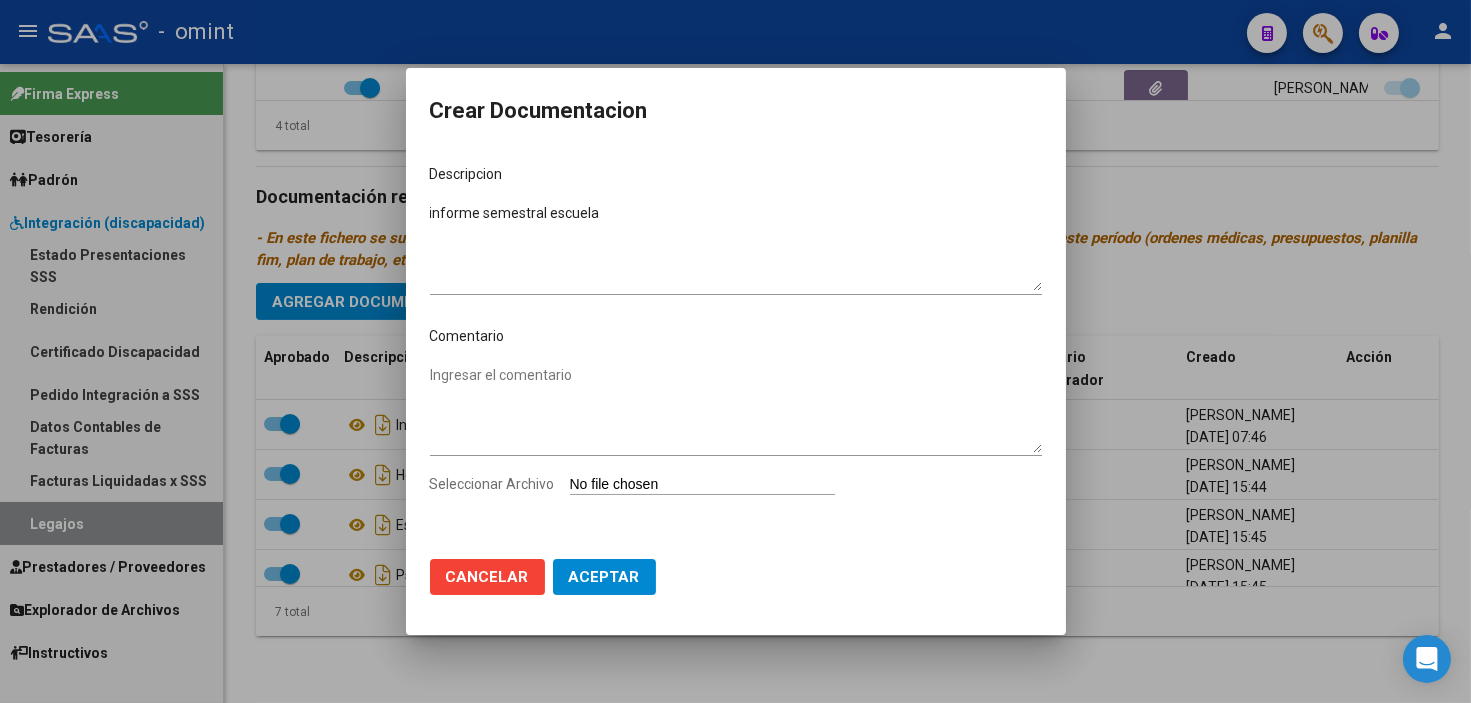 click on "Seleccionar Archivo" at bounding box center (702, 485) 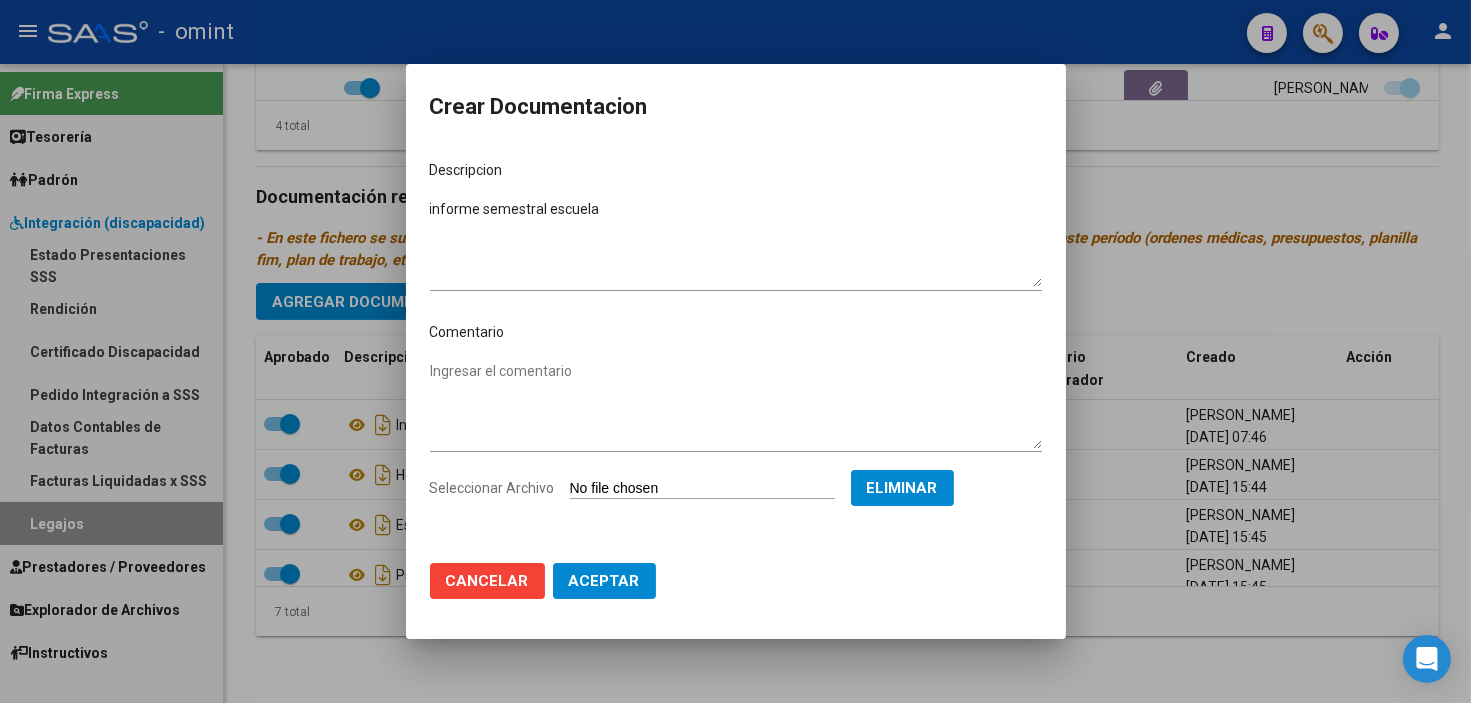 click on "Aceptar" 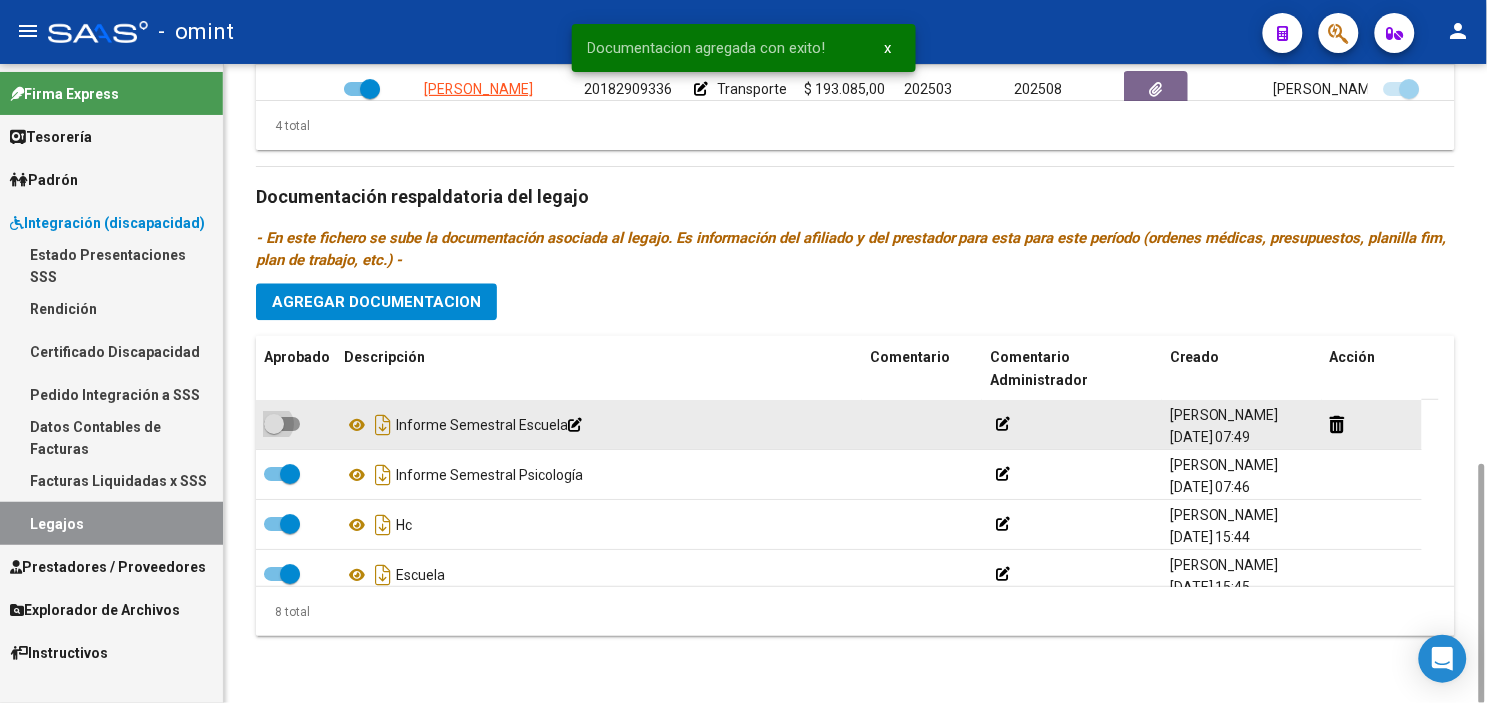 click at bounding box center [274, 424] 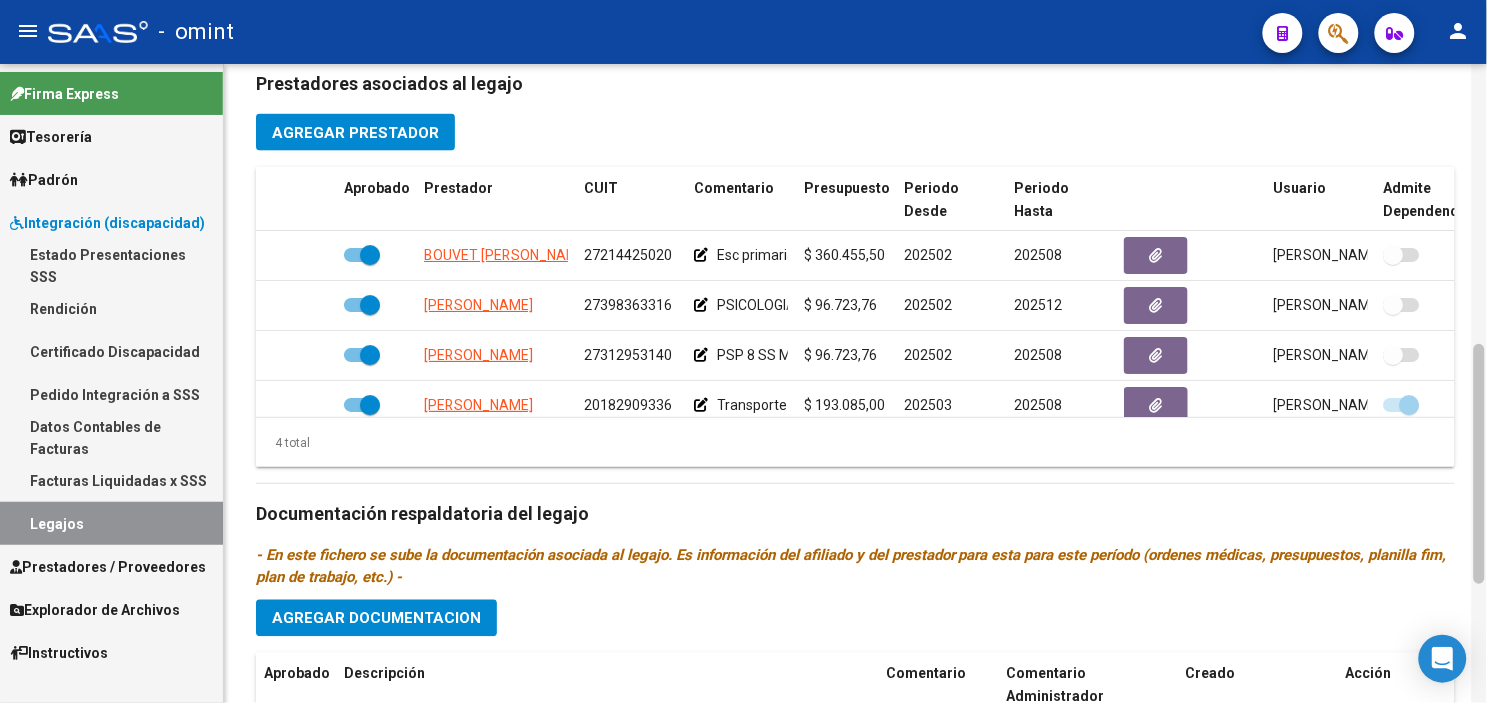 drag, startPoint x: 1482, startPoint y: 503, endPoint x: 1478, endPoint y: 383, distance: 120.06665 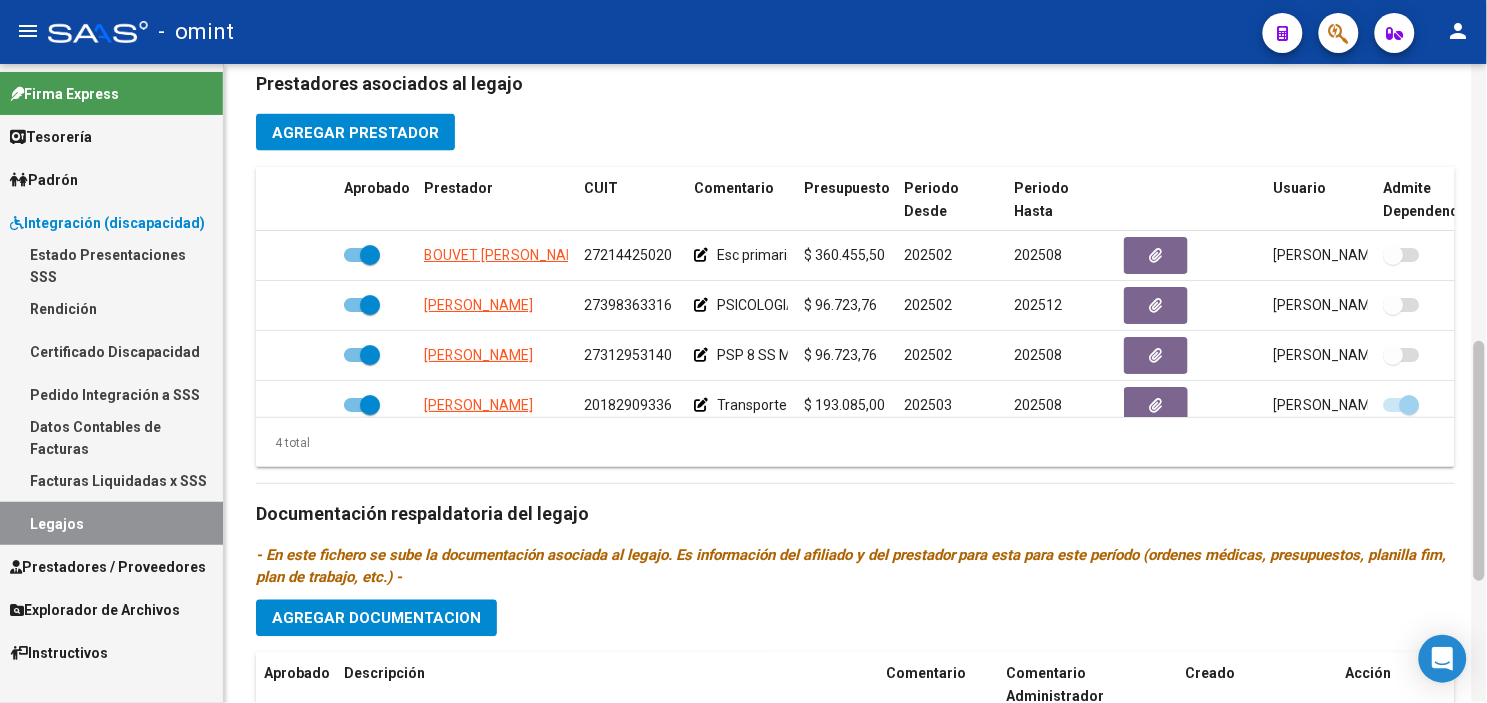 scroll, scrollTop: 744, scrollLeft: 0, axis: vertical 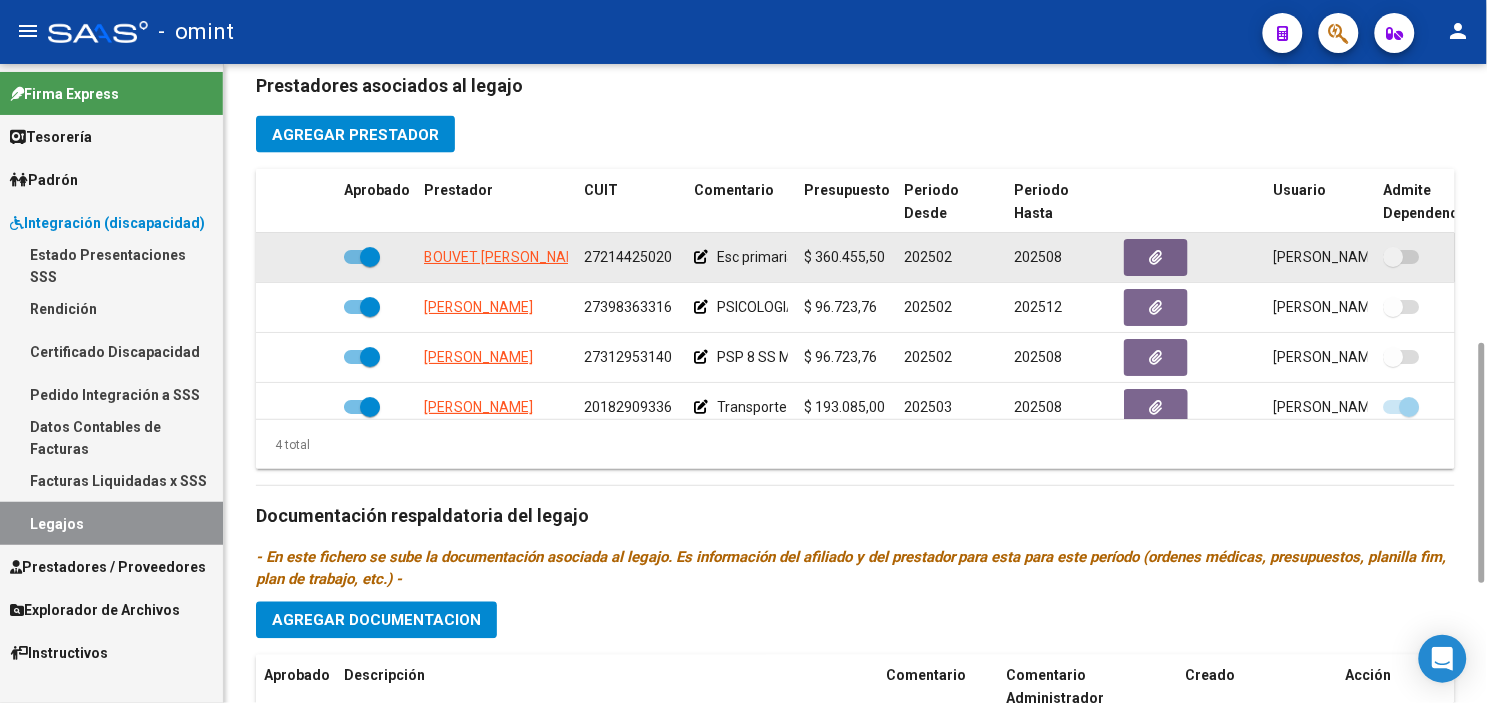 click at bounding box center [370, 257] 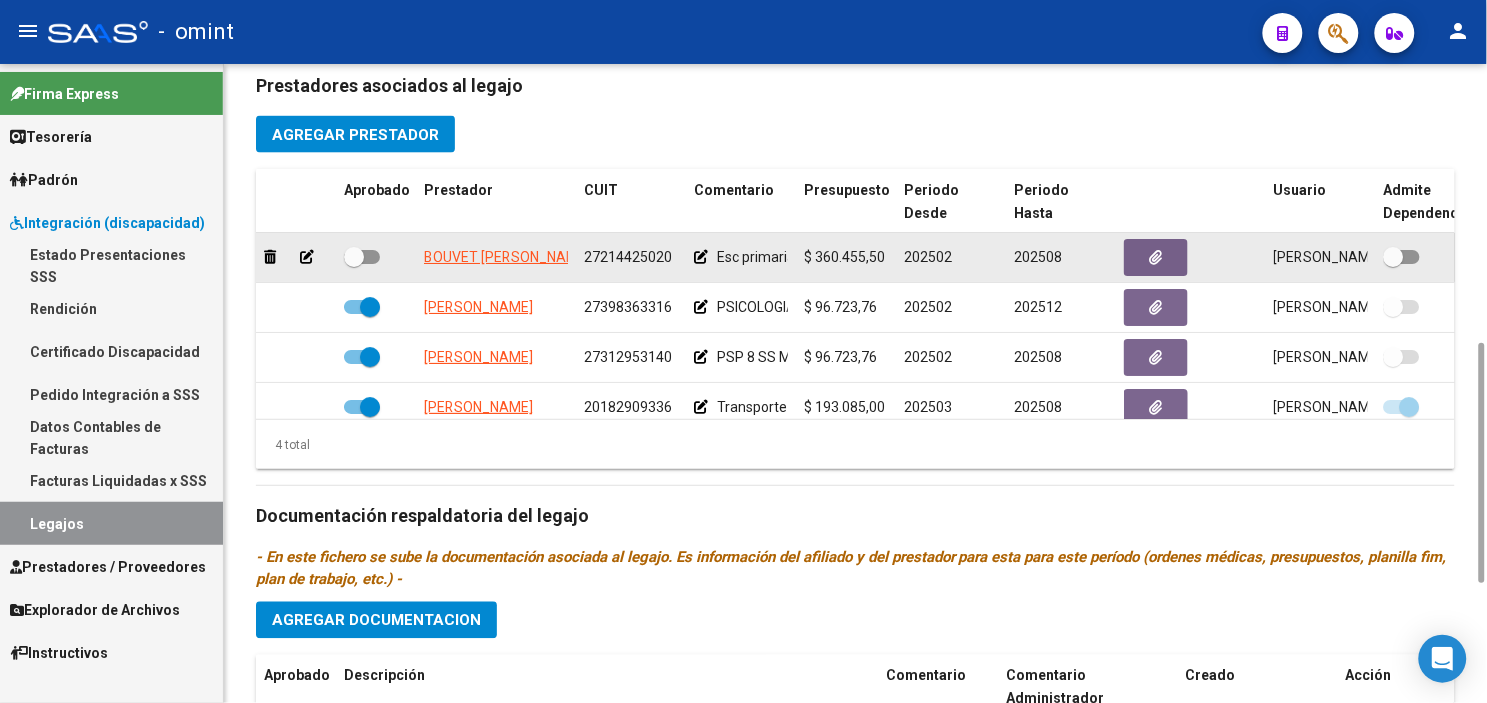 click 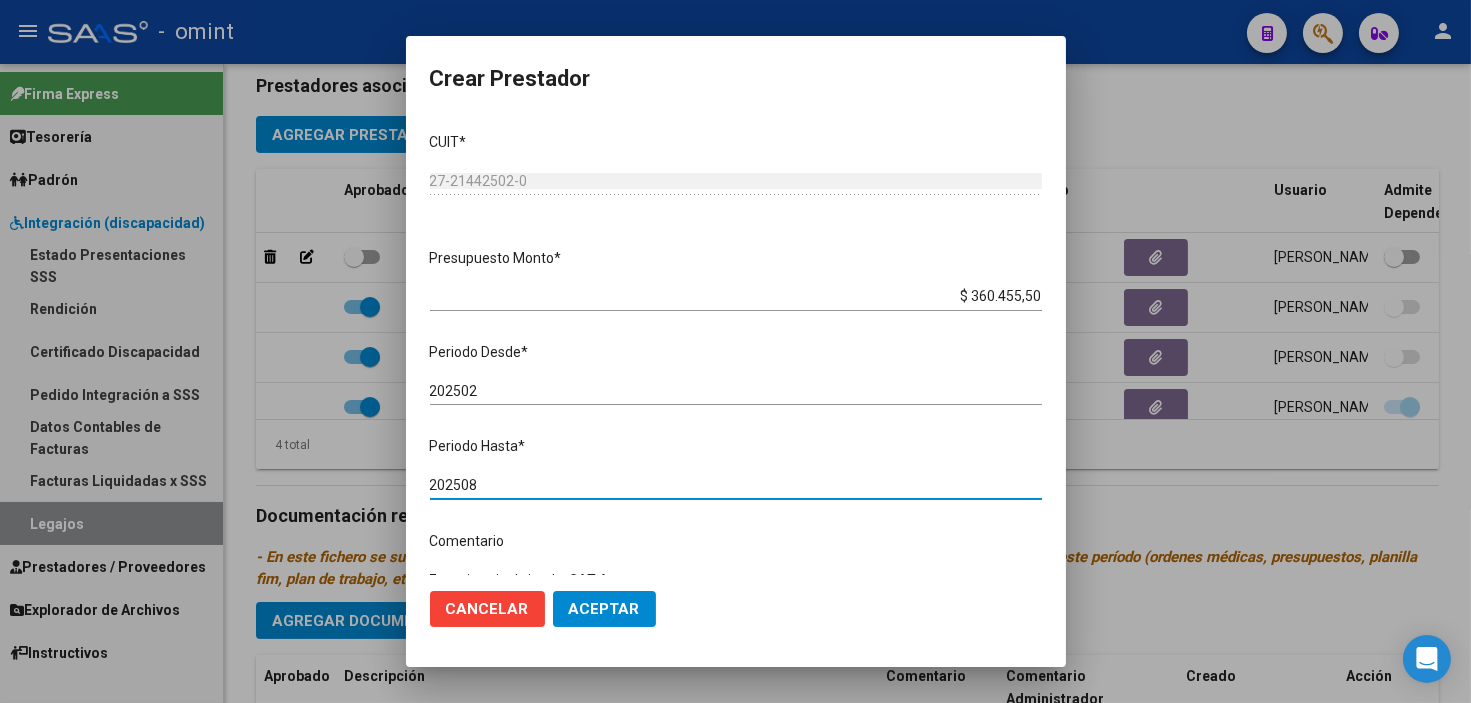 drag, startPoint x: 461, startPoint y: 481, endPoint x: 501, endPoint y: 487, distance: 40.4475 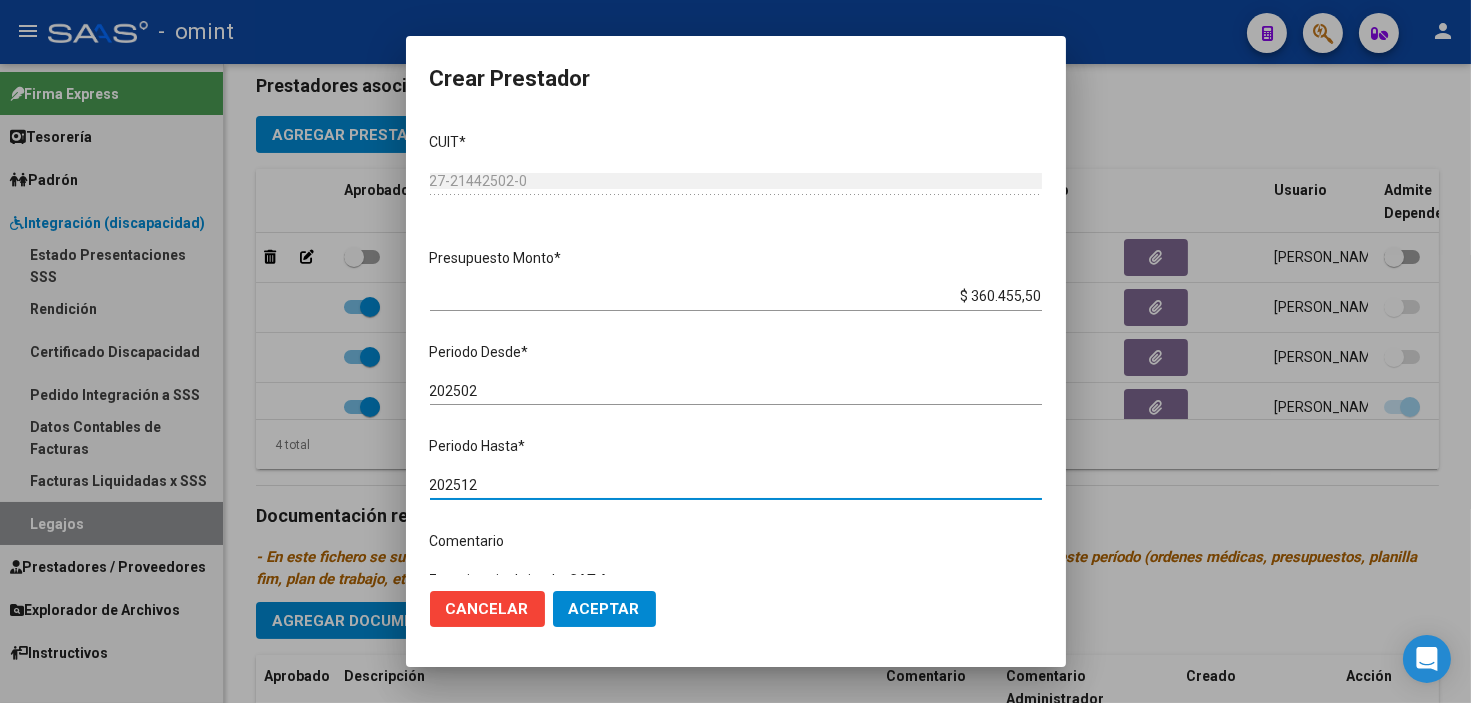 type on "202512" 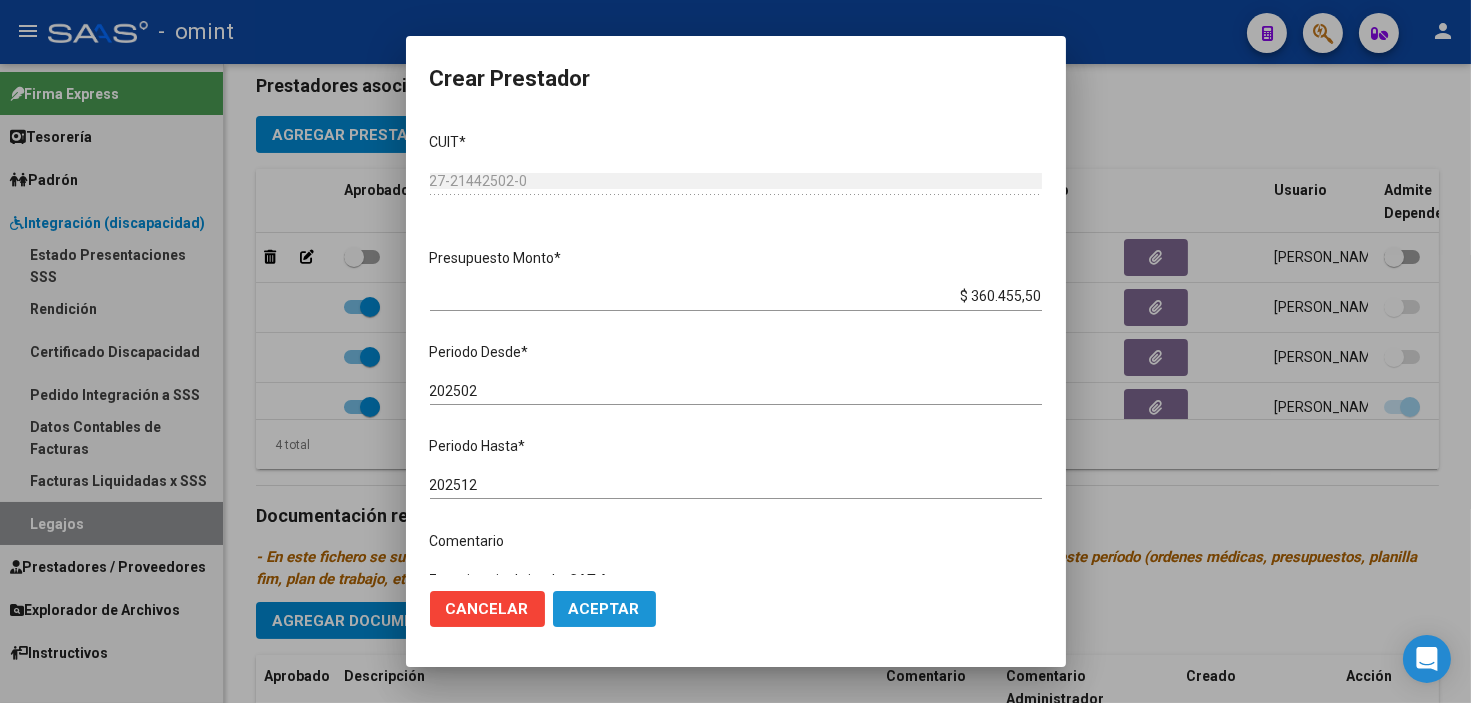 click on "Aceptar" 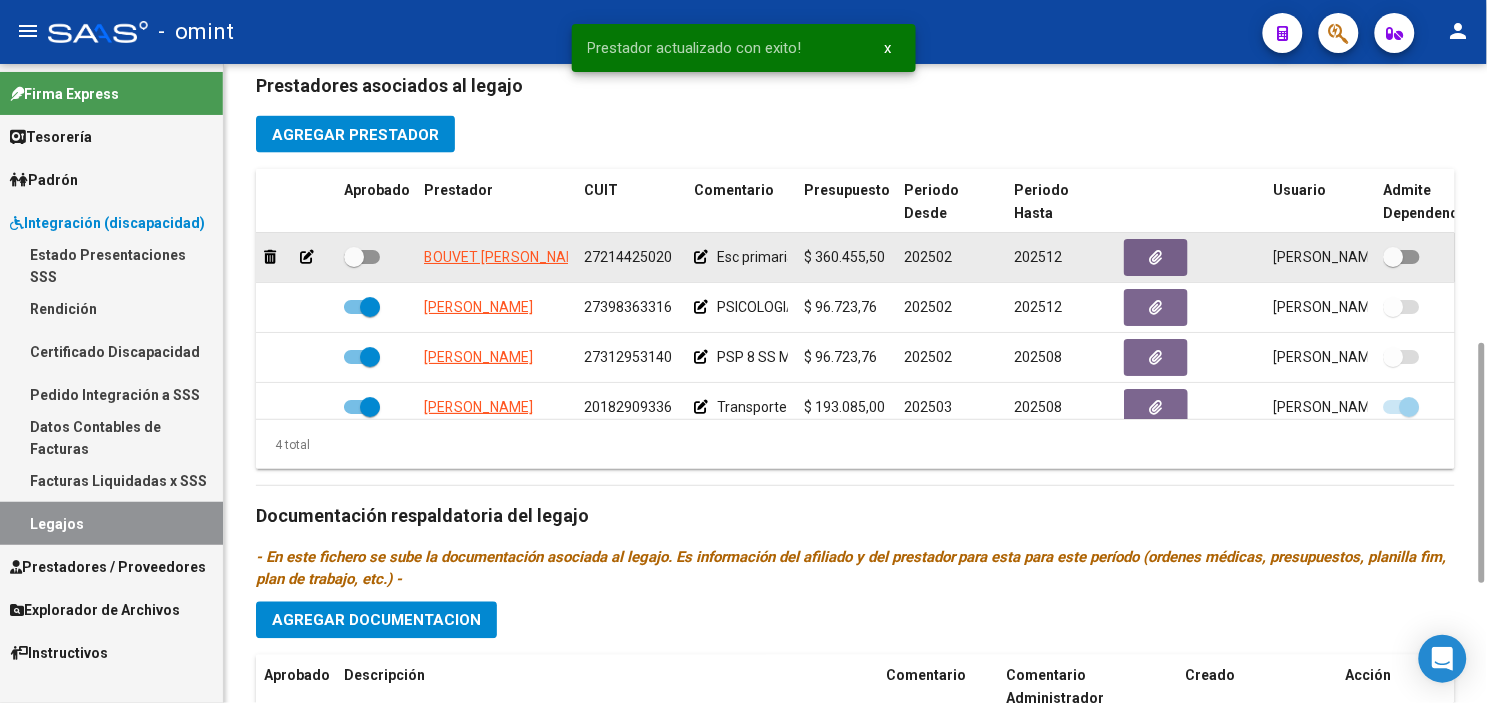 click at bounding box center [354, 257] 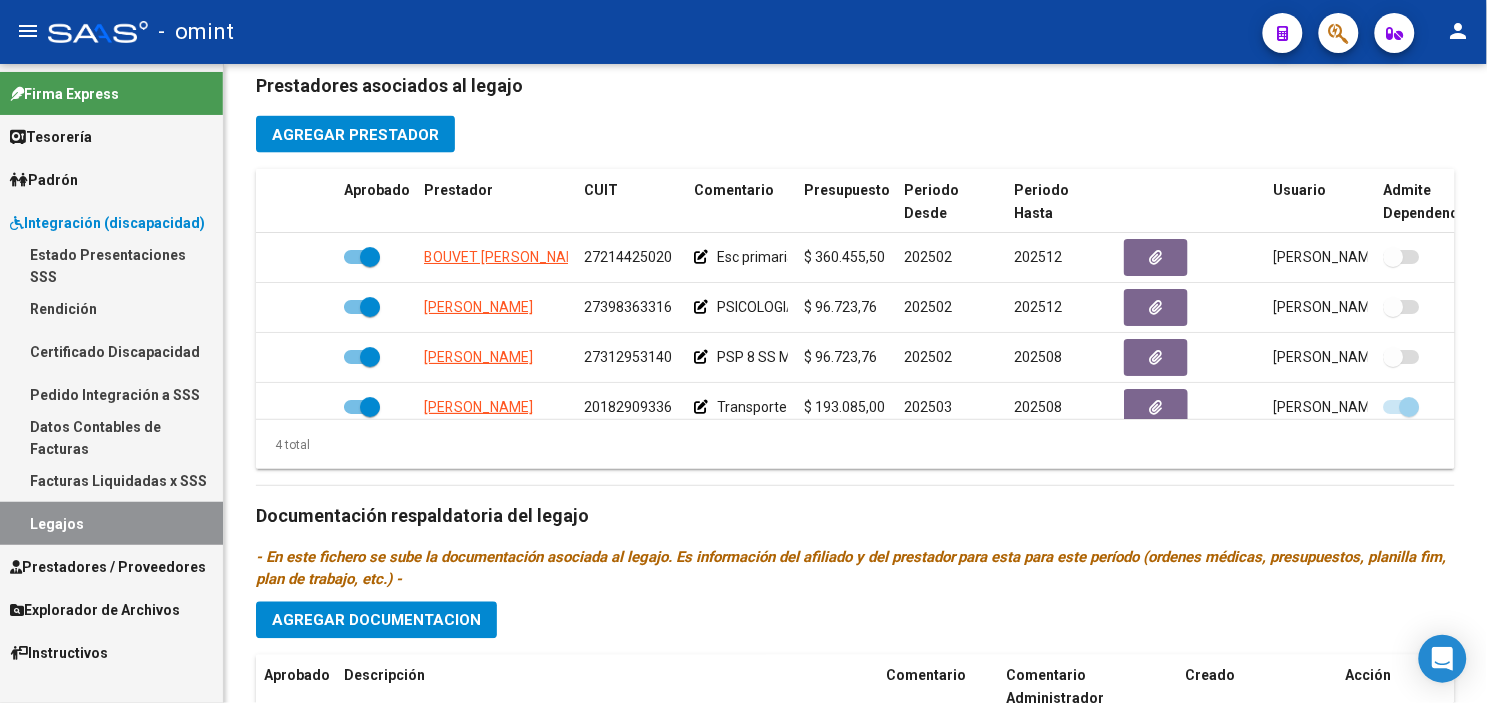 click on "Certificado Discapacidad" at bounding box center (111, 351) 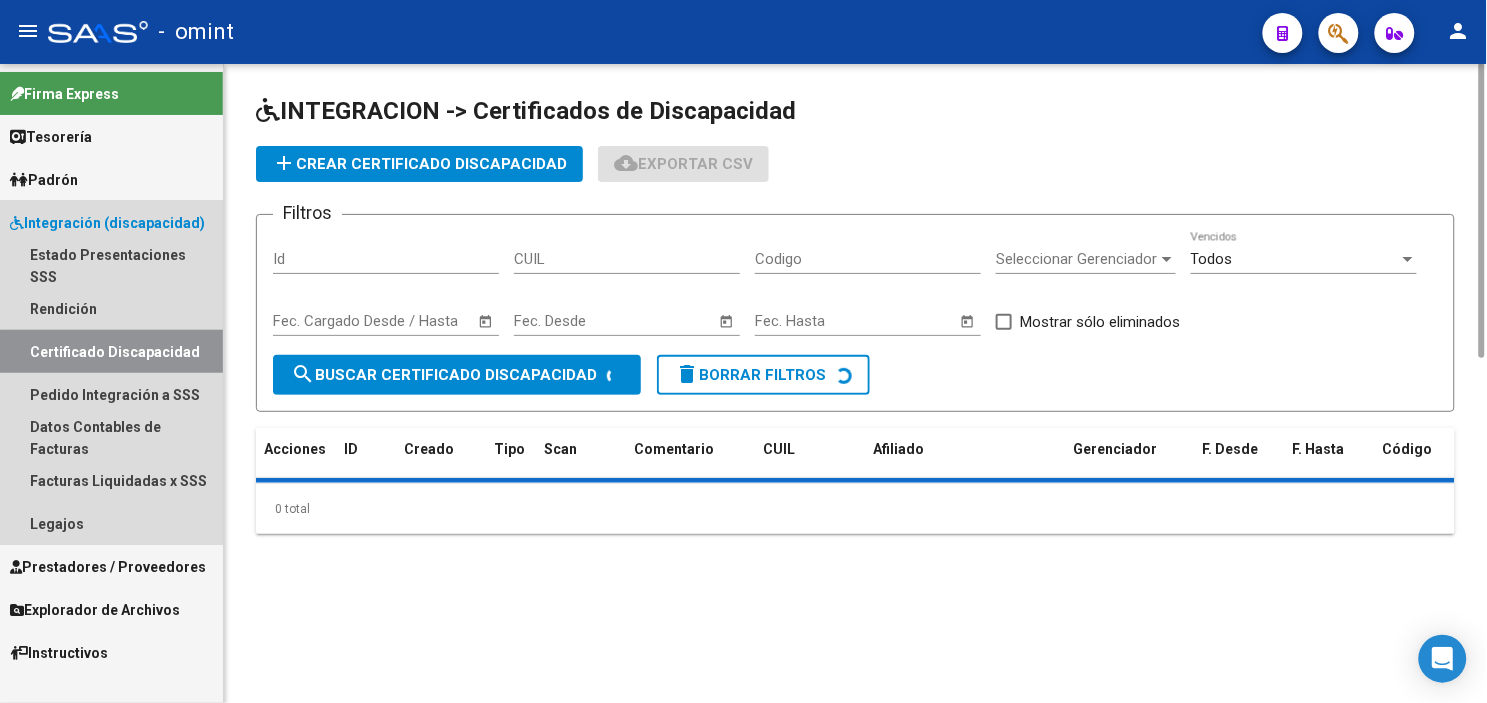 scroll, scrollTop: 0, scrollLeft: 0, axis: both 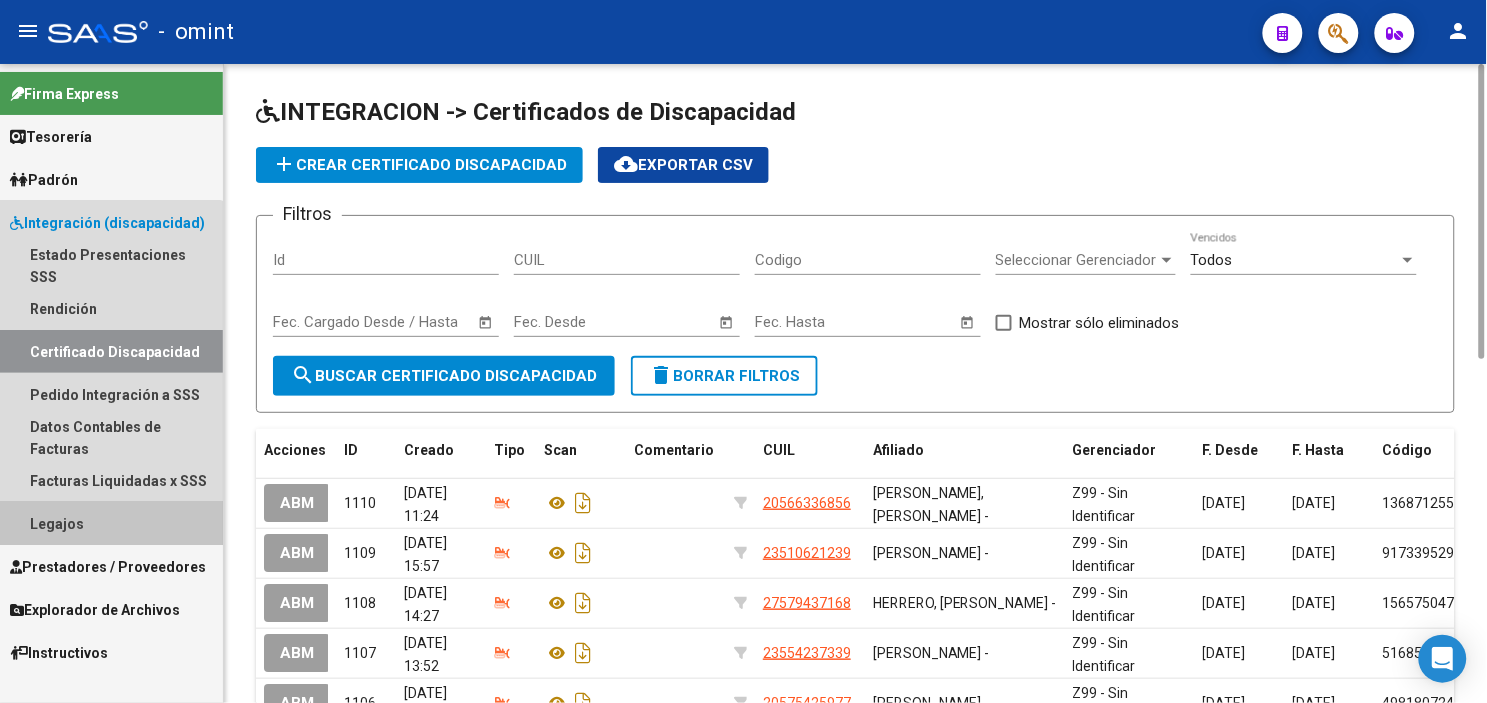 click on "Legajos" at bounding box center (111, 523) 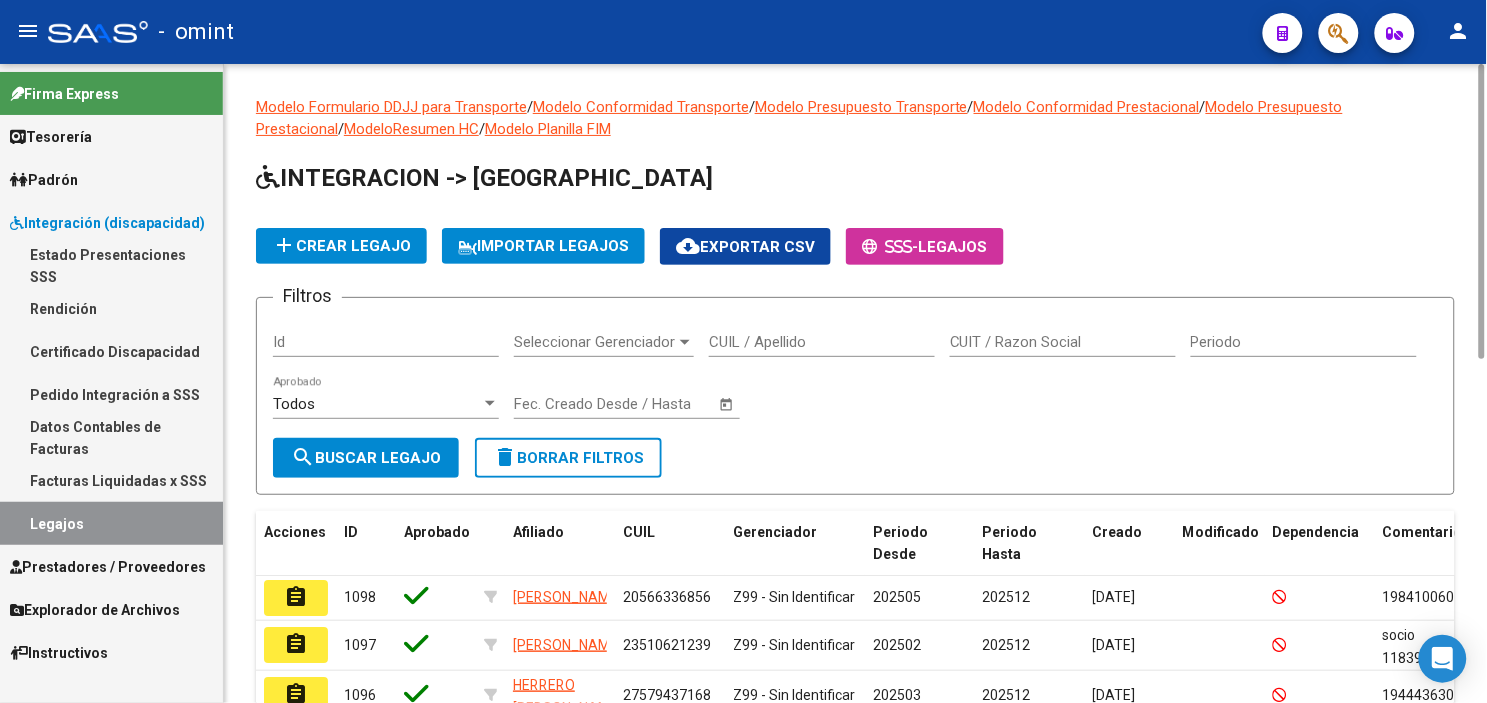 click on "CUIL / Apellido" at bounding box center [822, 342] 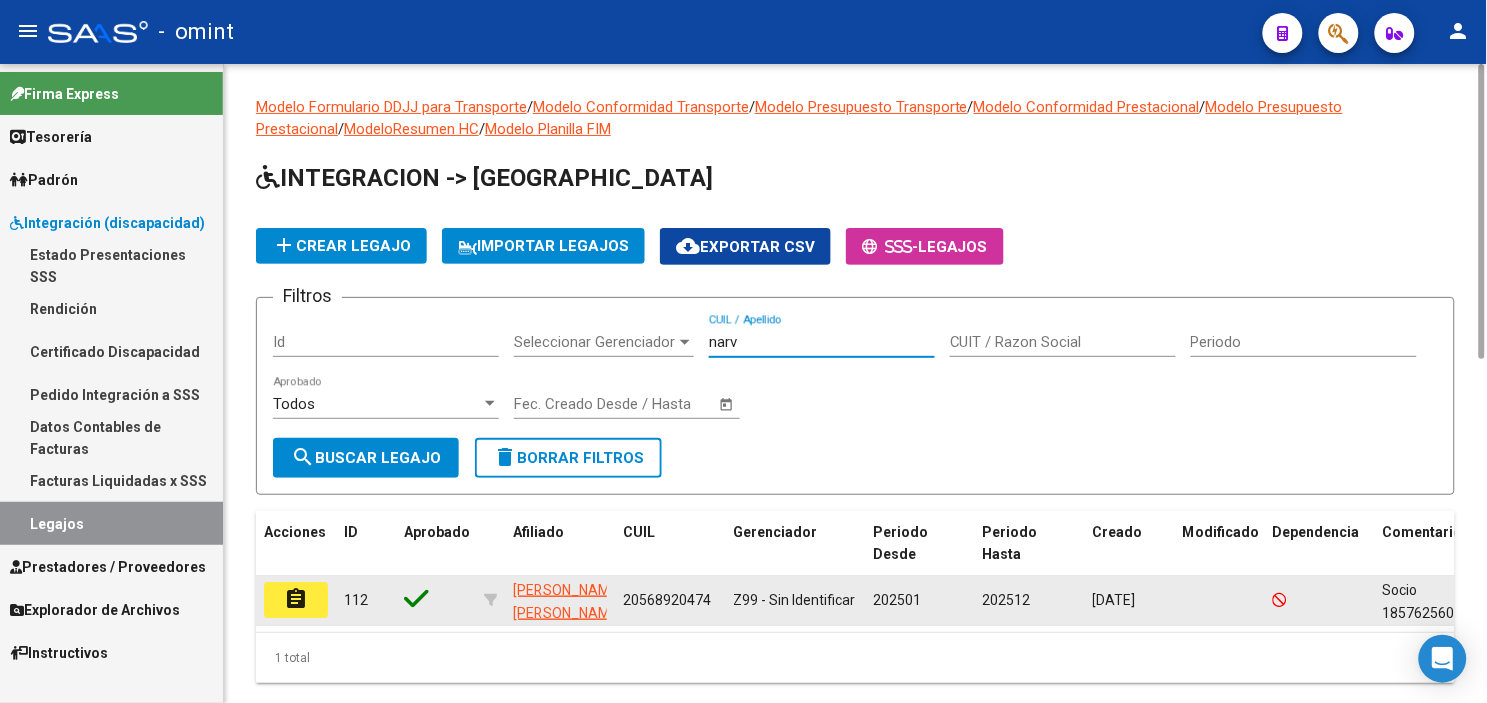 type on "narv" 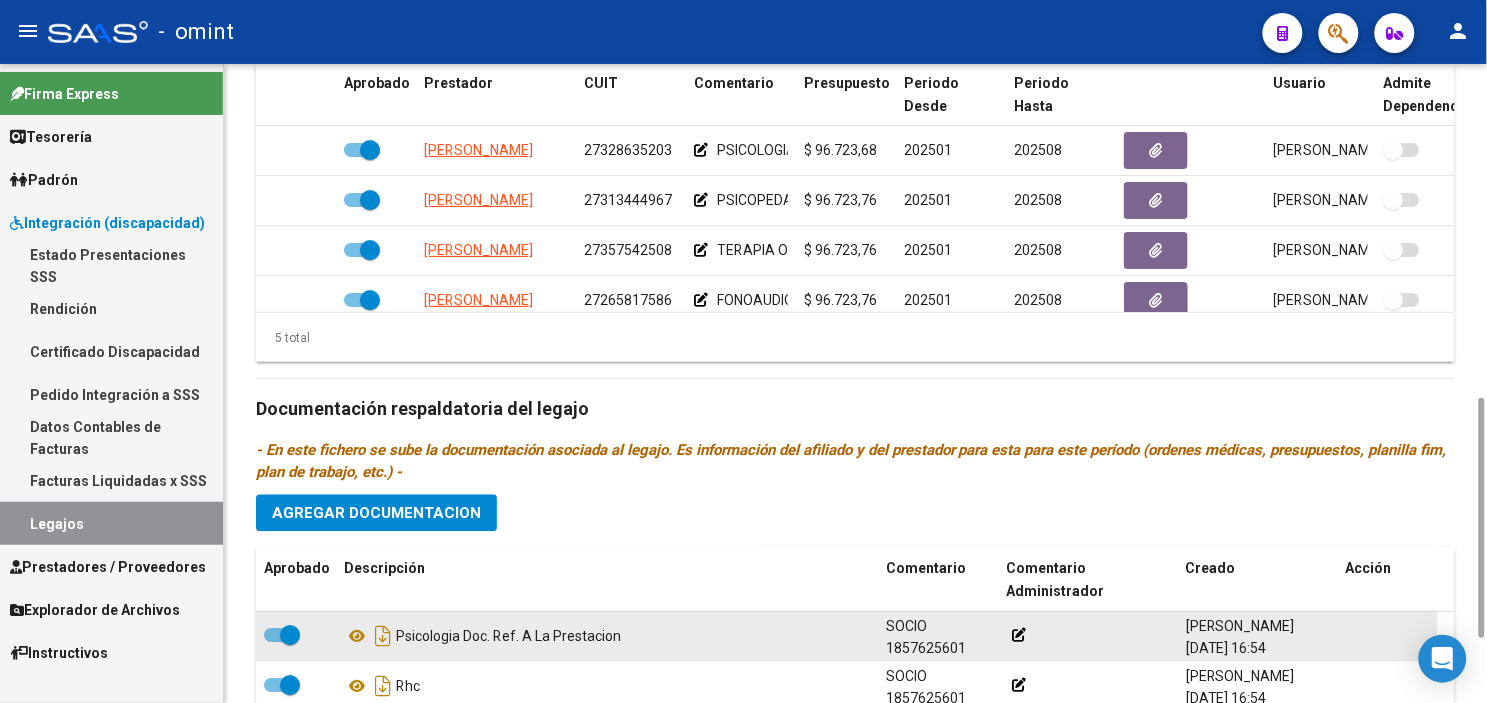 scroll, scrollTop: 1065, scrollLeft: 0, axis: vertical 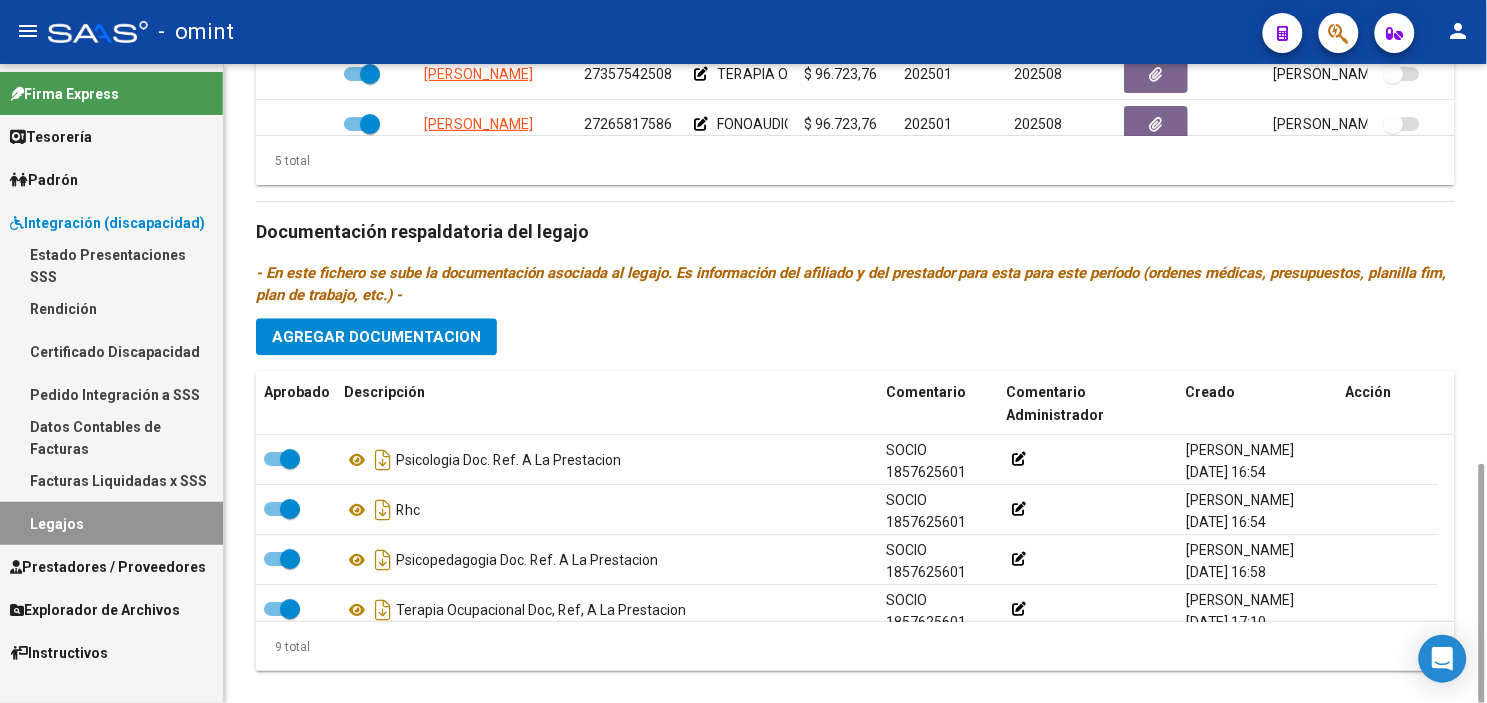 click on "Agregar Documentacion" 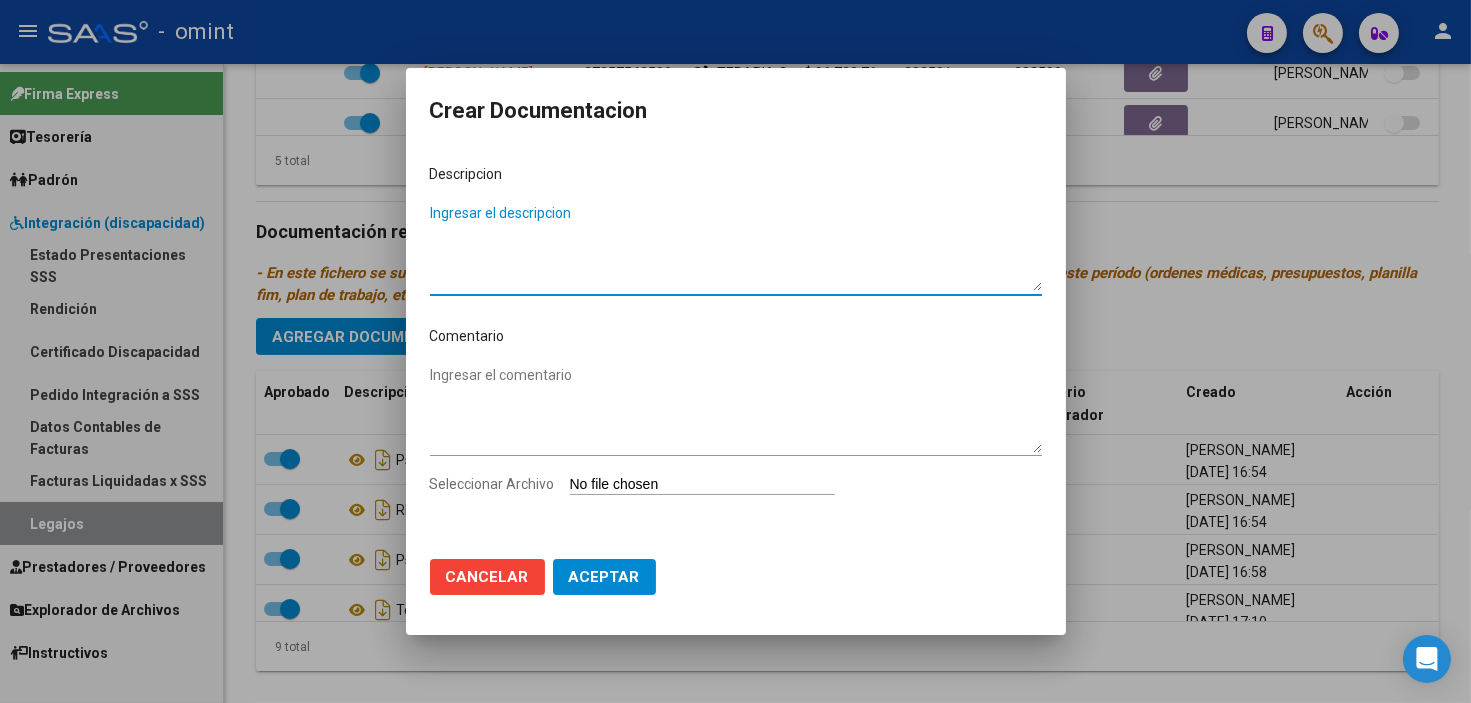 click on "Ingresar el descripcion" at bounding box center (736, 247) 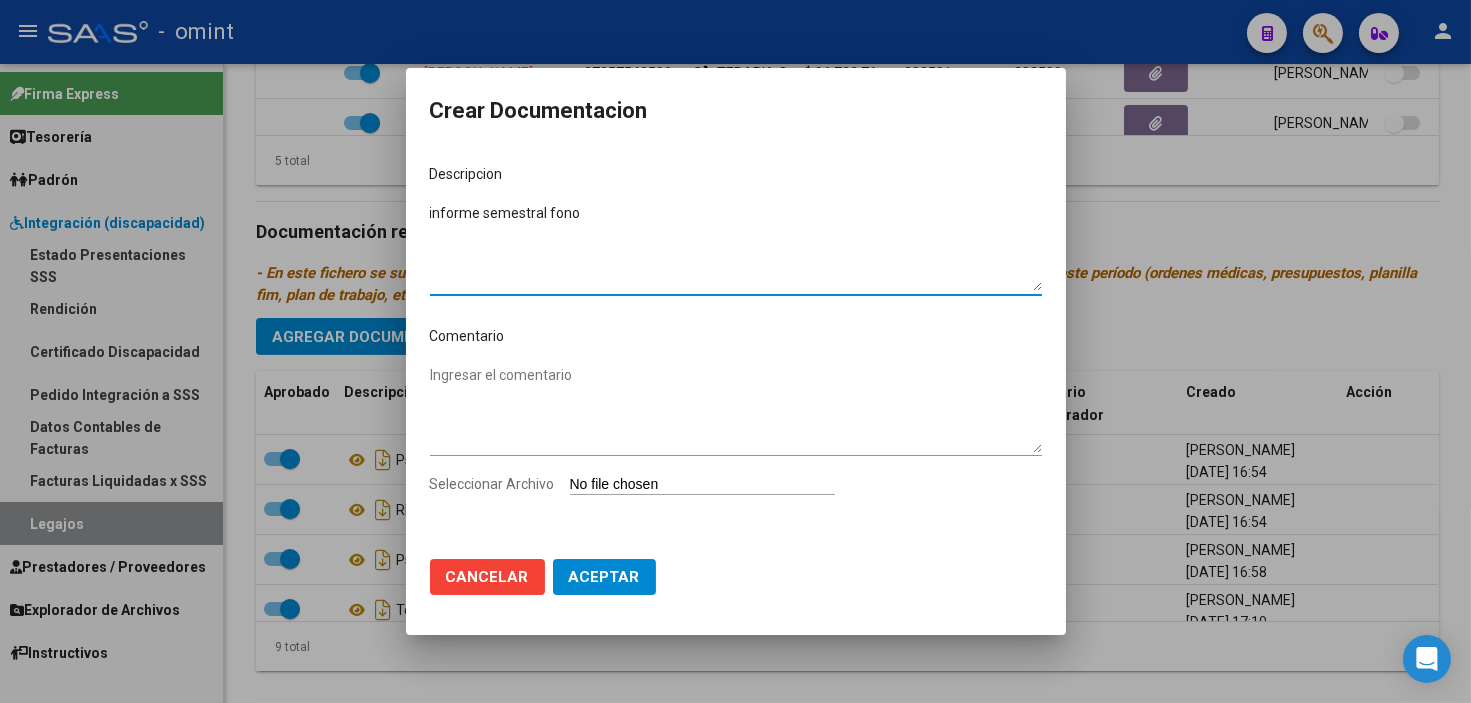 type on "informe semestral fono" 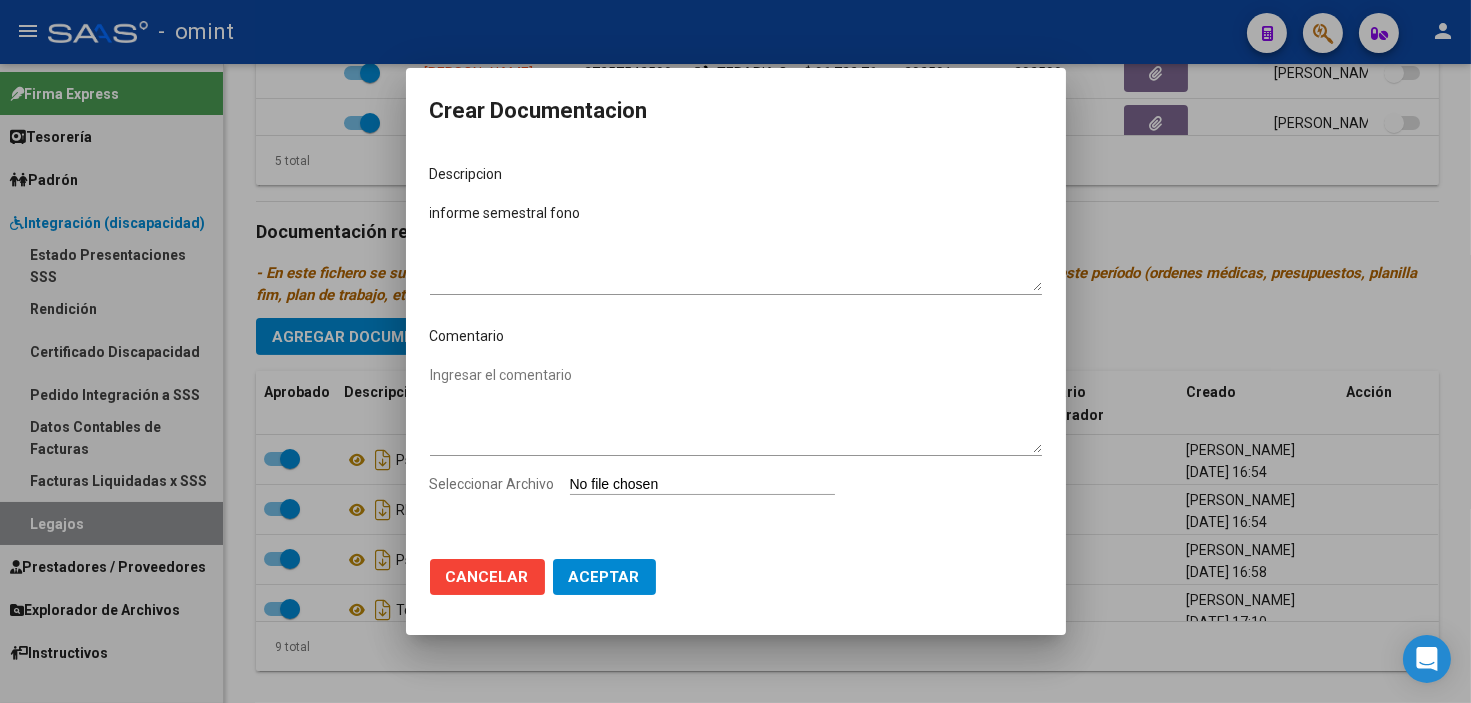 type on "C:\fakepath\1857625601_25070410240_form048.pdf" 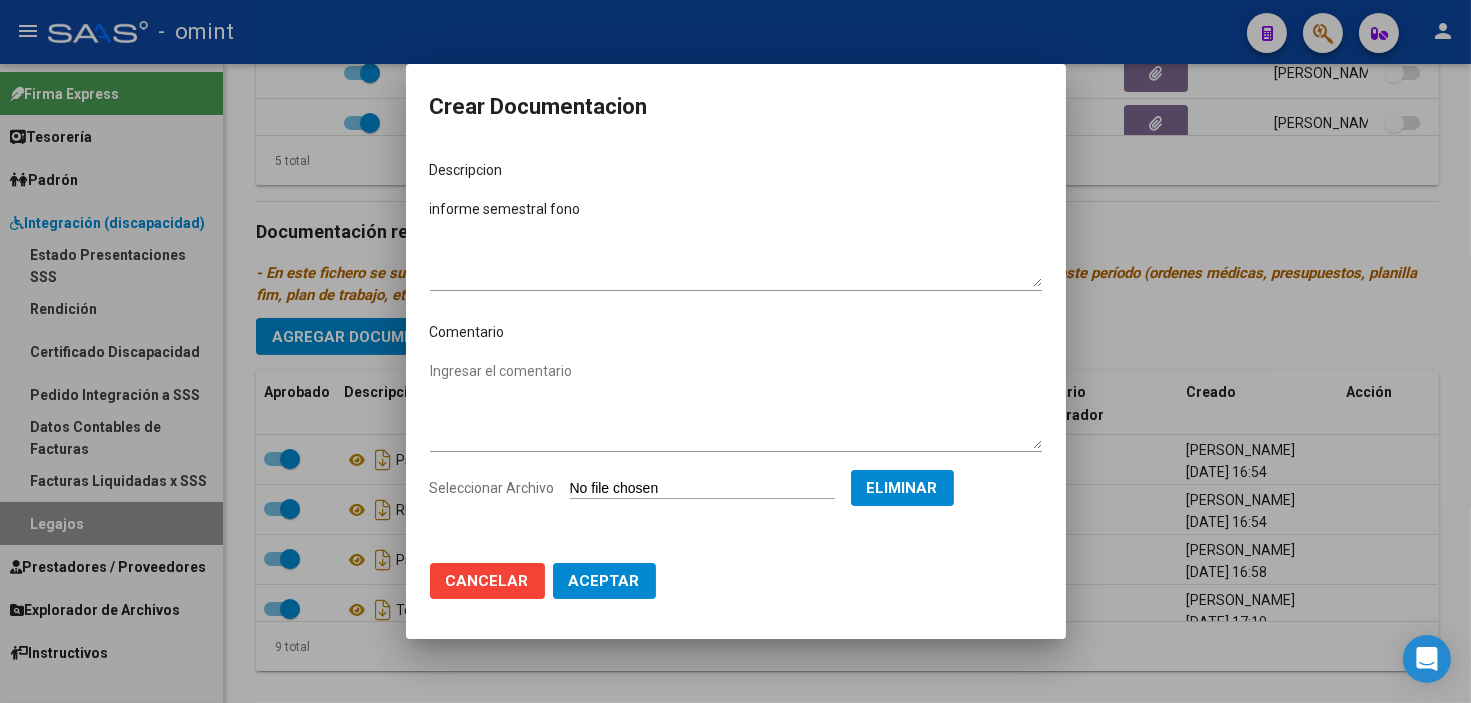 click on "Aceptar" 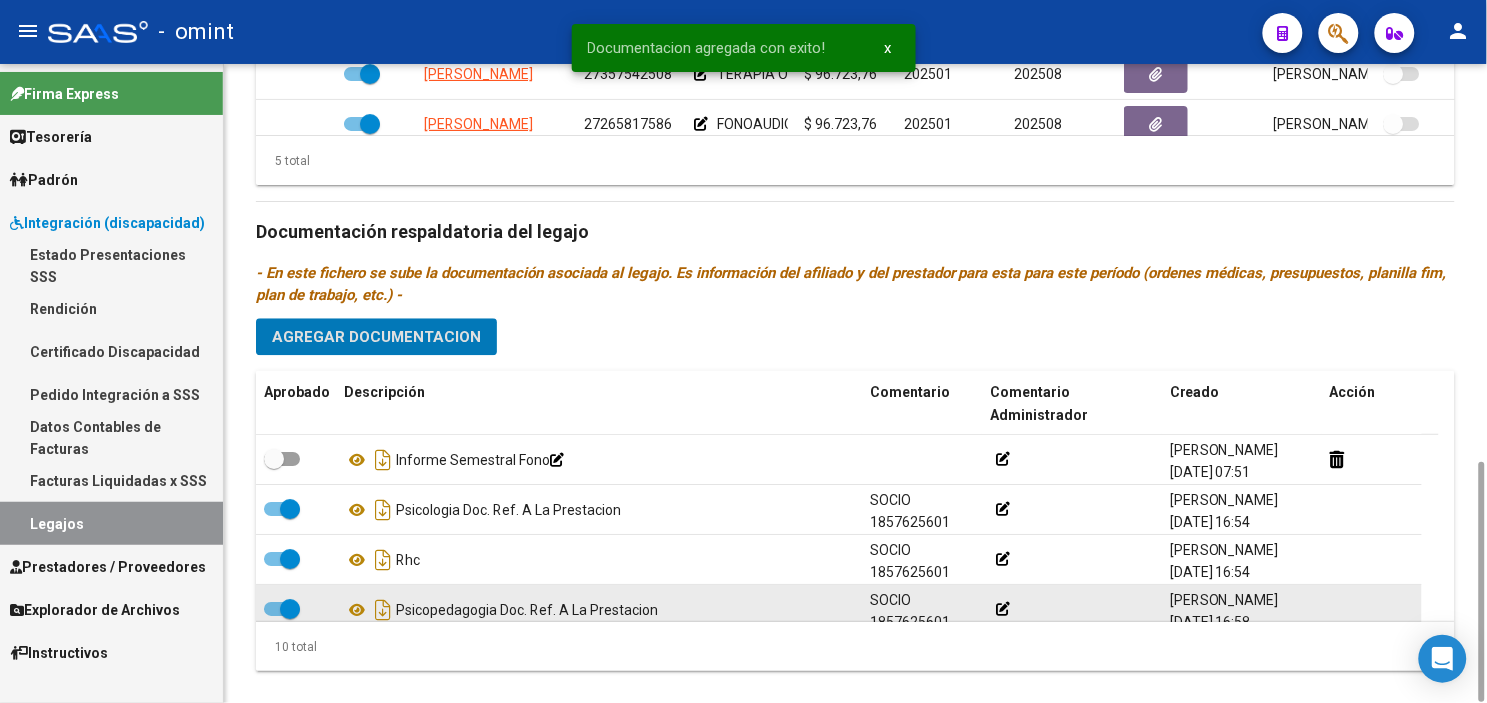 scroll, scrollTop: 1063, scrollLeft: 0, axis: vertical 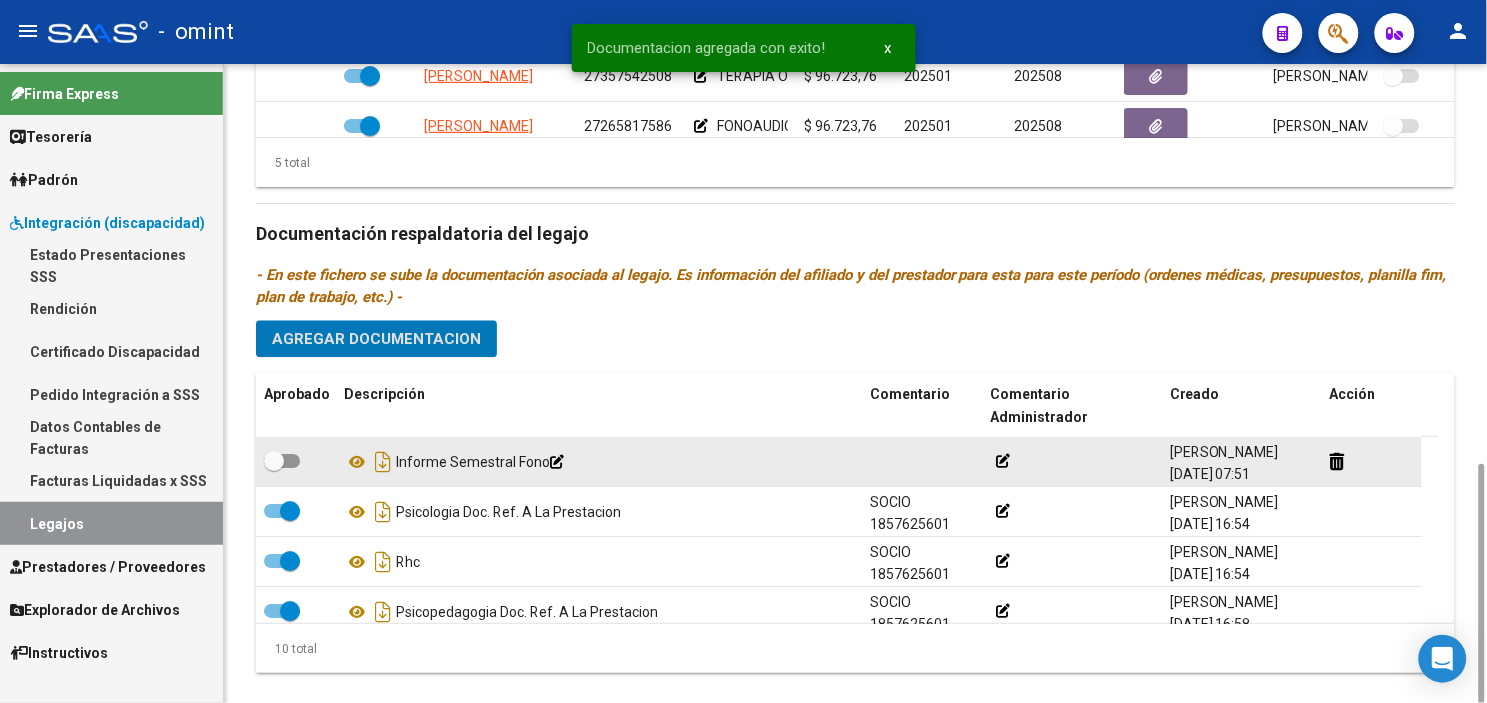 click at bounding box center (274, 461) 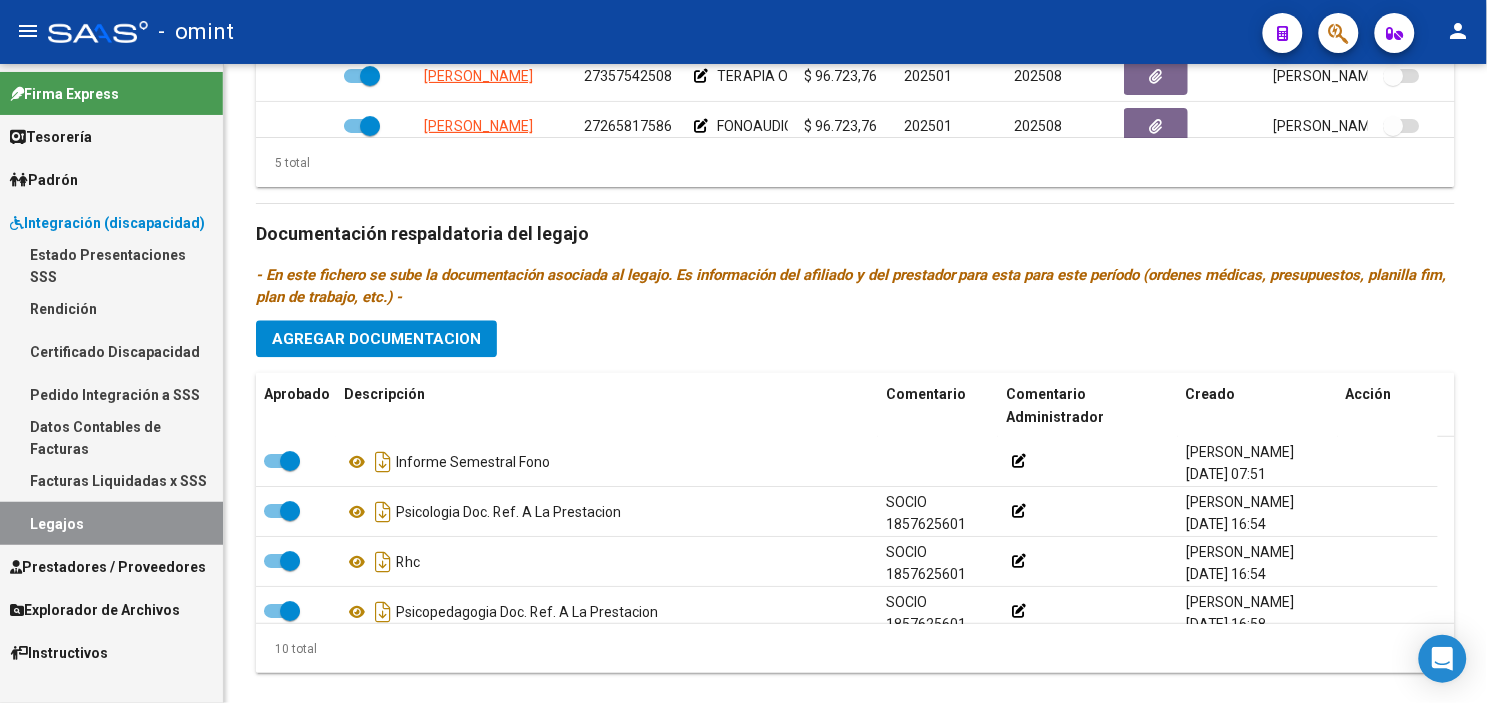 click on "Certificado Discapacidad" at bounding box center [111, 351] 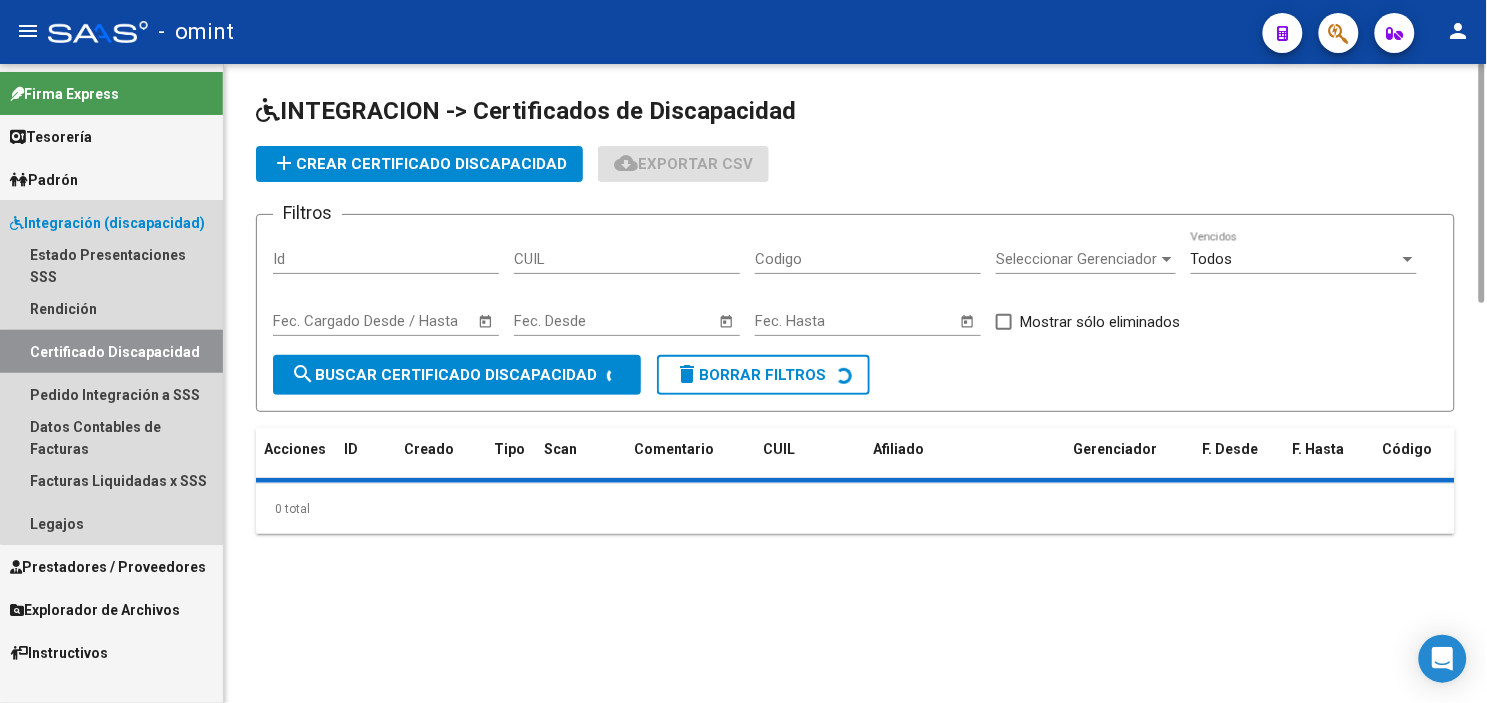 scroll, scrollTop: 0, scrollLeft: 0, axis: both 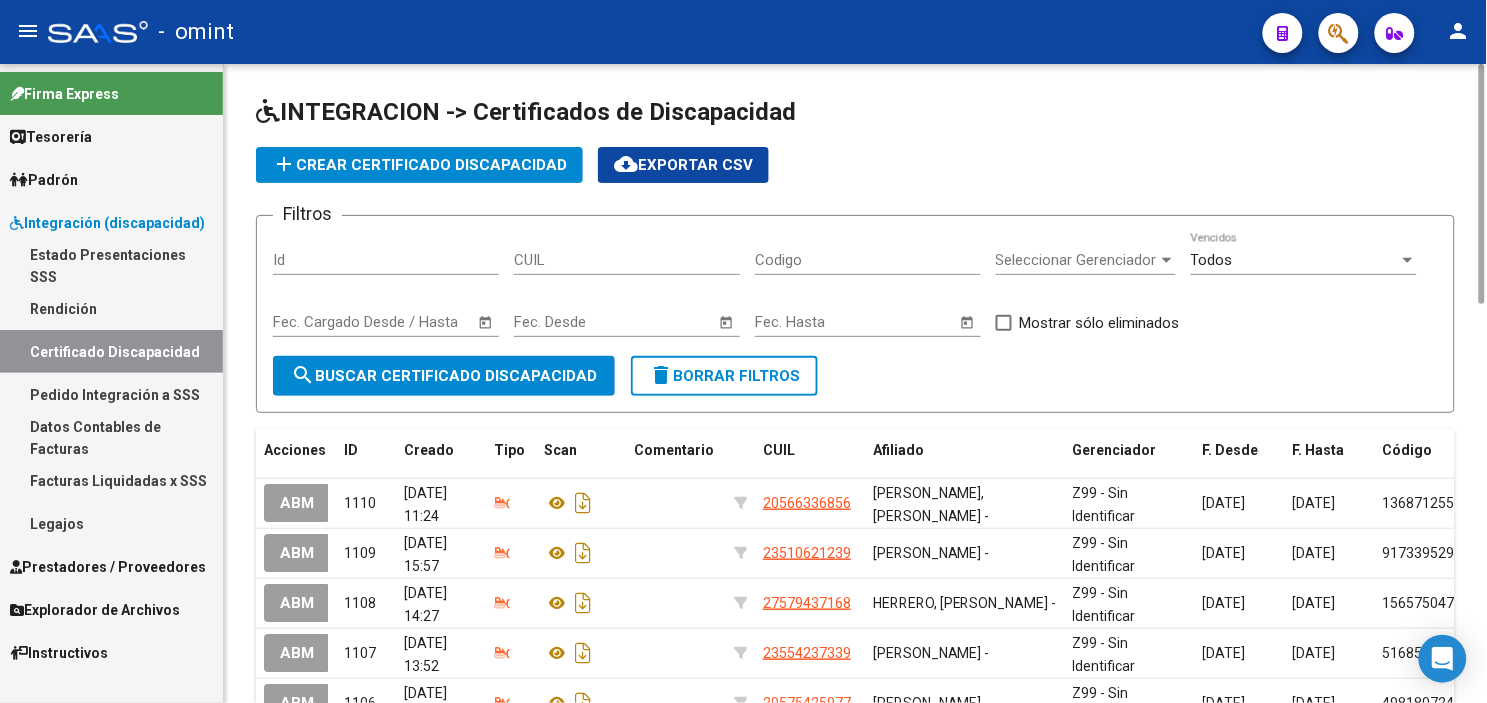 click on "Legajos" at bounding box center (111, 523) 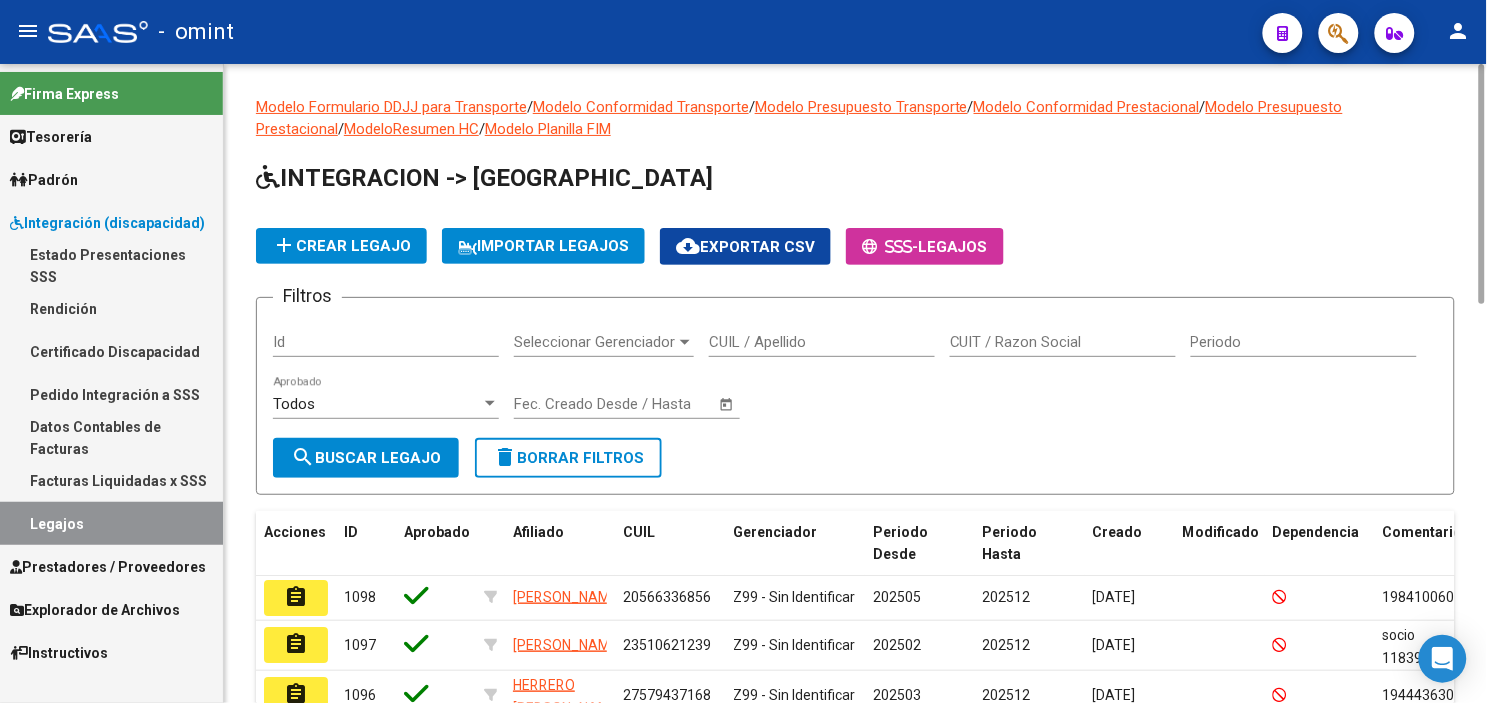 click on "CUIL / Apellido" at bounding box center (822, 342) 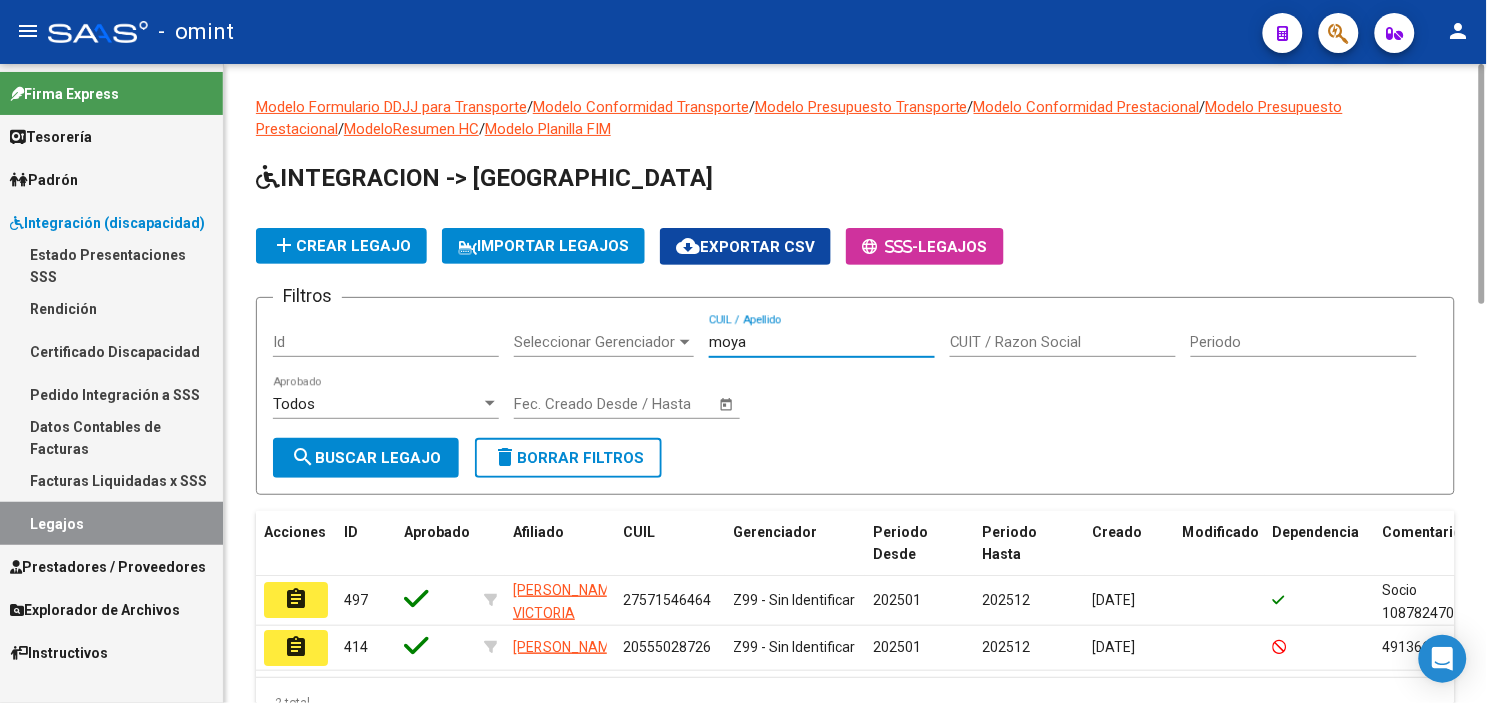 type on "moya" 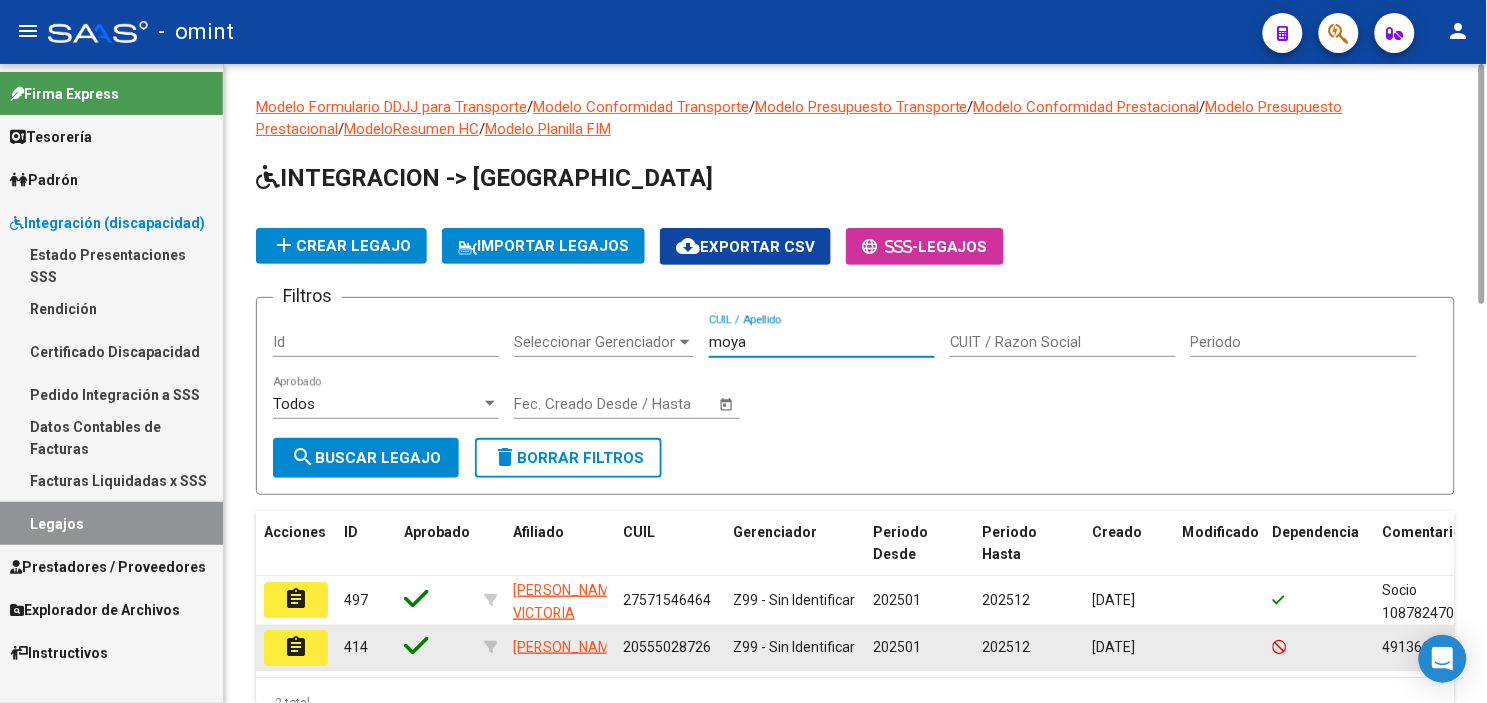click on "assignment" 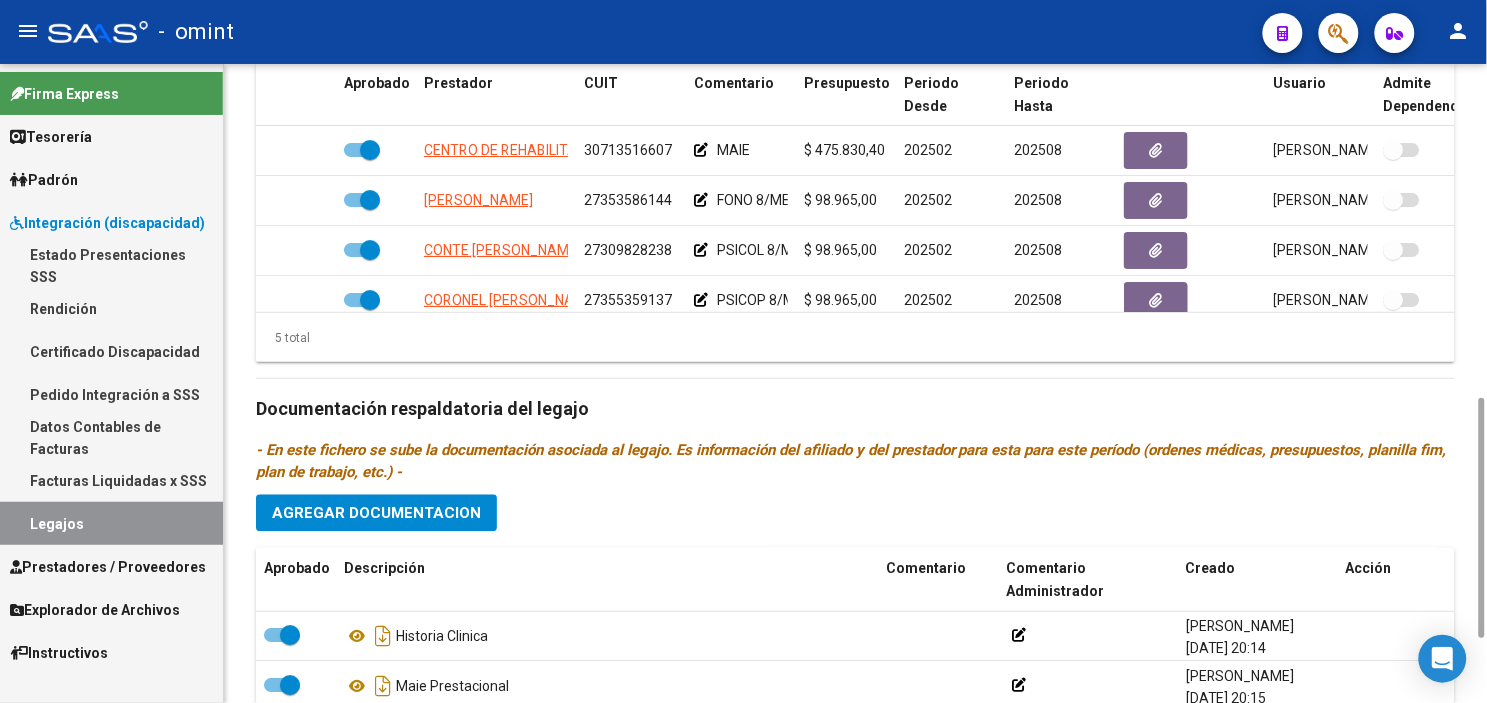 scroll, scrollTop: 1063, scrollLeft: 0, axis: vertical 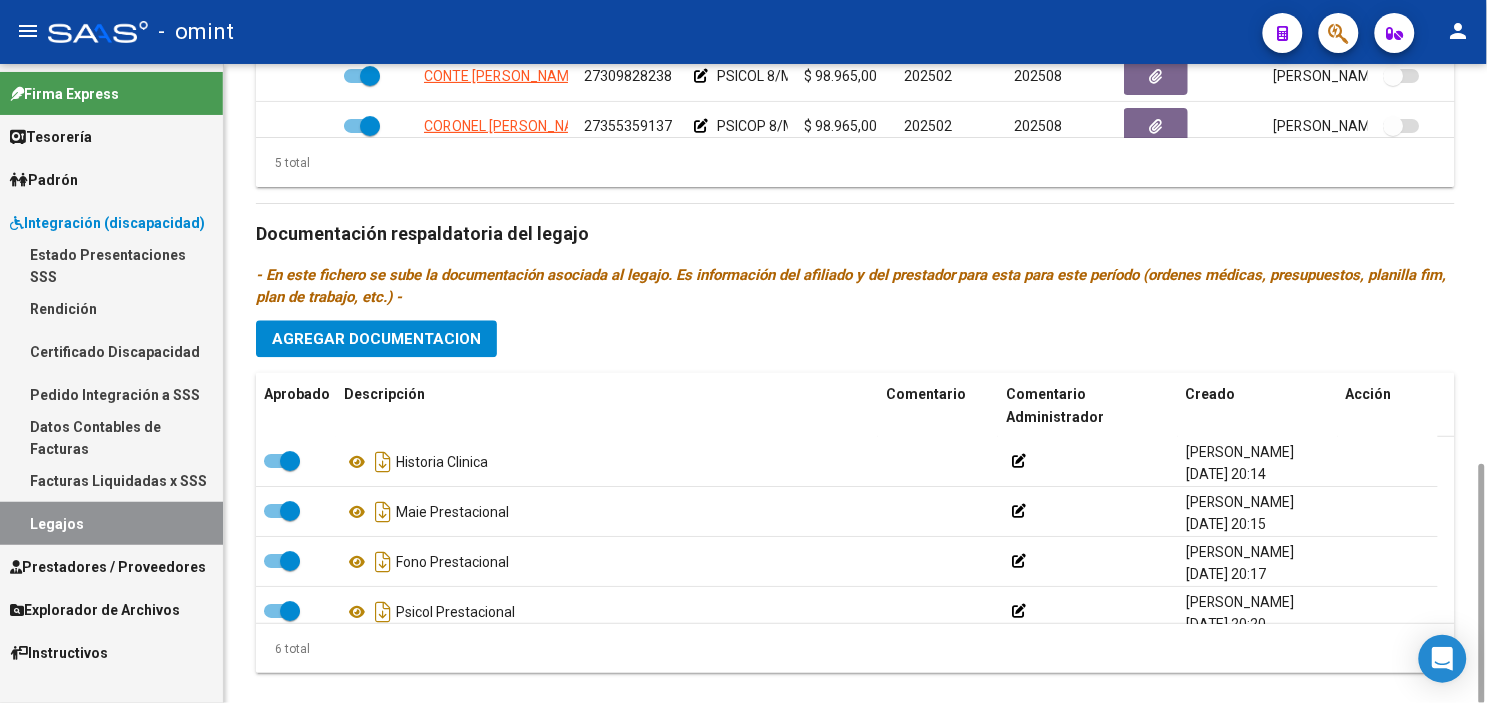 click on "Agregar Documentacion" 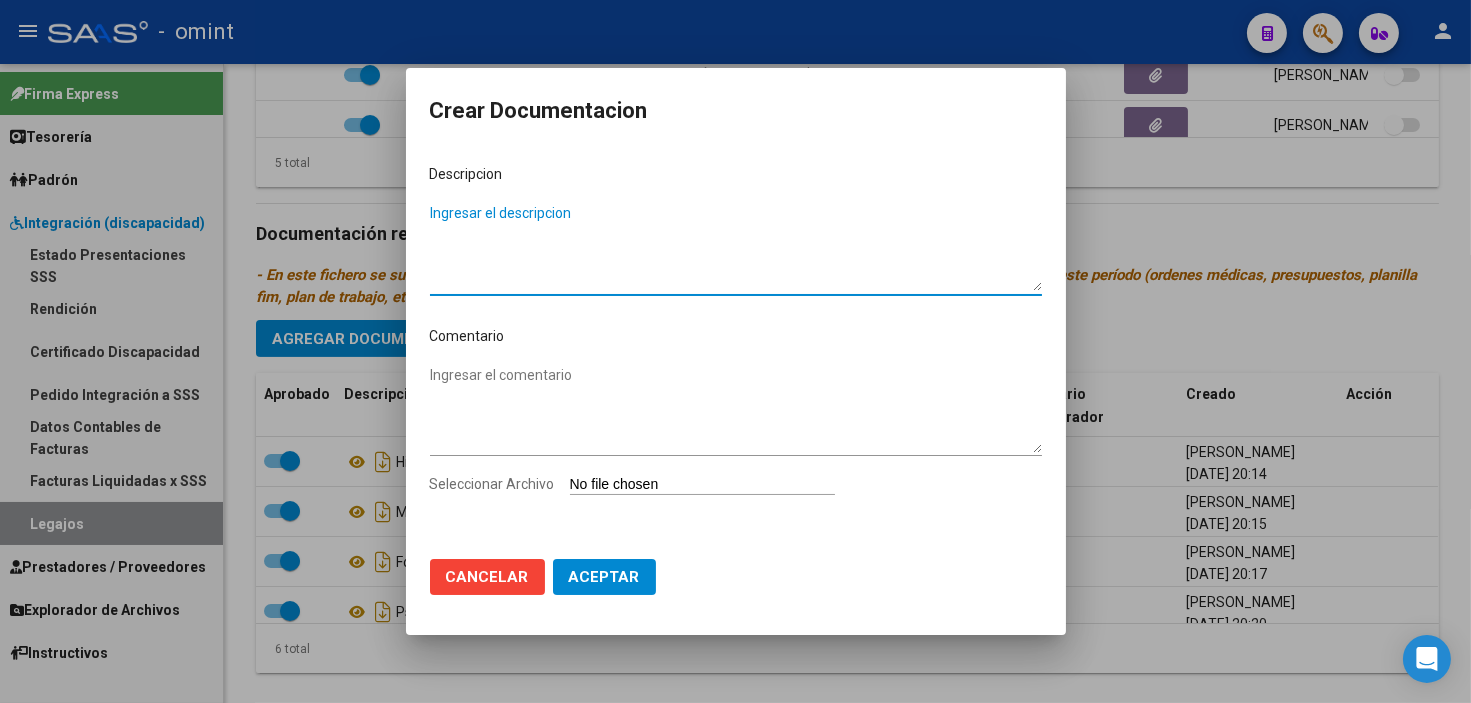 click on "Ingresar el descripcion" at bounding box center (736, 247) 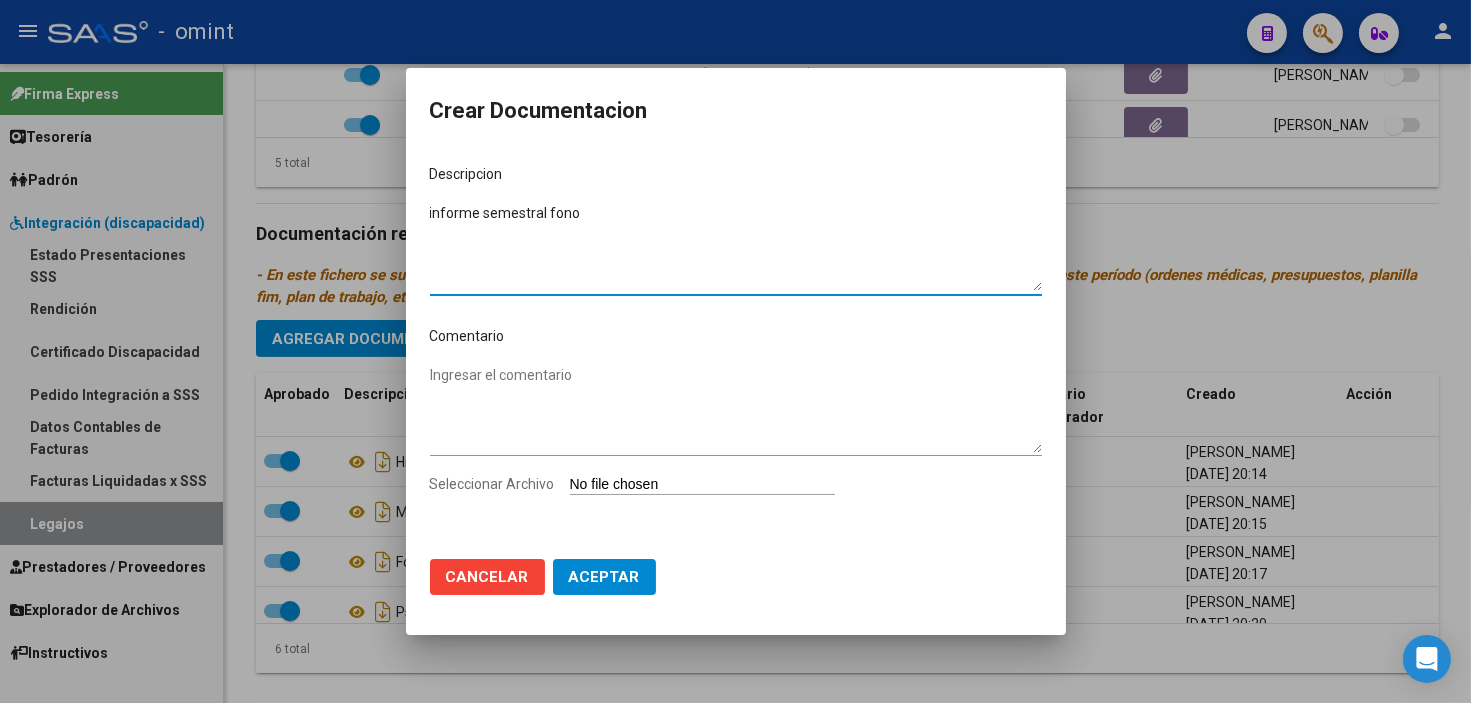 type on "informe semestral fono" 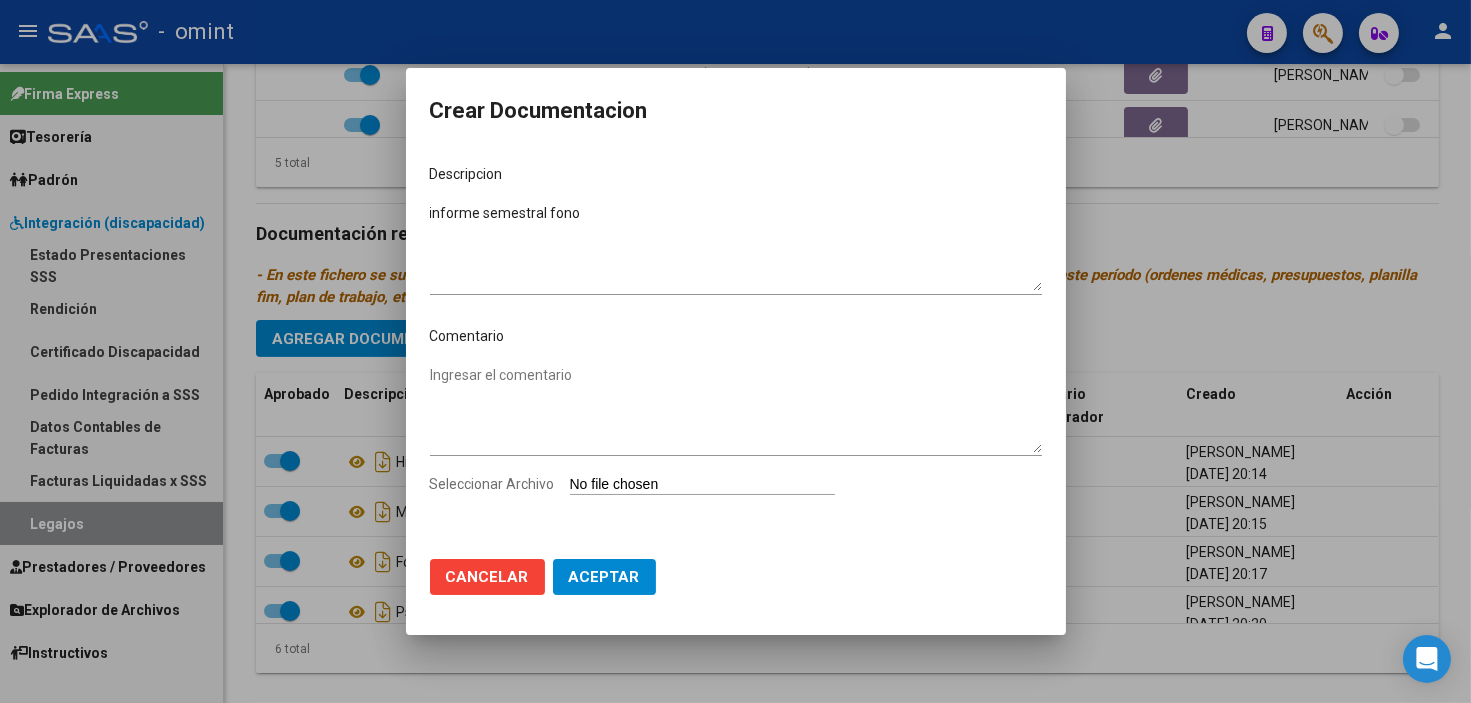 type on "C:\fakepath\FONO INFORME EVOLUT.pdf" 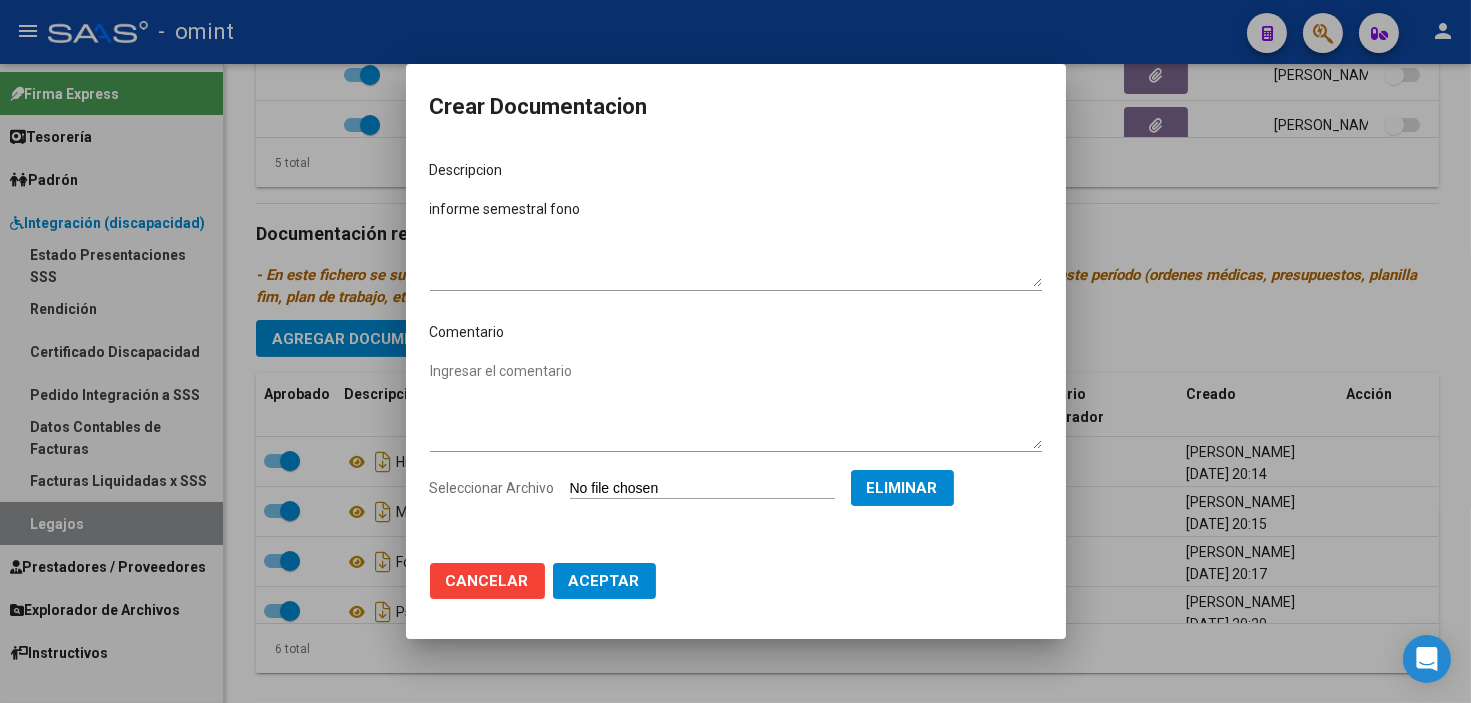 click on "Aceptar" 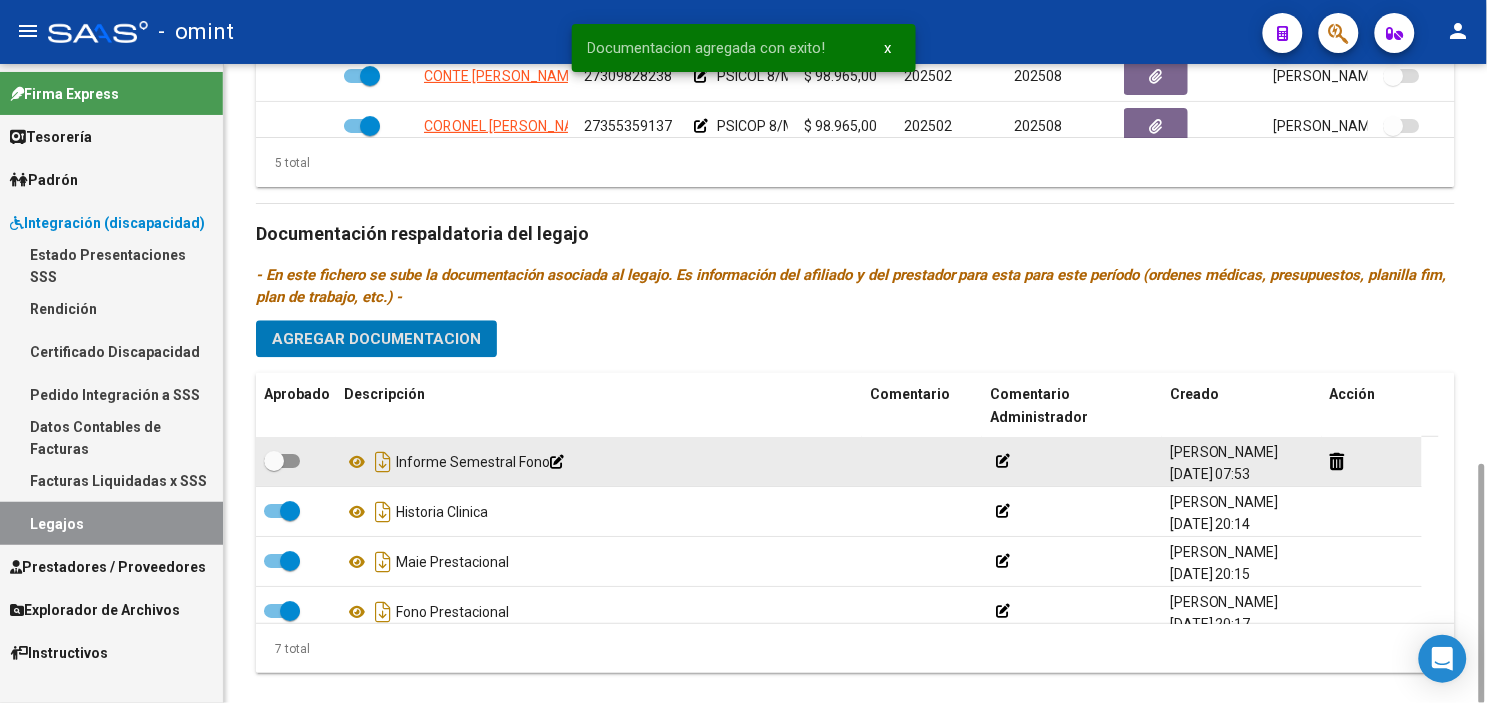 click at bounding box center (274, 461) 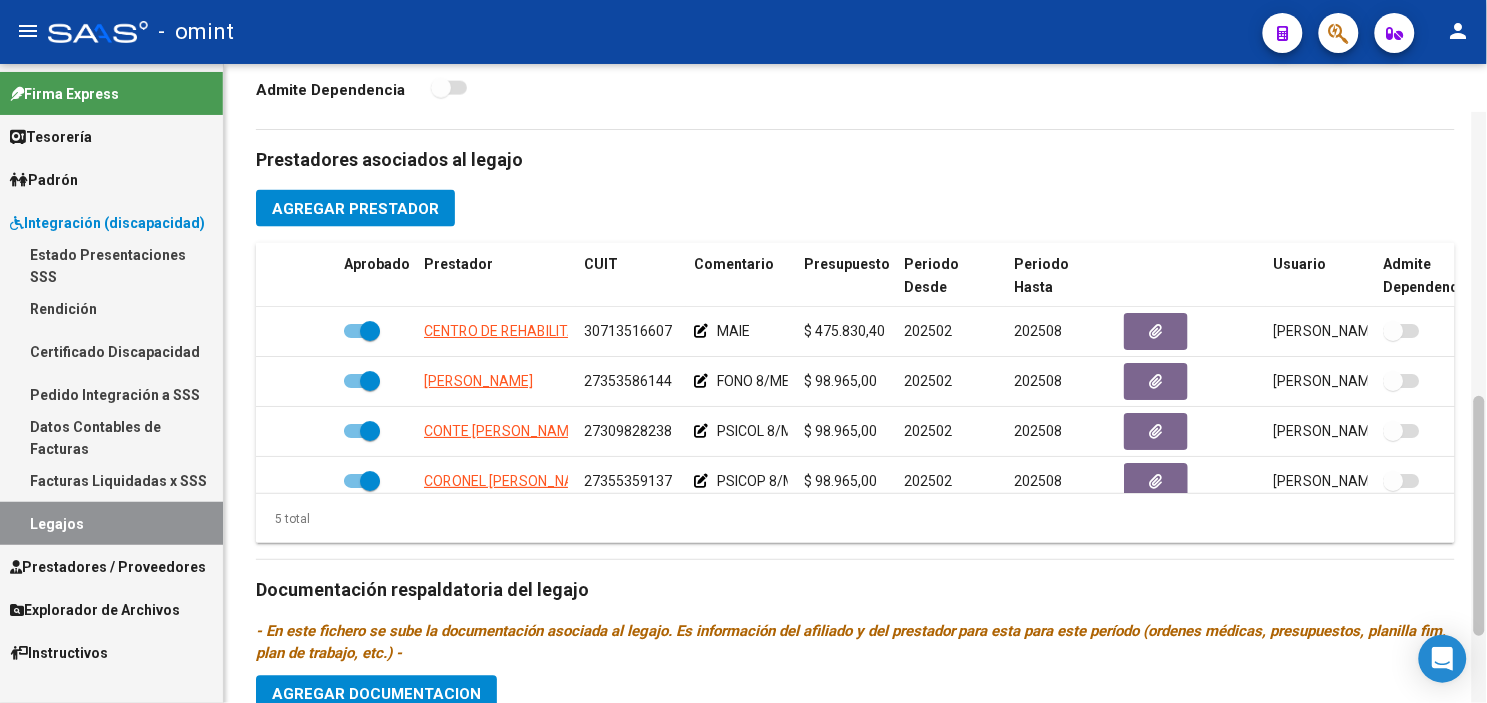 scroll, scrollTop: 675, scrollLeft: 0, axis: vertical 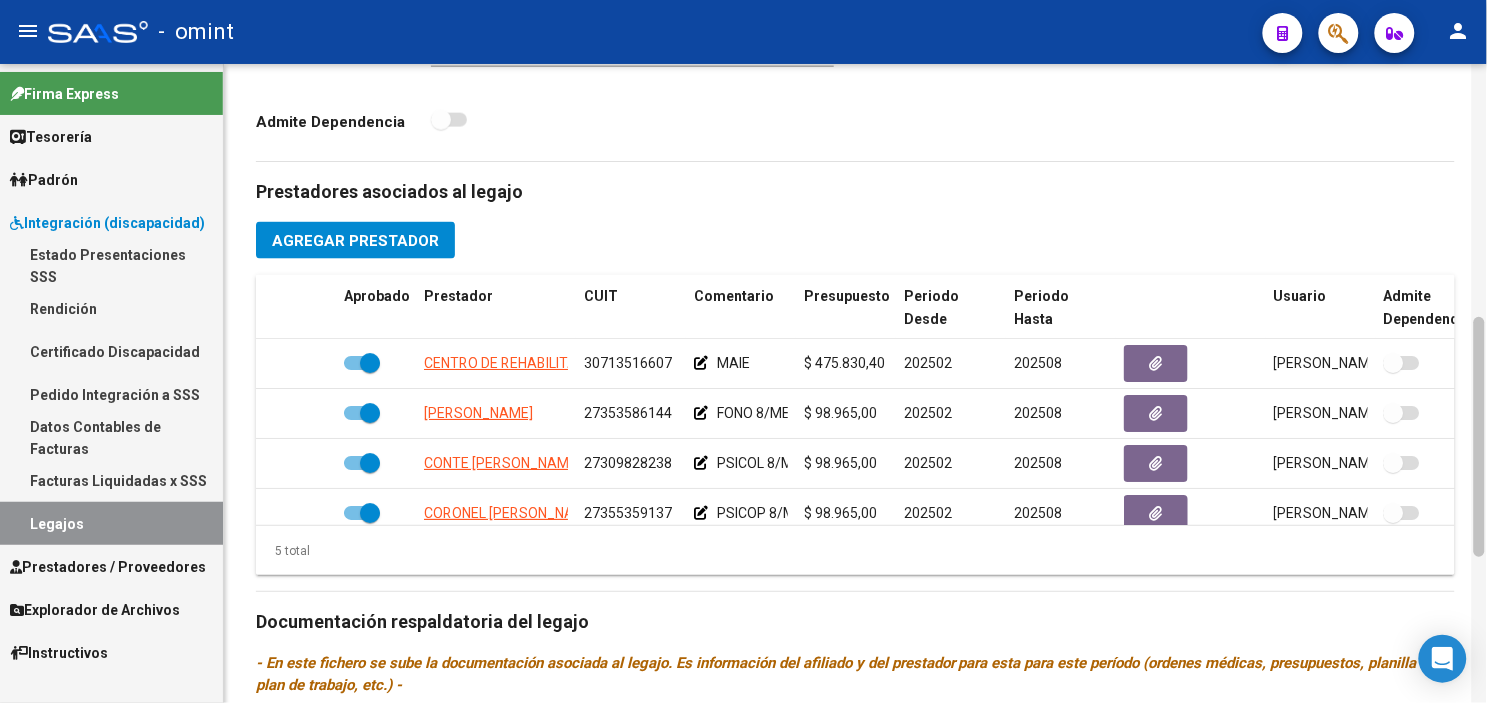 drag, startPoint x: 1476, startPoint y: 527, endPoint x: 1476, endPoint y: 382, distance: 145 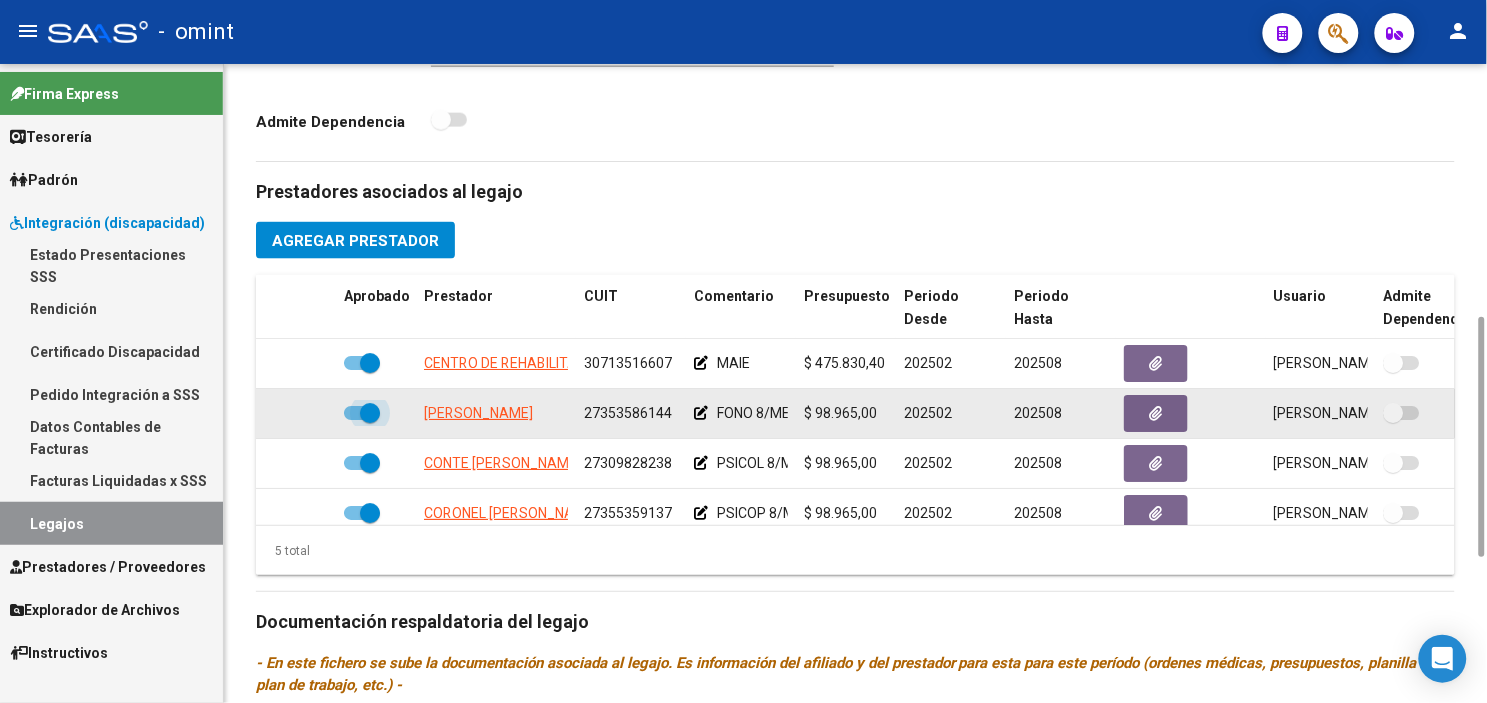 click at bounding box center (370, 413) 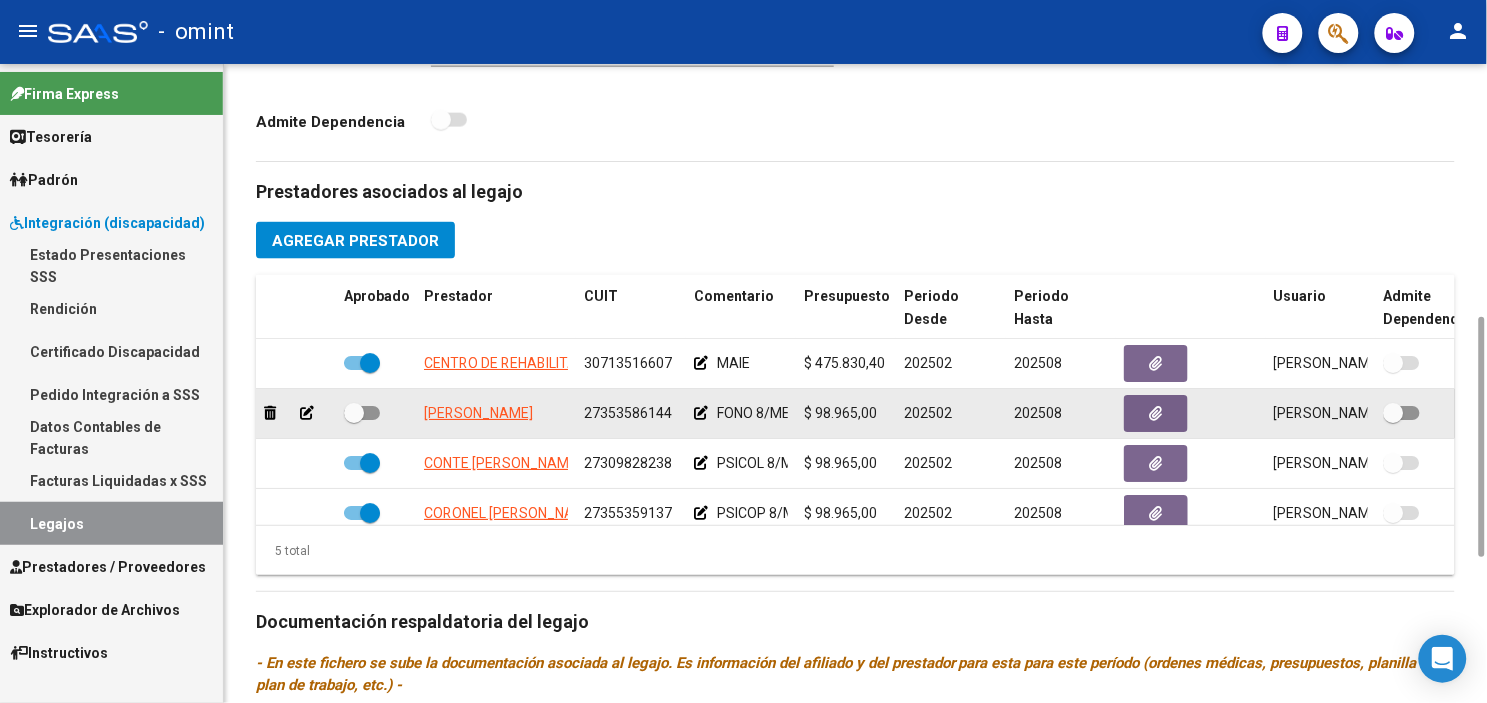 click 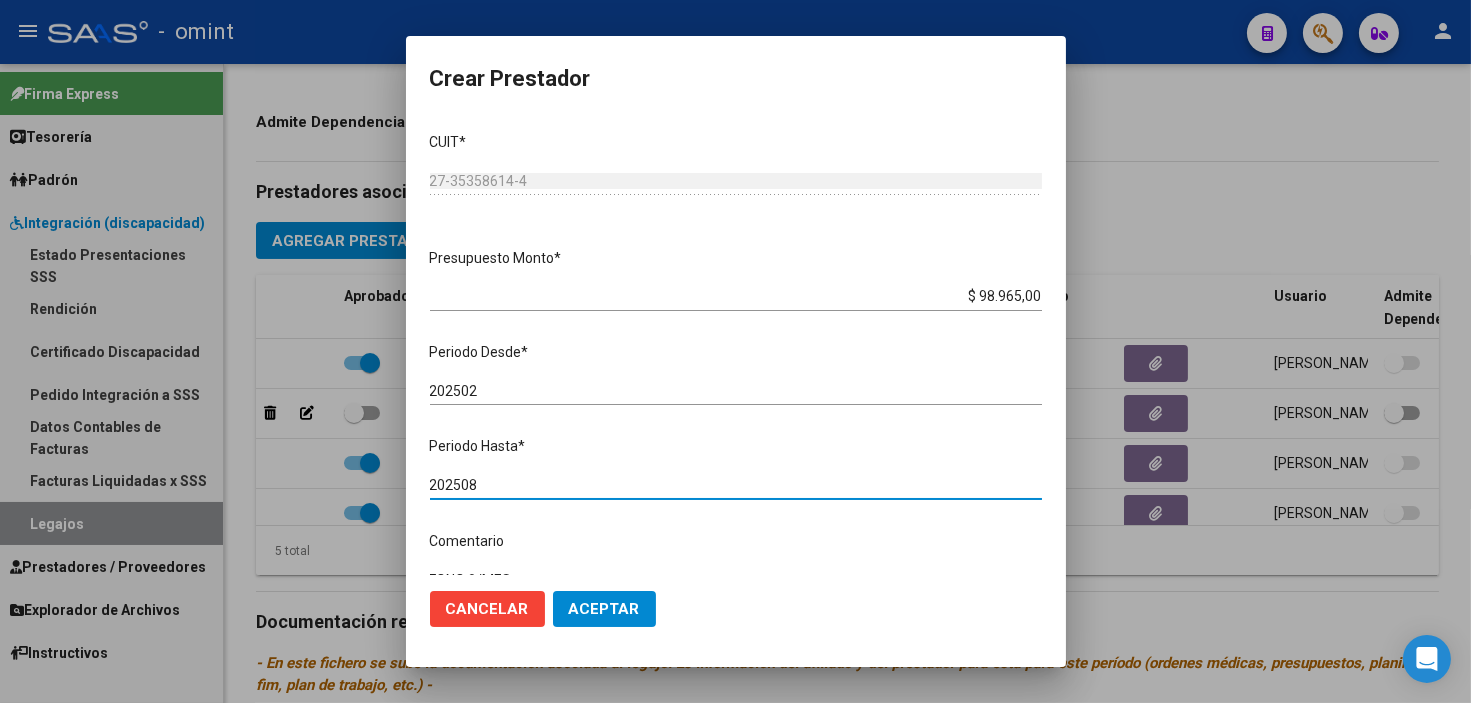 drag, startPoint x: 462, startPoint y: 485, endPoint x: 483, endPoint y: 490, distance: 21.587032 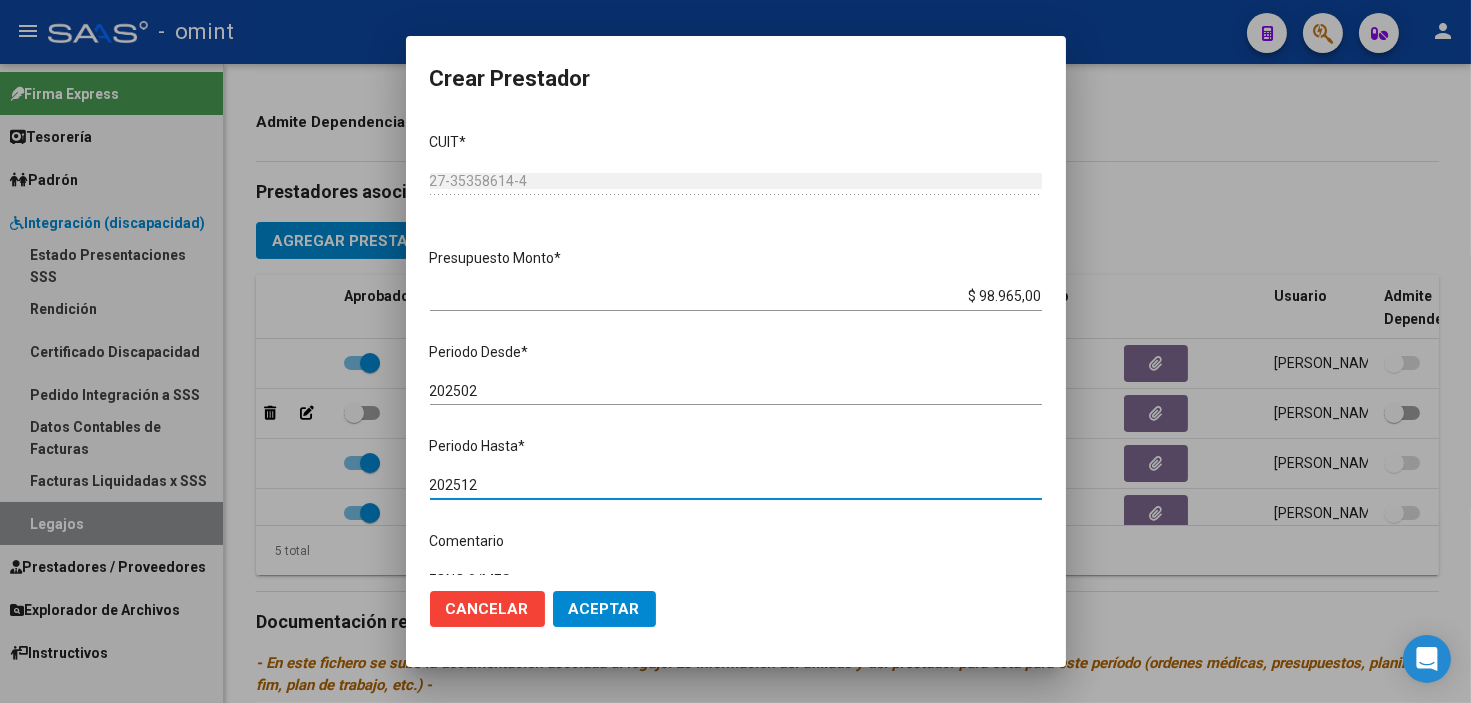 type on "202512" 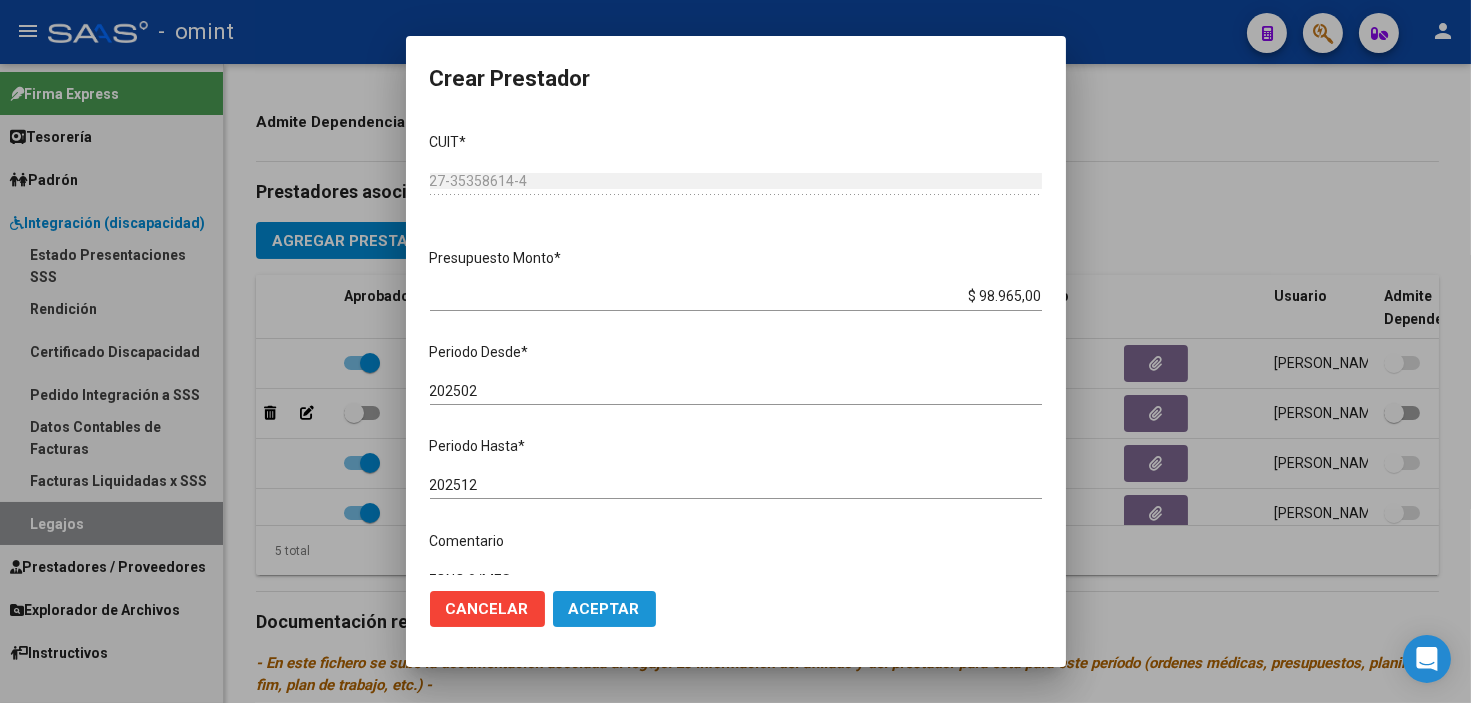 click on "Aceptar" 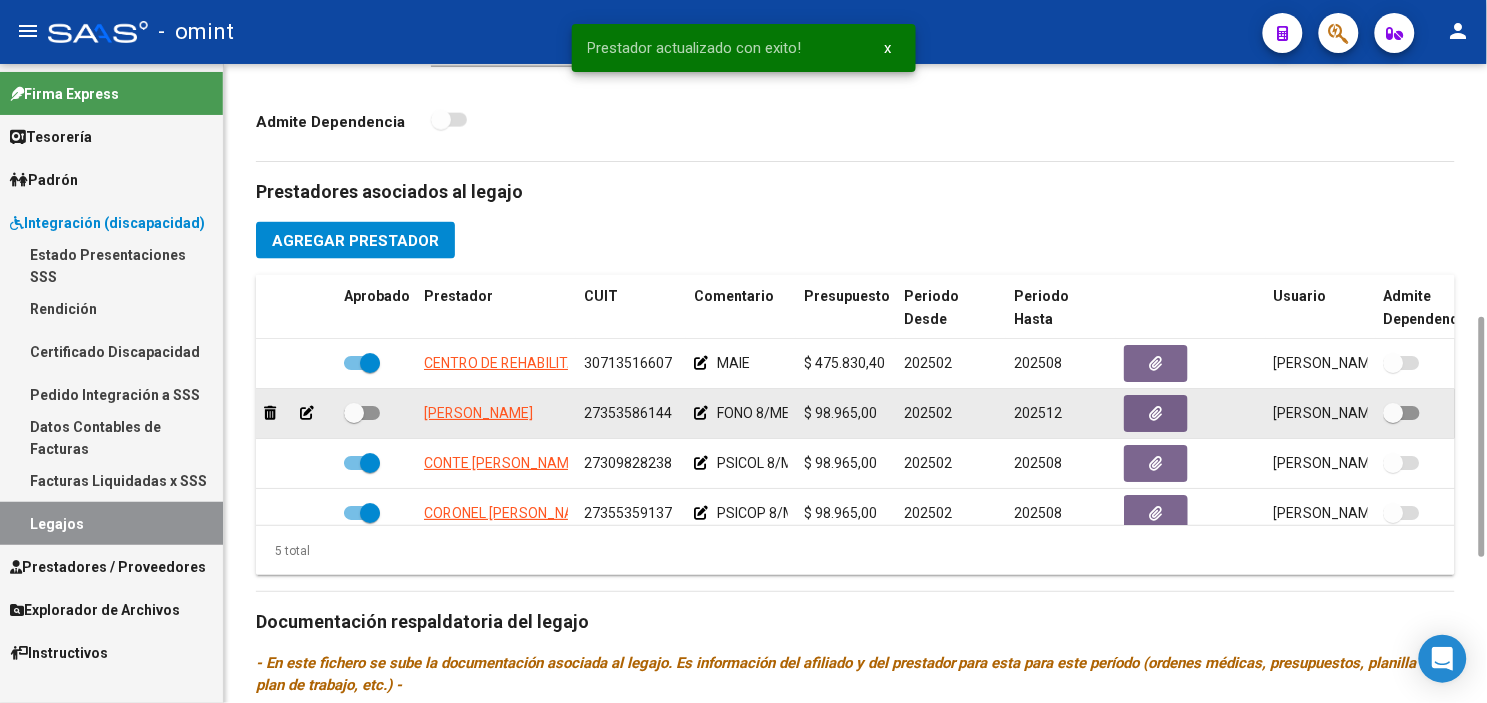 click at bounding box center [354, 413] 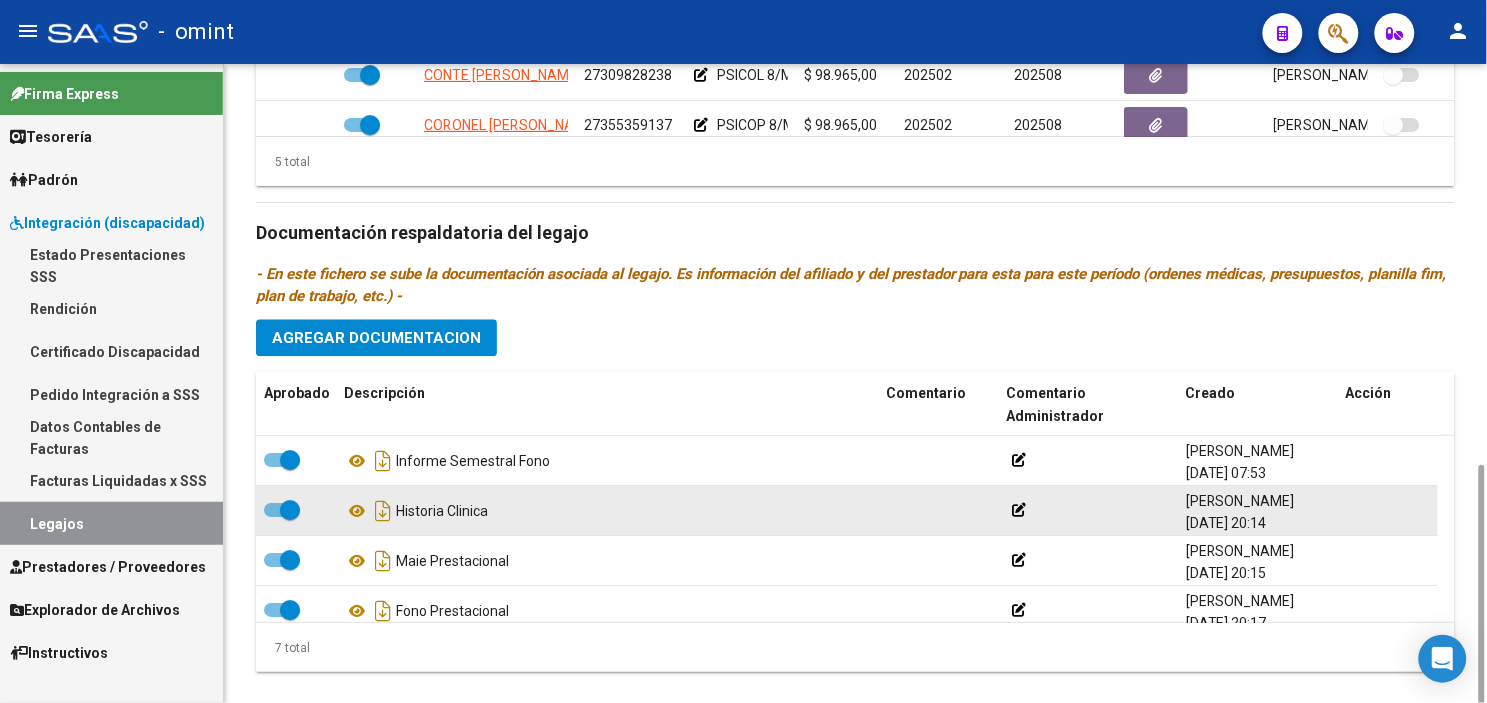 scroll, scrollTop: 1065, scrollLeft: 0, axis: vertical 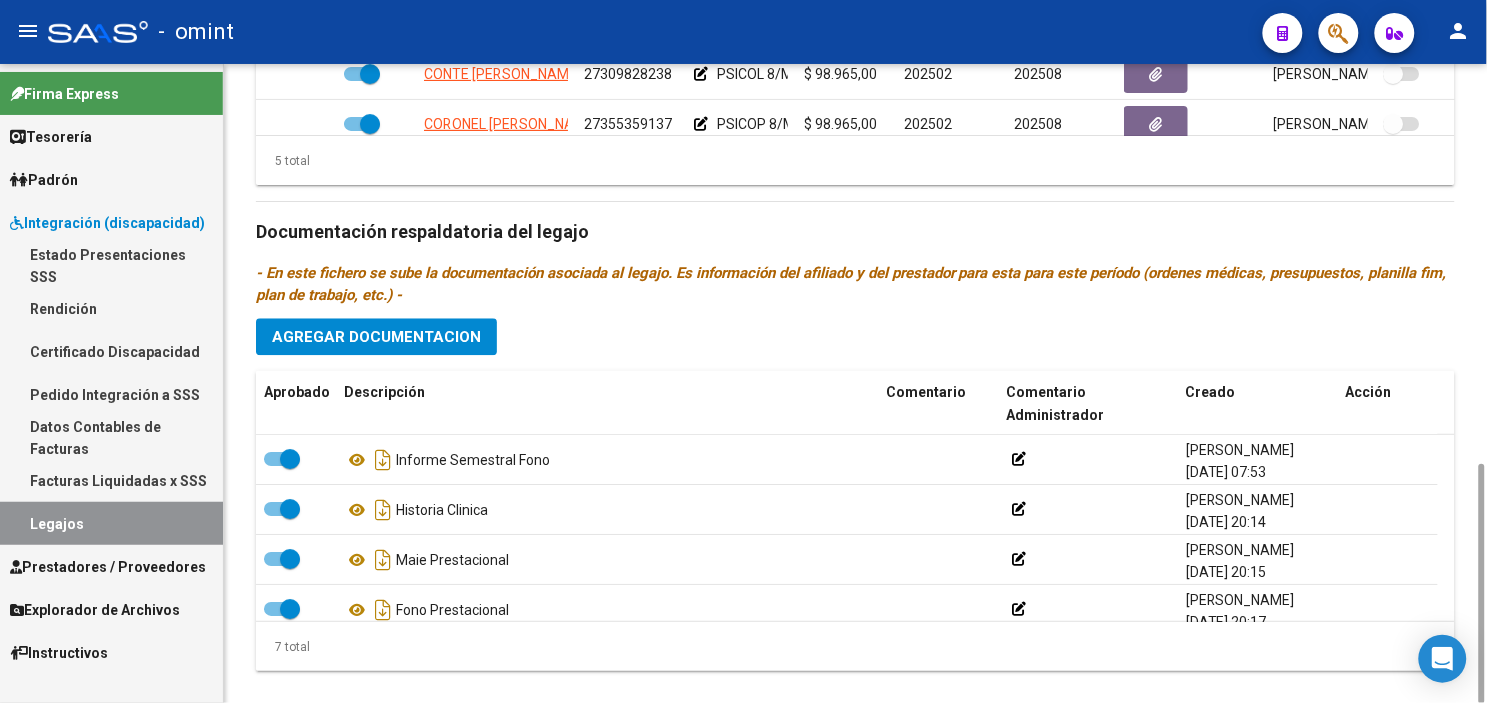 click on "Agregar Documentacion" 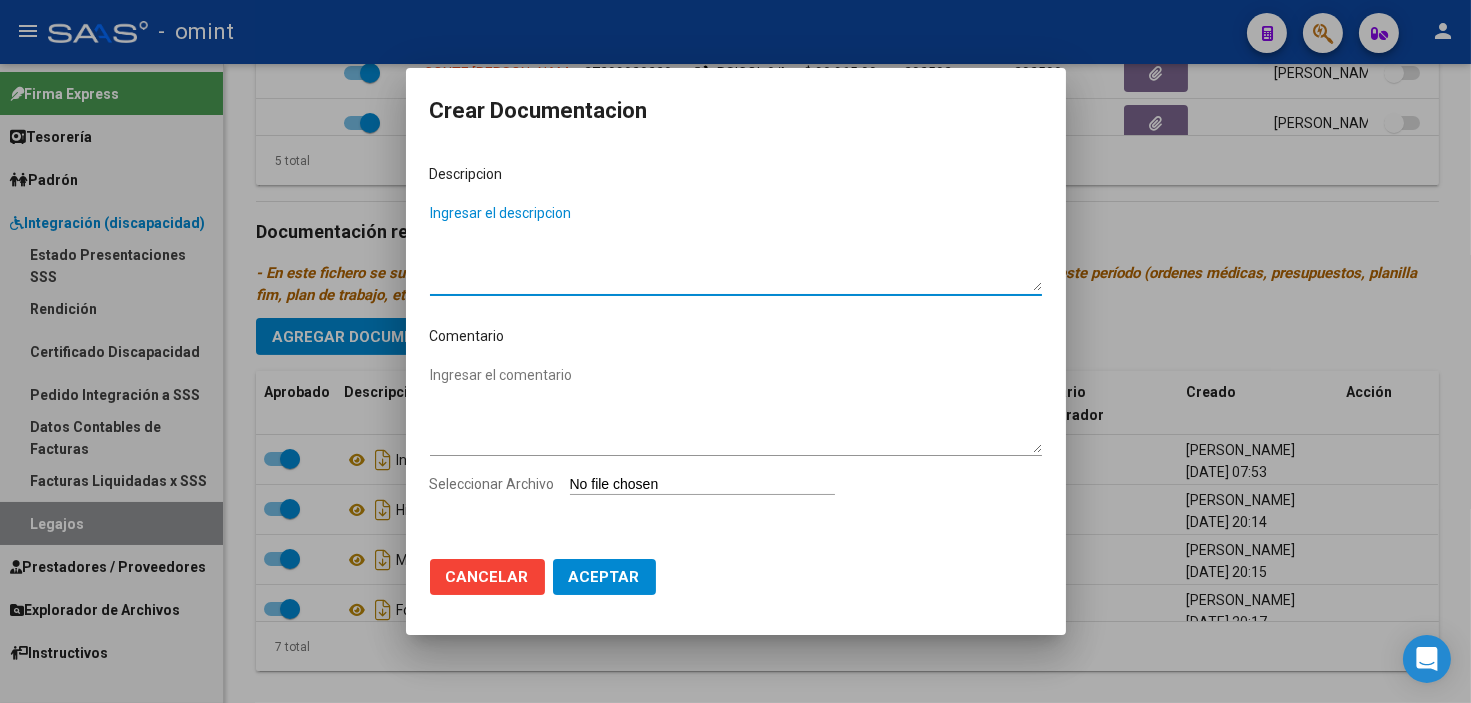 click on "Ingresar el descripcion" at bounding box center [736, 247] 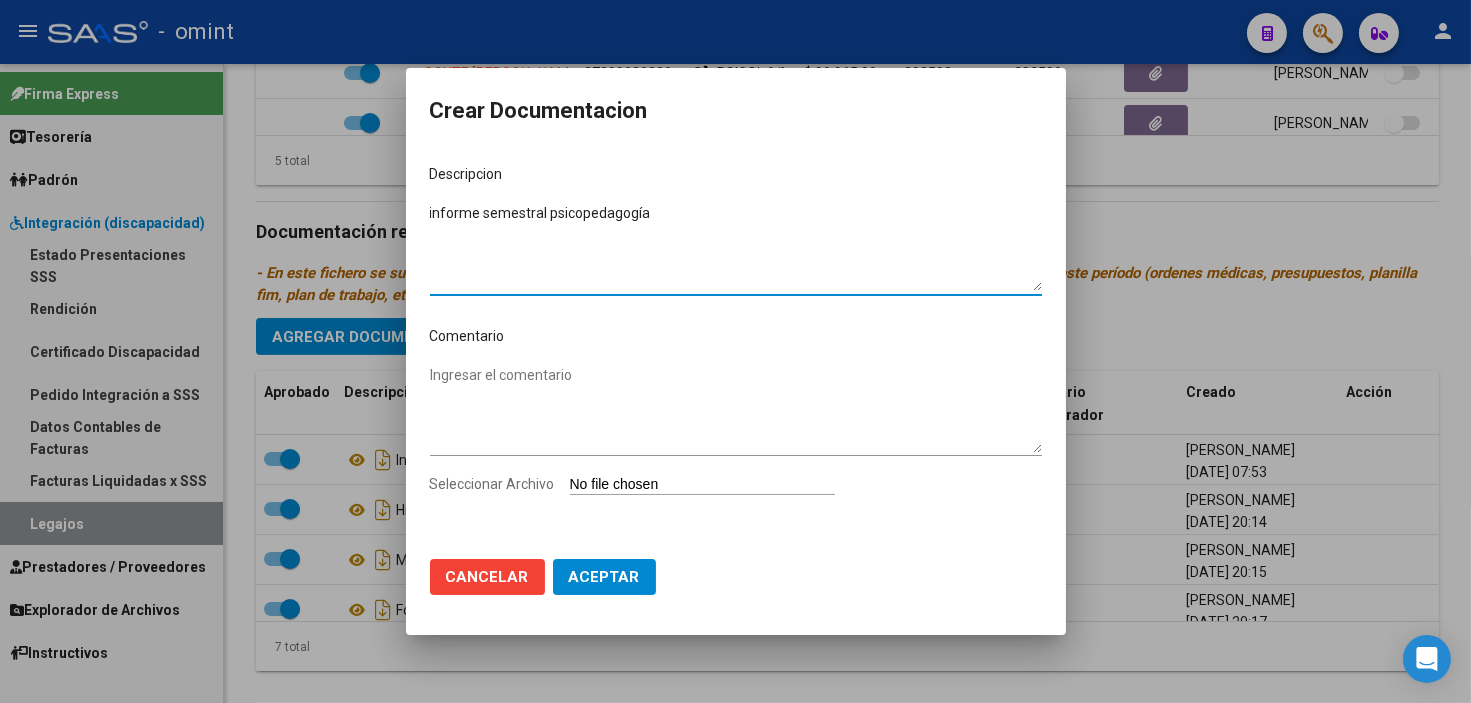 type on "informe semestral psicopedagogía" 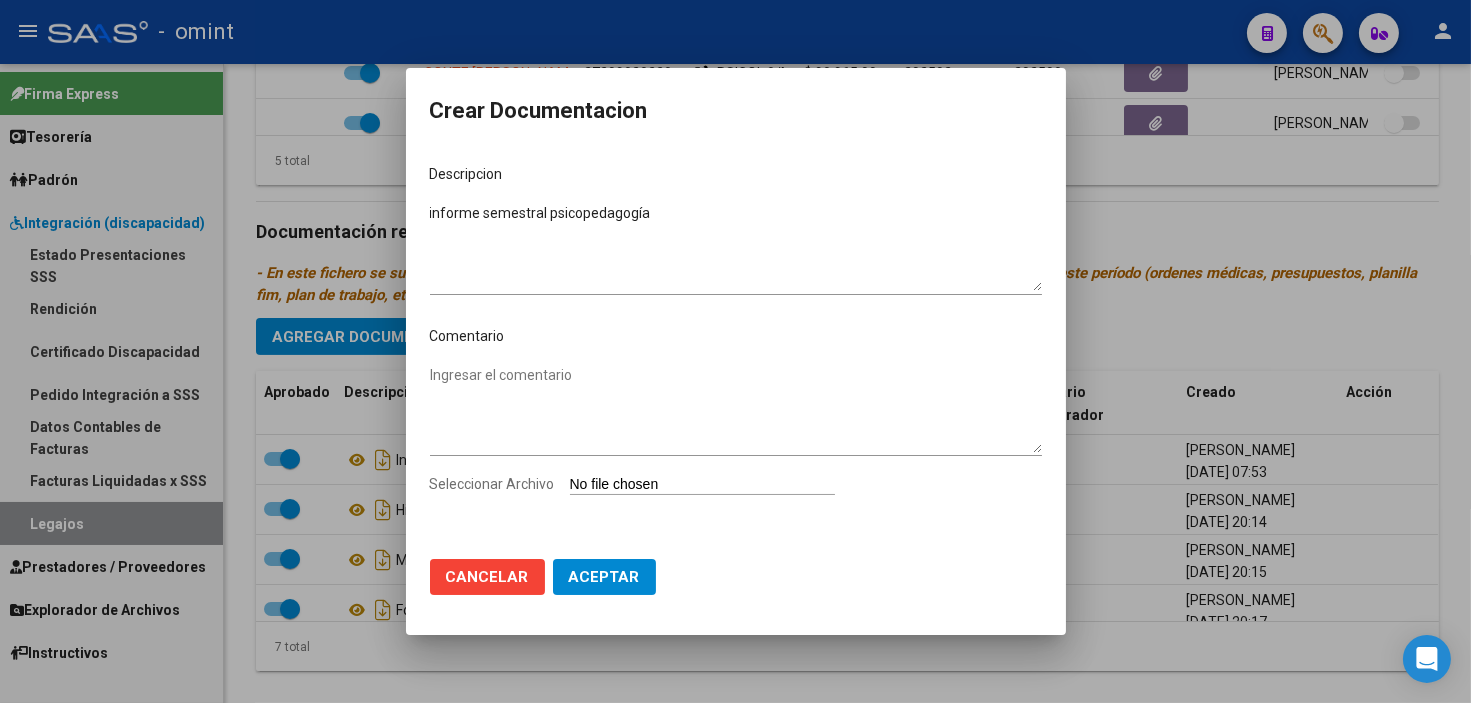 type on "C:\fakepath\4913669003_25062709390_form048.pdf" 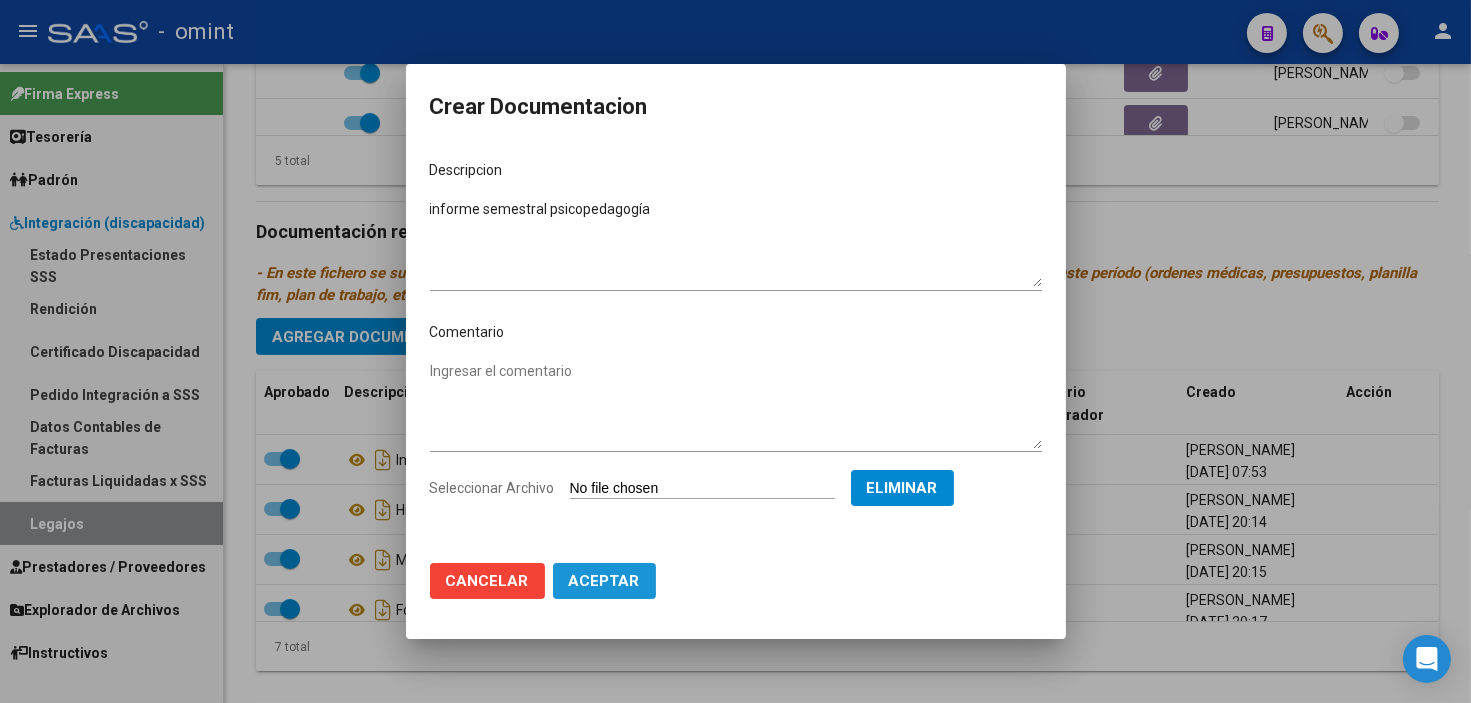 click on "Aceptar" 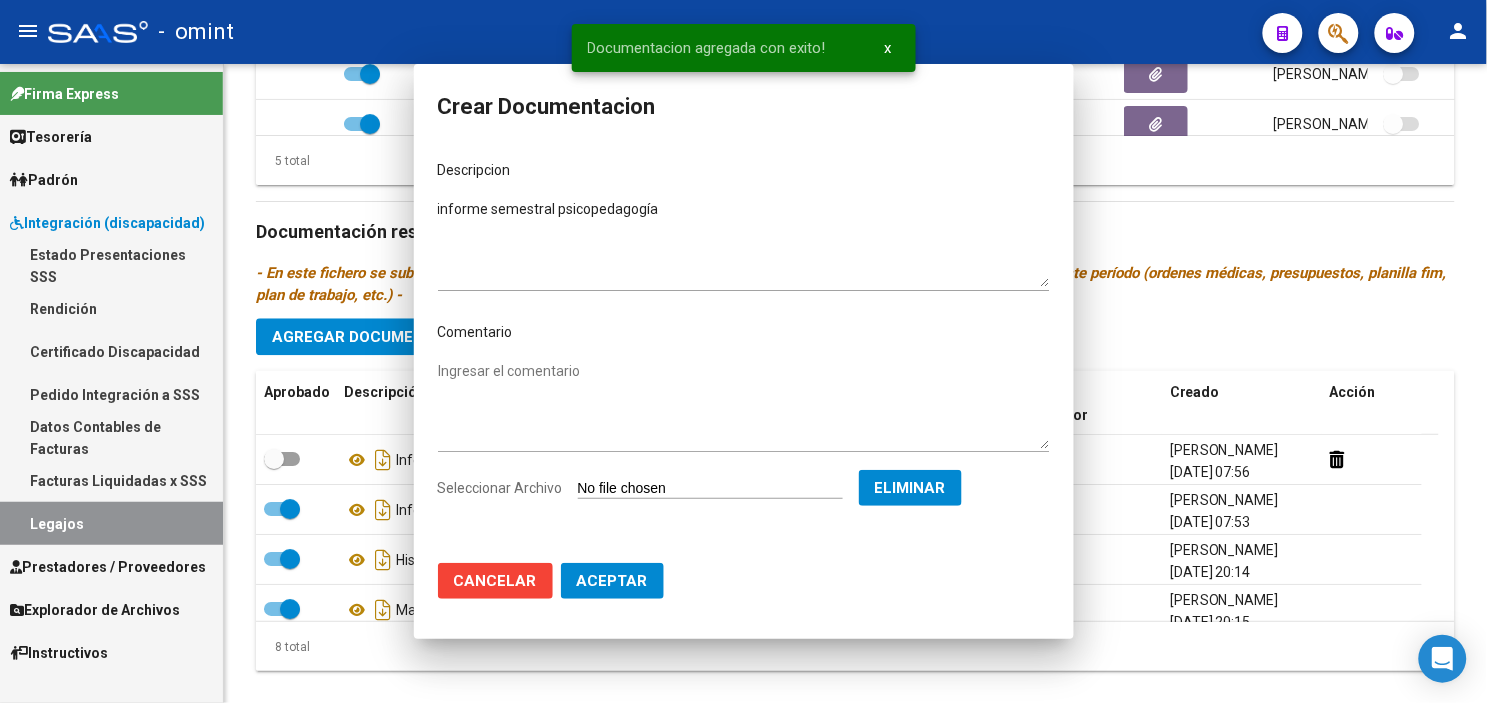 scroll, scrollTop: 1063, scrollLeft: 0, axis: vertical 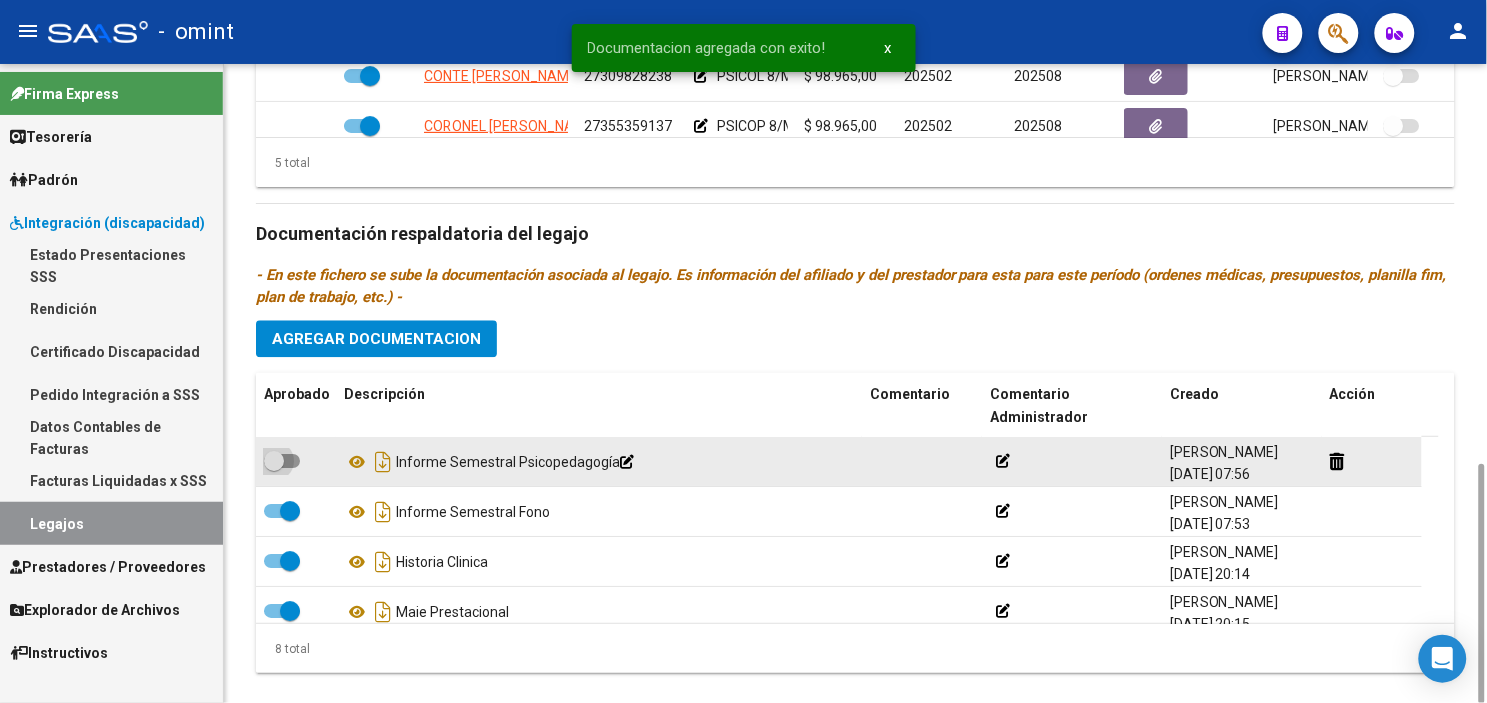 click at bounding box center [274, 461] 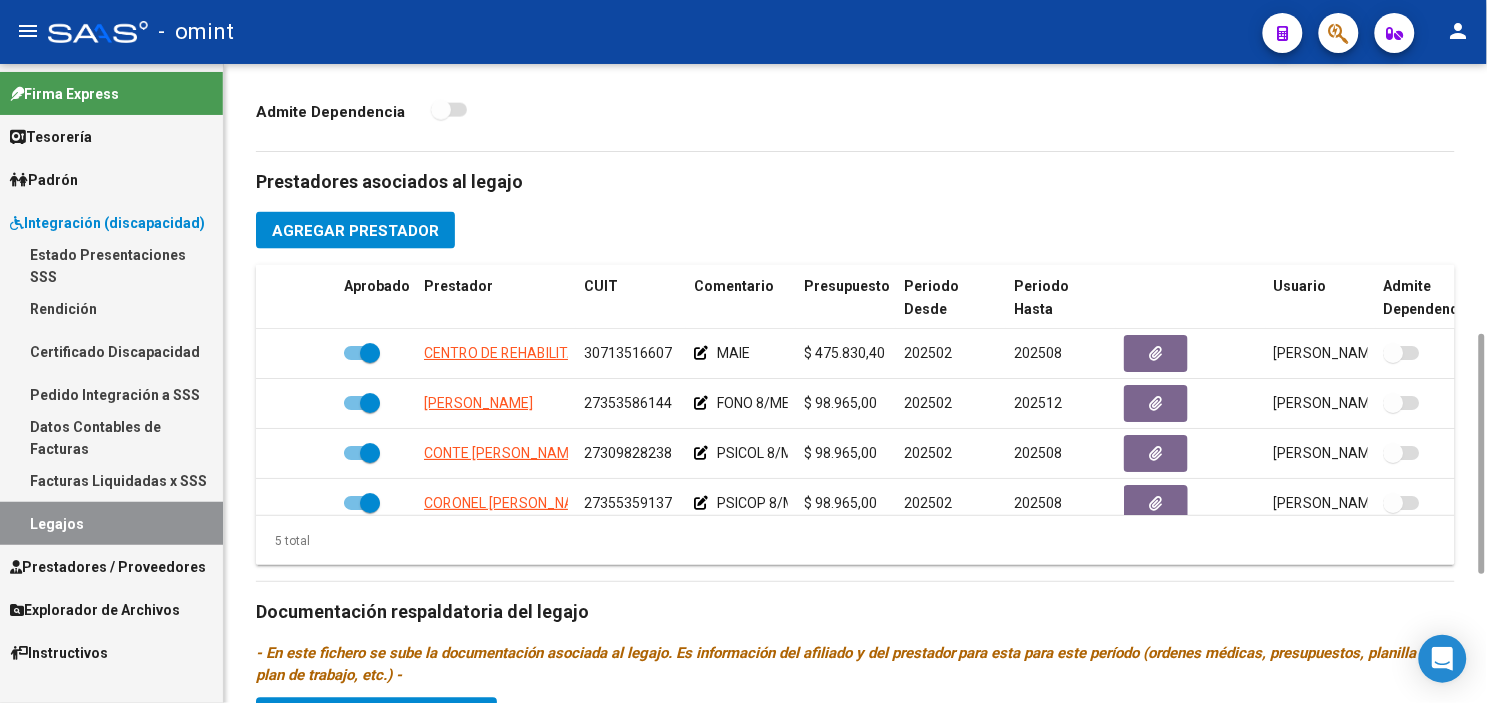 scroll, scrollTop: 675, scrollLeft: 0, axis: vertical 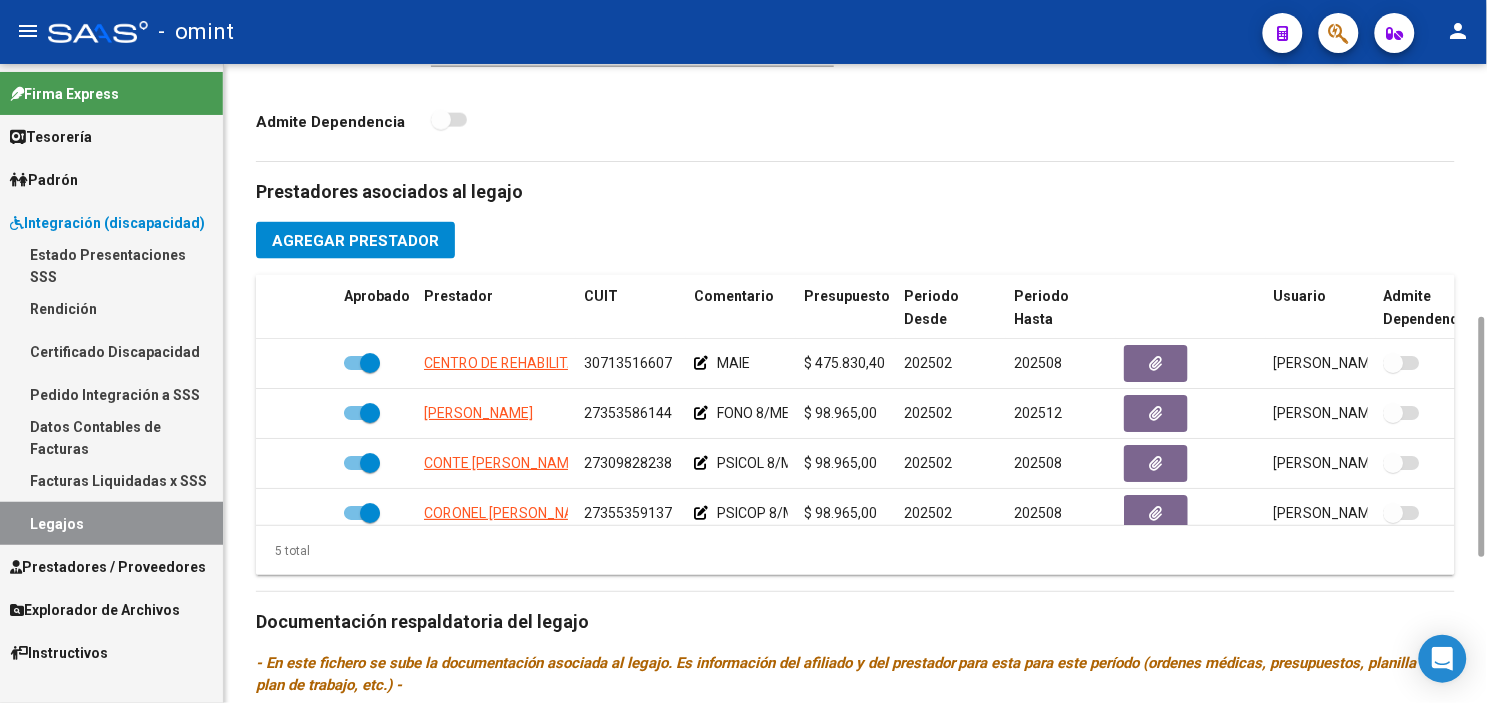 drag, startPoint x: 1477, startPoint y: 533, endPoint x: 1464, endPoint y: 387, distance: 146.57762 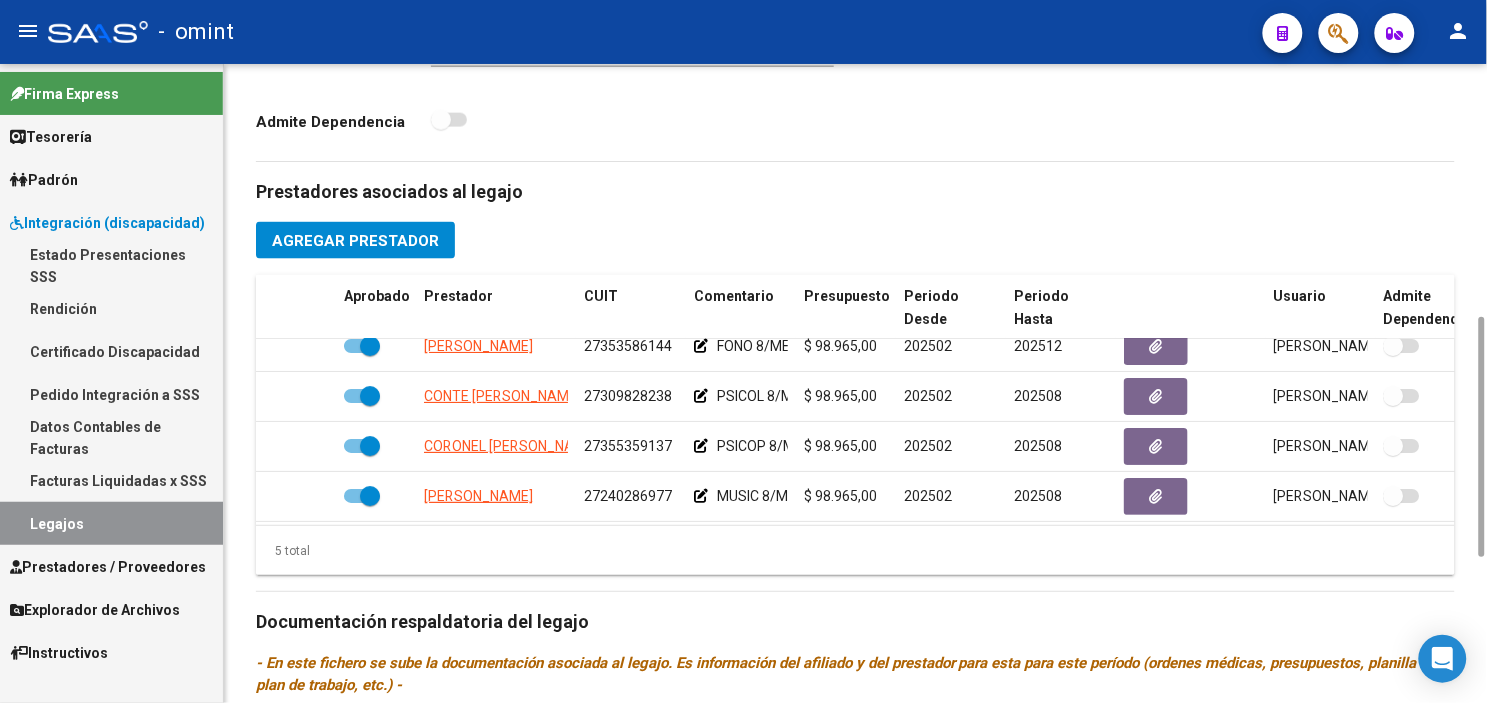 scroll, scrollTop: 86, scrollLeft: 0, axis: vertical 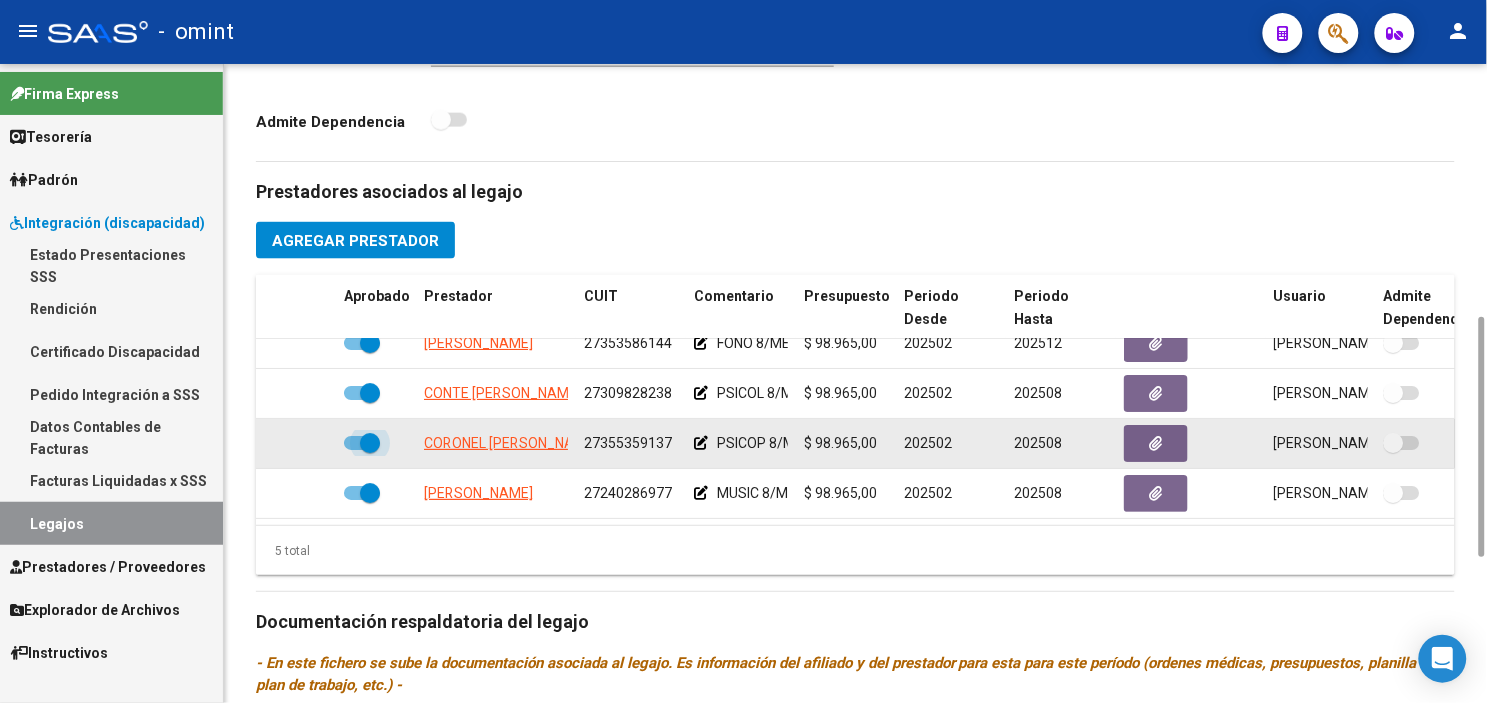 drag, startPoint x: 375, startPoint y: 392, endPoint x: 360, endPoint y: 387, distance: 15.811388 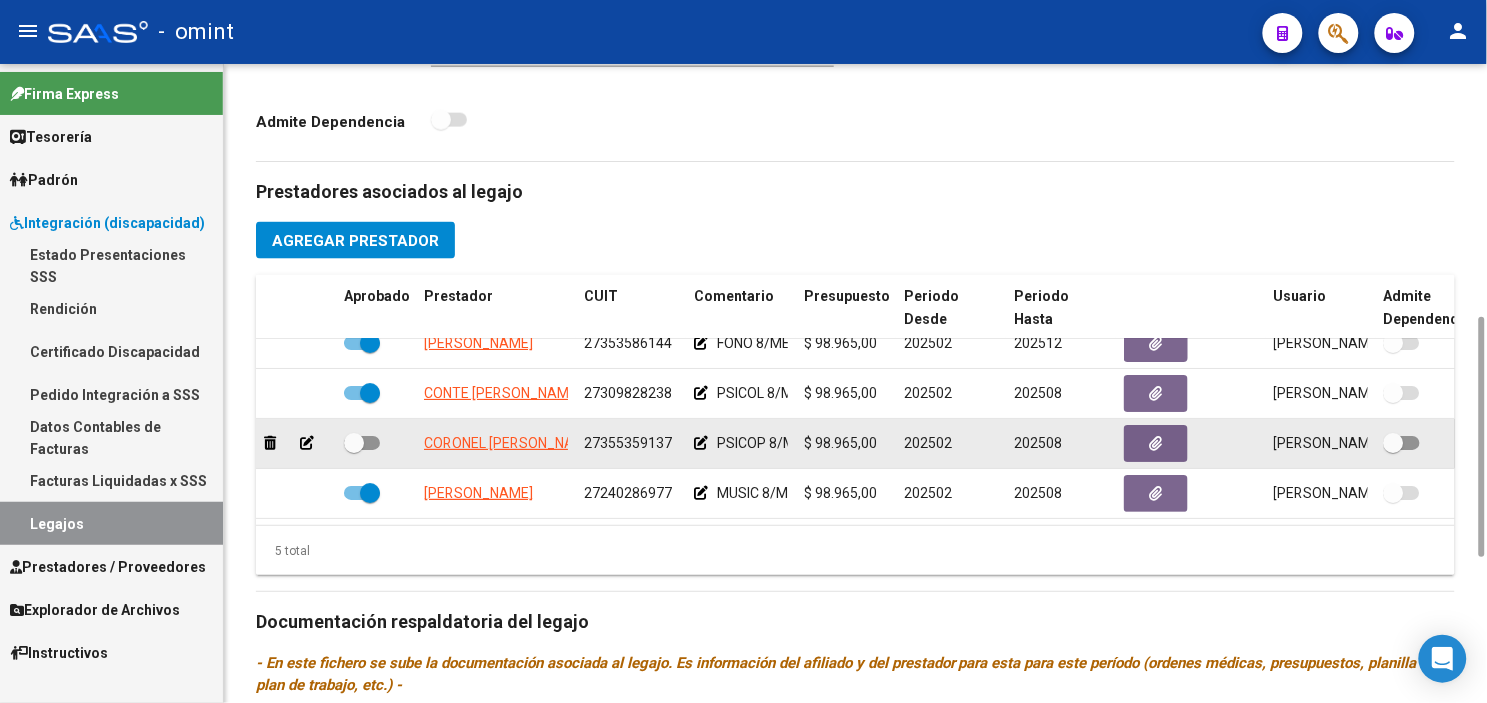 click 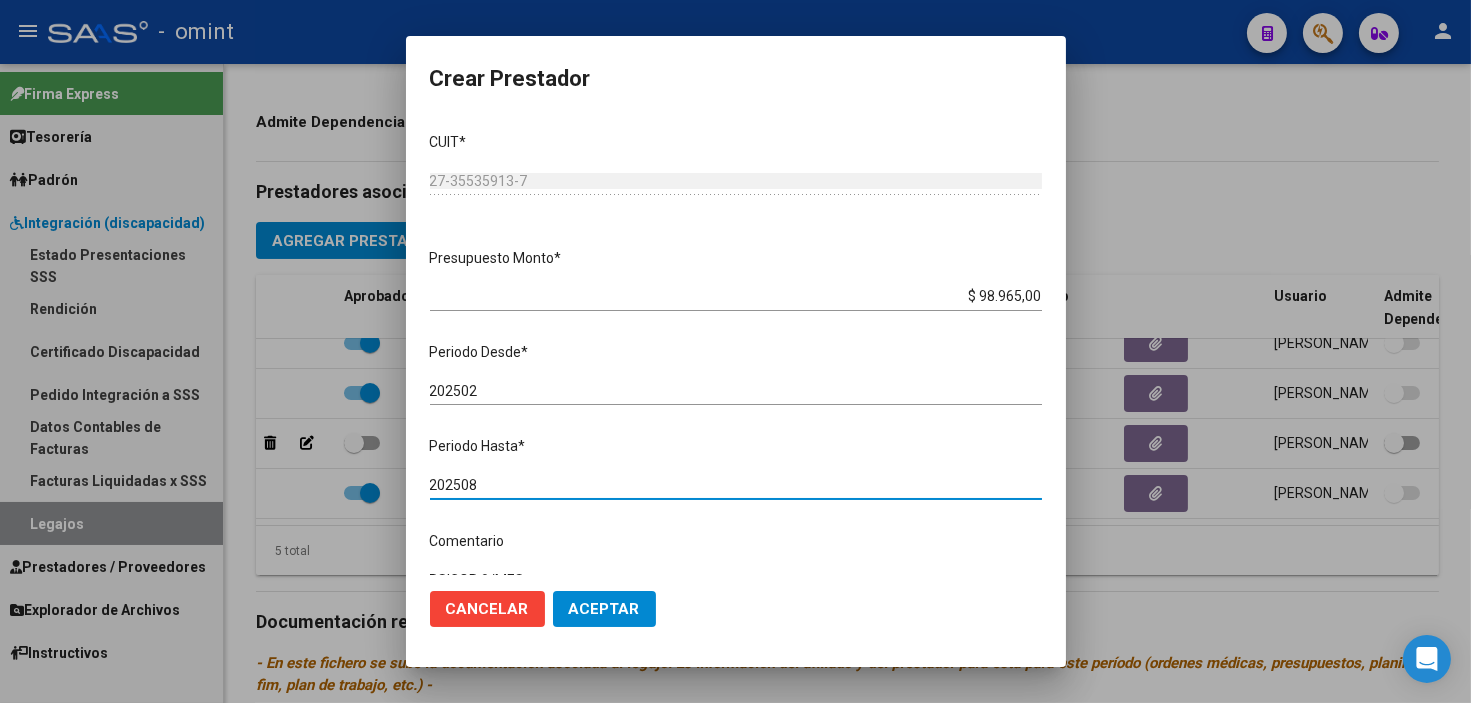 drag, startPoint x: 463, startPoint y: 482, endPoint x: 490, endPoint y: 487, distance: 27.45906 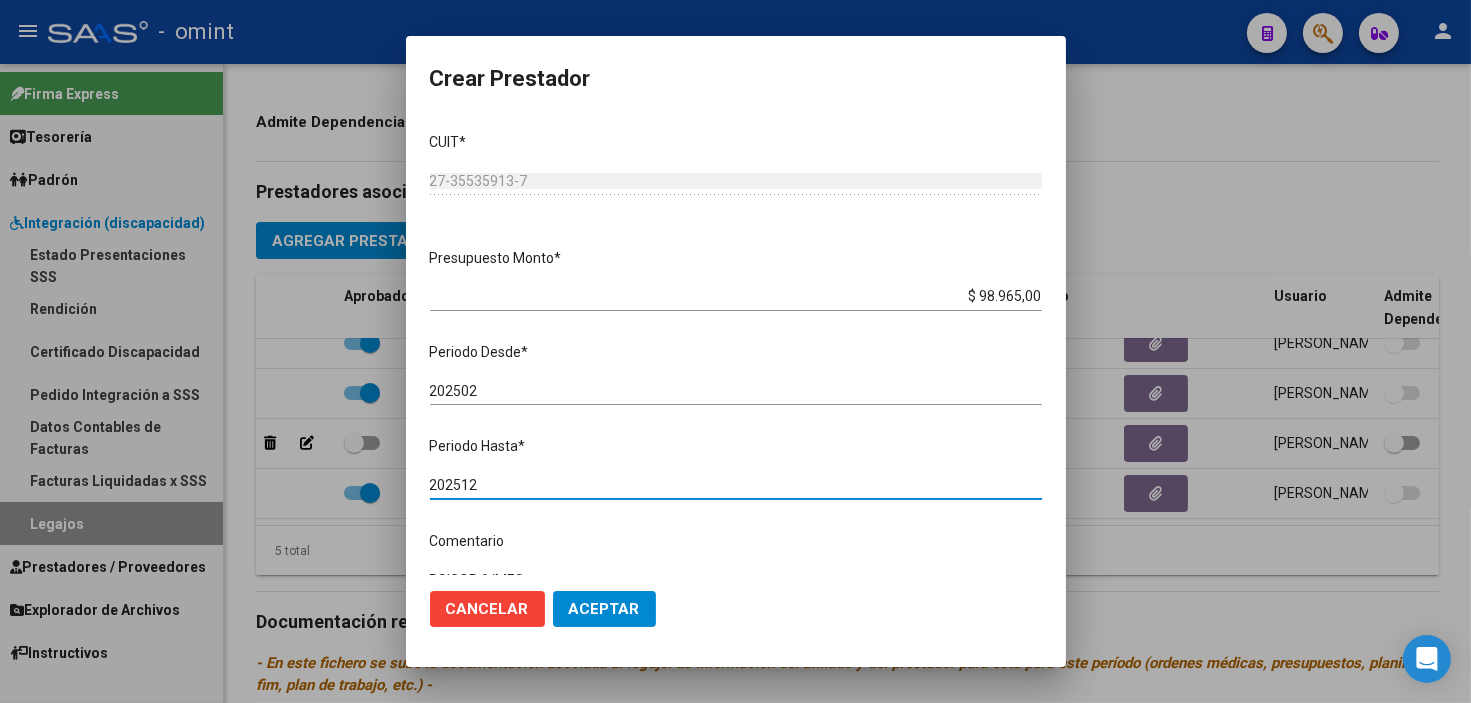 type on "202512" 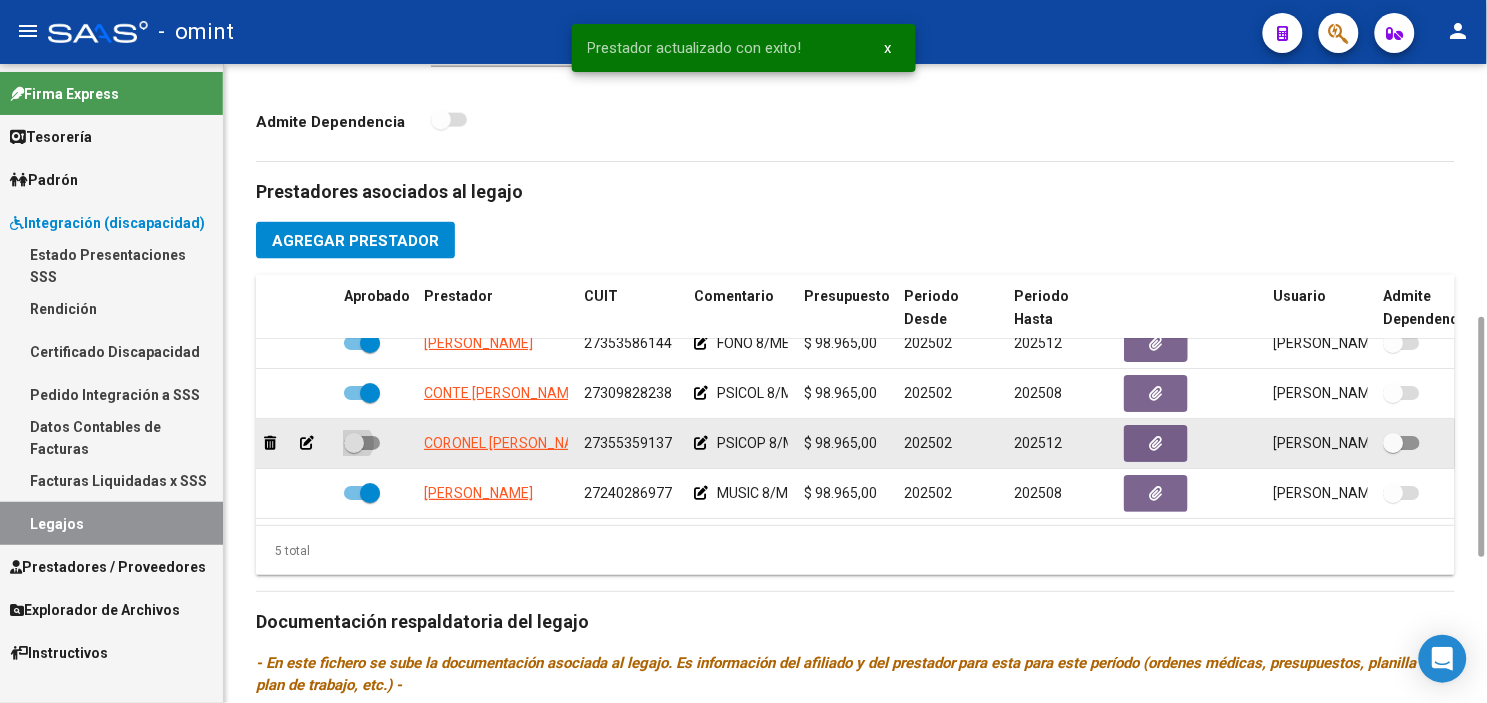 click at bounding box center (354, 443) 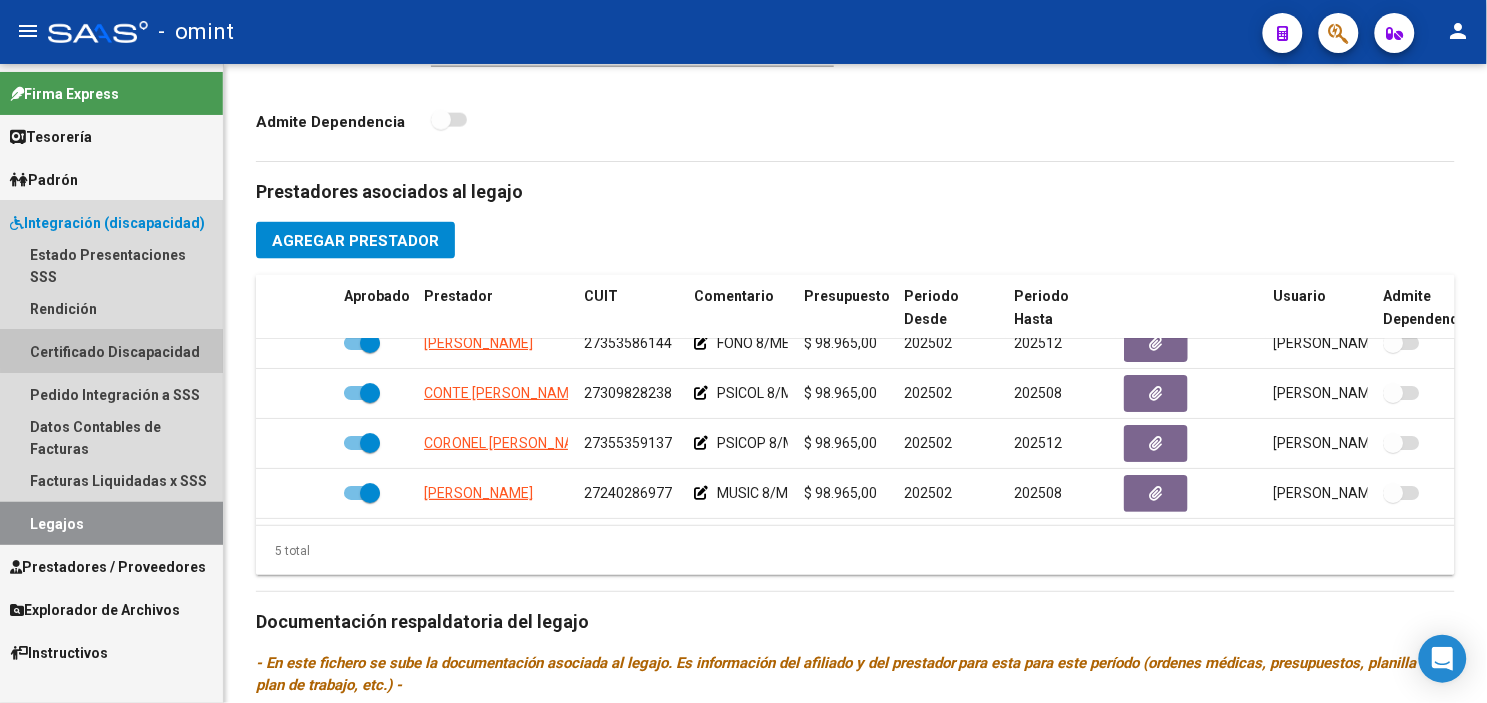 click on "Certificado Discapacidad" at bounding box center [111, 351] 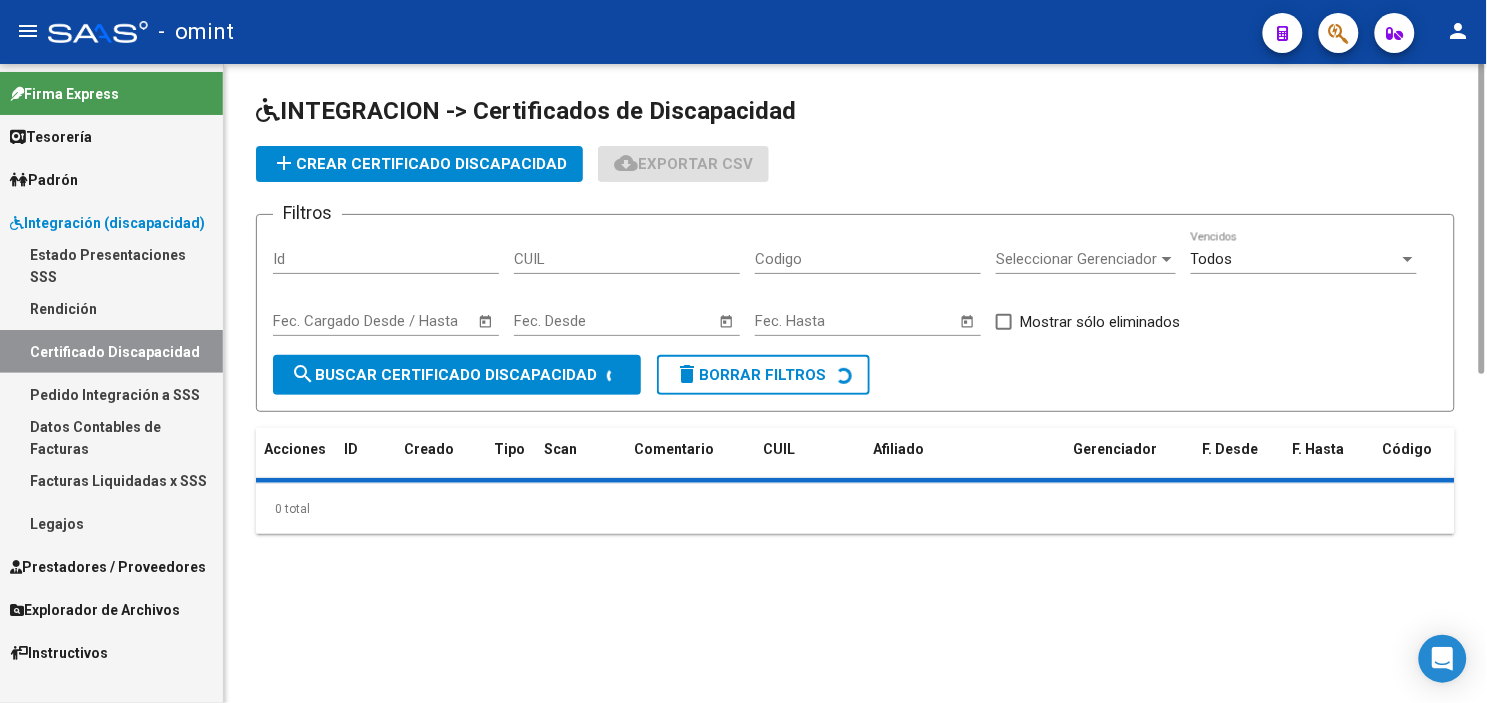 scroll, scrollTop: 0, scrollLeft: 0, axis: both 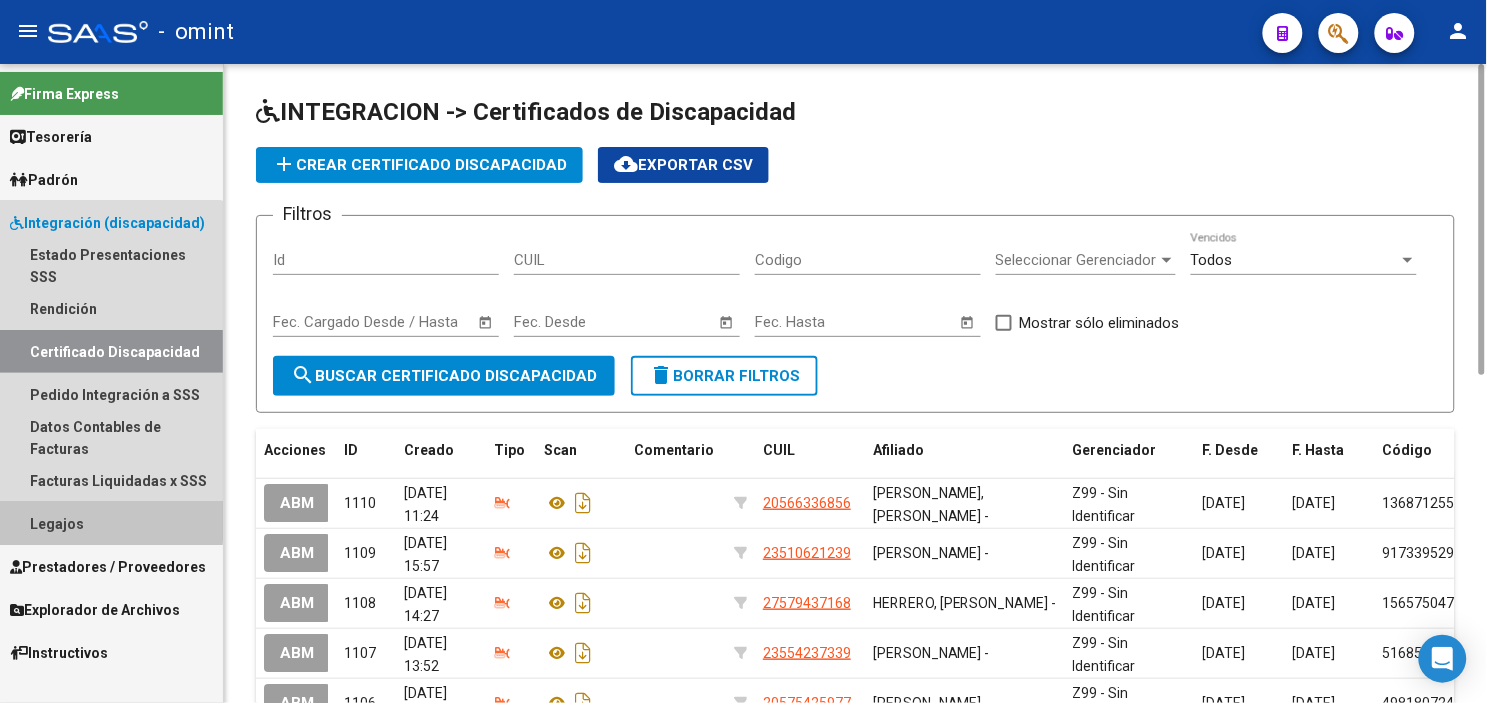 click on "Legajos" at bounding box center [111, 523] 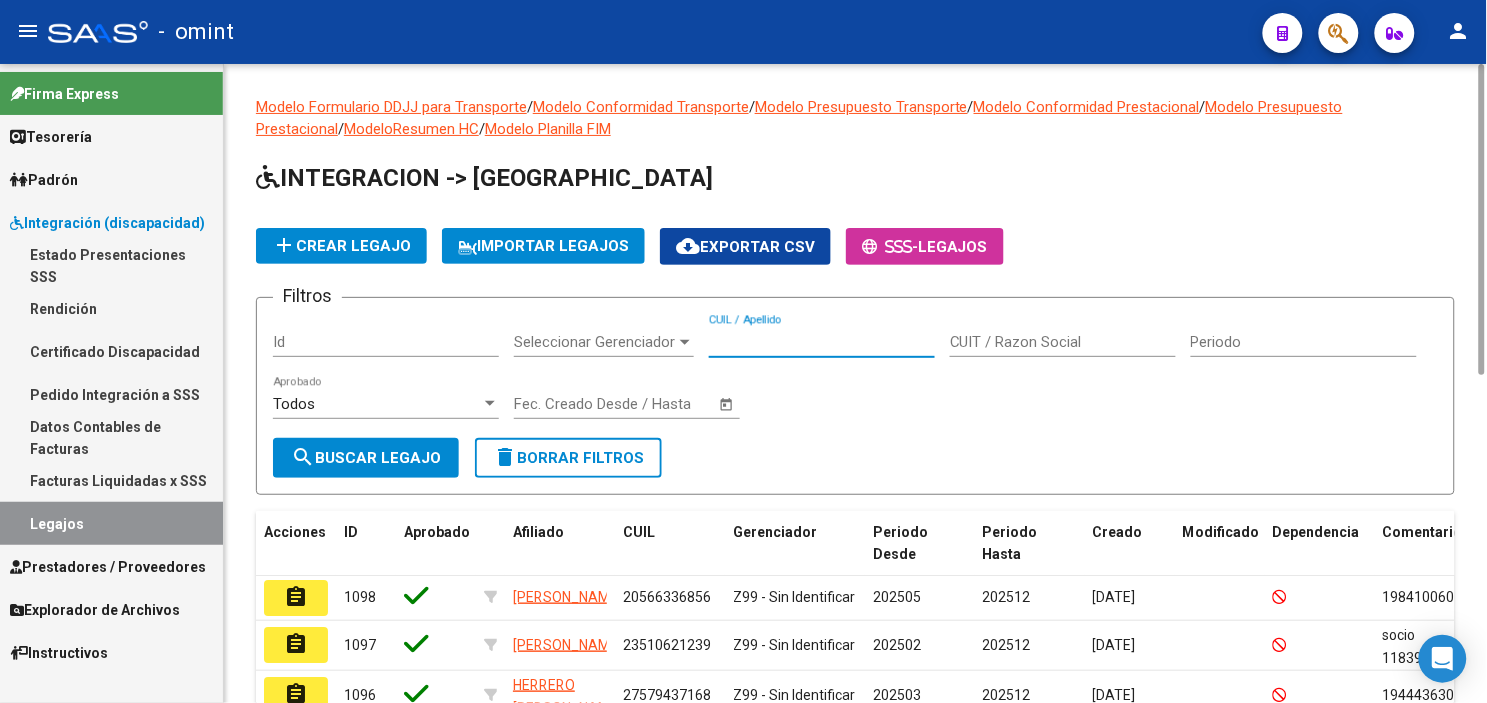 click on "CUIL / Apellido" at bounding box center (822, 342) 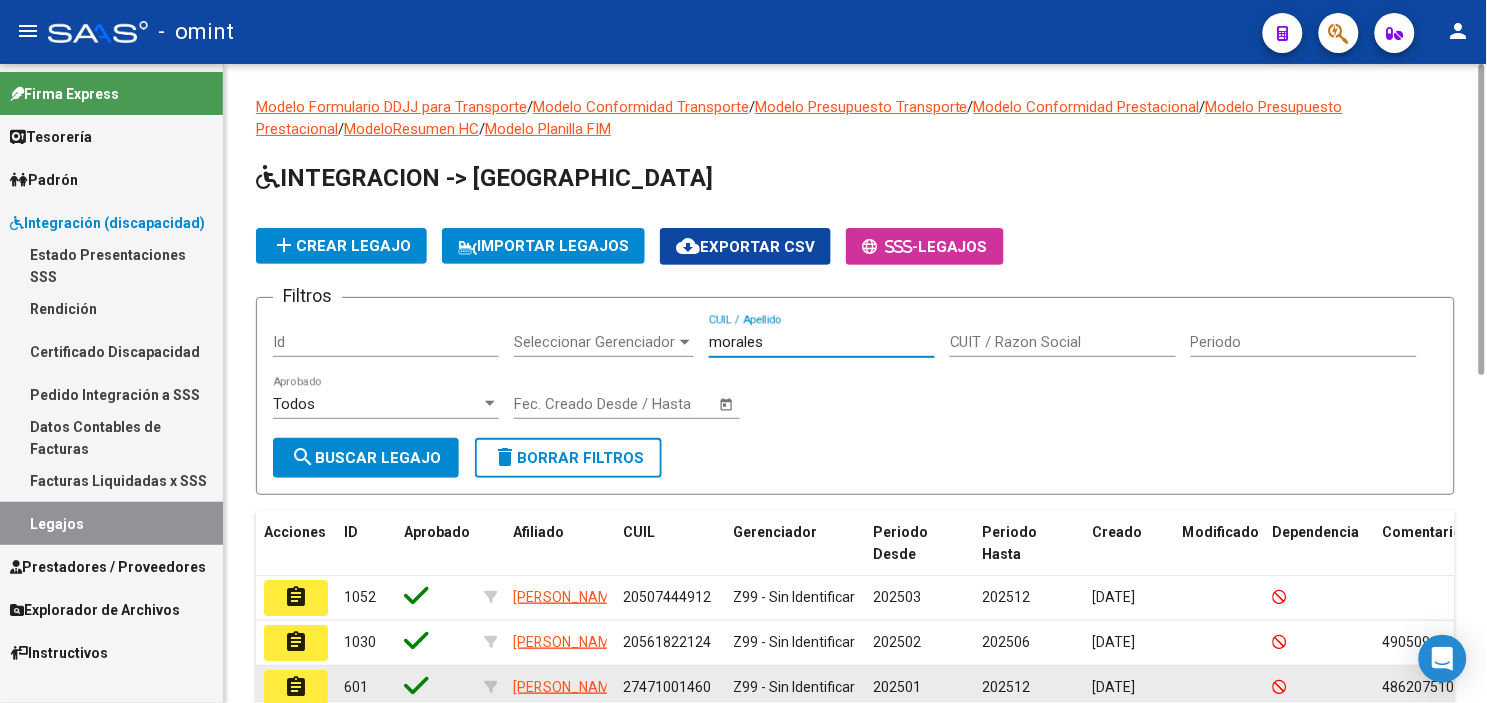 type on "morales" 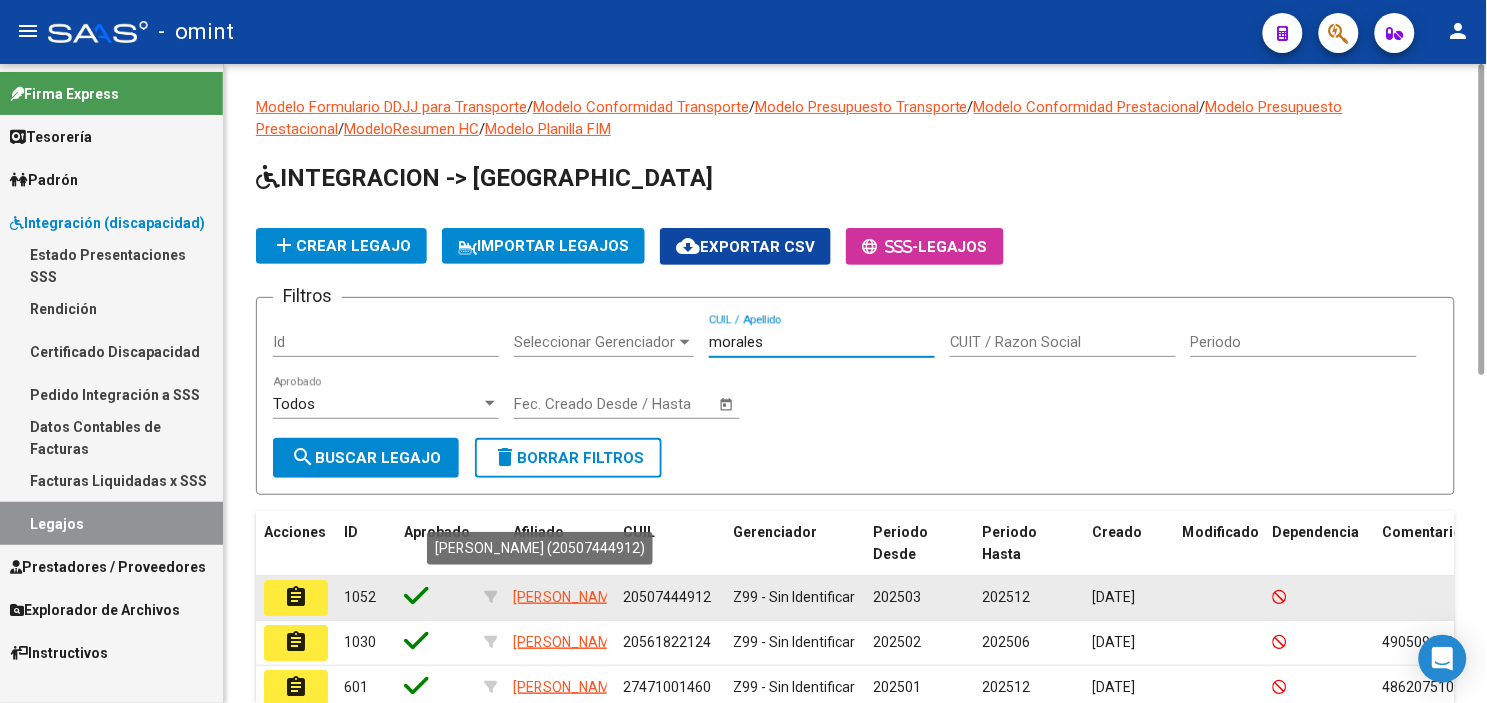 scroll, scrollTop: 222, scrollLeft: 0, axis: vertical 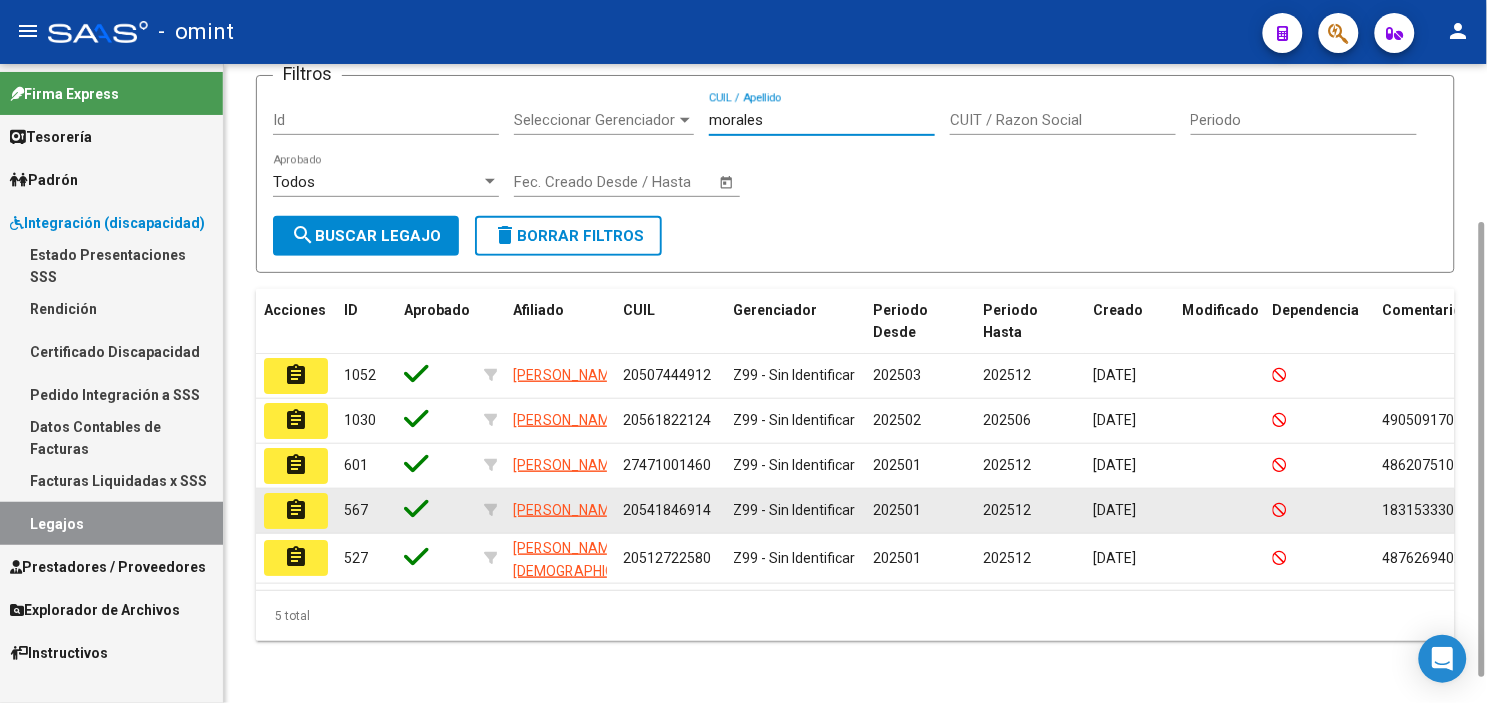 click on "assignment" 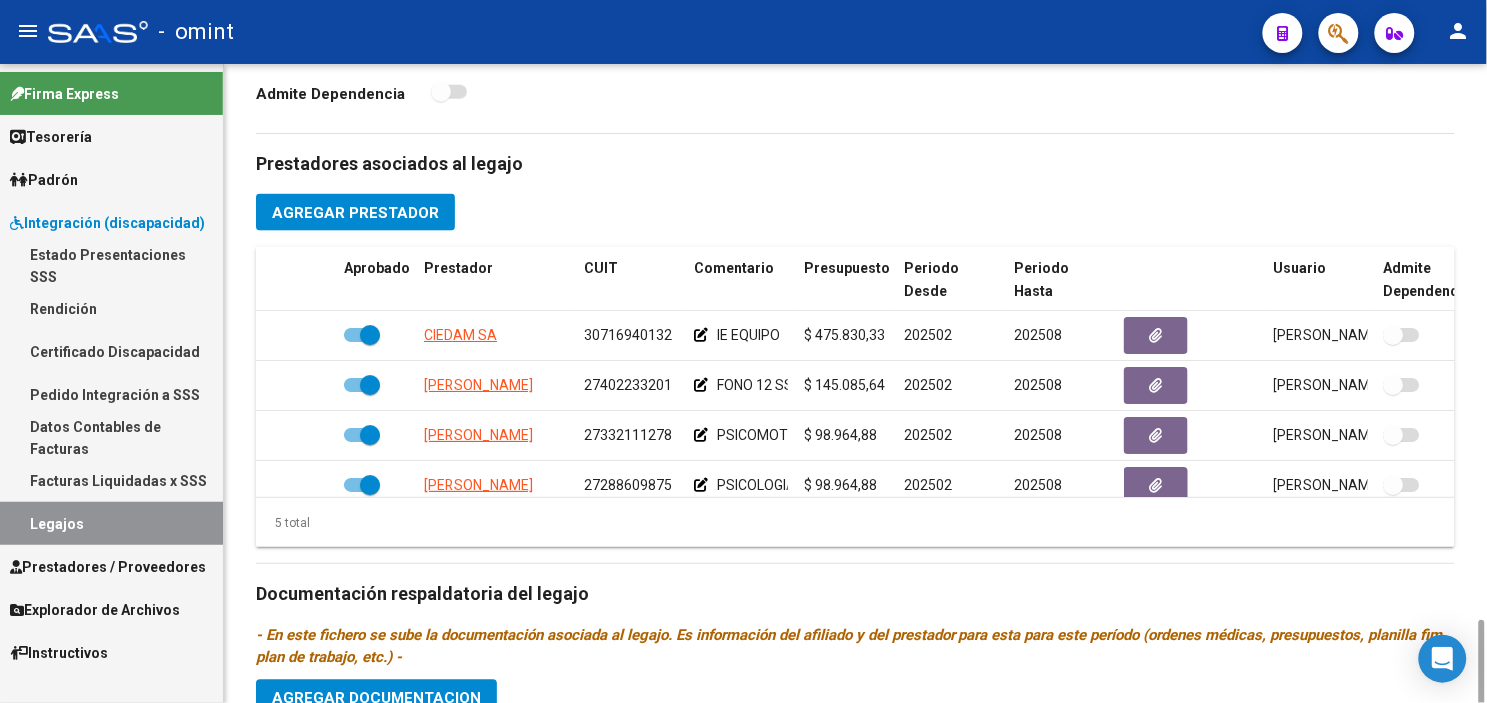 scroll, scrollTop: 1063, scrollLeft: 0, axis: vertical 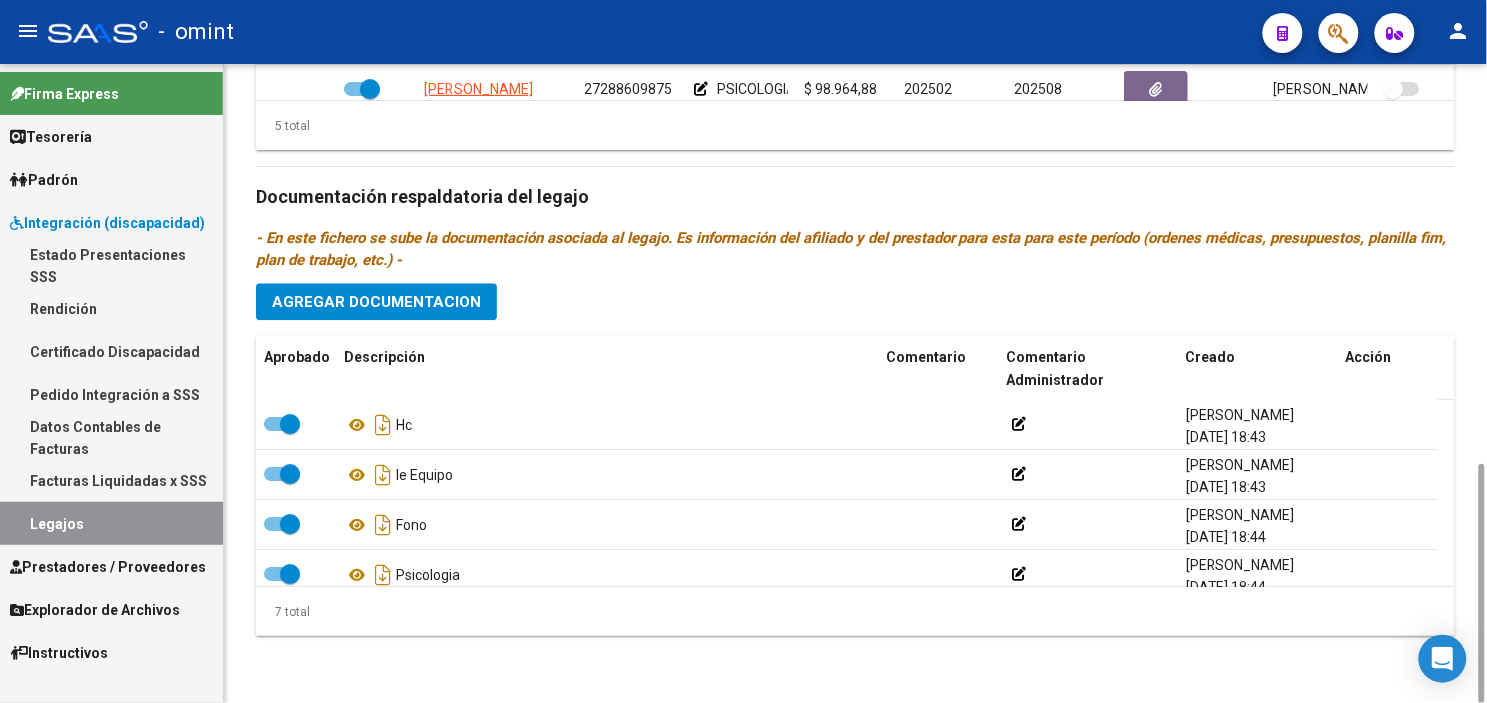 click on "Agregar Documentacion" 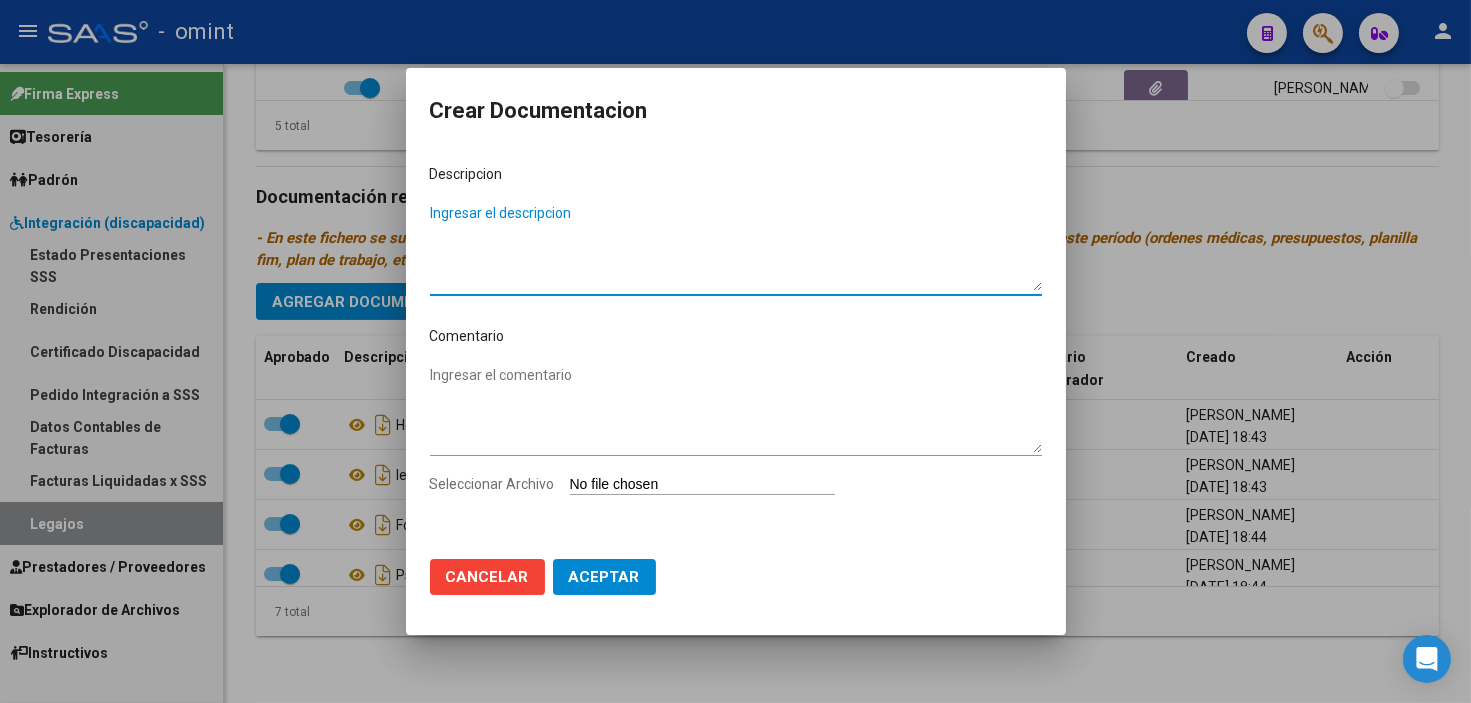 click on "Ingresar el descripcion" at bounding box center [736, 247] 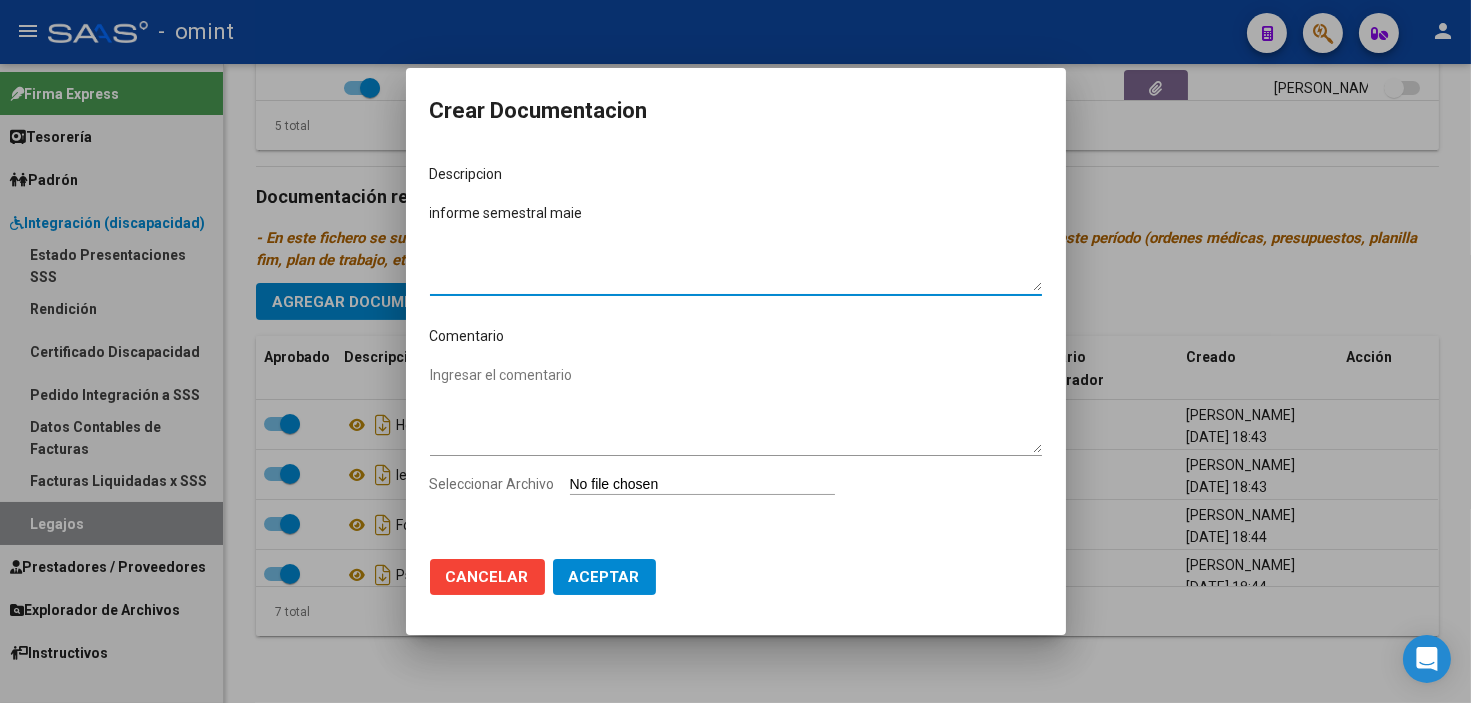 type on "informe semestral maie" 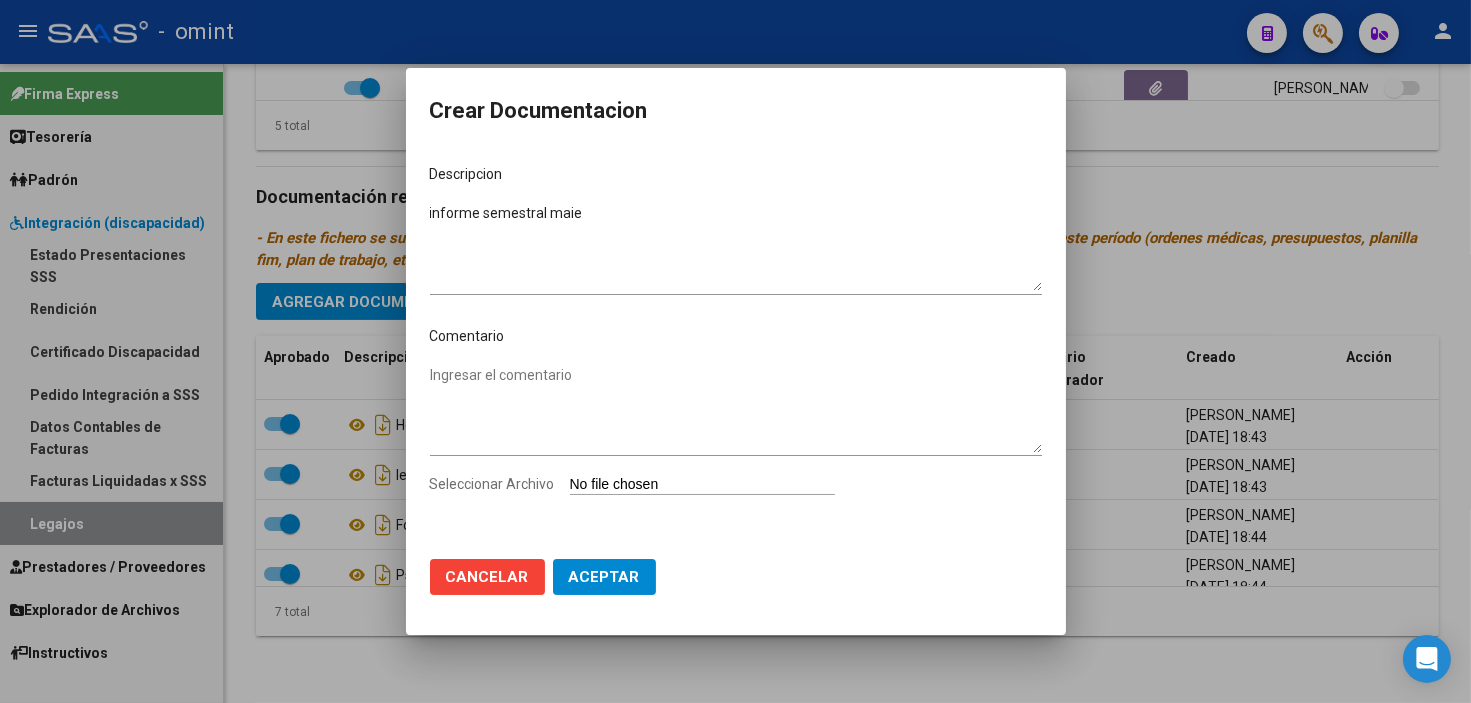 click on "Seleccionar Archivo" at bounding box center [702, 485] 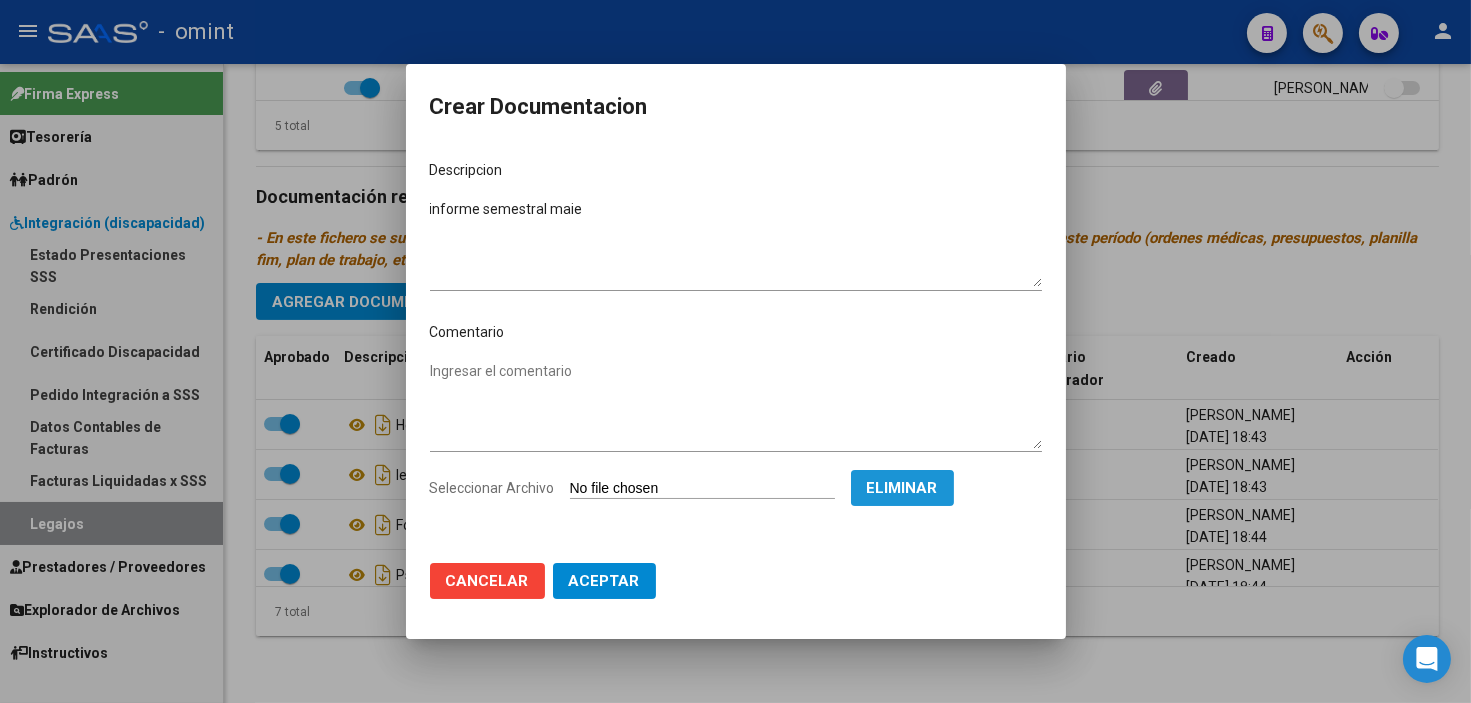 click on "Eliminar" at bounding box center [902, 488] 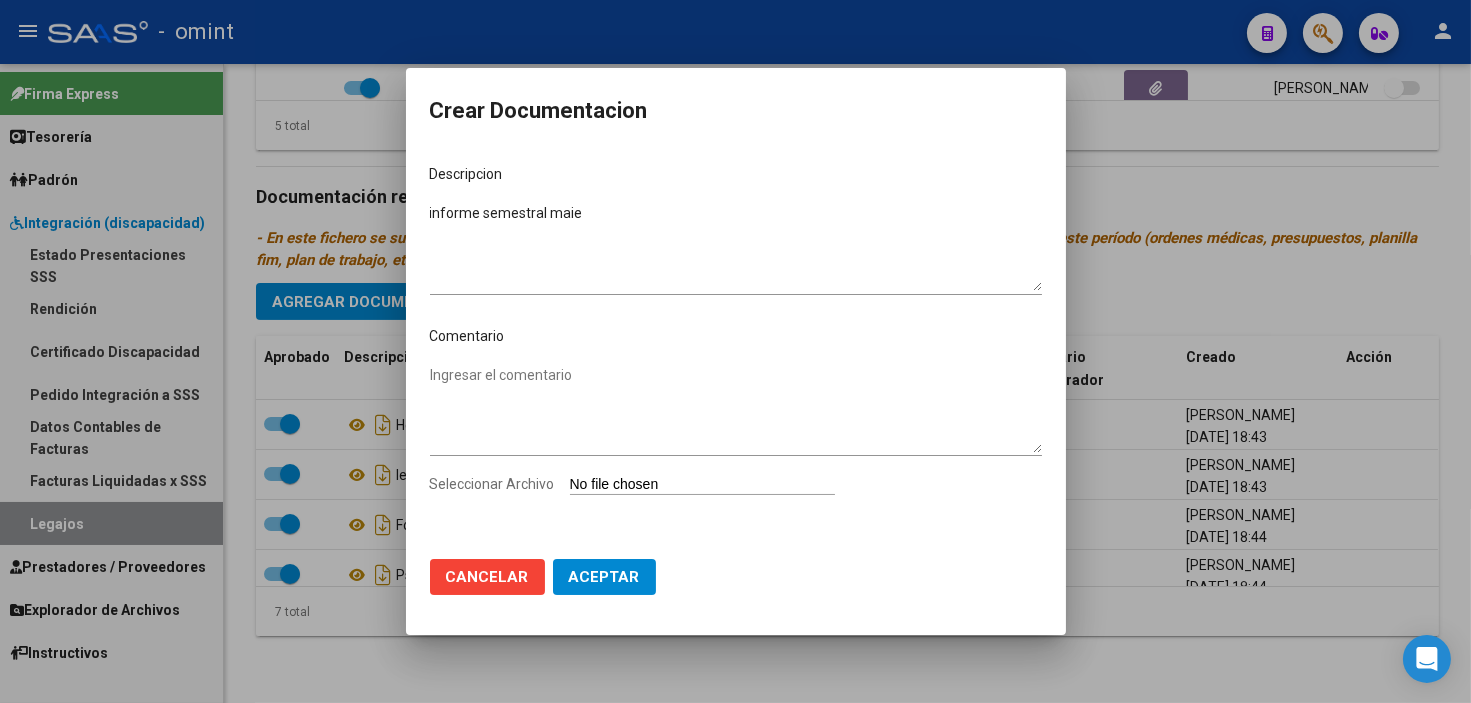 click on "Seleccionar Archivo" at bounding box center (702, 485) 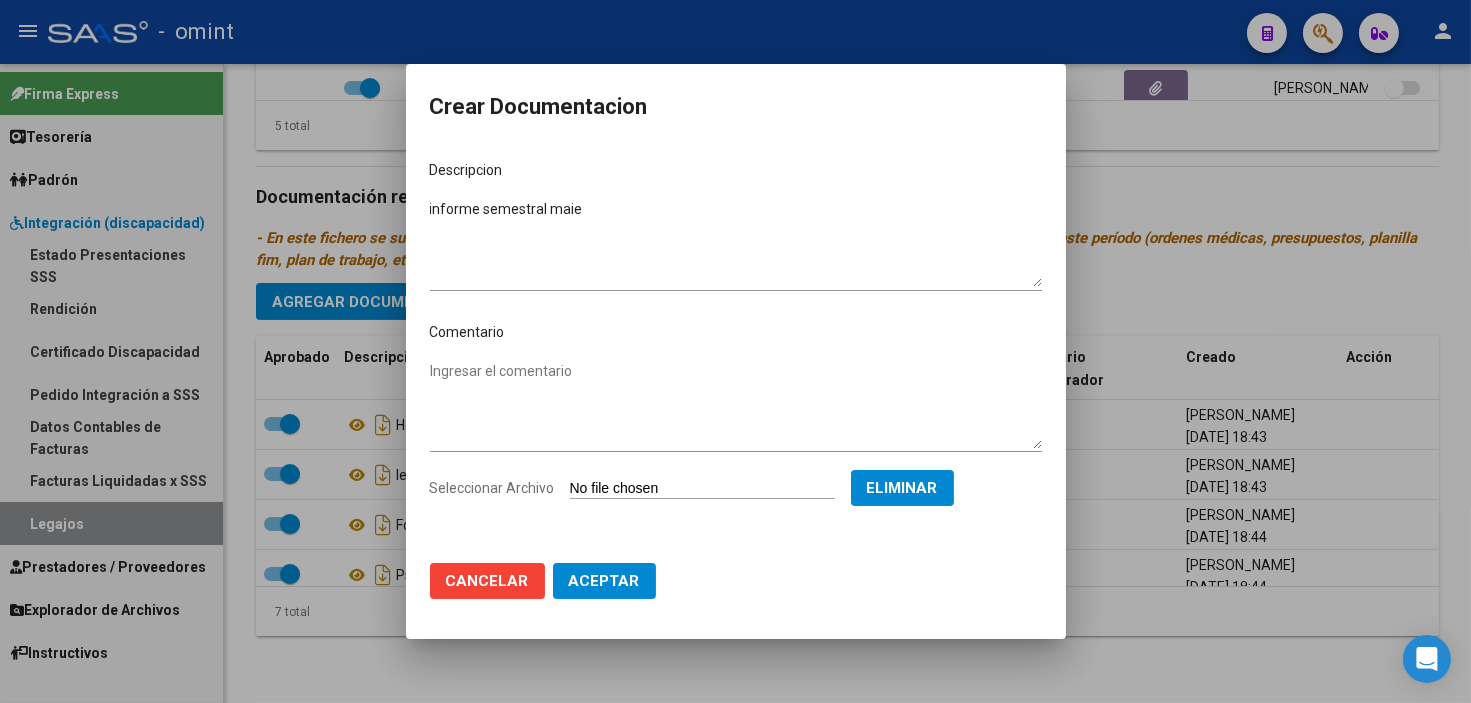 click on "Aceptar" 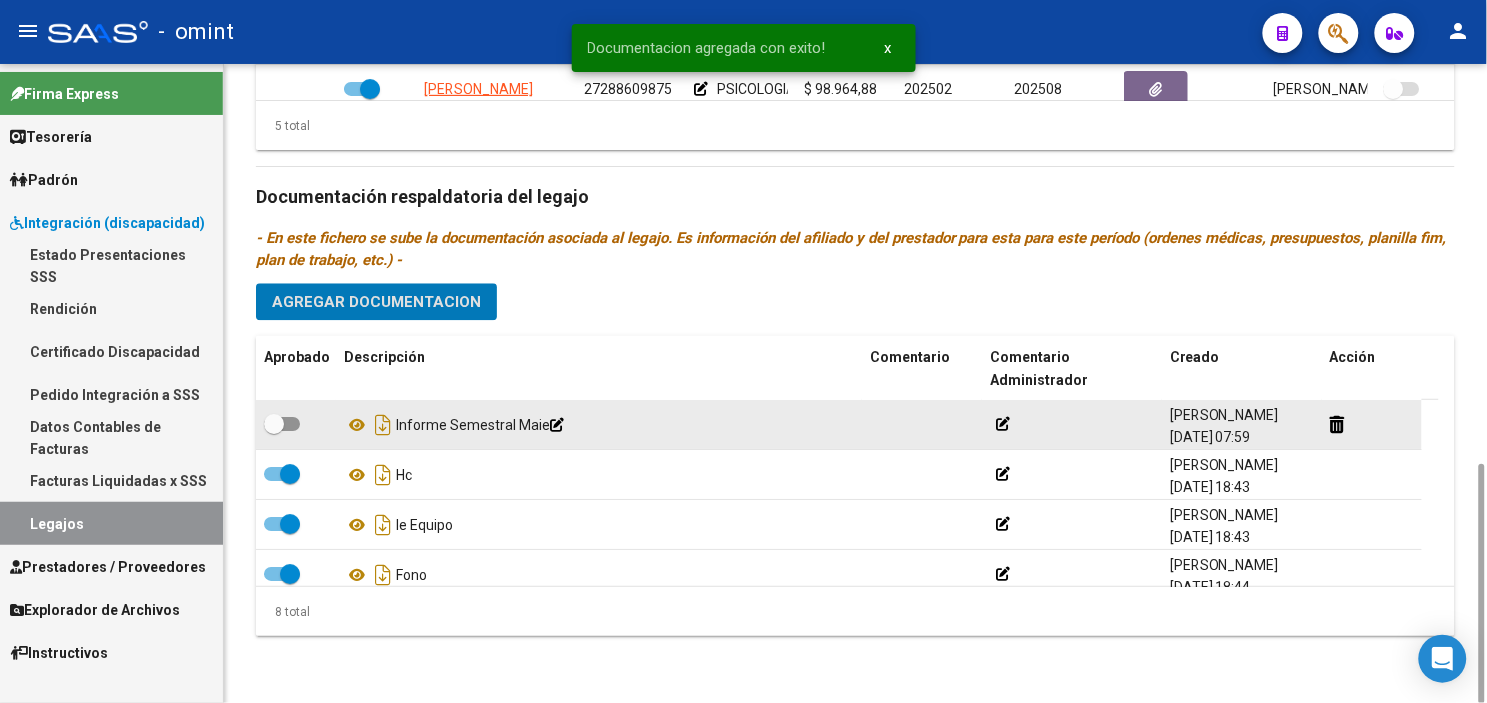 click at bounding box center [274, 424] 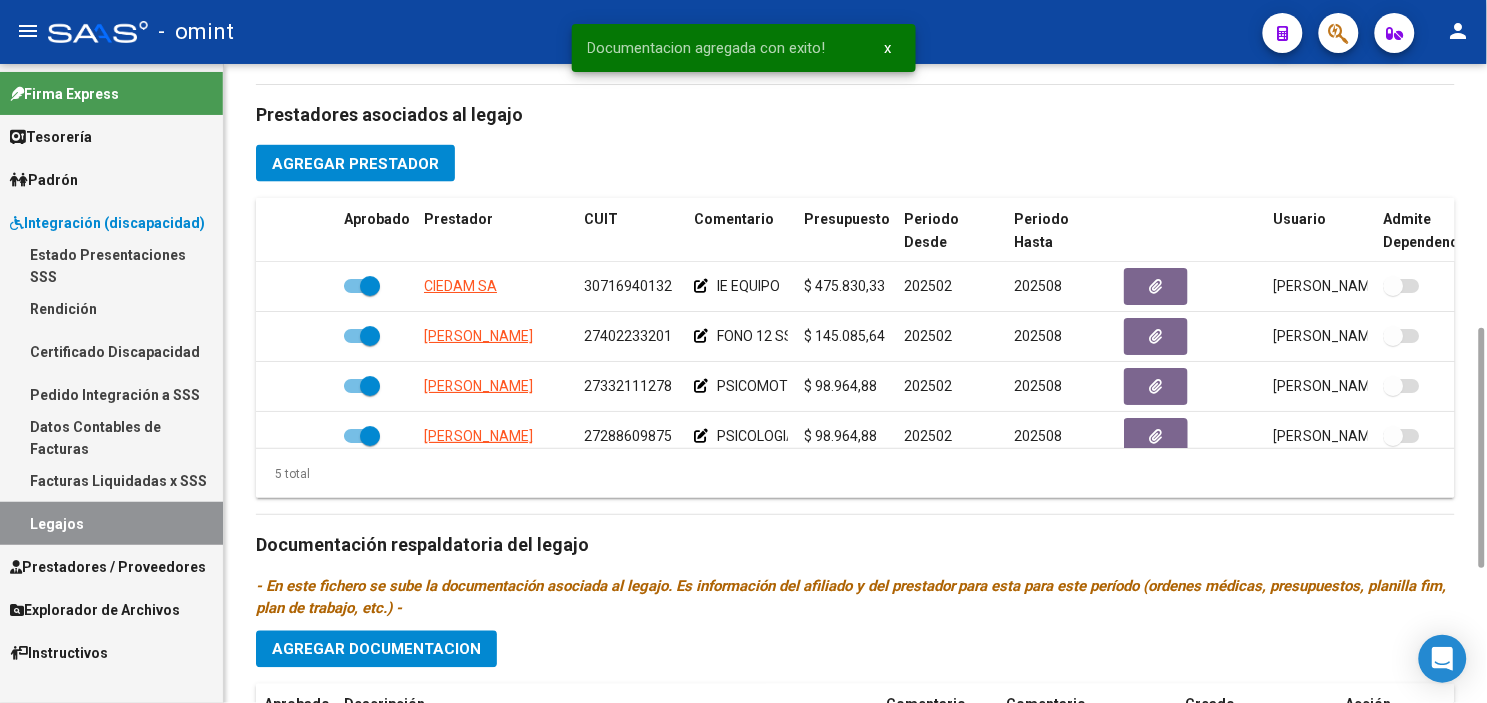 scroll, scrollTop: 712, scrollLeft: 0, axis: vertical 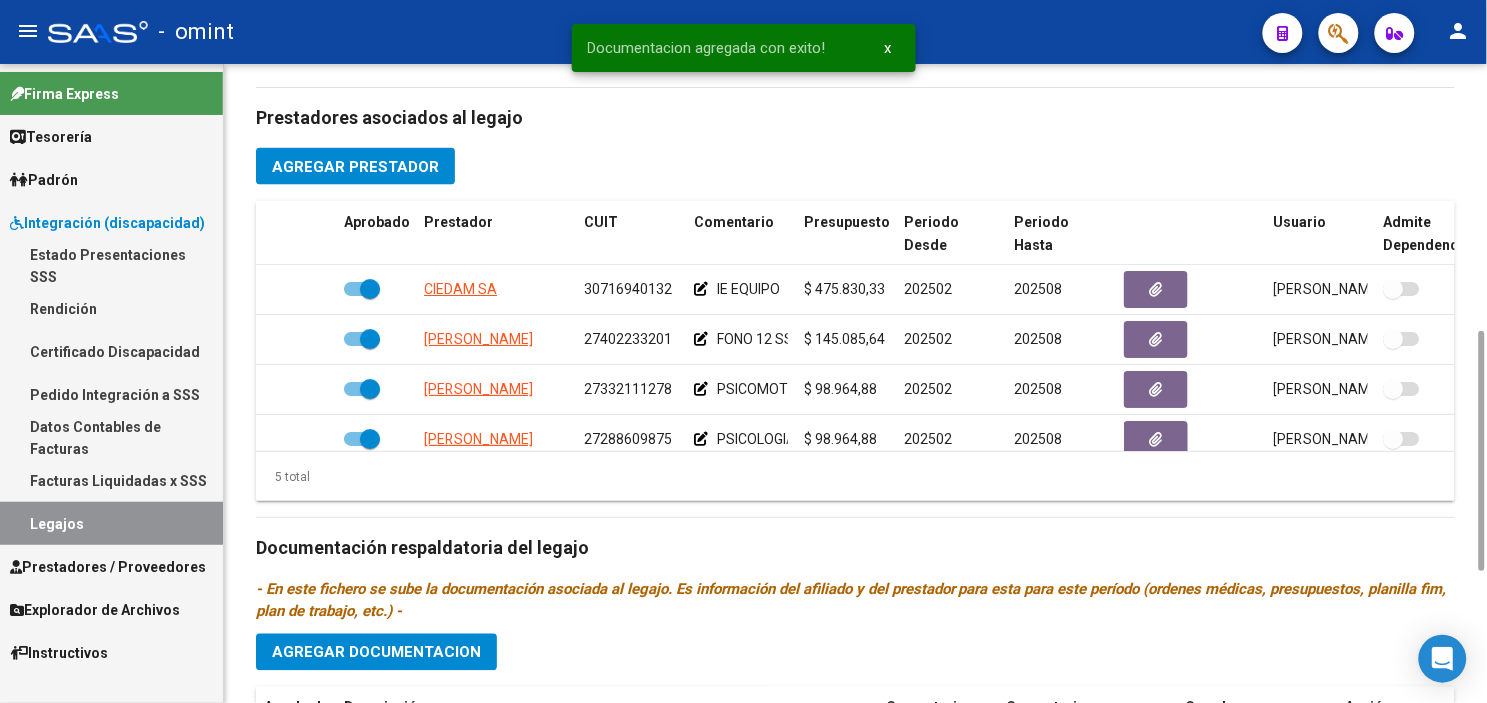 drag, startPoint x: 1475, startPoint y: 512, endPoint x: 1453, endPoint y: 380, distance: 133.82077 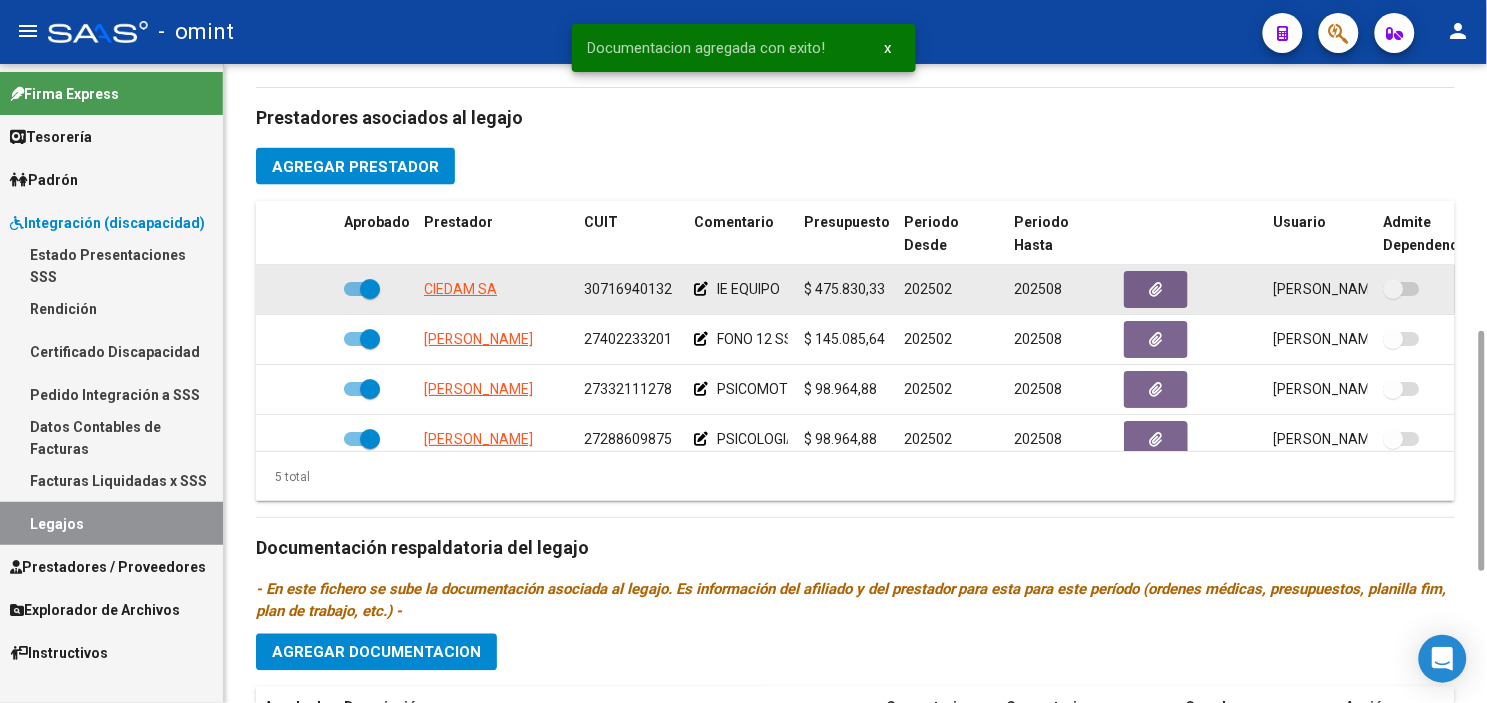 click at bounding box center [370, 289] 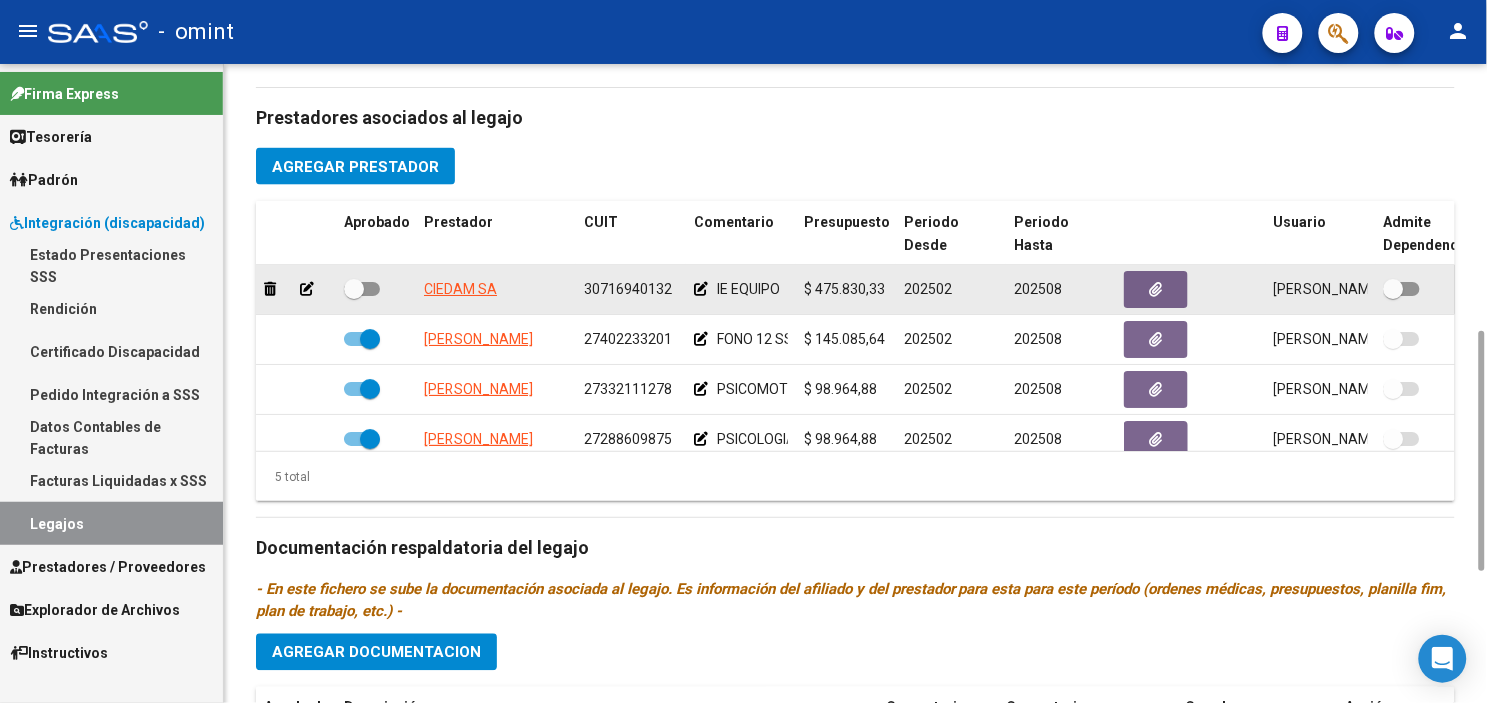 click 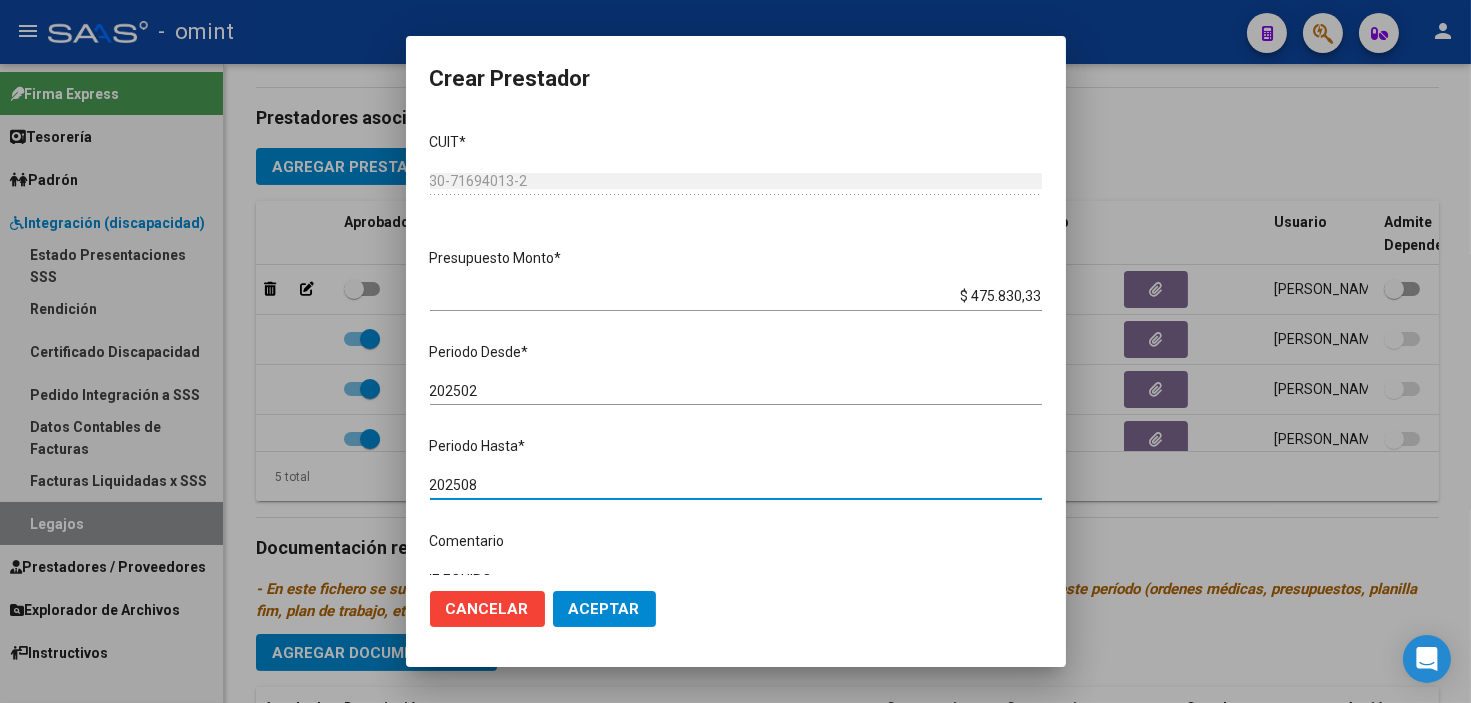drag, startPoint x: 464, startPoint y: 482, endPoint x: 508, endPoint y: 494, distance: 45.607018 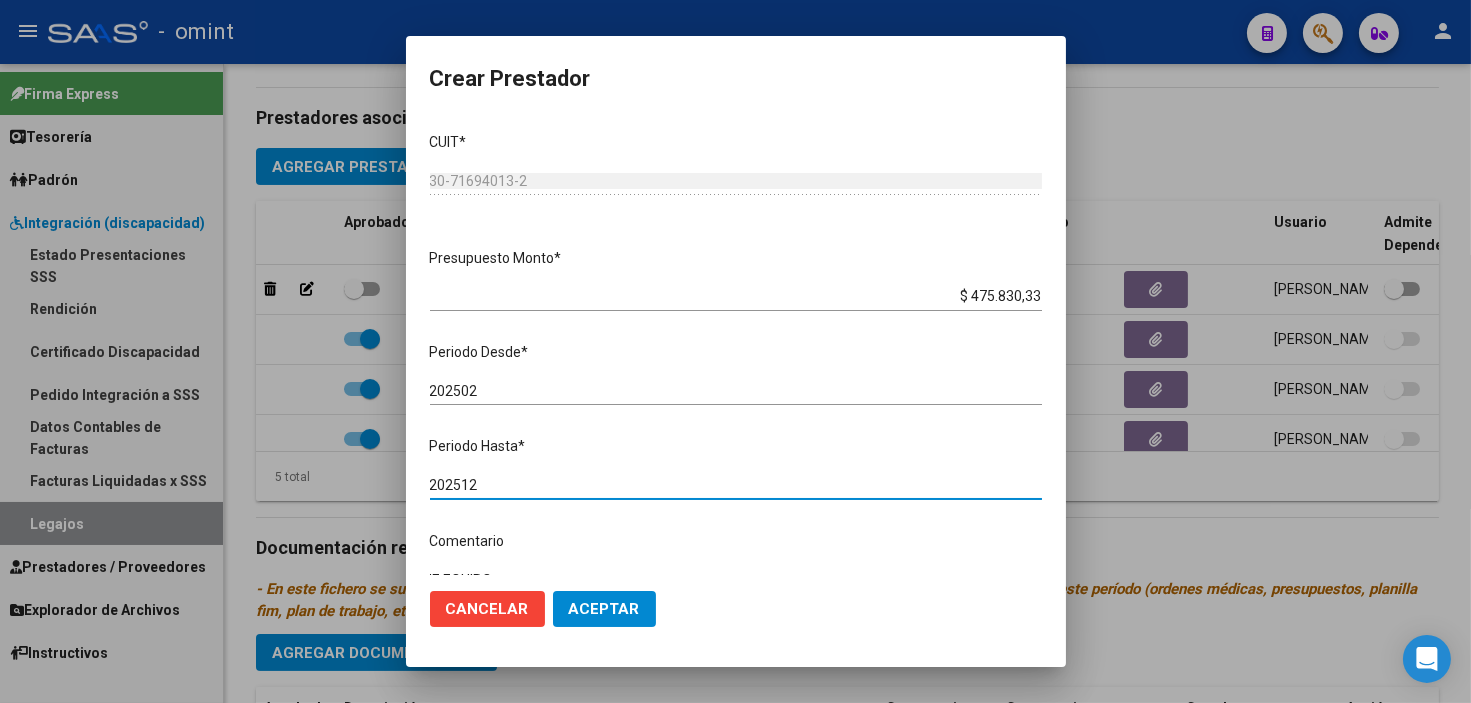 type on "202512" 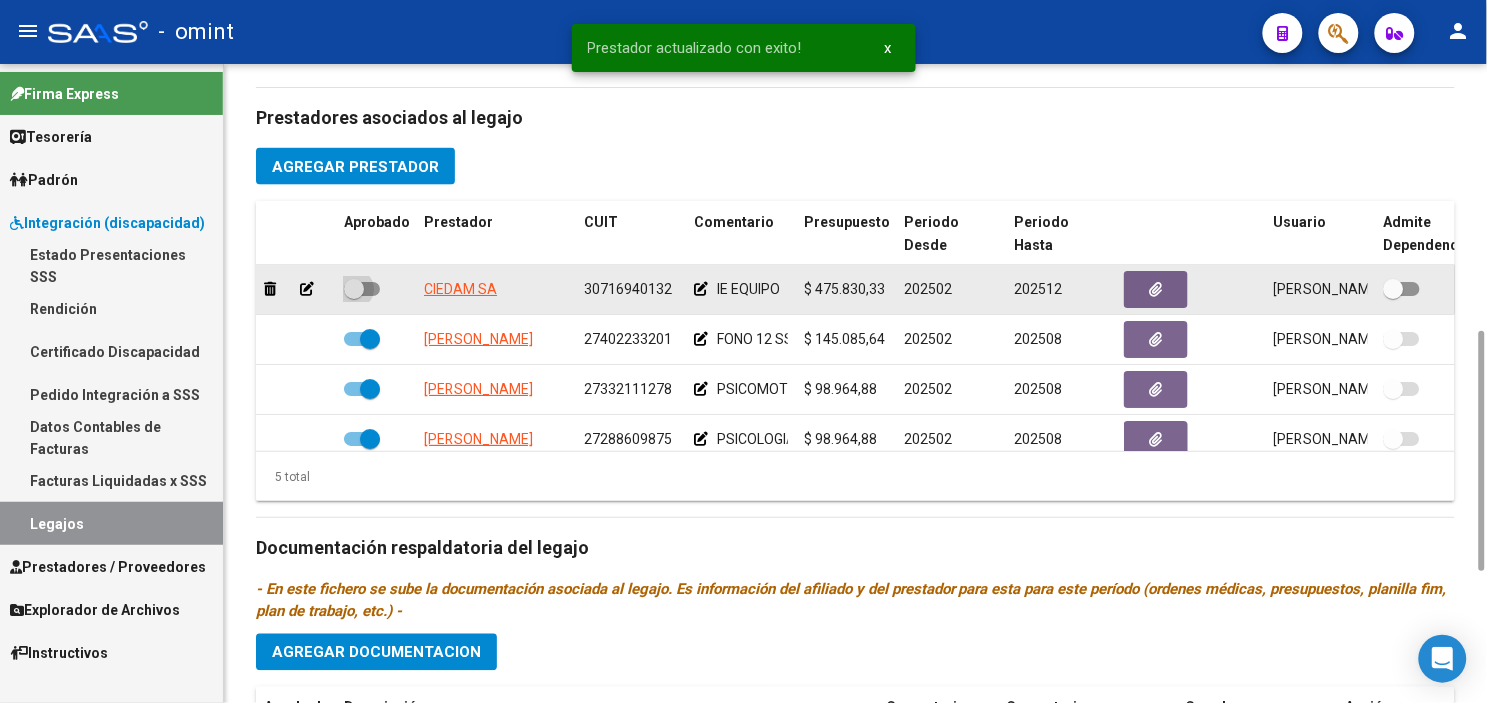 click at bounding box center [354, 289] 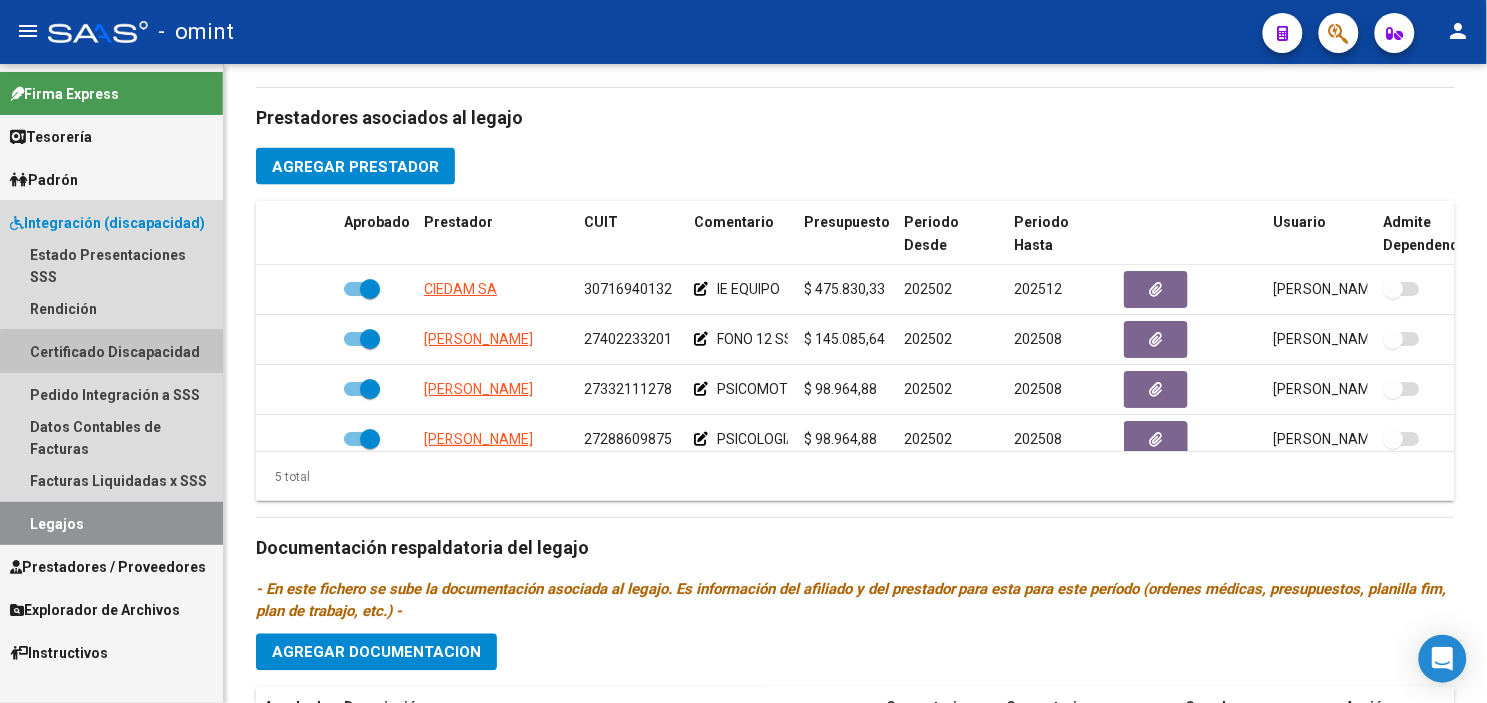 click on "Certificado Discapacidad" at bounding box center (111, 351) 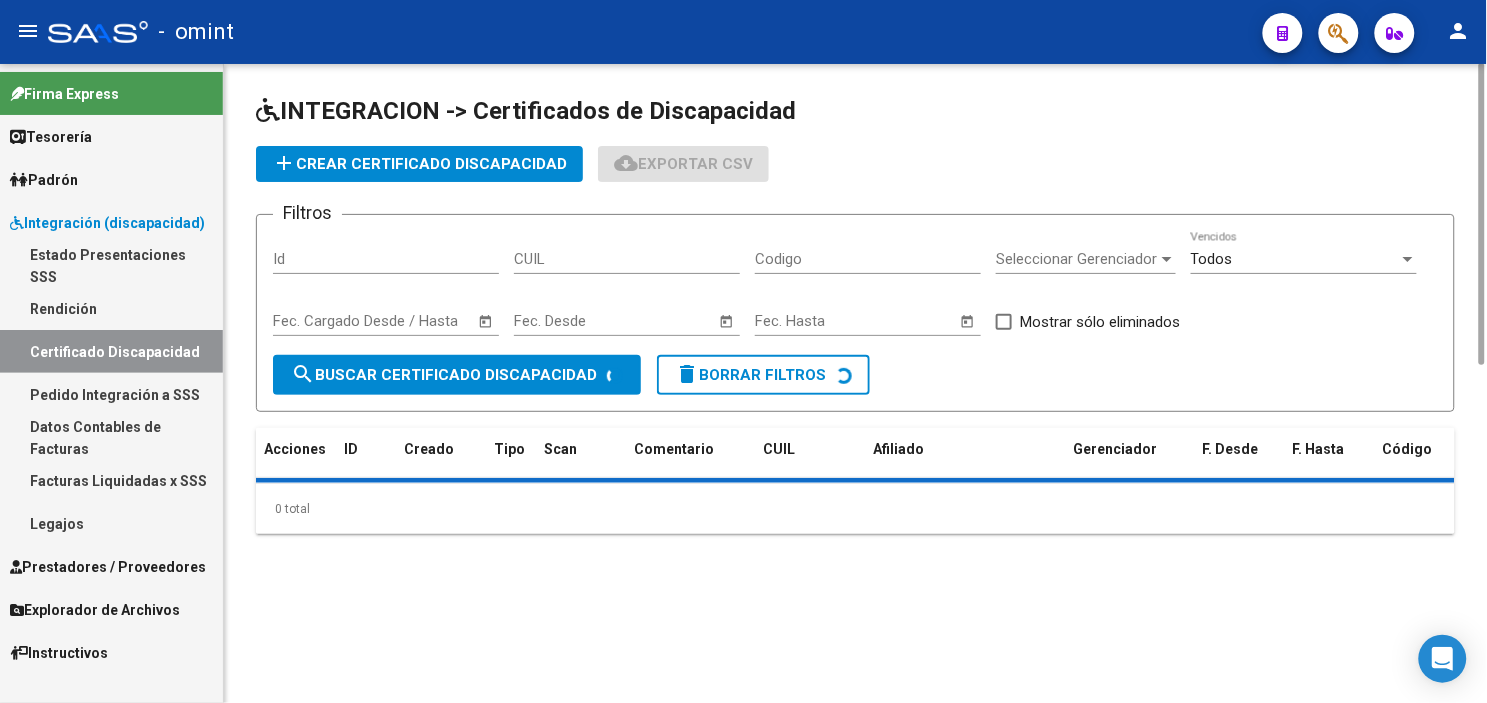 scroll, scrollTop: 0, scrollLeft: 0, axis: both 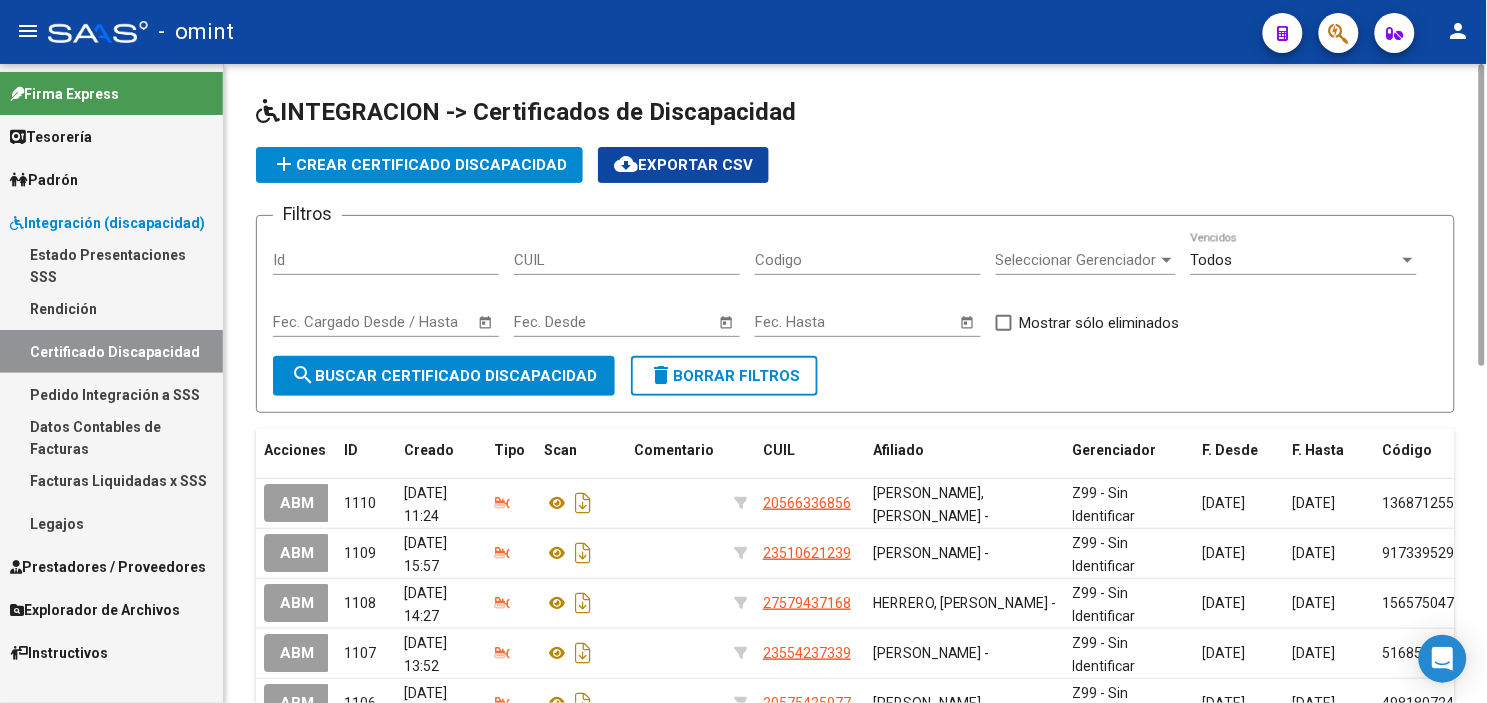 click on "Legajos" at bounding box center (111, 523) 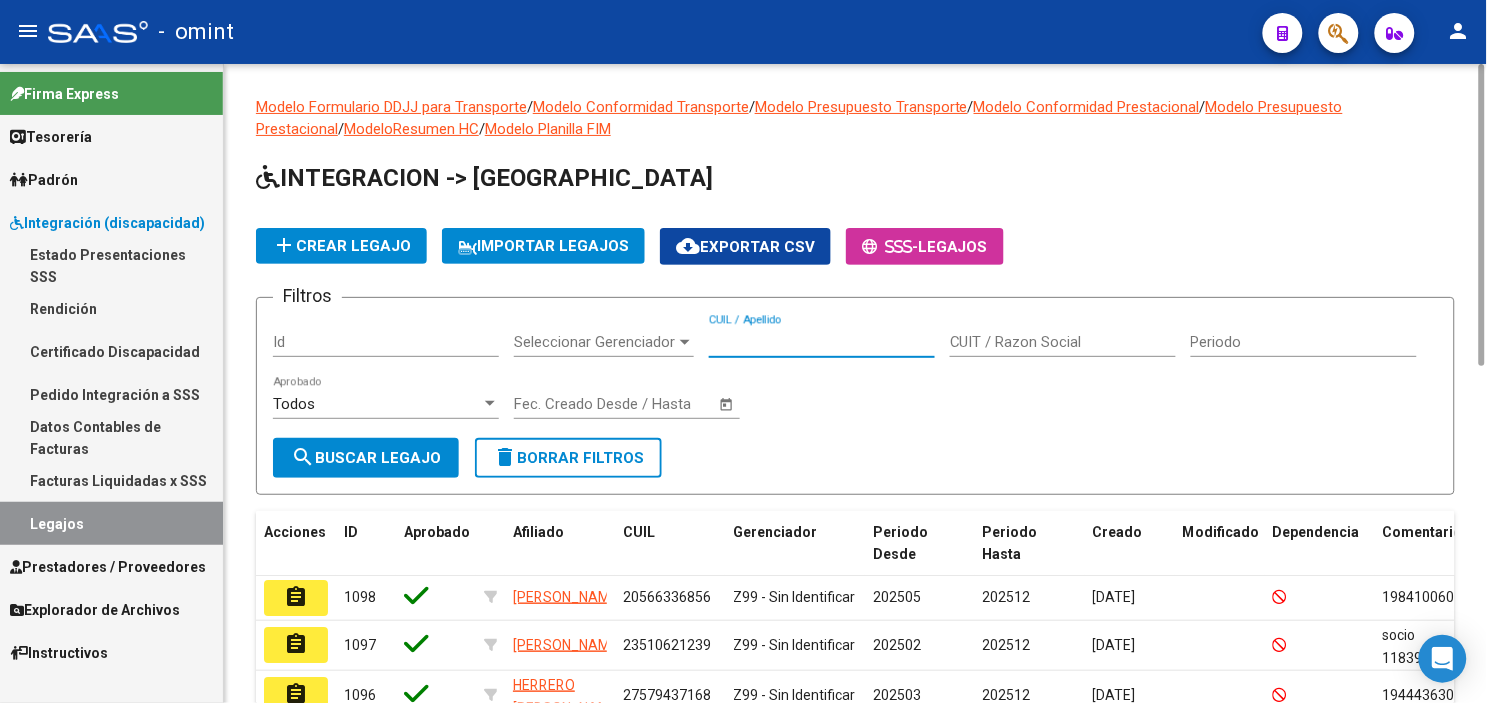 click on "CUIL / Apellido" at bounding box center (822, 342) 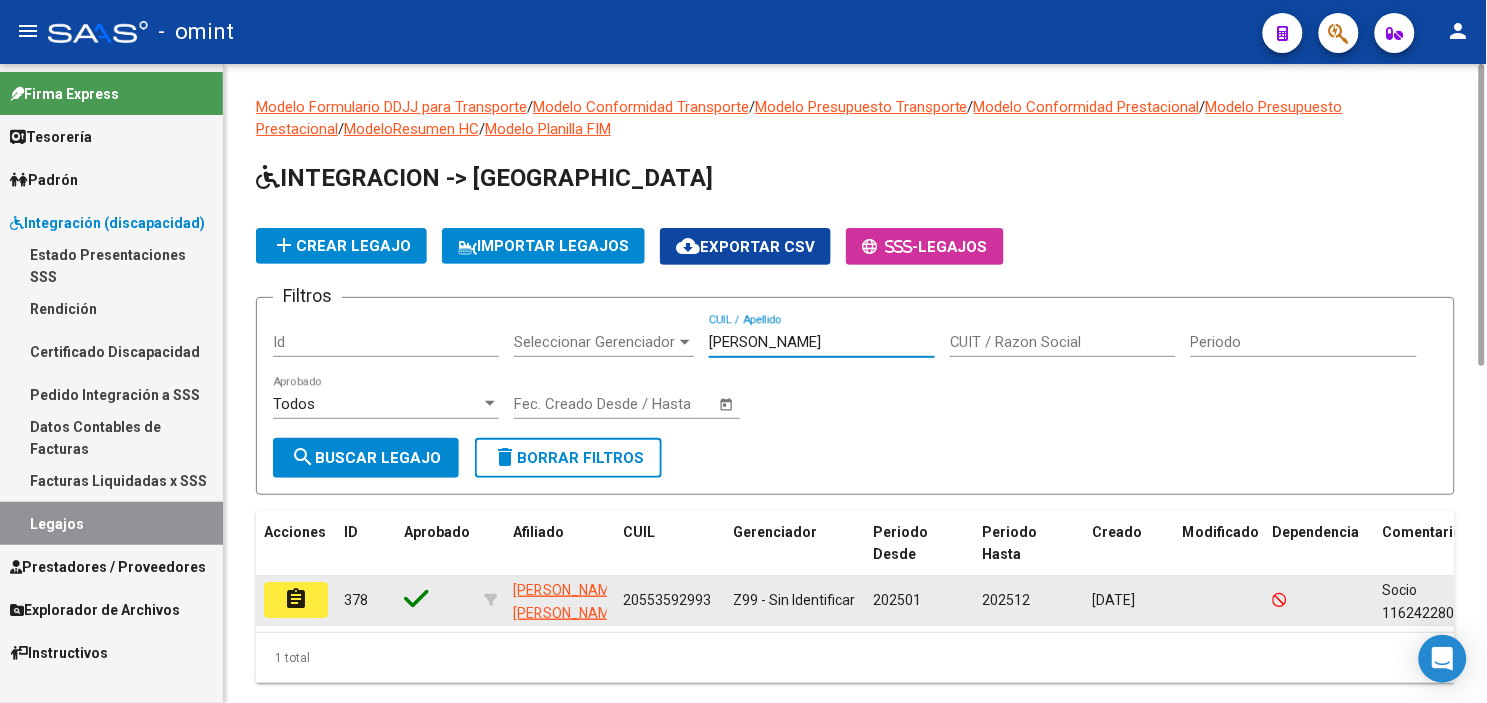 type on "[PERSON_NAME]" 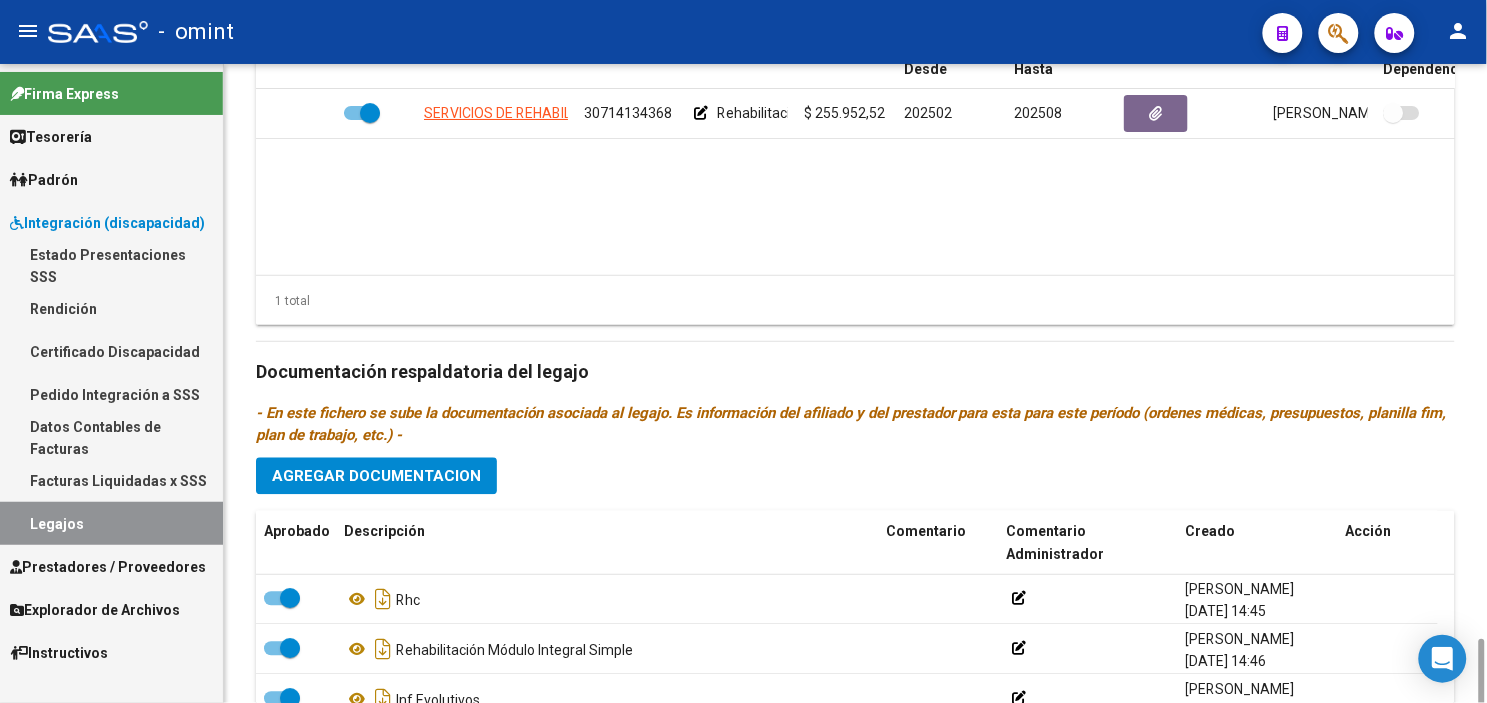 scroll, scrollTop: 1063, scrollLeft: 0, axis: vertical 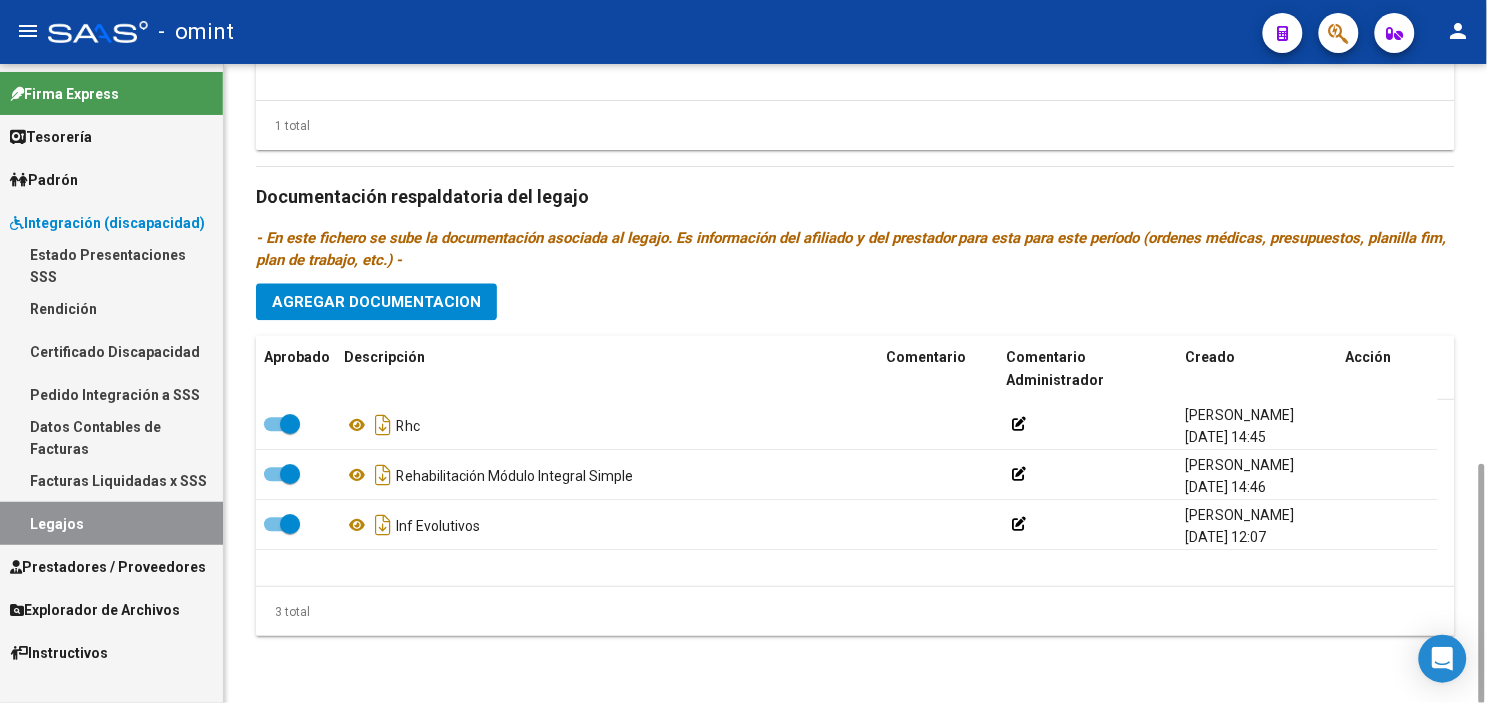 click on "Agregar Documentacion" 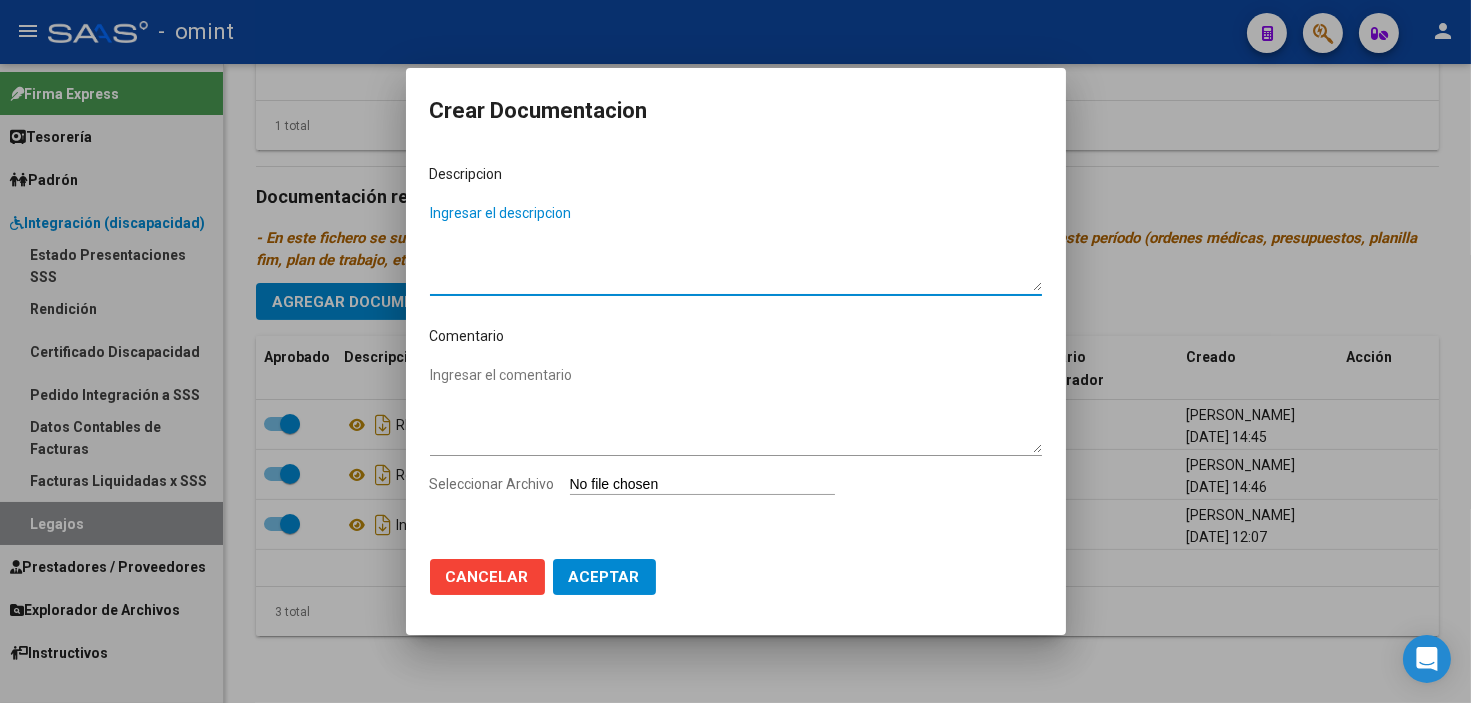 click on "Ingresar el descripcion" at bounding box center [736, 247] 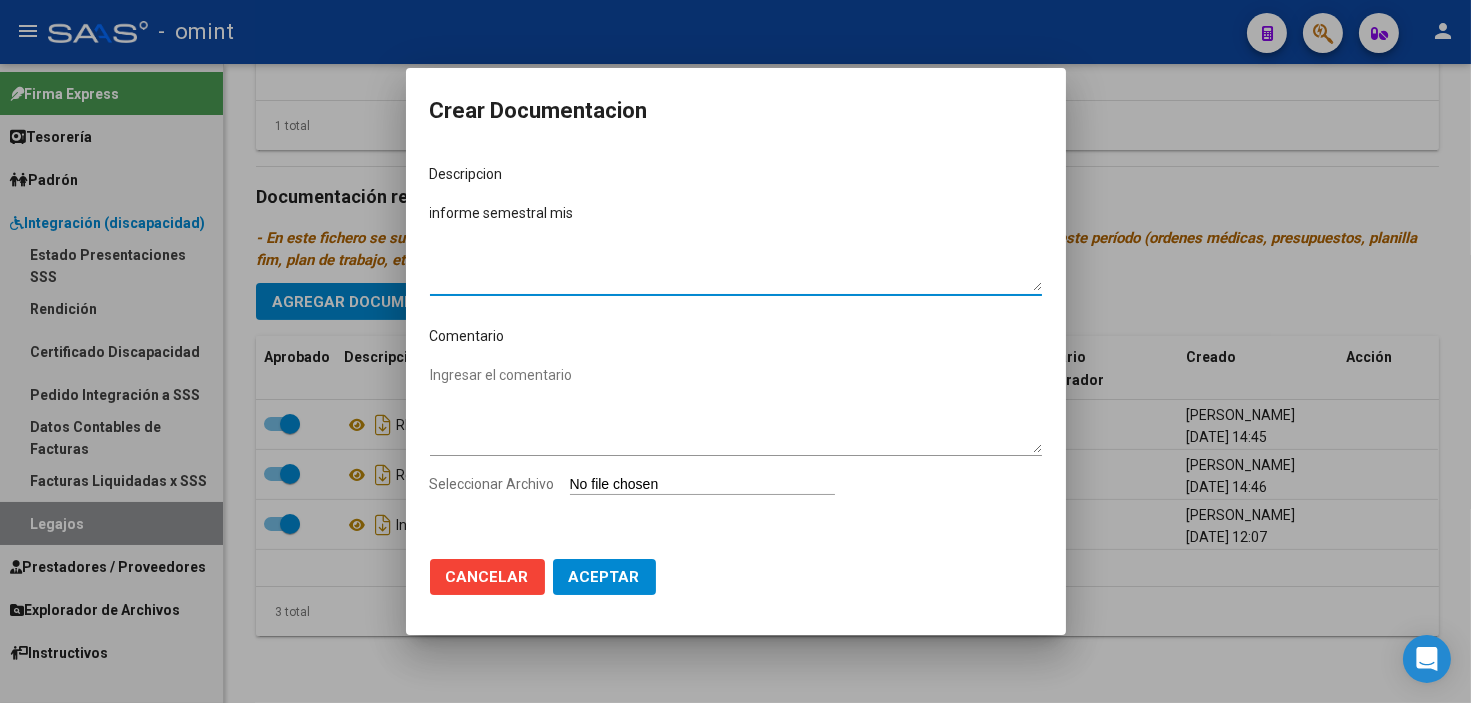 type on "informe semestral mis" 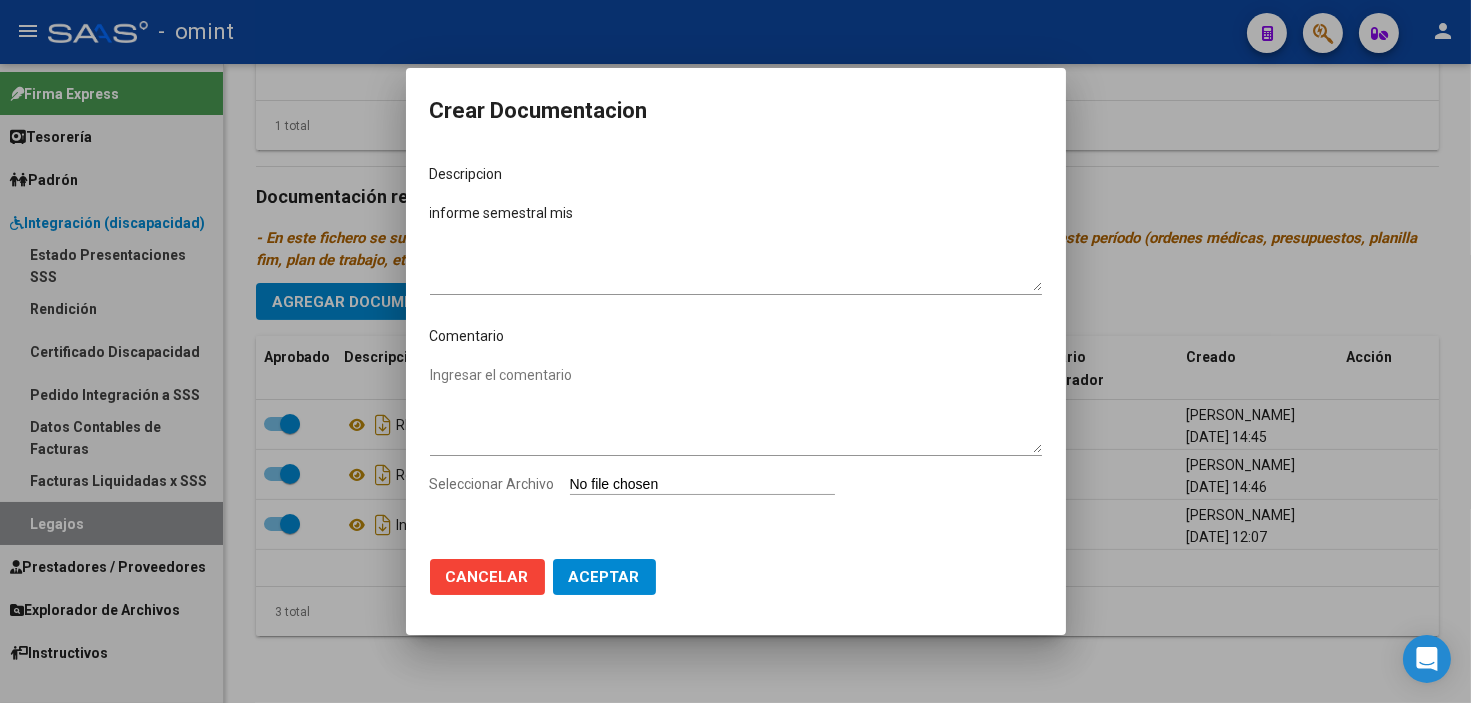 type on "C:\fakepath\1162422803_25062407370_form048.PDF" 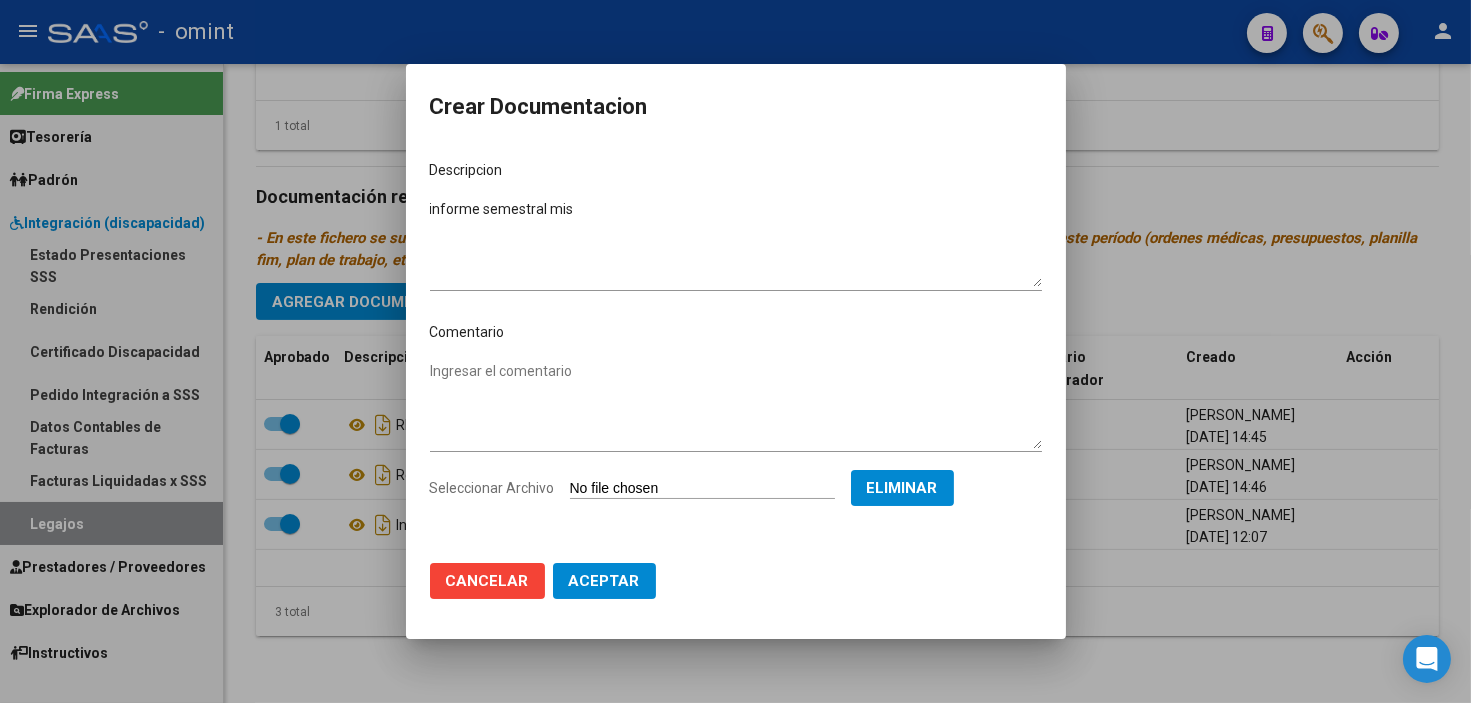 click on "Aceptar" 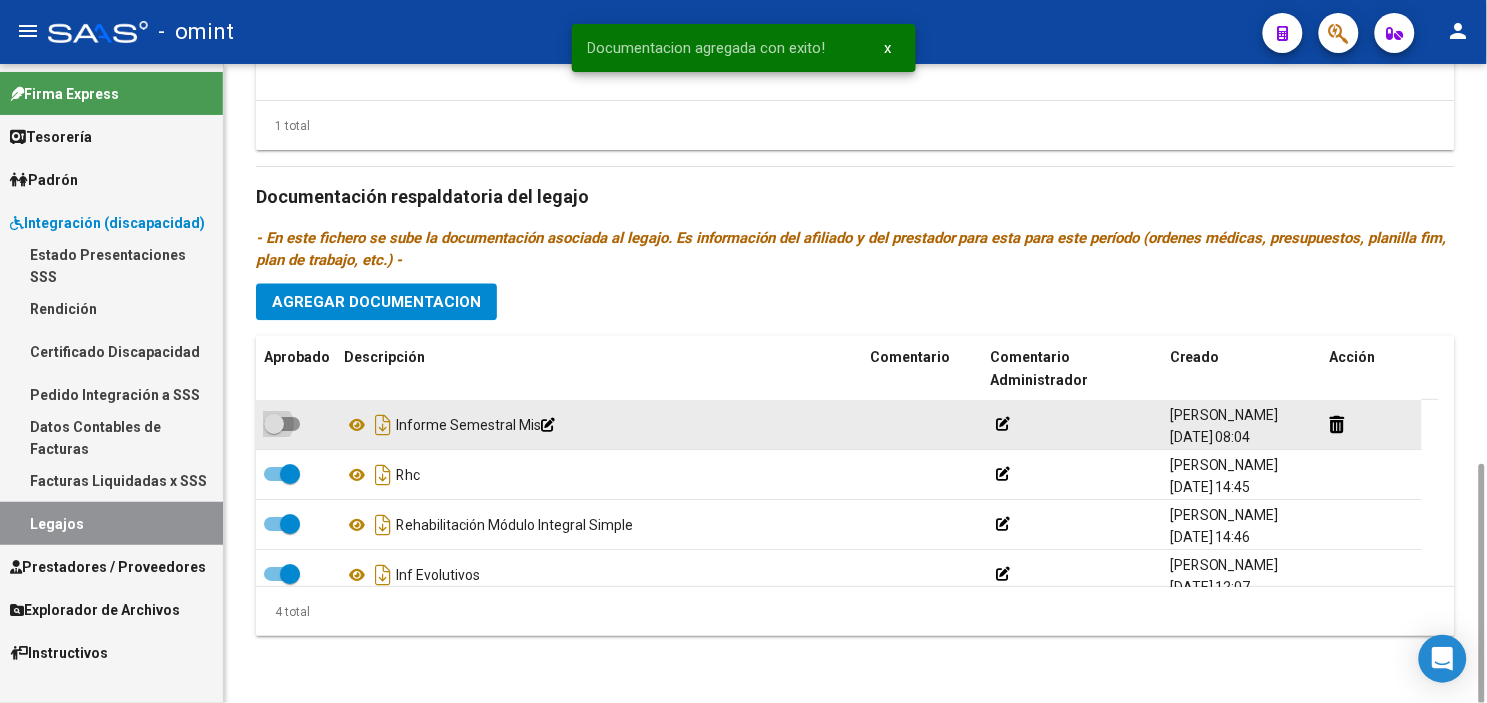 click at bounding box center (274, 424) 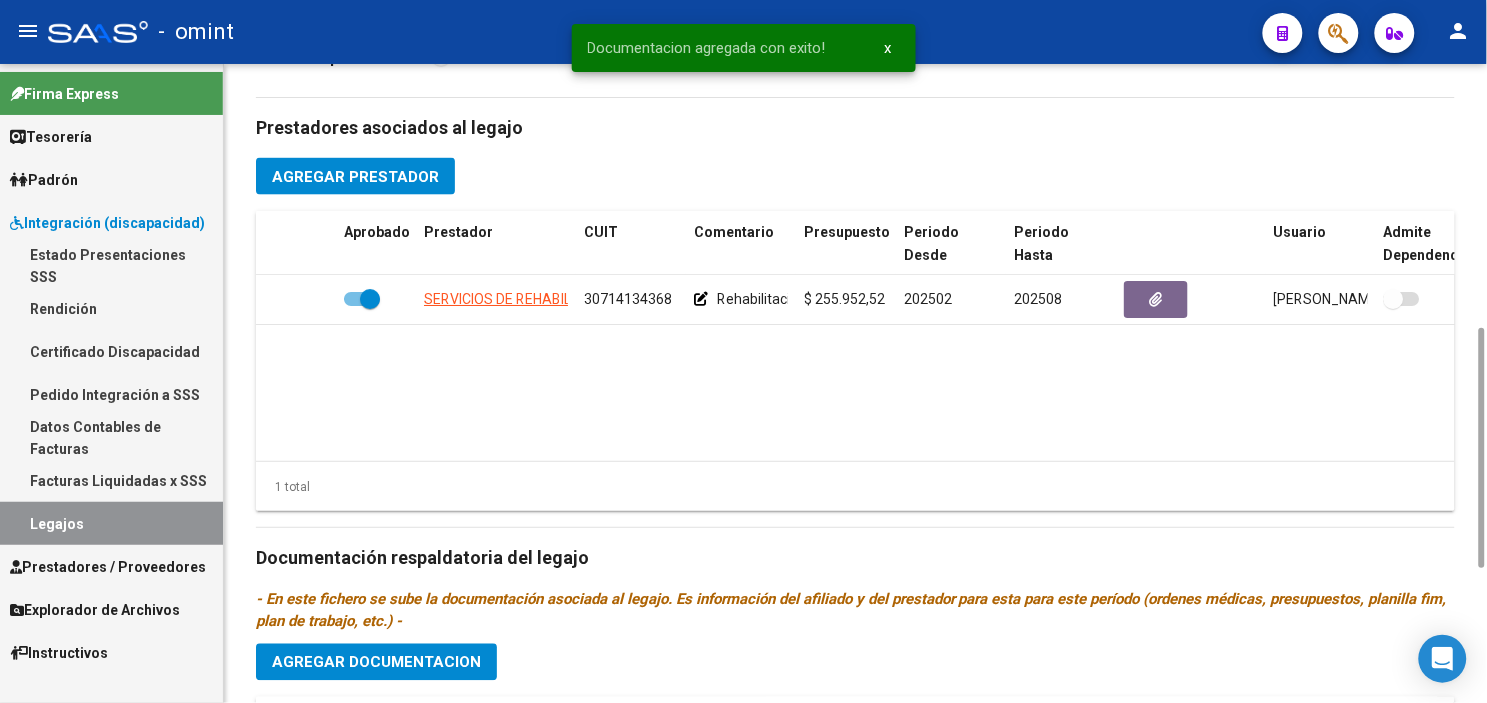 scroll, scrollTop: 691, scrollLeft: 0, axis: vertical 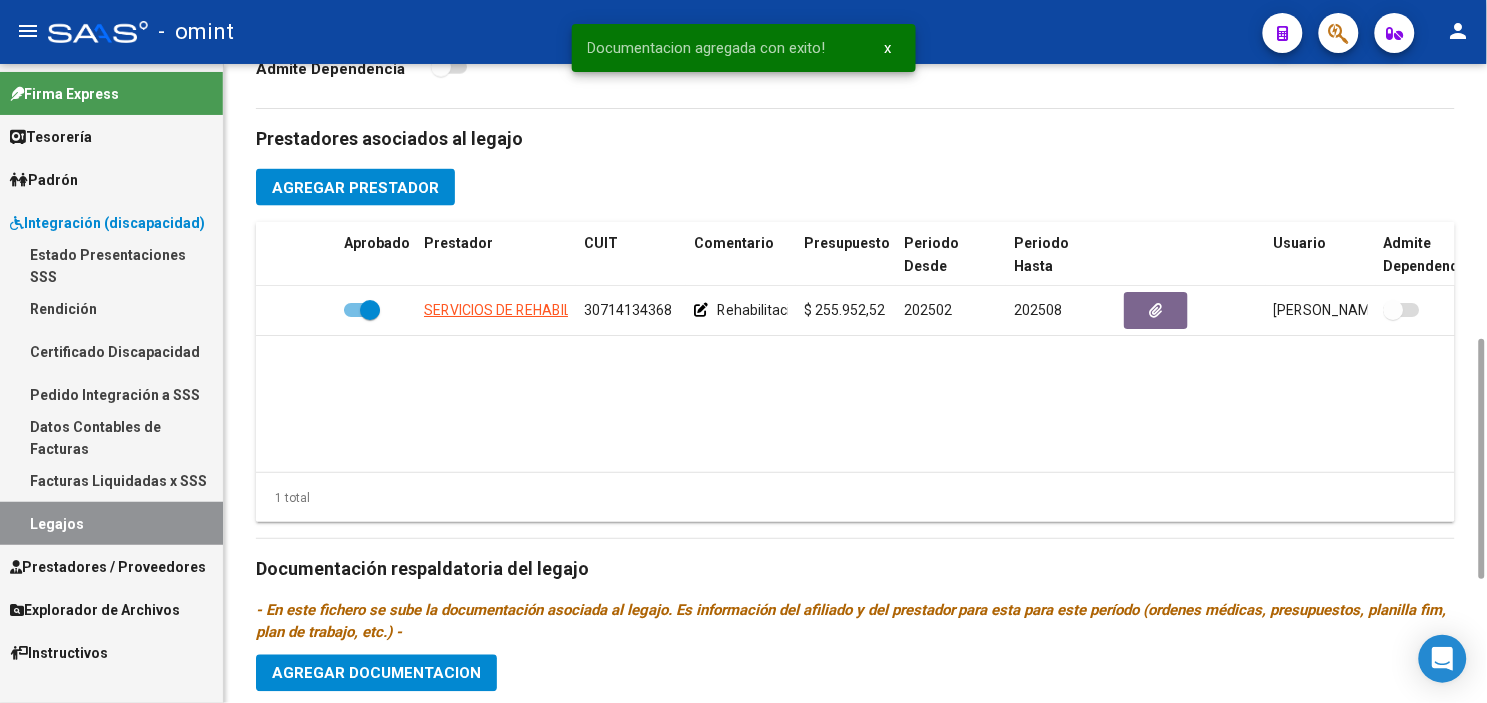 drag, startPoint x: 1482, startPoint y: 517, endPoint x: 1451, endPoint y: 377, distance: 143.39107 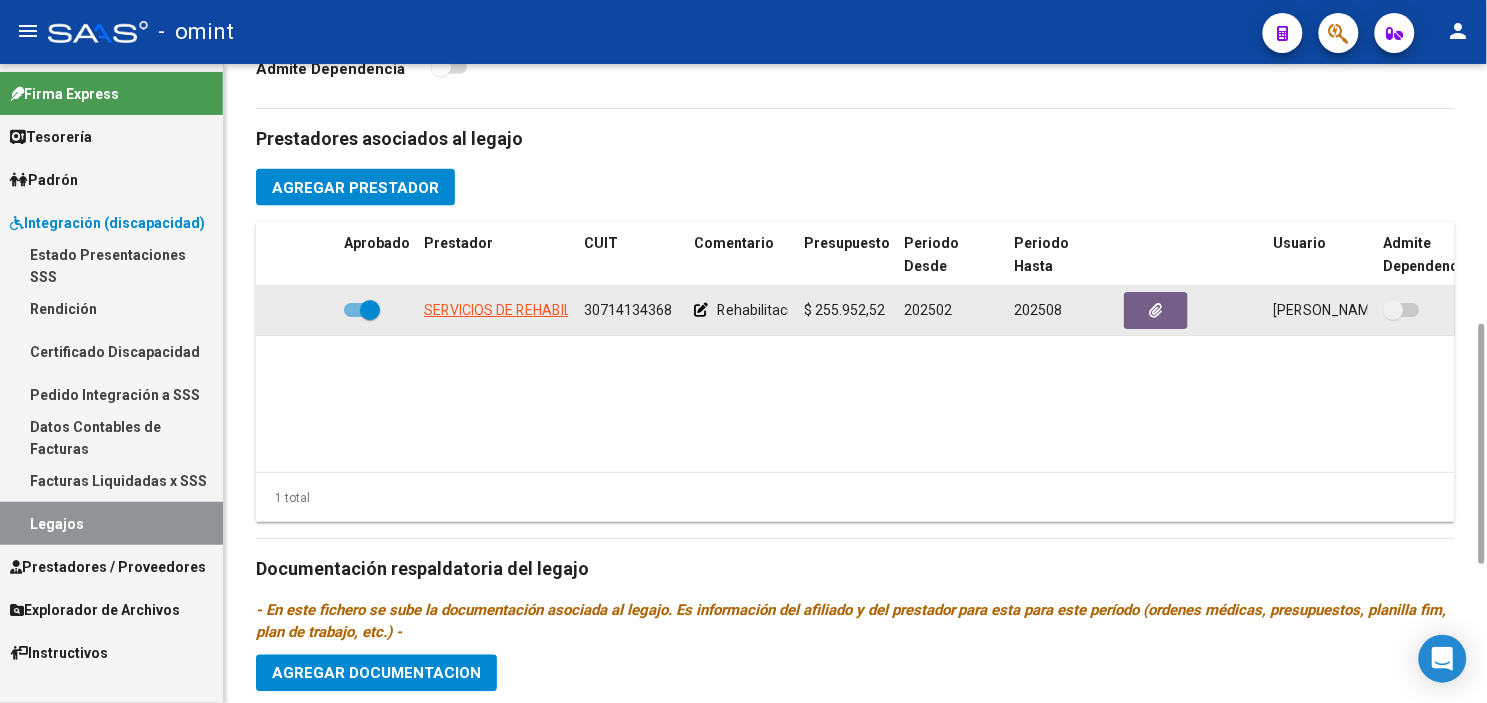 click at bounding box center (370, 310) 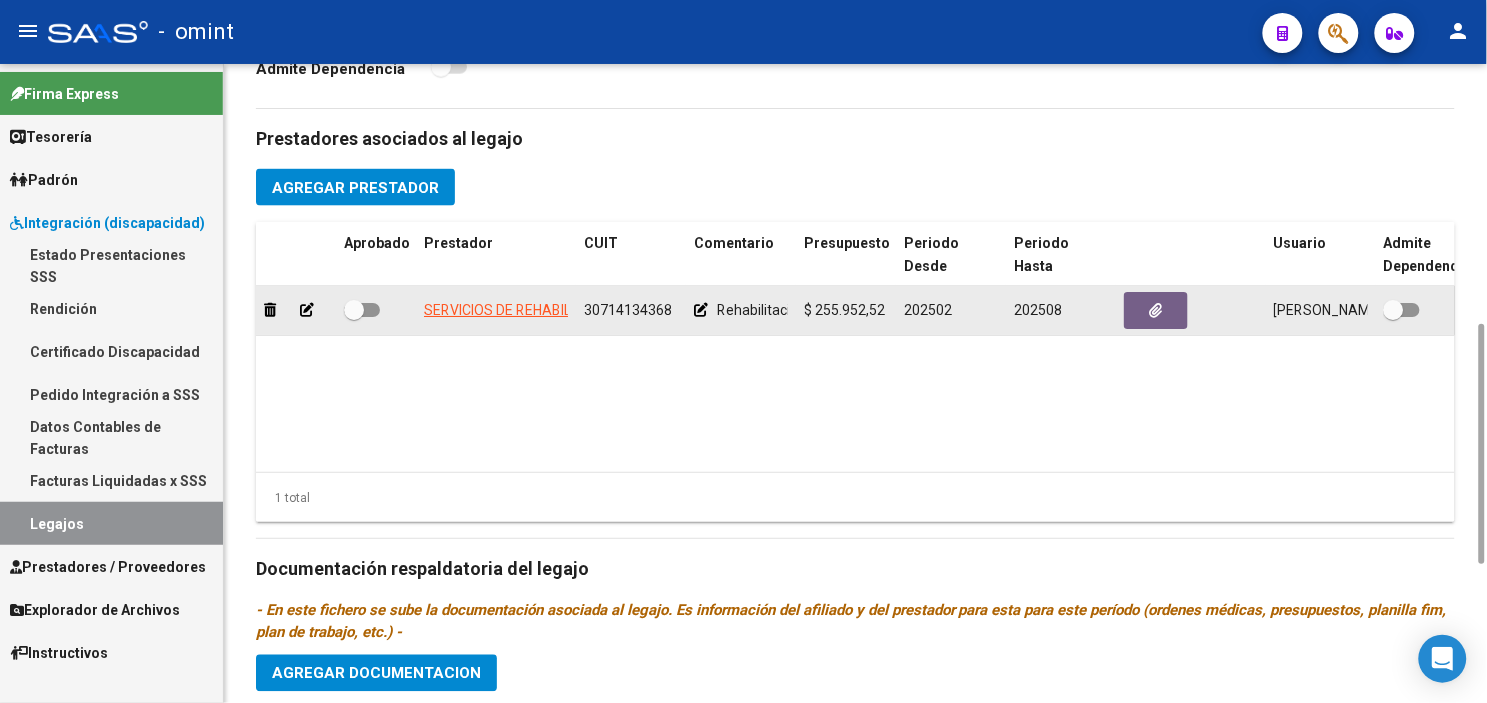 click 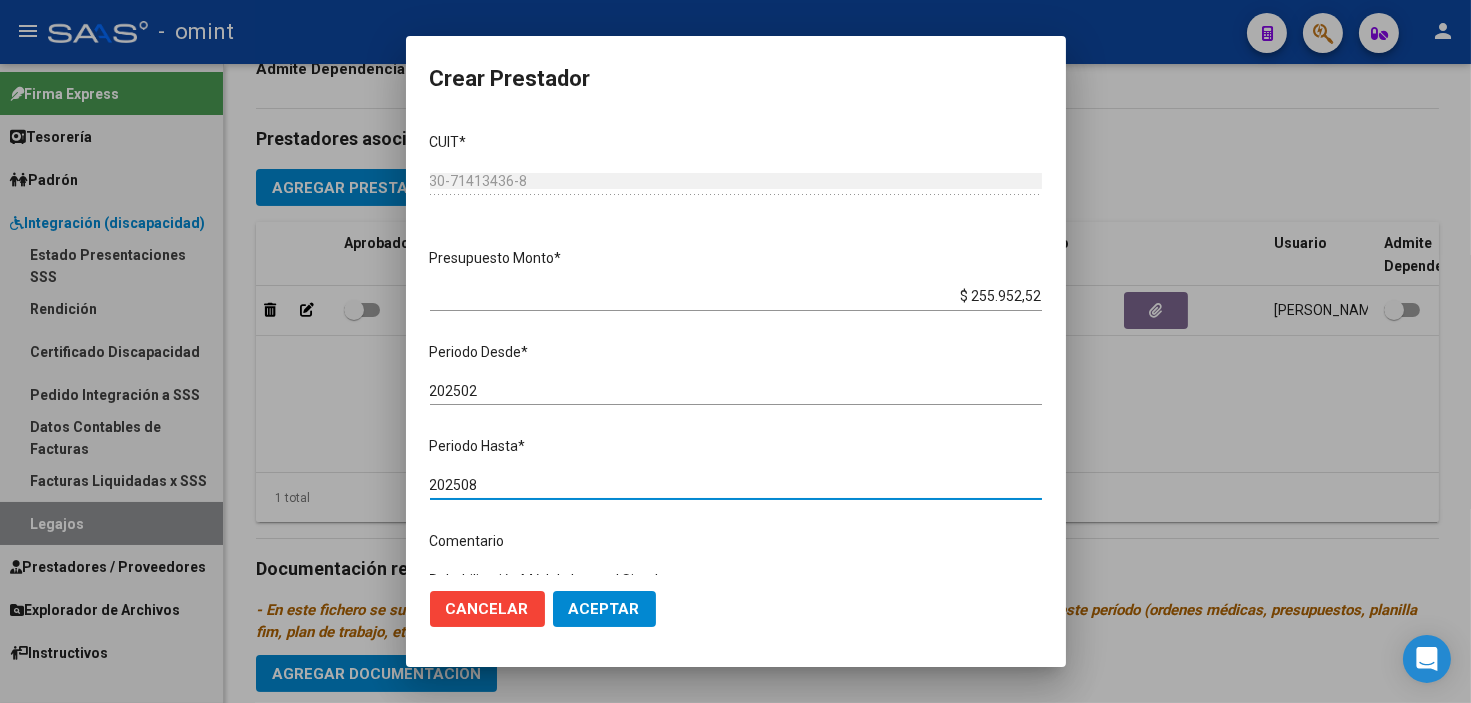 drag, startPoint x: 463, startPoint y: 484, endPoint x: 486, endPoint y: 485, distance: 23.021729 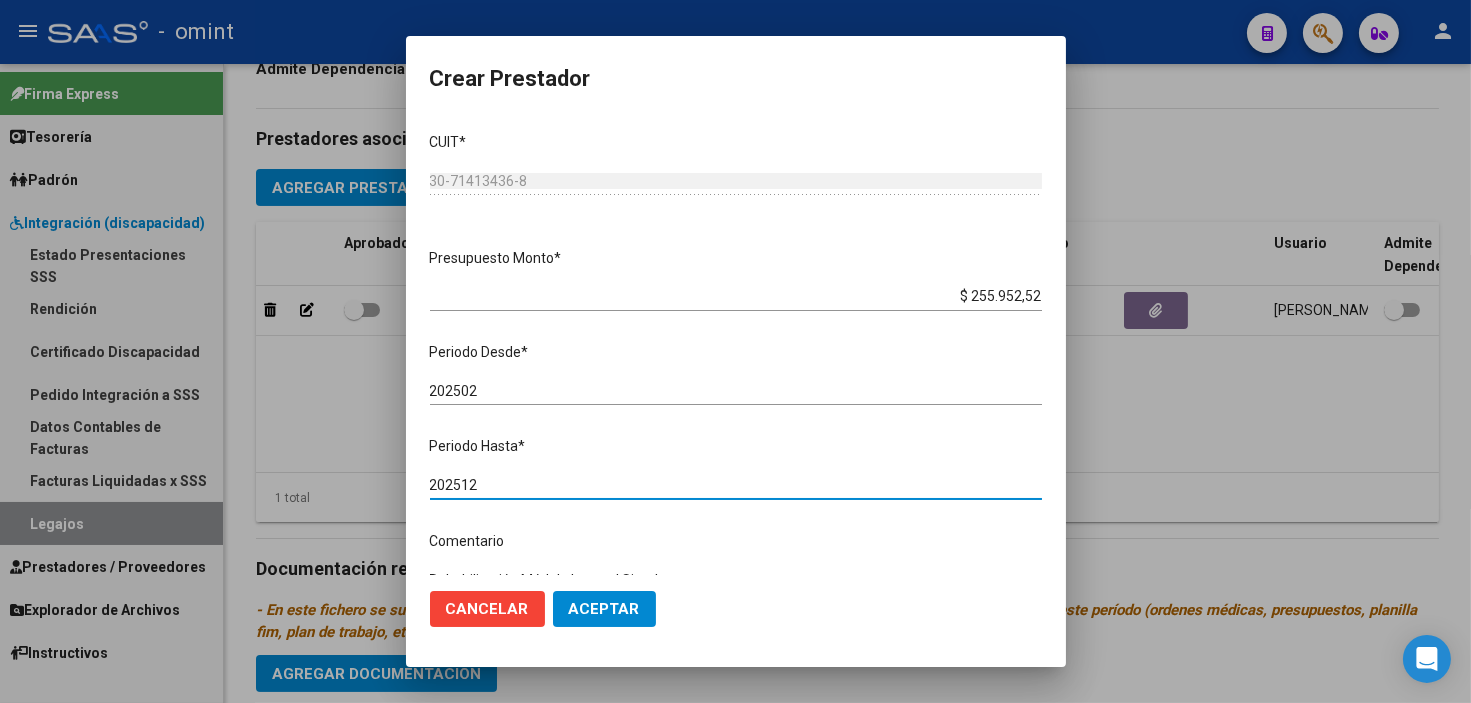type on "202512" 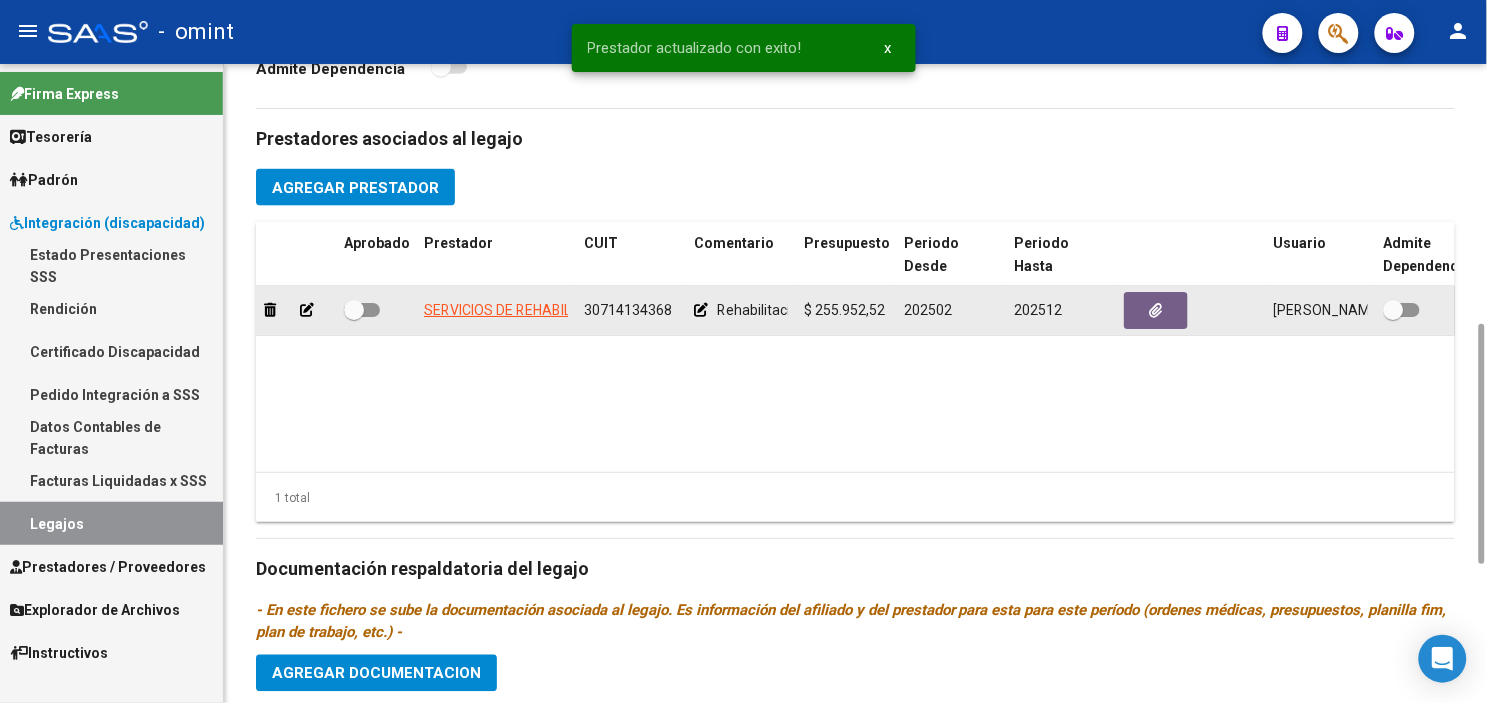 click at bounding box center (354, 310) 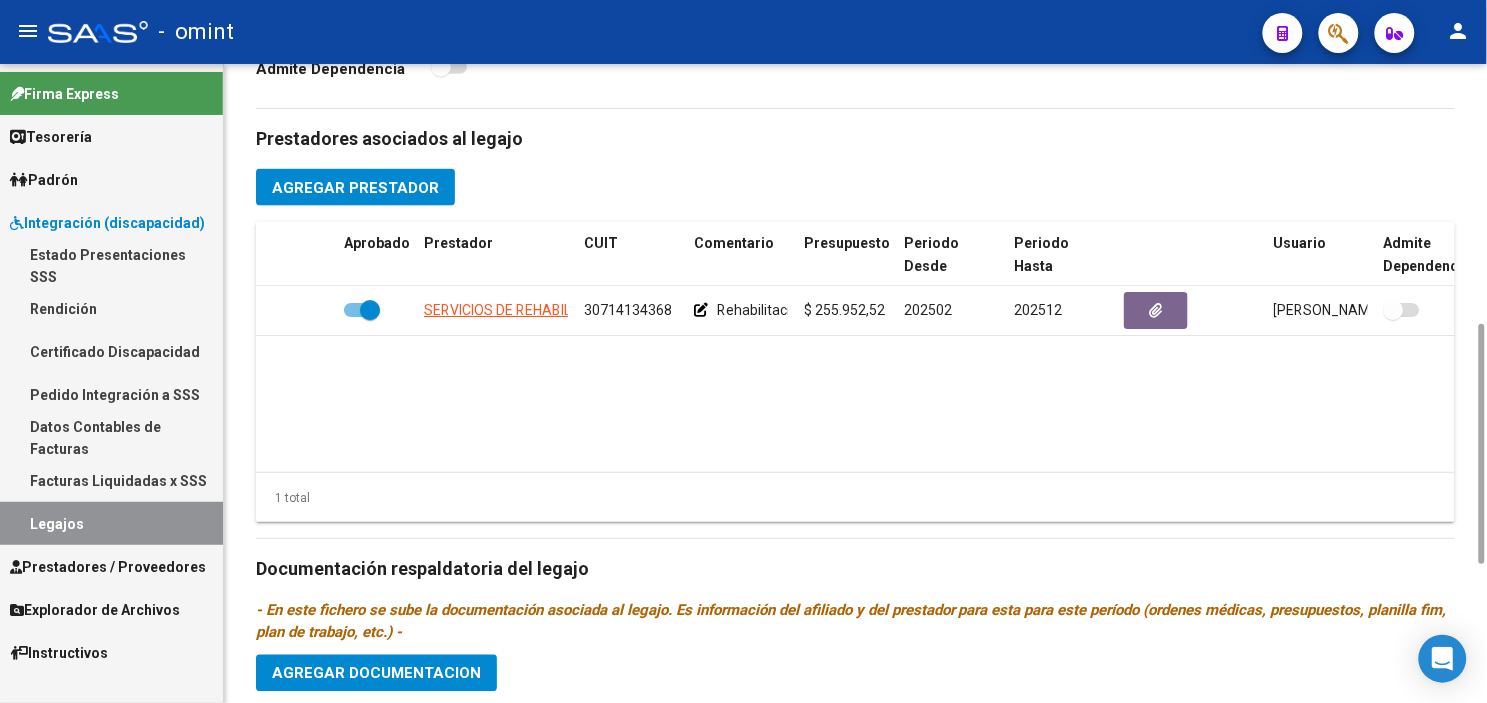 scroll, scrollTop: 1063, scrollLeft: 0, axis: vertical 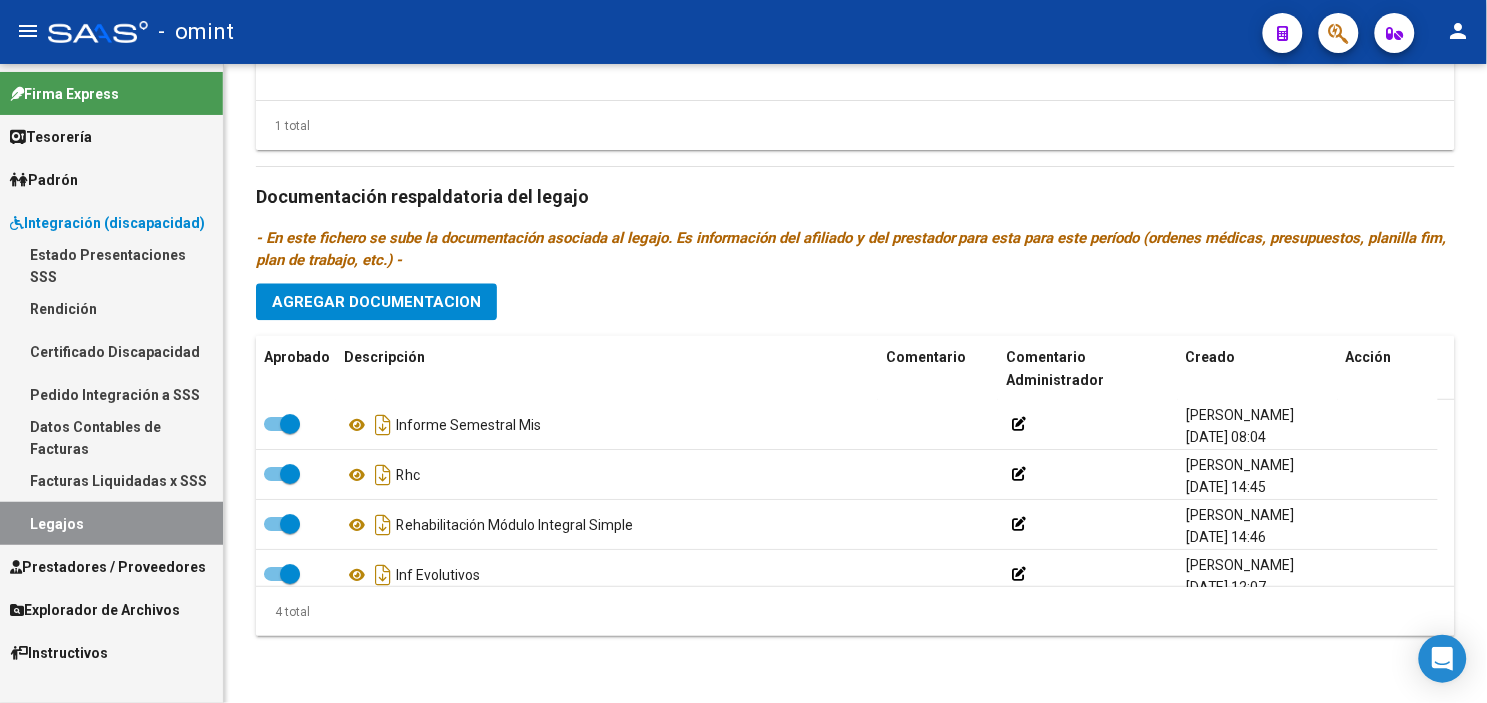 click on "Pedido Integración a SSS" at bounding box center (111, 394) 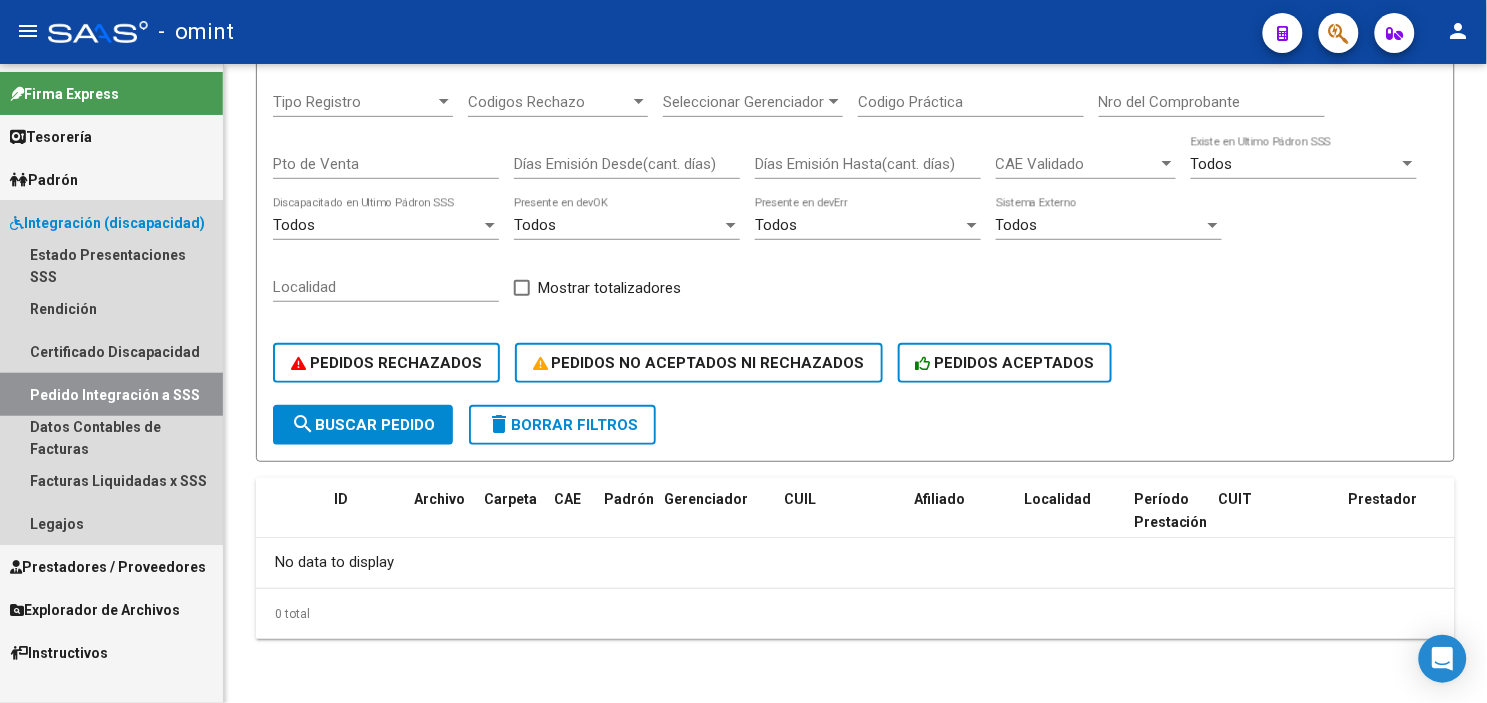scroll, scrollTop: 0, scrollLeft: 0, axis: both 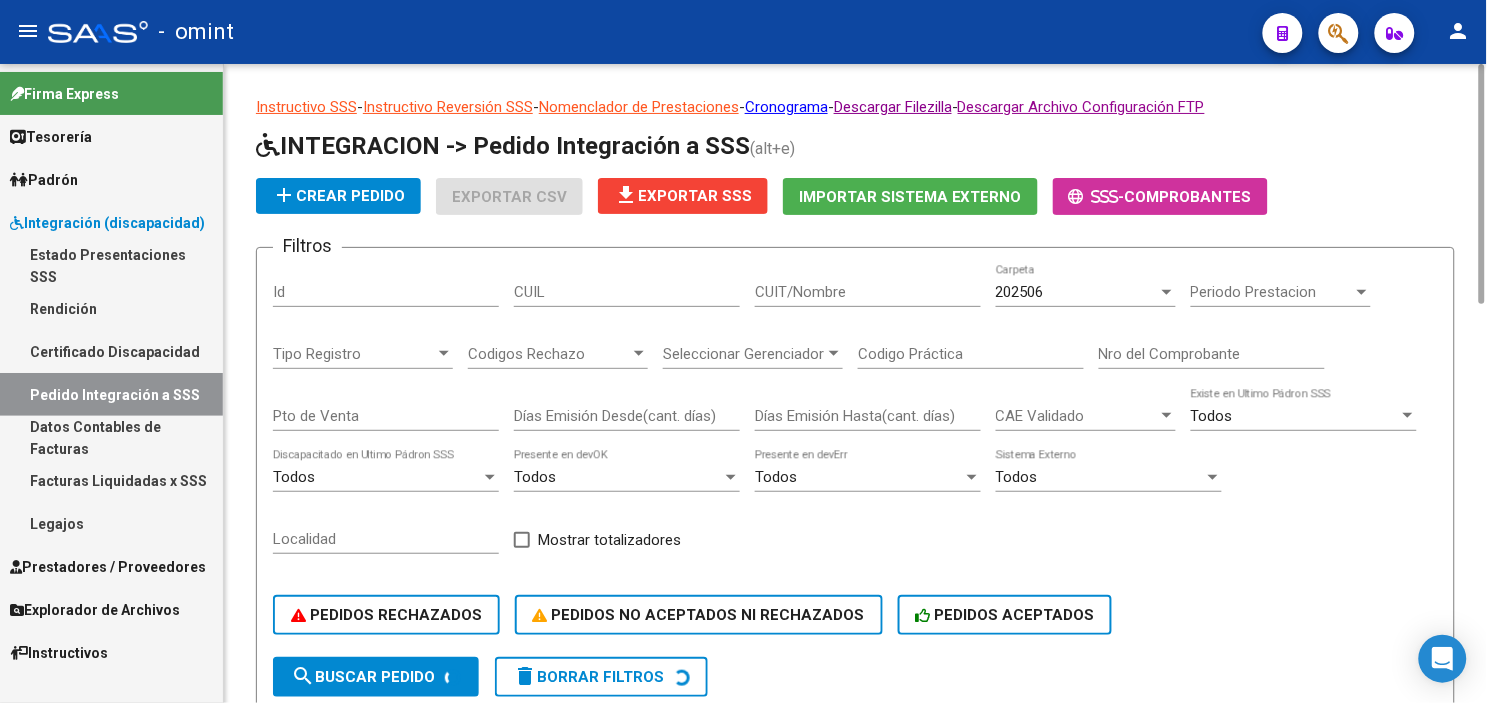 click on "Legajos" at bounding box center [111, 523] 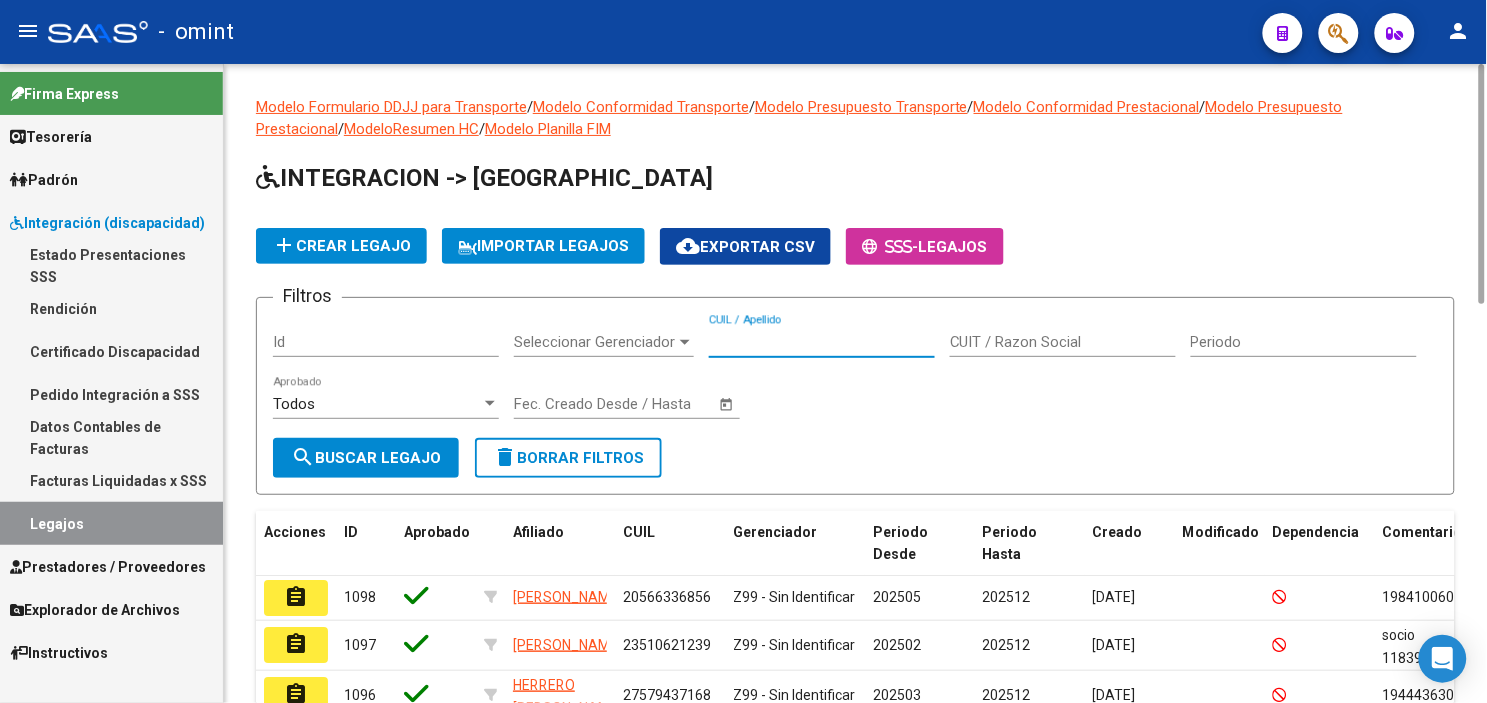 click on "CUIL / Apellido" at bounding box center [822, 342] 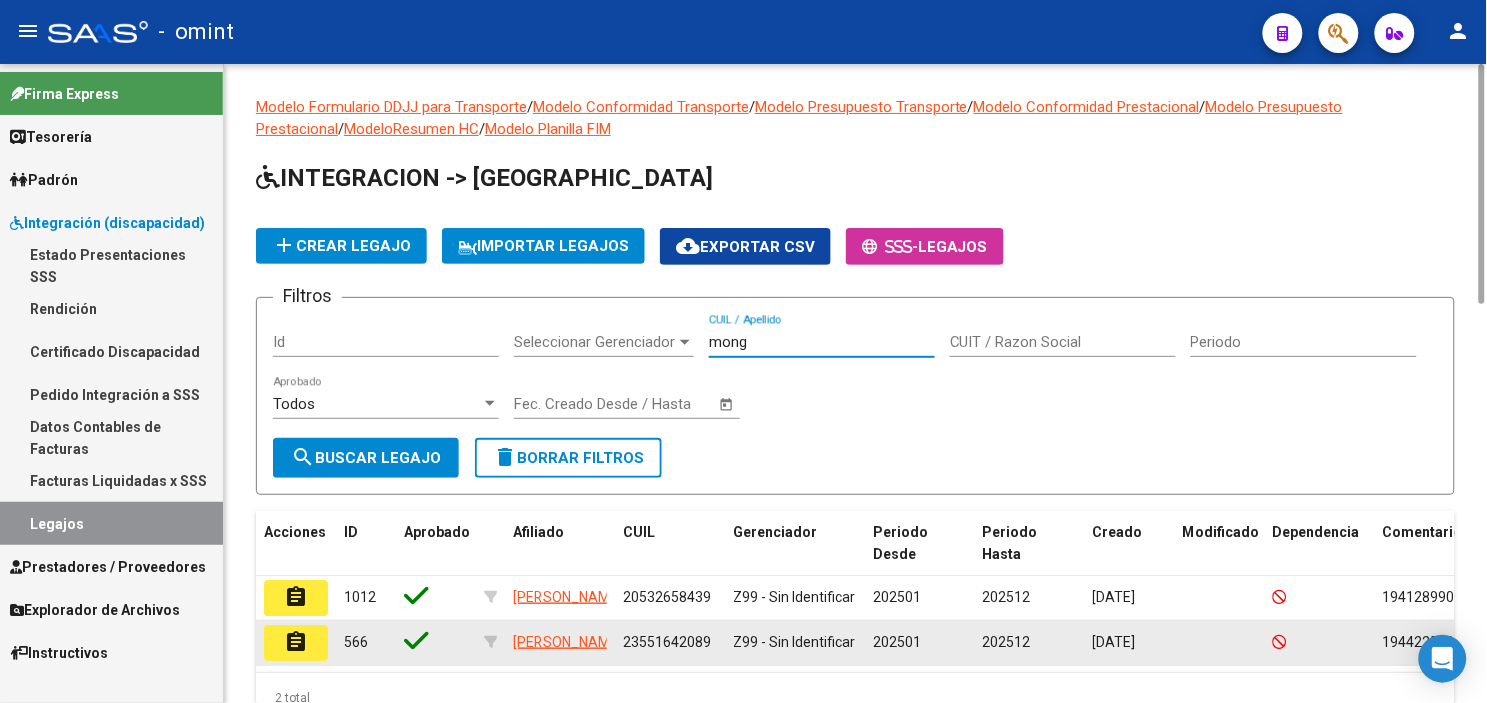 type on "mong" 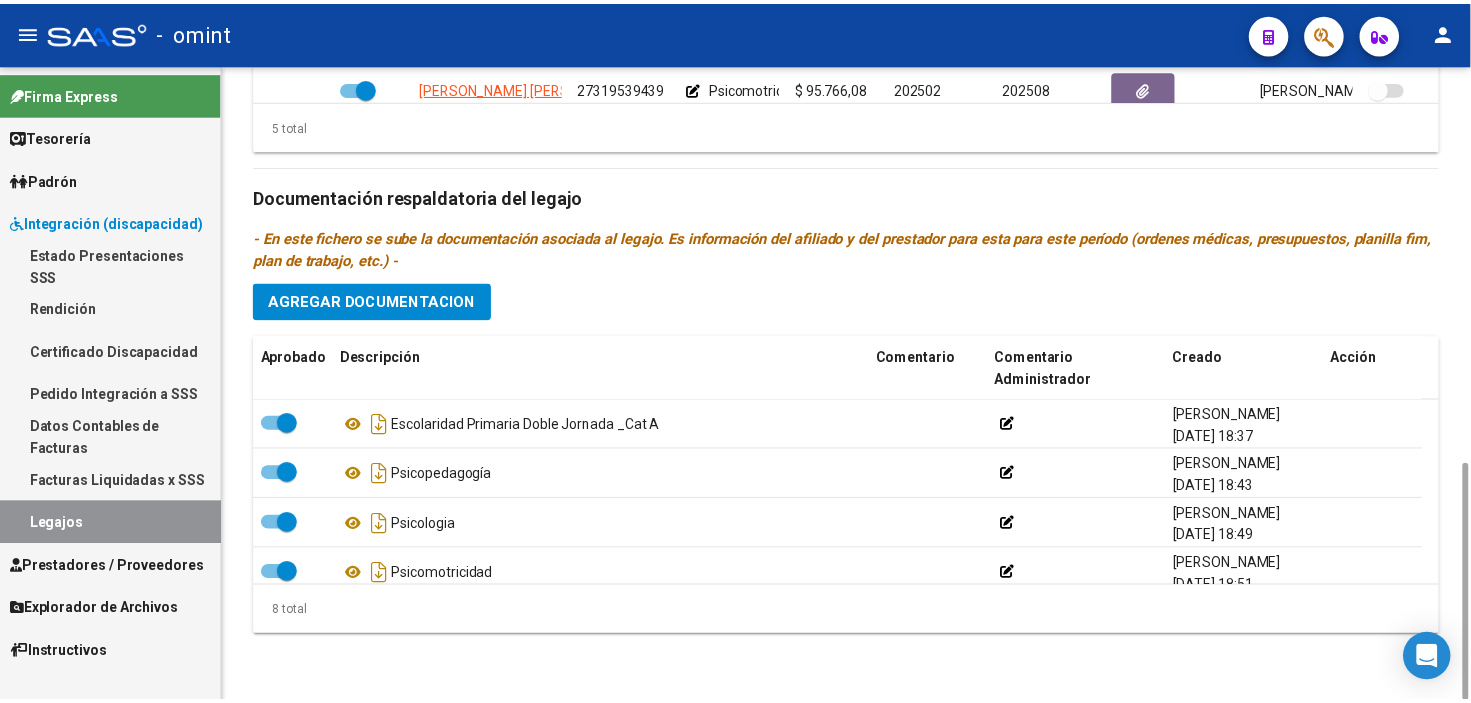scroll, scrollTop: 1066, scrollLeft: 0, axis: vertical 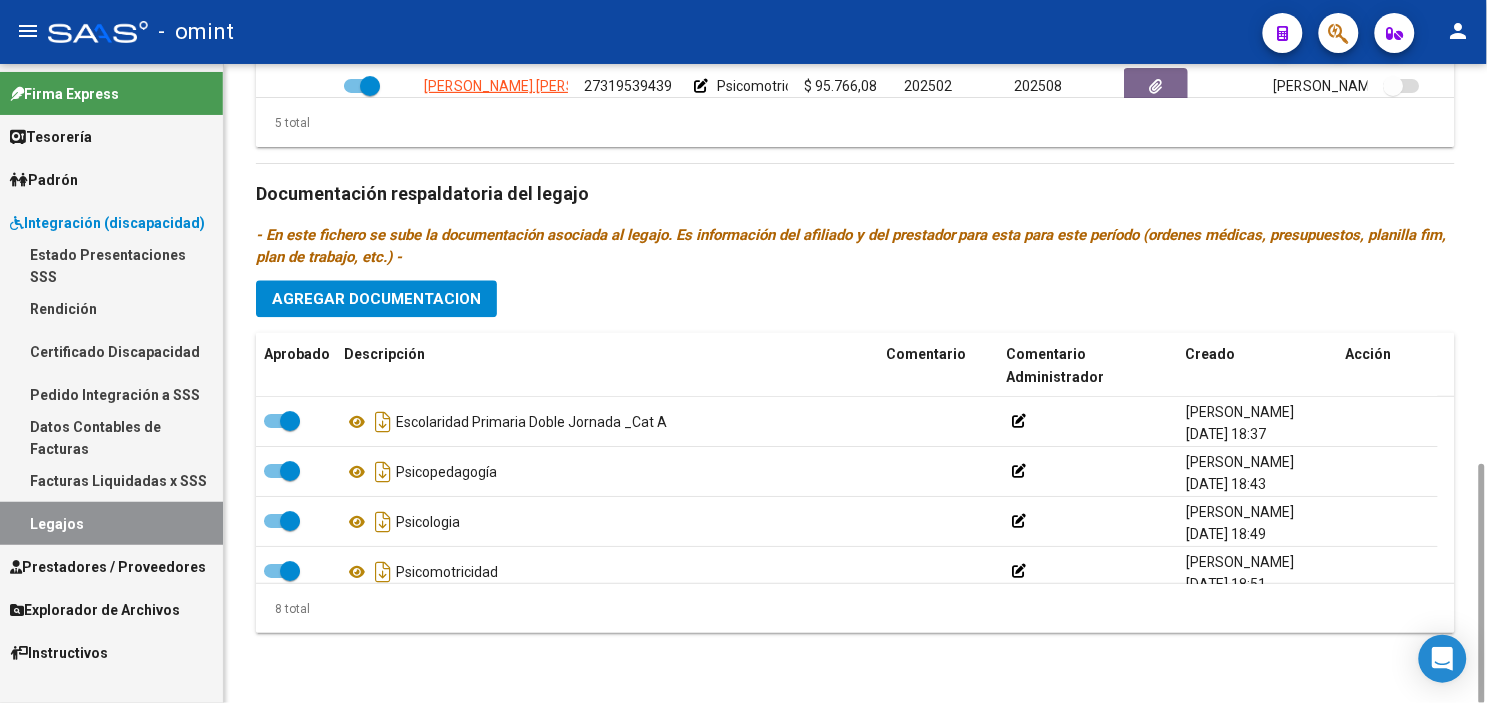 click on "Agregar Documentacion" 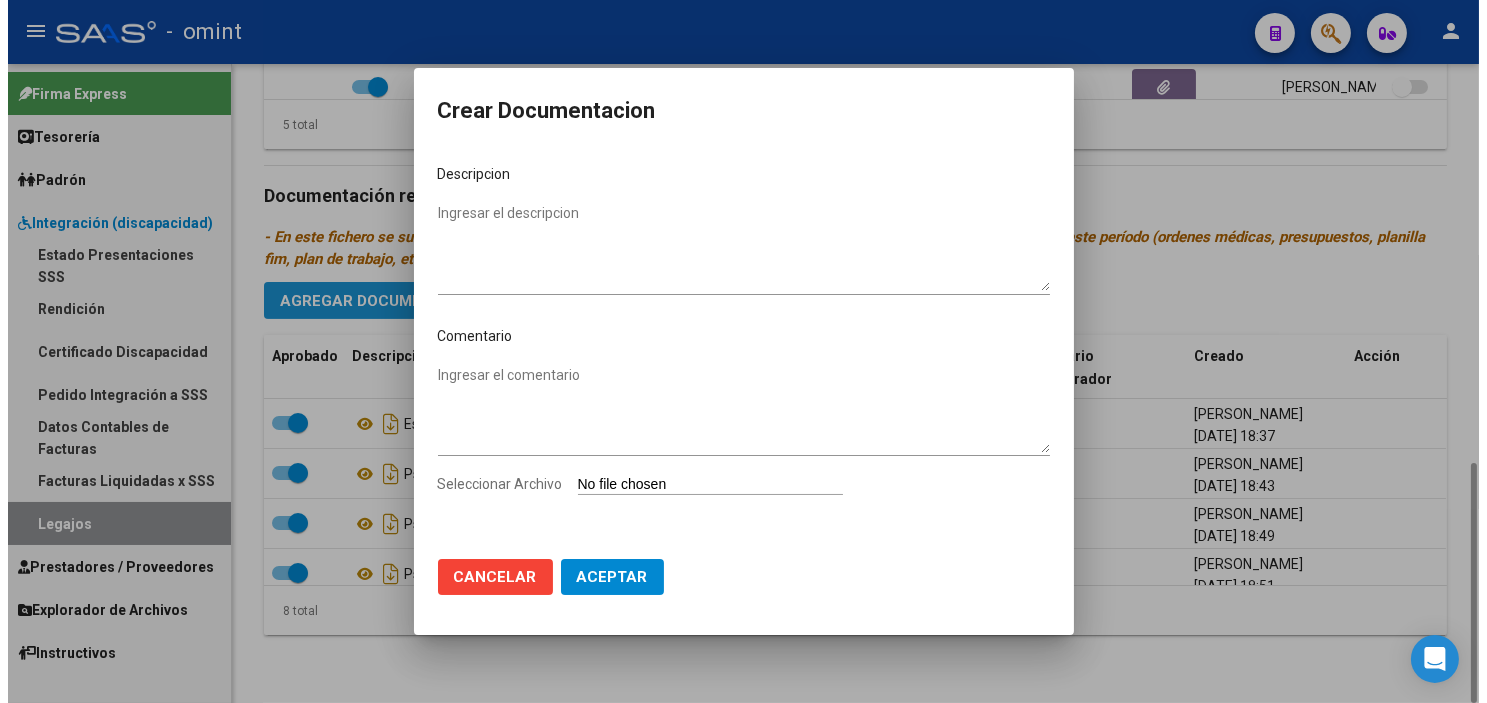 scroll, scrollTop: 1063, scrollLeft: 0, axis: vertical 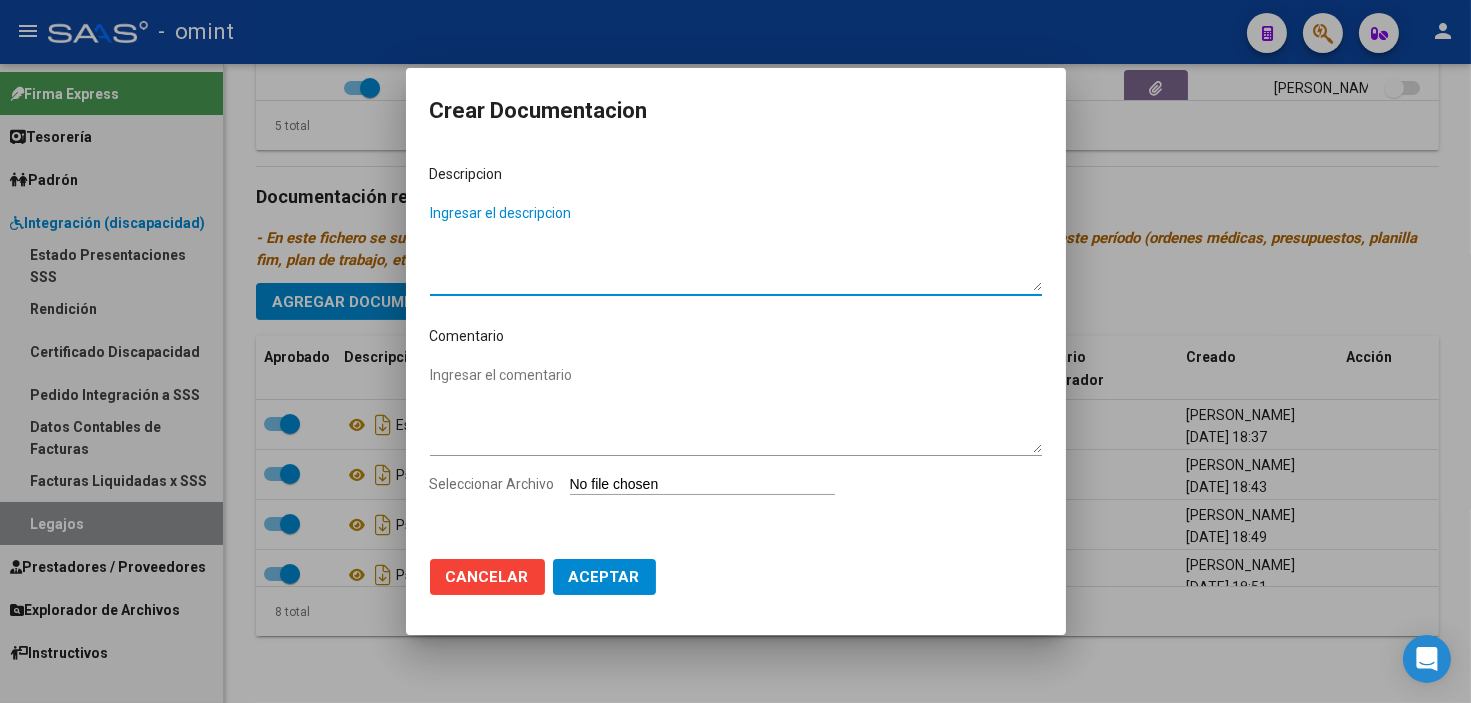click on "Ingresar el descripcion" at bounding box center [736, 247] 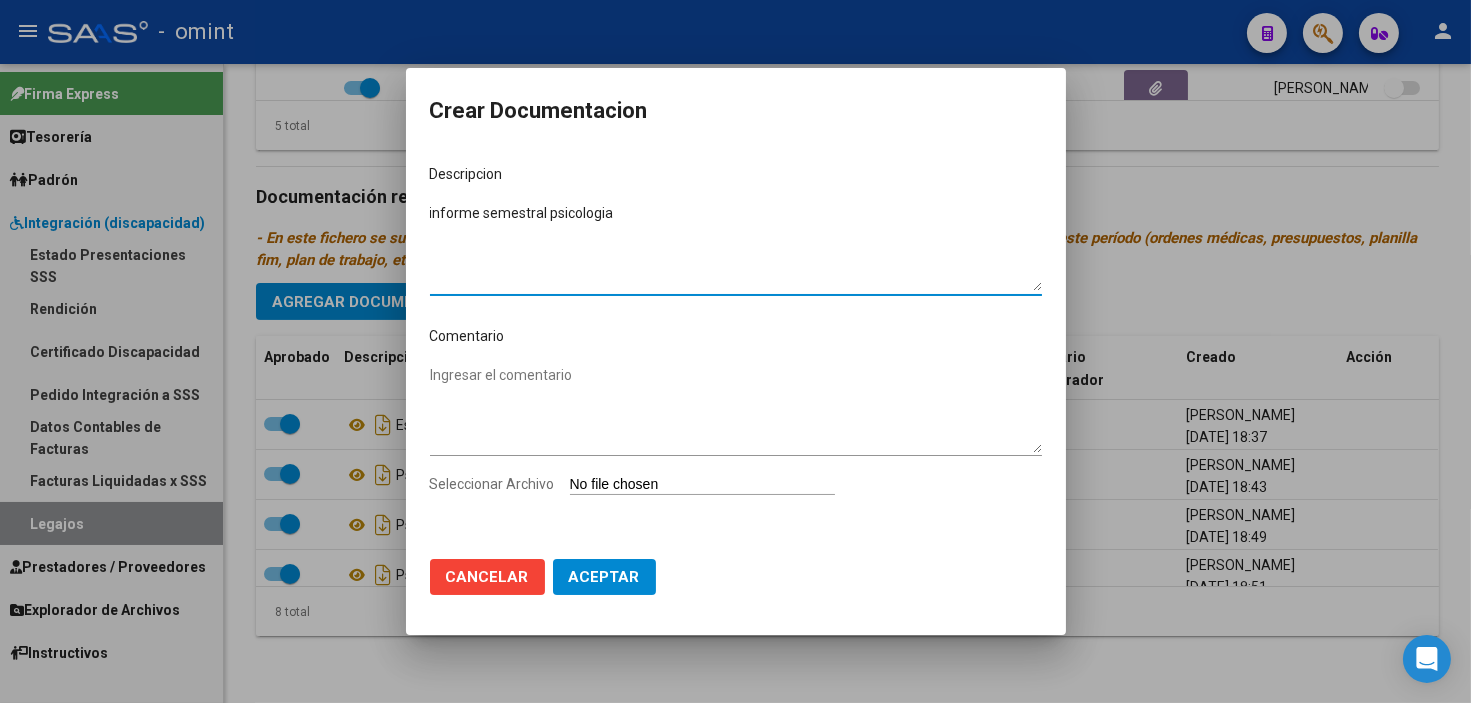 type on "informe semestral psicologia" 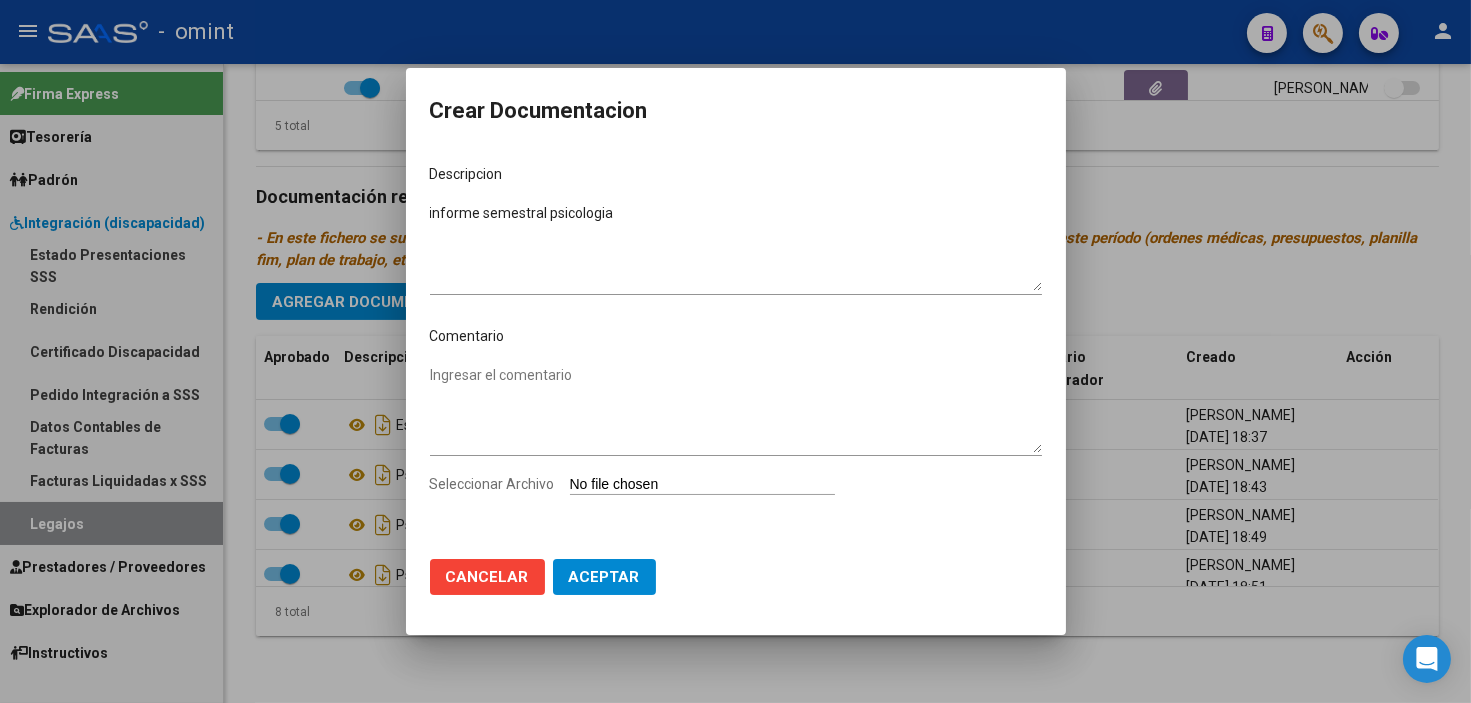 click on "Cancelar" 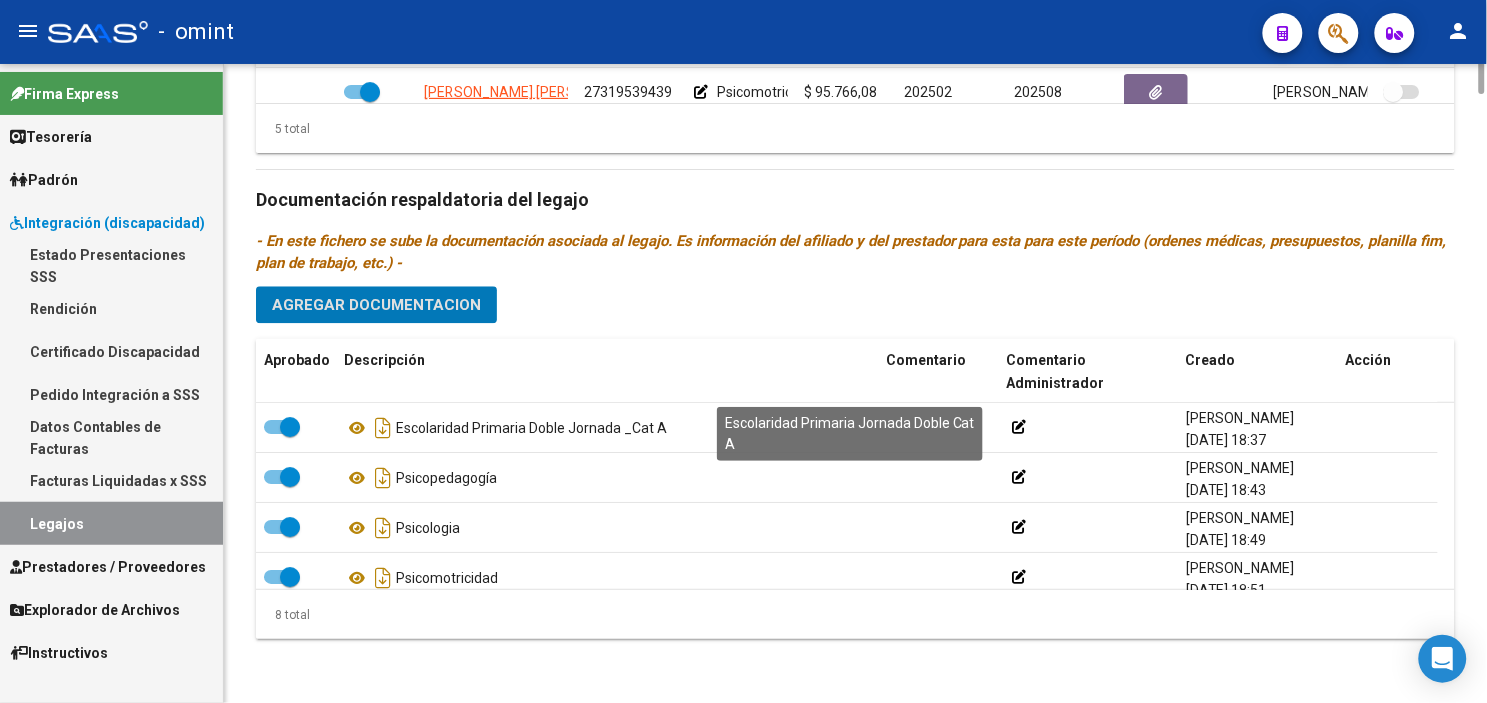 scroll, scrollTop: 618, scrollLeft: 0, axis: vertical 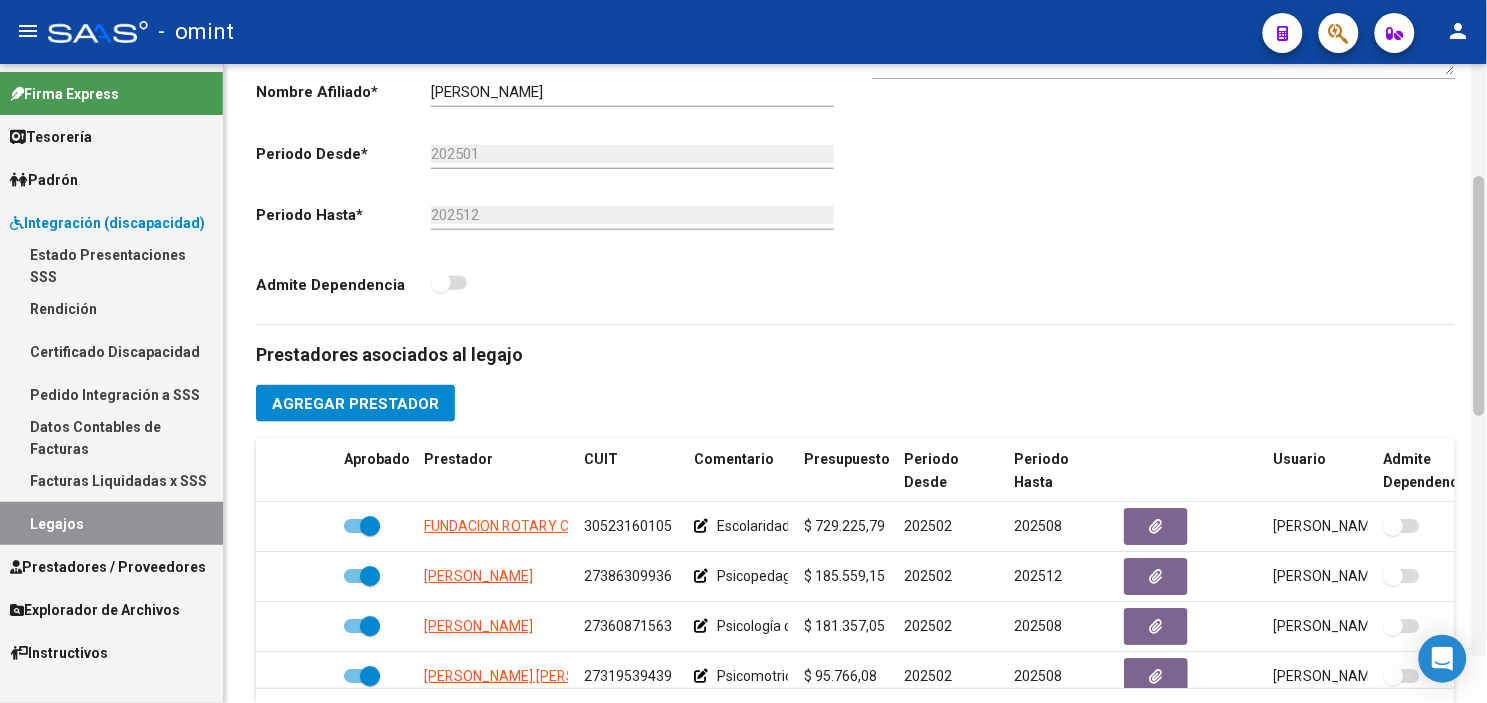 drag, startPoint x: 1478, startPoint y: 416, endPoint x: 1478, endPoint y: 375, distance: 41 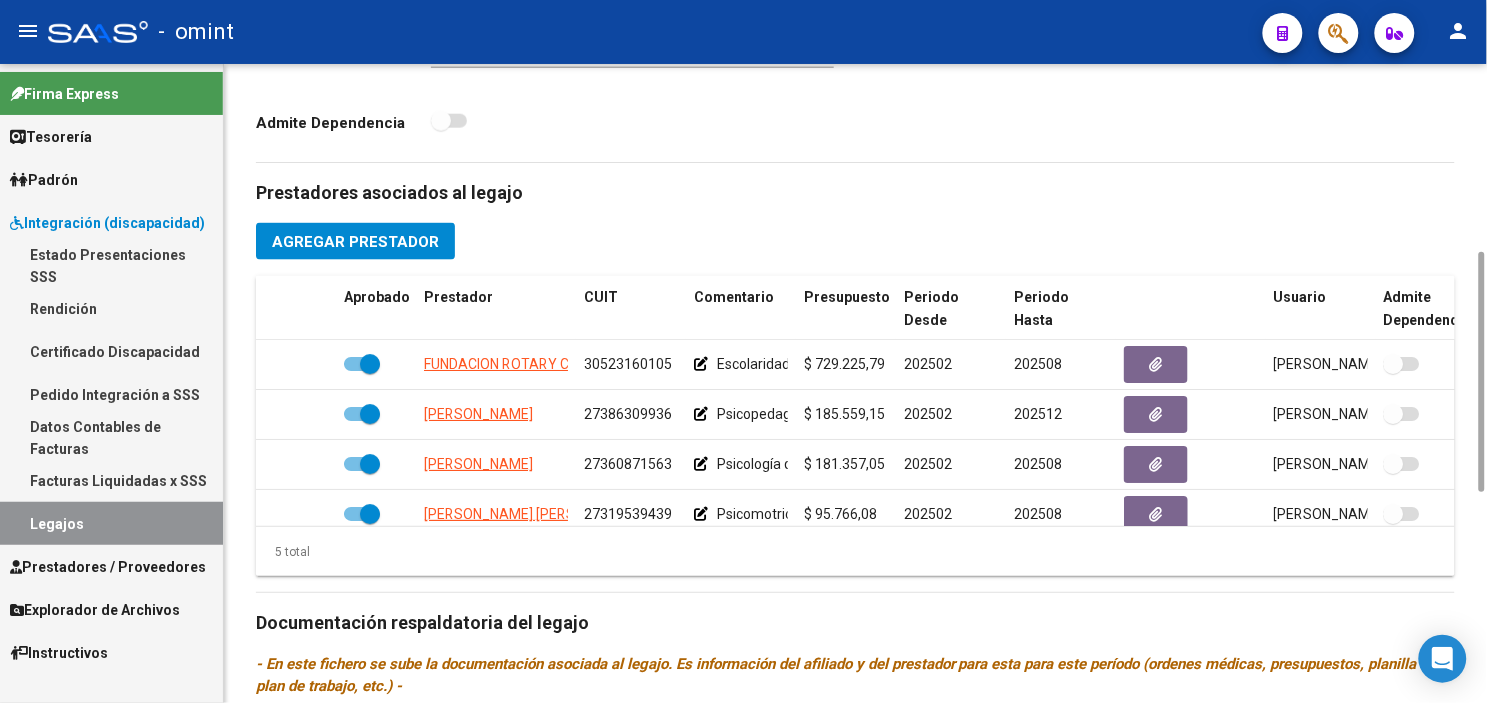 drag, startPoint x: 1485, startPoint y: 486, endPoint x: 1492, endPoint y: 533, distance: 47.518417 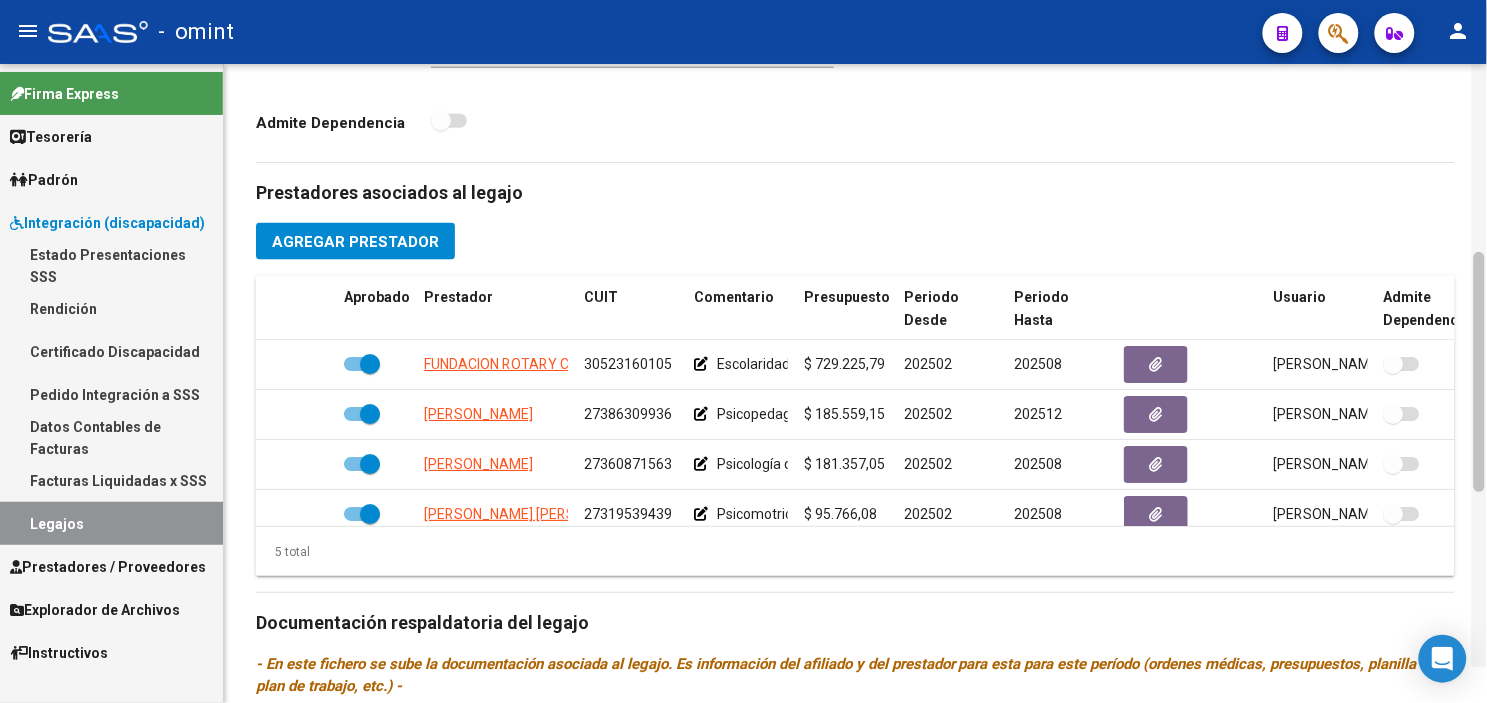 scroll, scrollTop: 725, scrollLeft: 0, axis: vertical 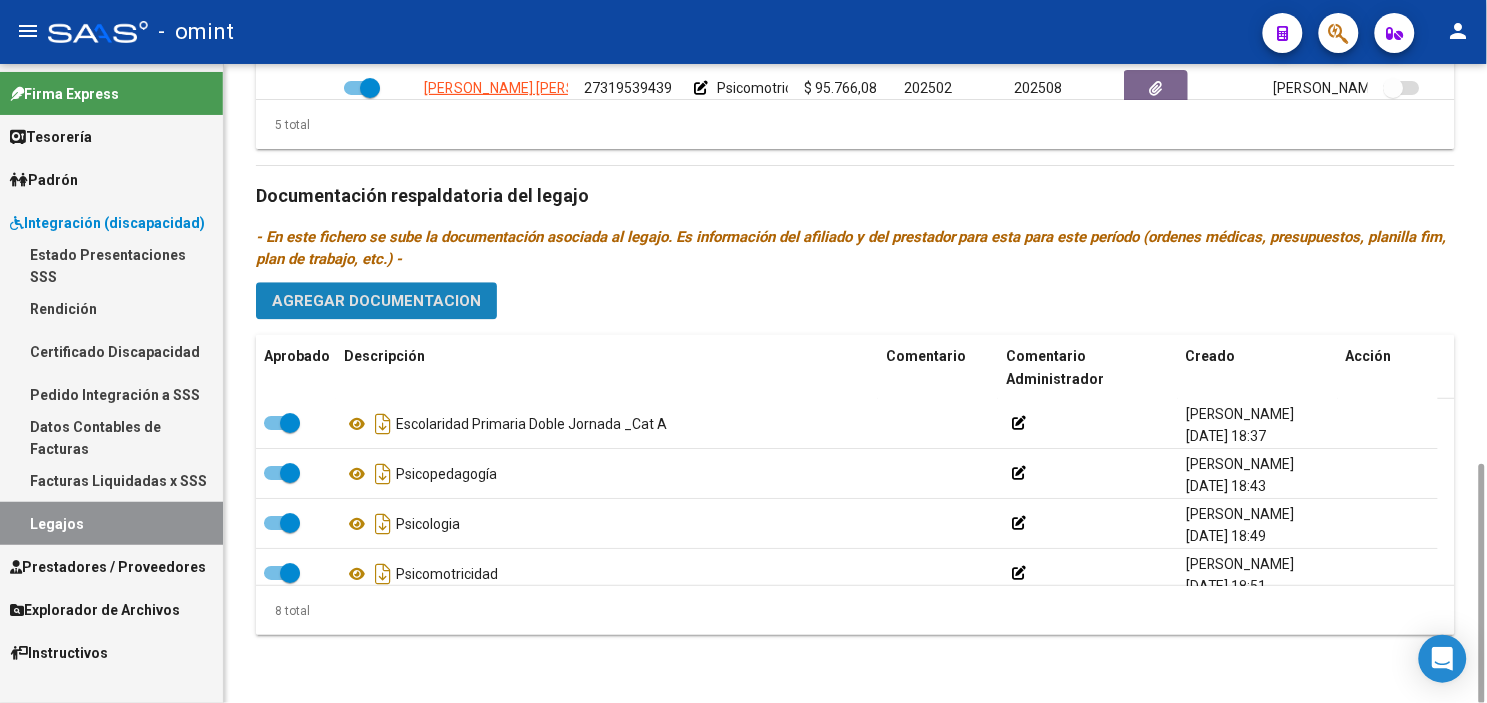click on "Agregar Documentacion" 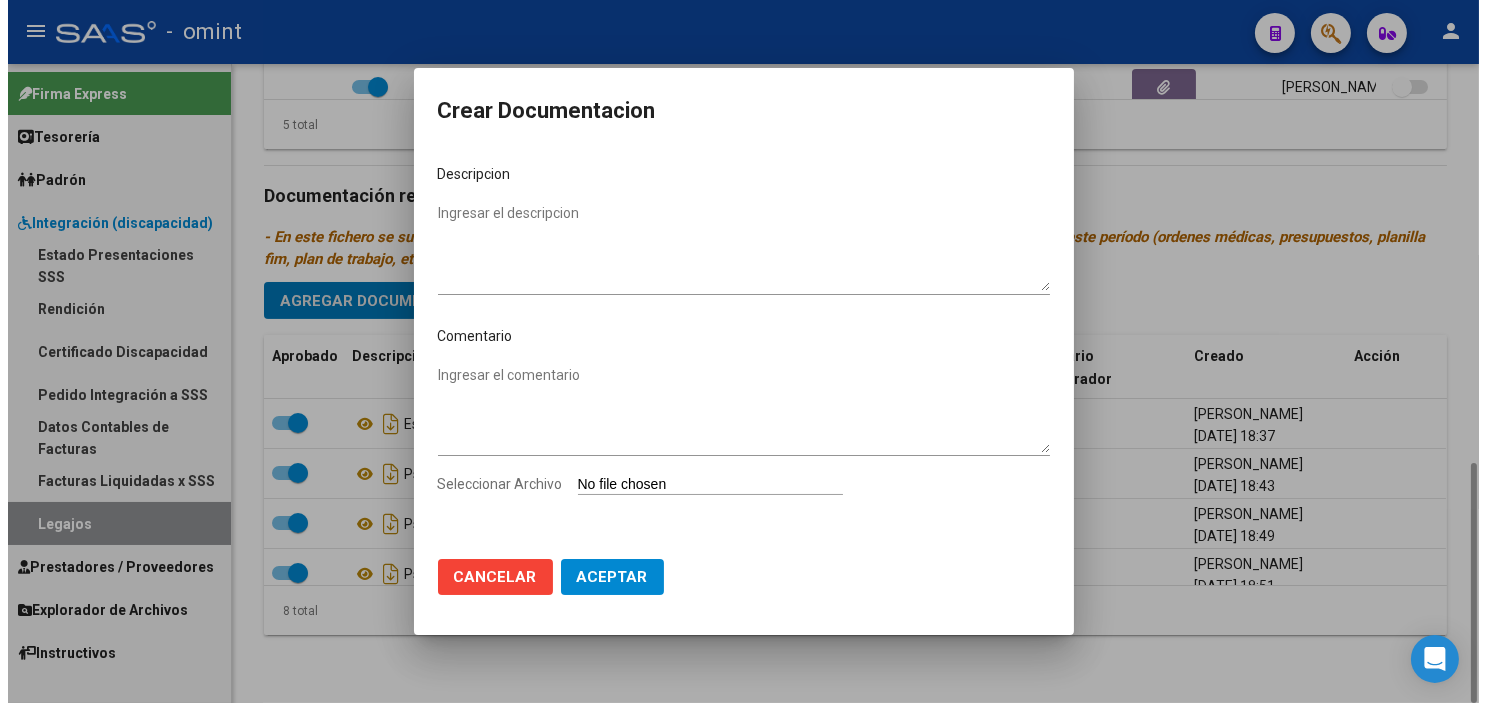 scroll, scrollTop: 1063, scrollLeft: 0, axis: vertical 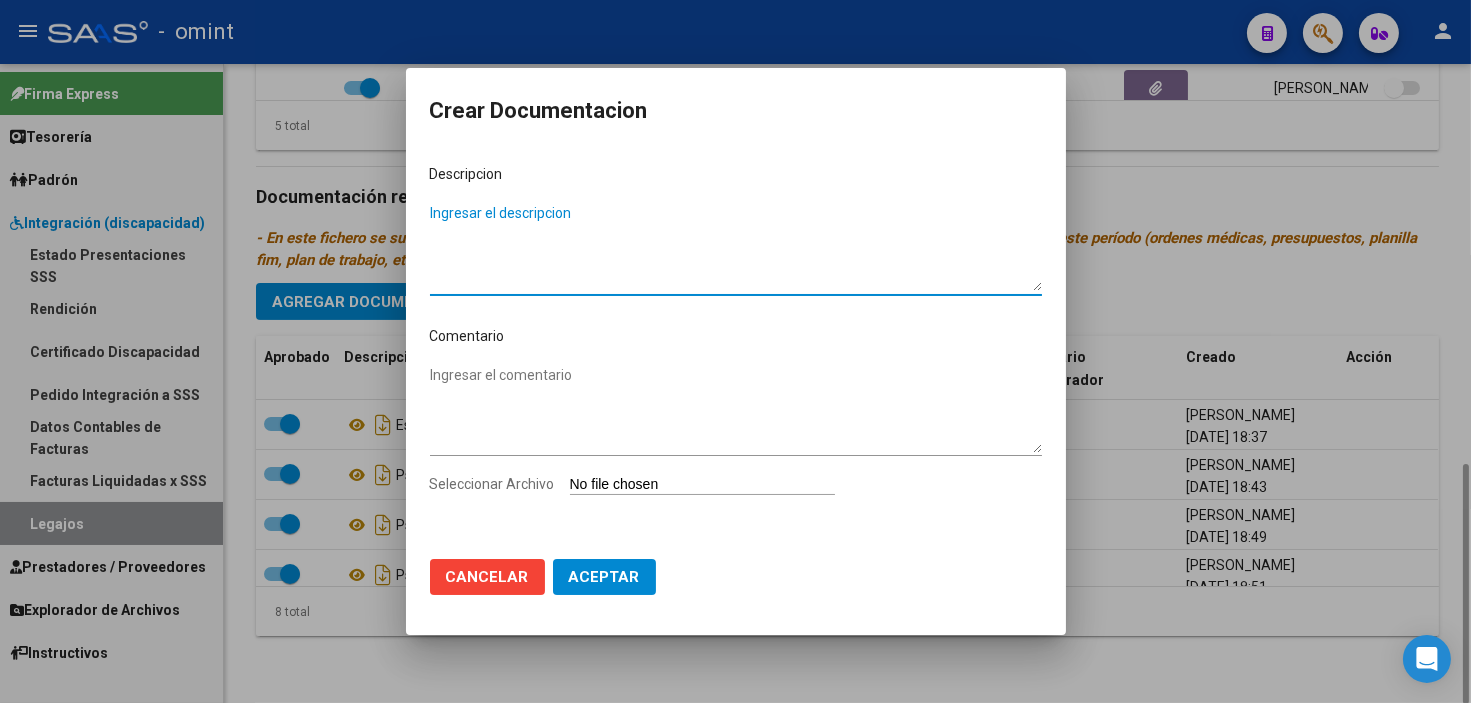 click on "Ingresar el descripcion" at bounding box center [736, 247] 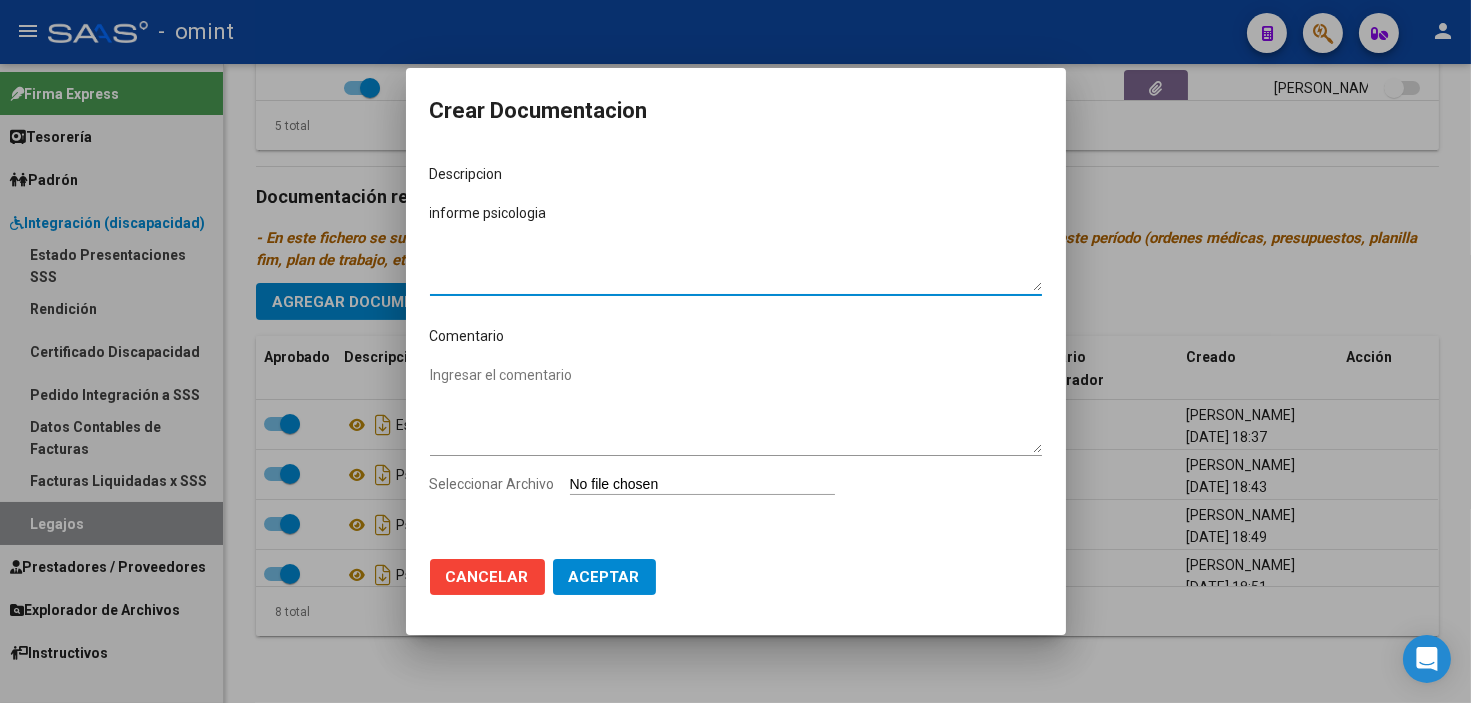 type on "informe psicologia" 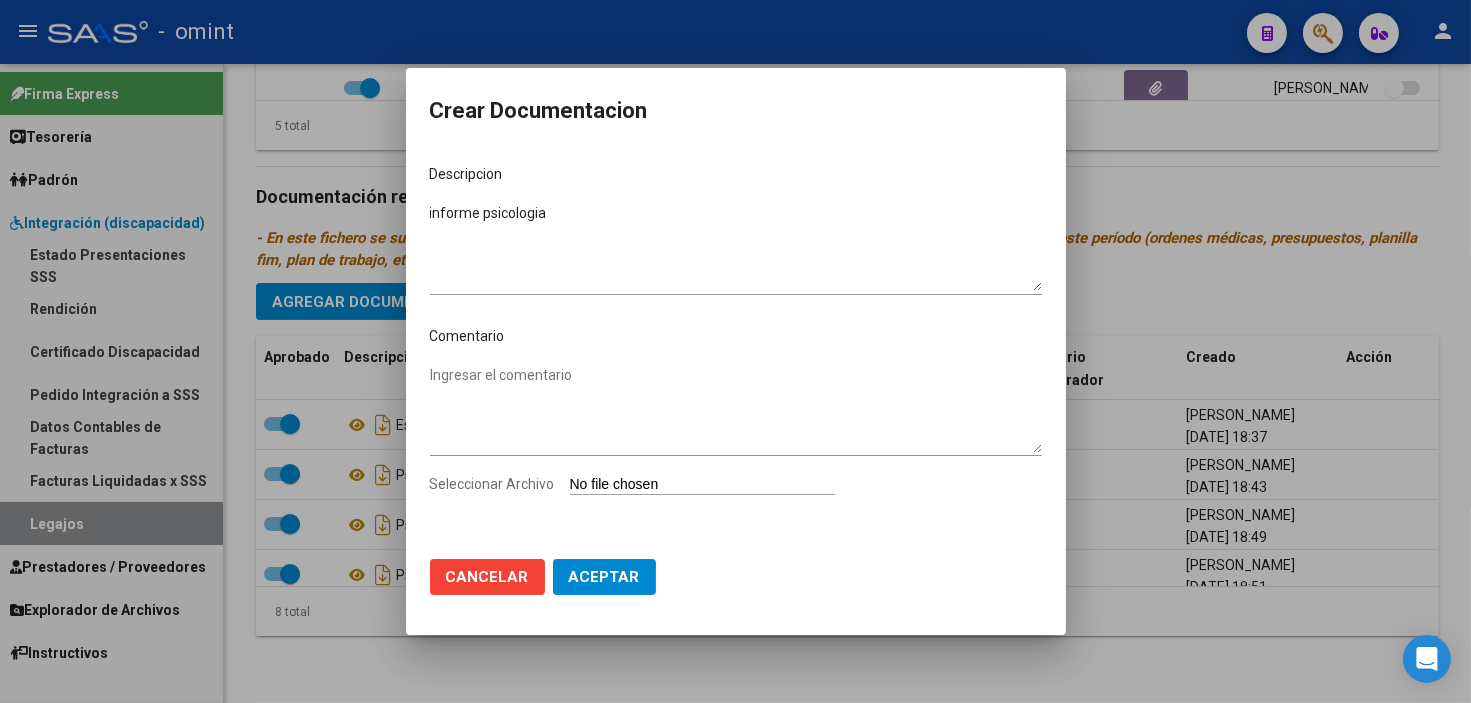 click on "Seleccionar Archivo" at bounding box center [702, 485] 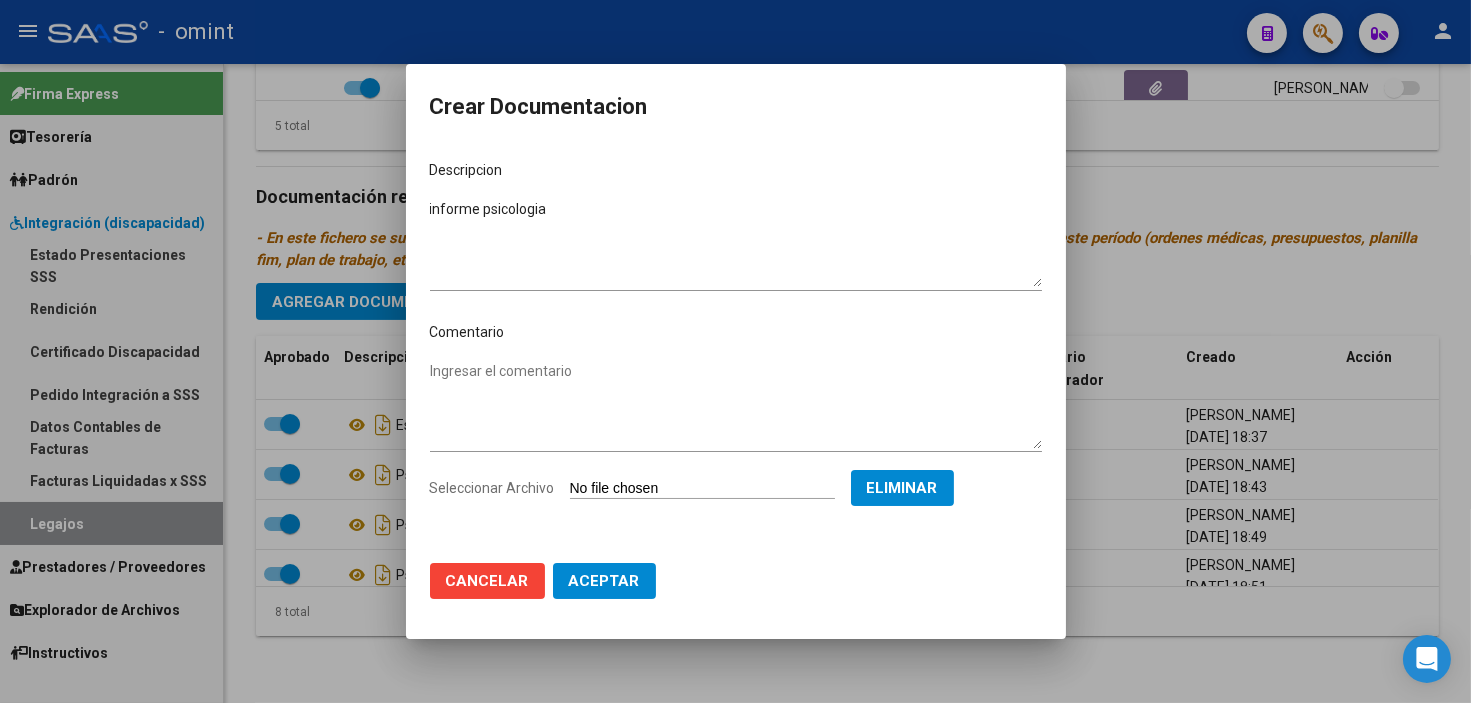 click on "Aceptar" 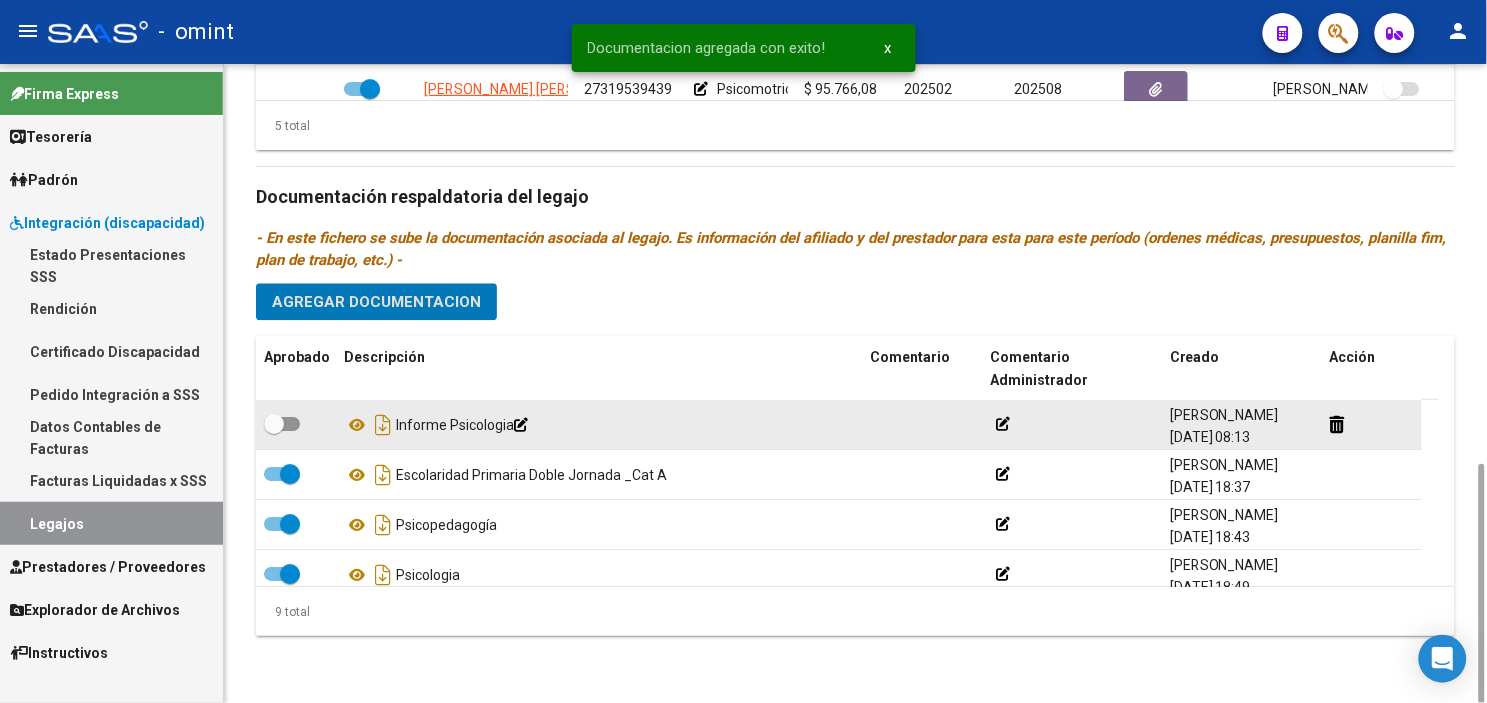 click at bounding box center [274, 424] 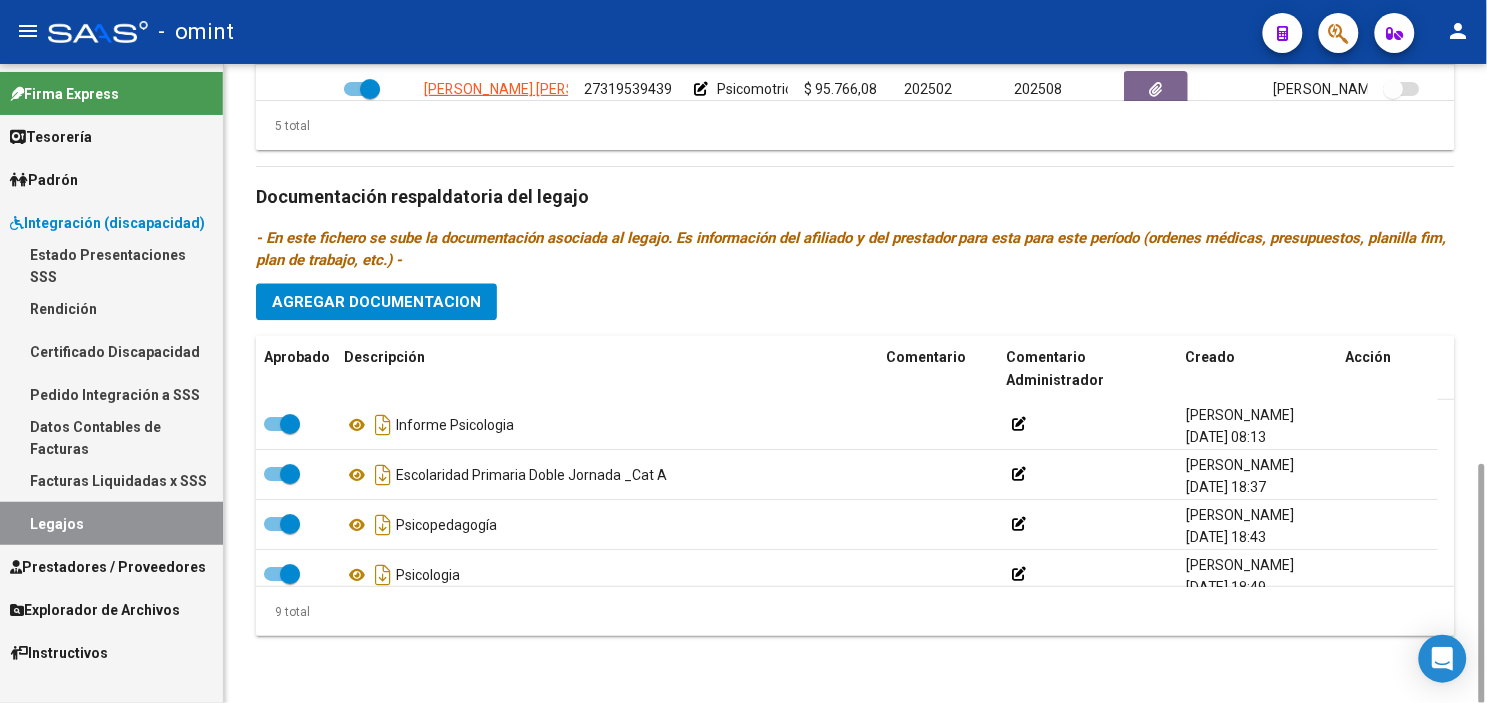 click on "arrow_back Editar 566    save Guardar cambios Legajo de Integración Modelo Formulario DDJJ para Transporte  /  Modelo Conformidad Transporte  /  Modelo Presupuesto Transporte  /  Modelo Conformidad Prestacional  /  Modelo Presupuesto Prestacional  /  ModeloResumen HC  /  Modelo Planilla FIM  Legajo Aprobado.  Aprobado   CUIL  *   23-55164208-9 Ingresar CUIL  MONGIOI [PERSON_NAME]     Análisis Afiliado    Certificado Discapacidad     ARCA Padrón Nombre Afiliado  *   MONGIOI [PERSON_NAME] el nombre  Periodo Desde  *   202501 Ej: 202203  Periodo Hasta  *   202512 Ej: 202212  Admite Dependencia   Comentarios                                  Comentarios Administrador  Prestadores asociados al legajo Agregar Prestador Aprobado Prestador CUIT Comentario Presupuesto Periodo Desde Periodo Hasta Usuario Admite Dependencia   FUNDACION ROTARY CLUB DE REMEDIOS DE    ESCALADA 30523160105     Escolaridad Primaria Jornada Doble Cat A   $ 729.225,79  202502 202508 [PERSON_NAME]   [DATE]" 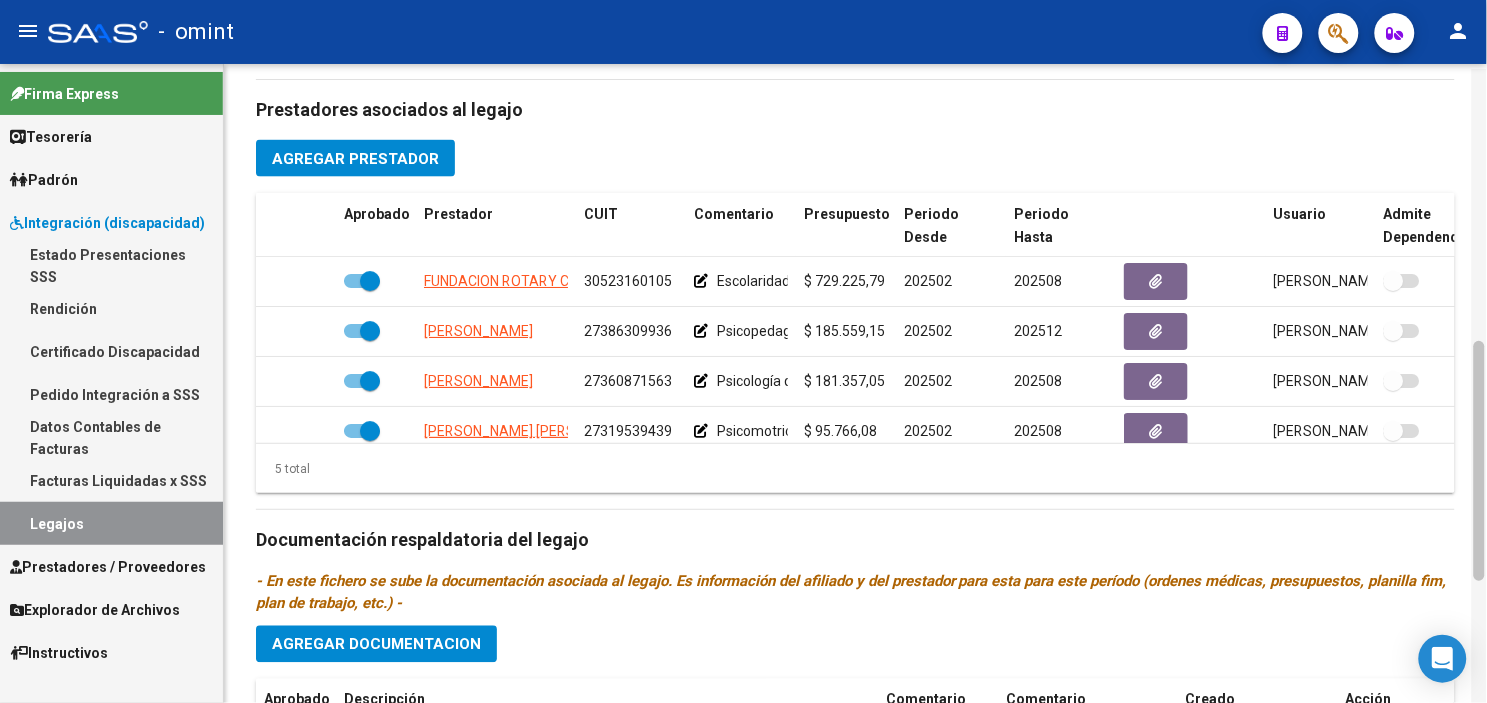 scroll, scrollTop: 715, scrollLeft: 0, axis: vertical 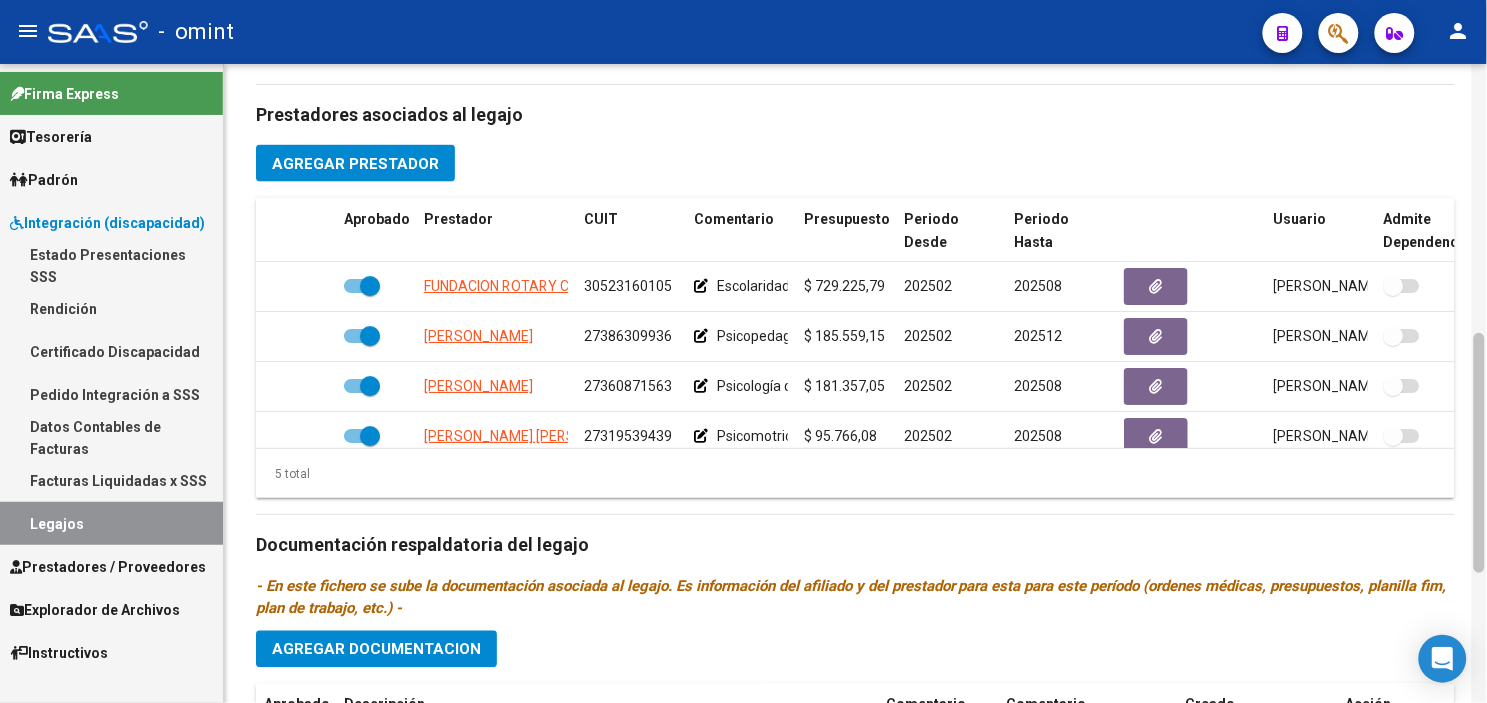 drag, startPoint x: 1477, startPoint y: 488, endPoint x: 1484, endPoint y: 363, distance: 125.19585 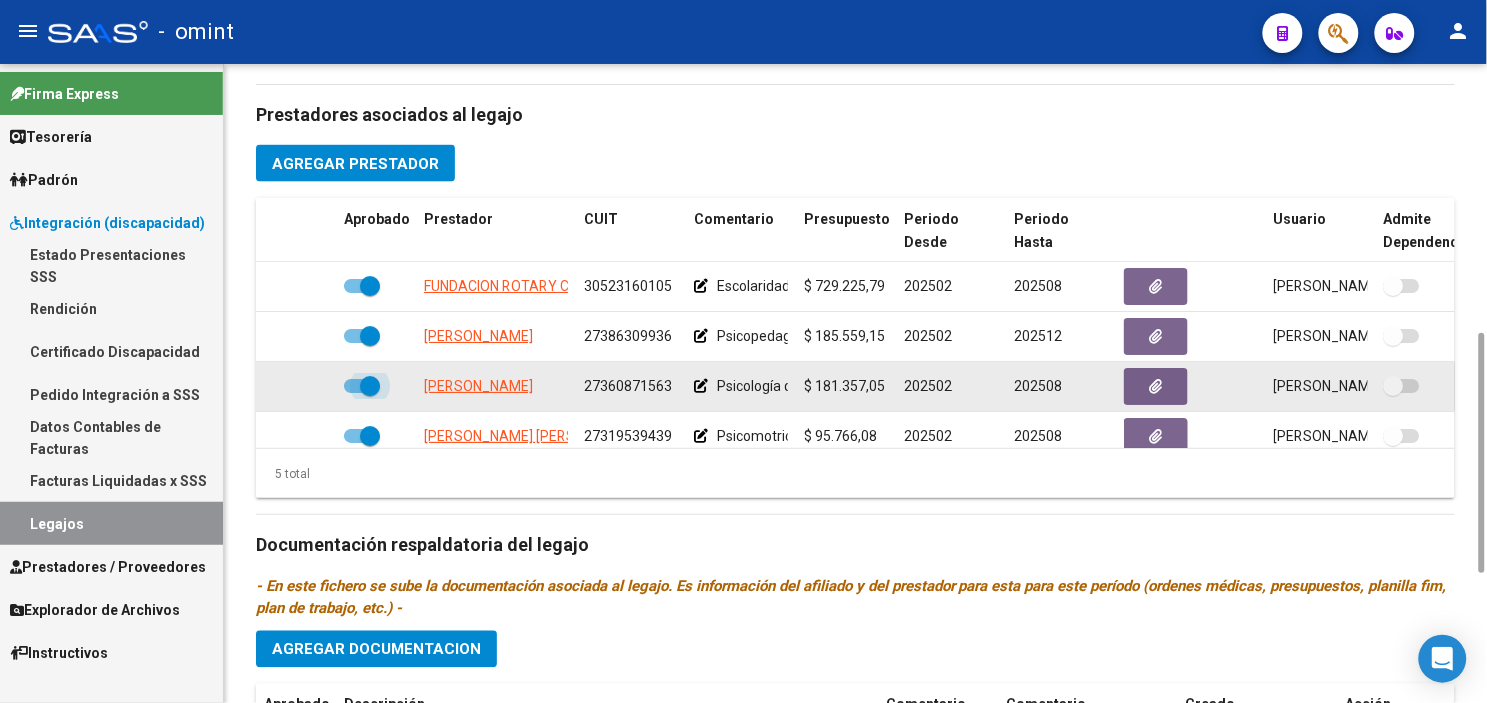 click at bounding box center (370, 386) 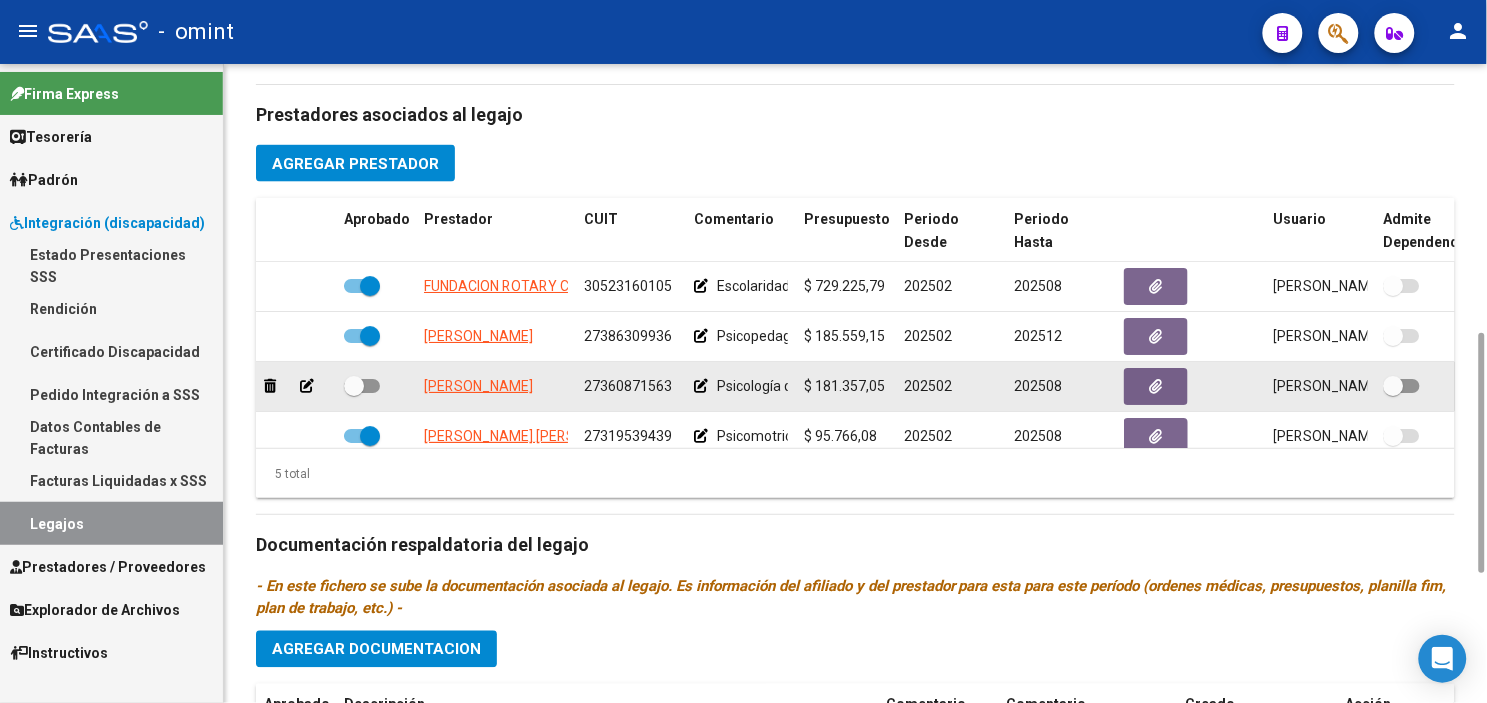 click 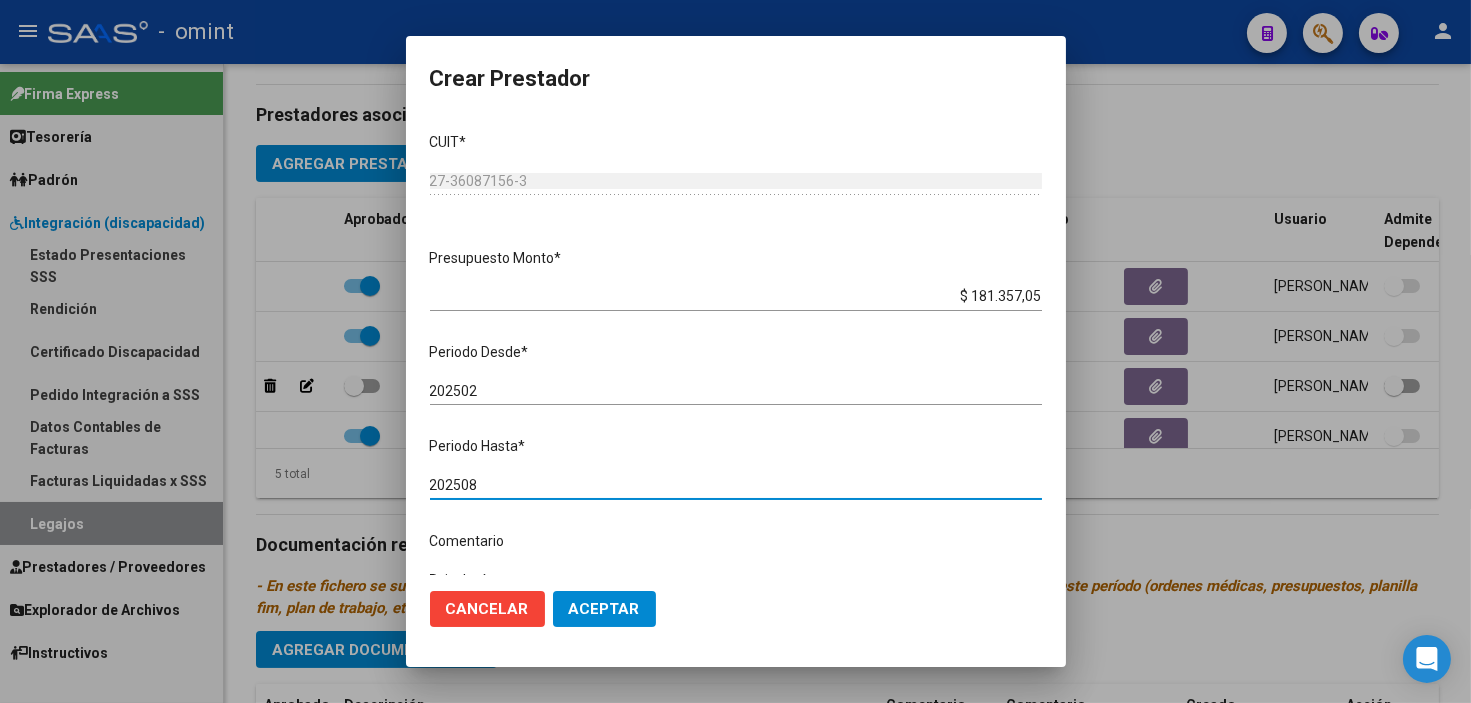 drag, startPoint x: 462, startPoint y: 485, endPoint x: 508, endPoint y: 502, distance: 49.0408 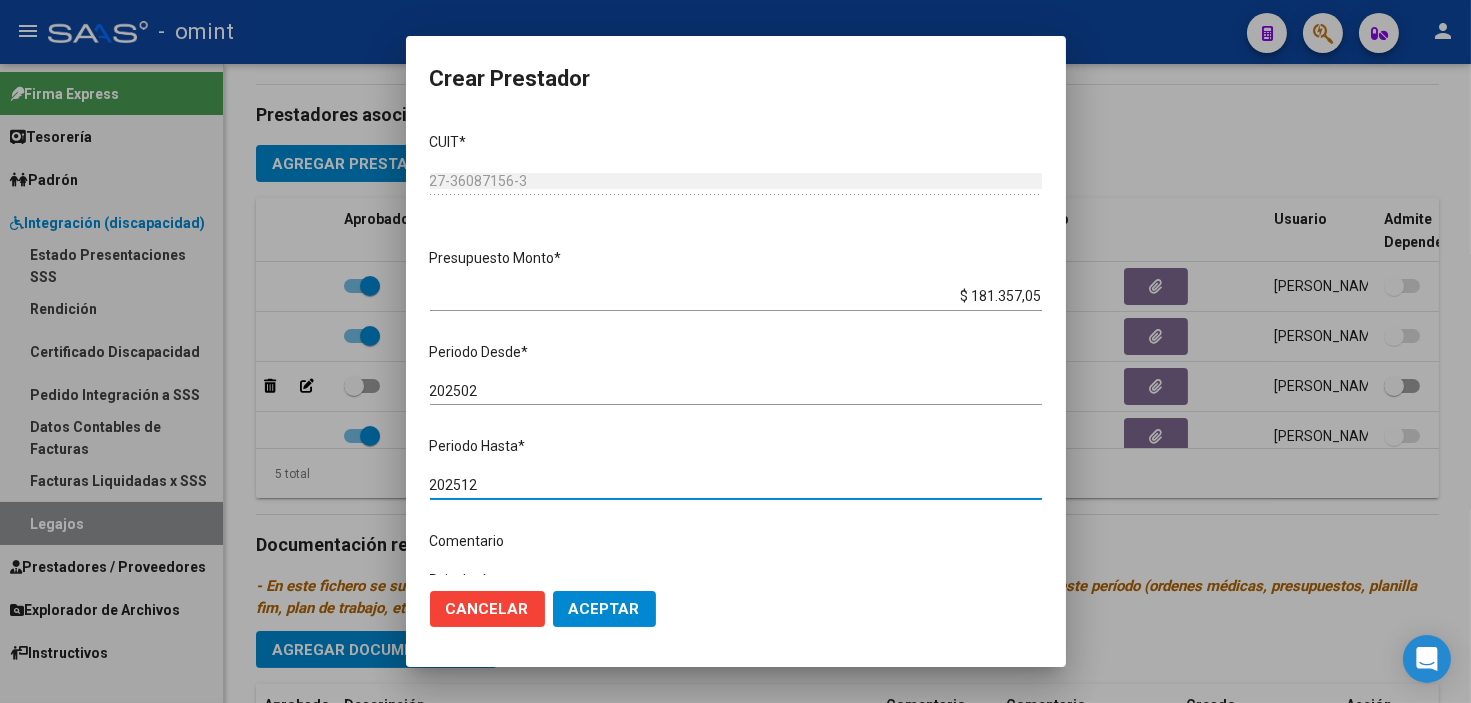type on "202512" 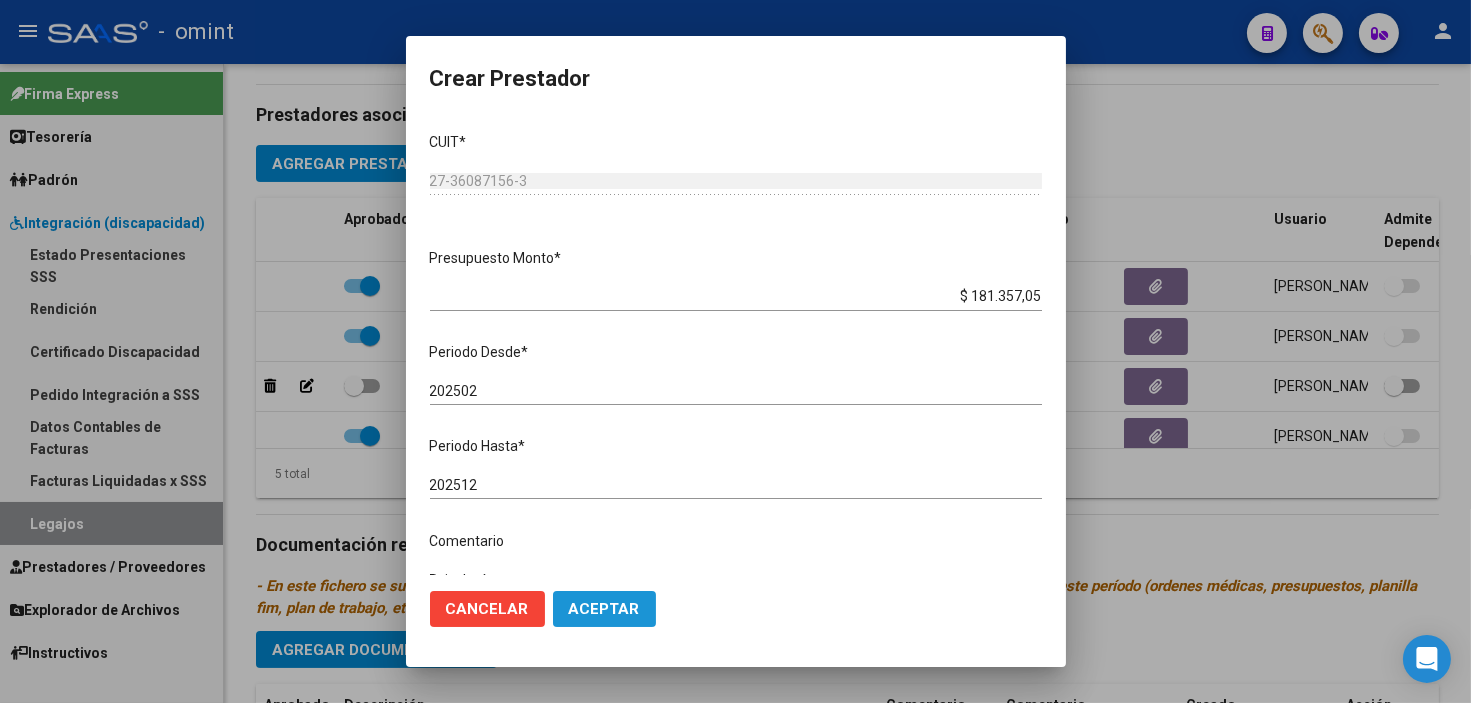 click on "Aceptar" 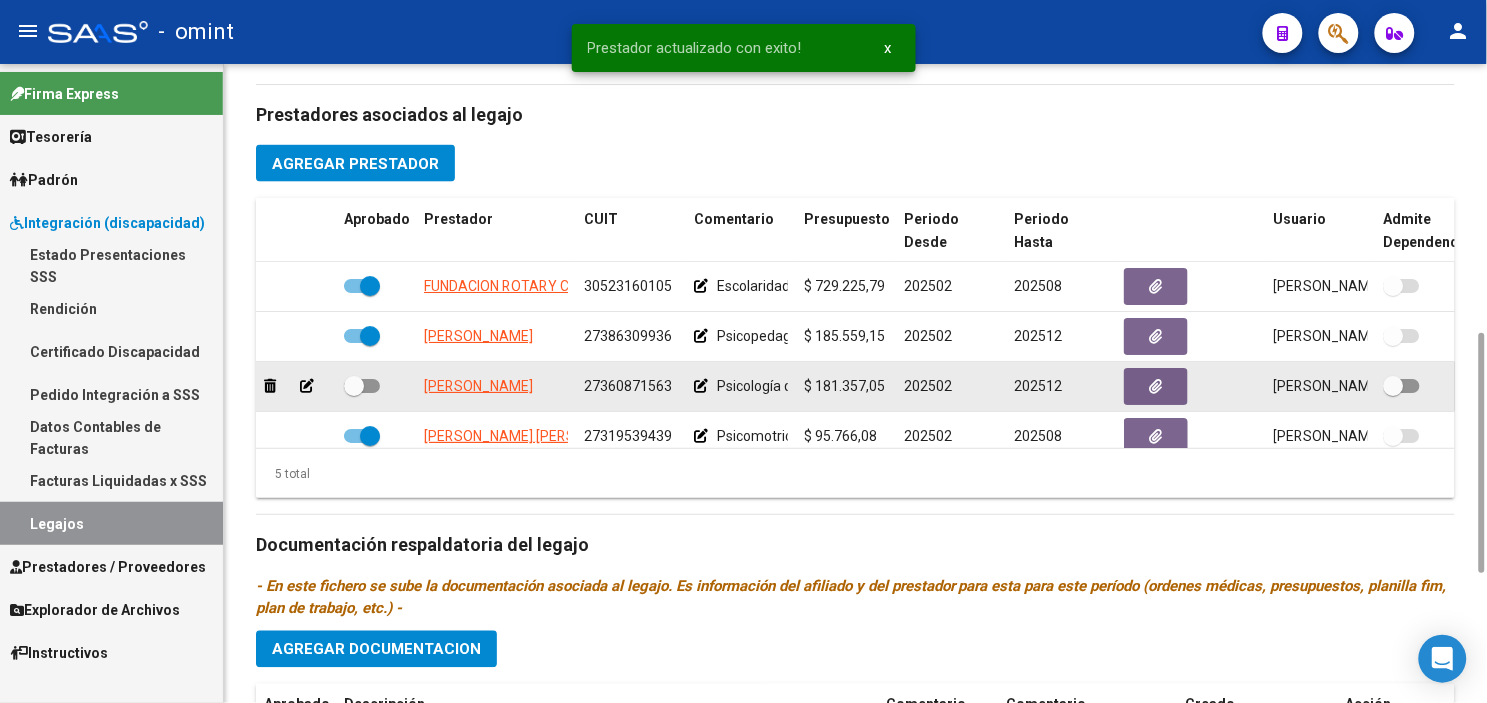 click at bounding box center (354, 386) 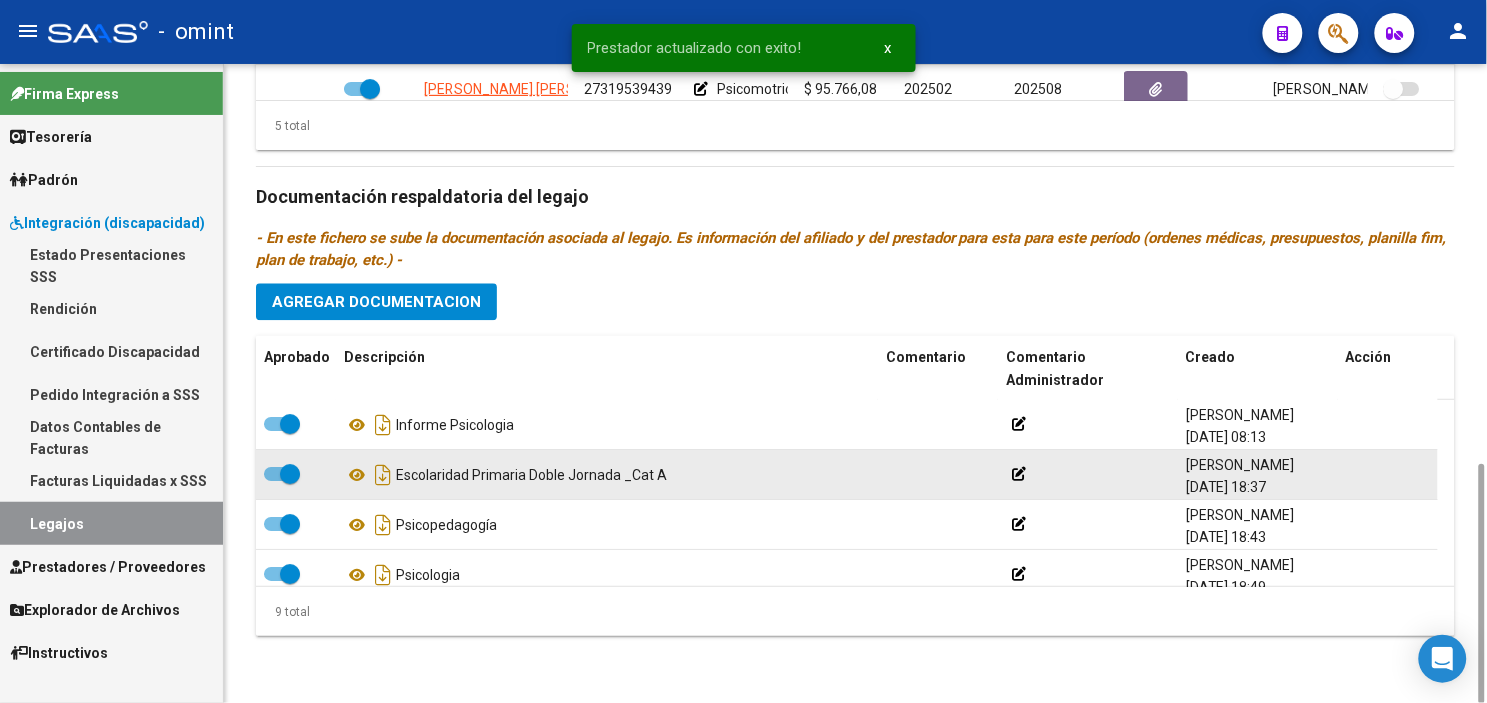 scroll, scrollTop: 1064, scrollLeft: 0, axis: vertical 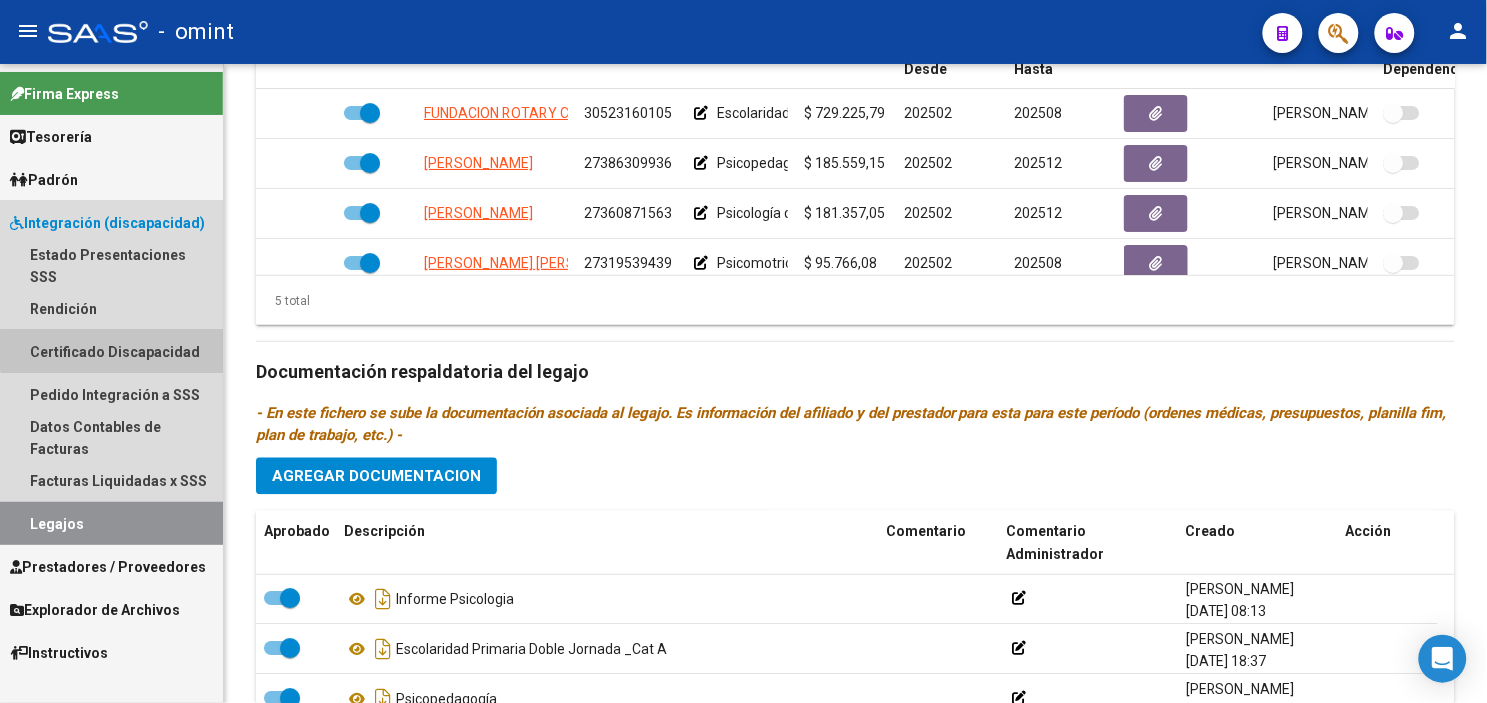 click on "Certificado Discapacidad" at bounding box center (111, 351) 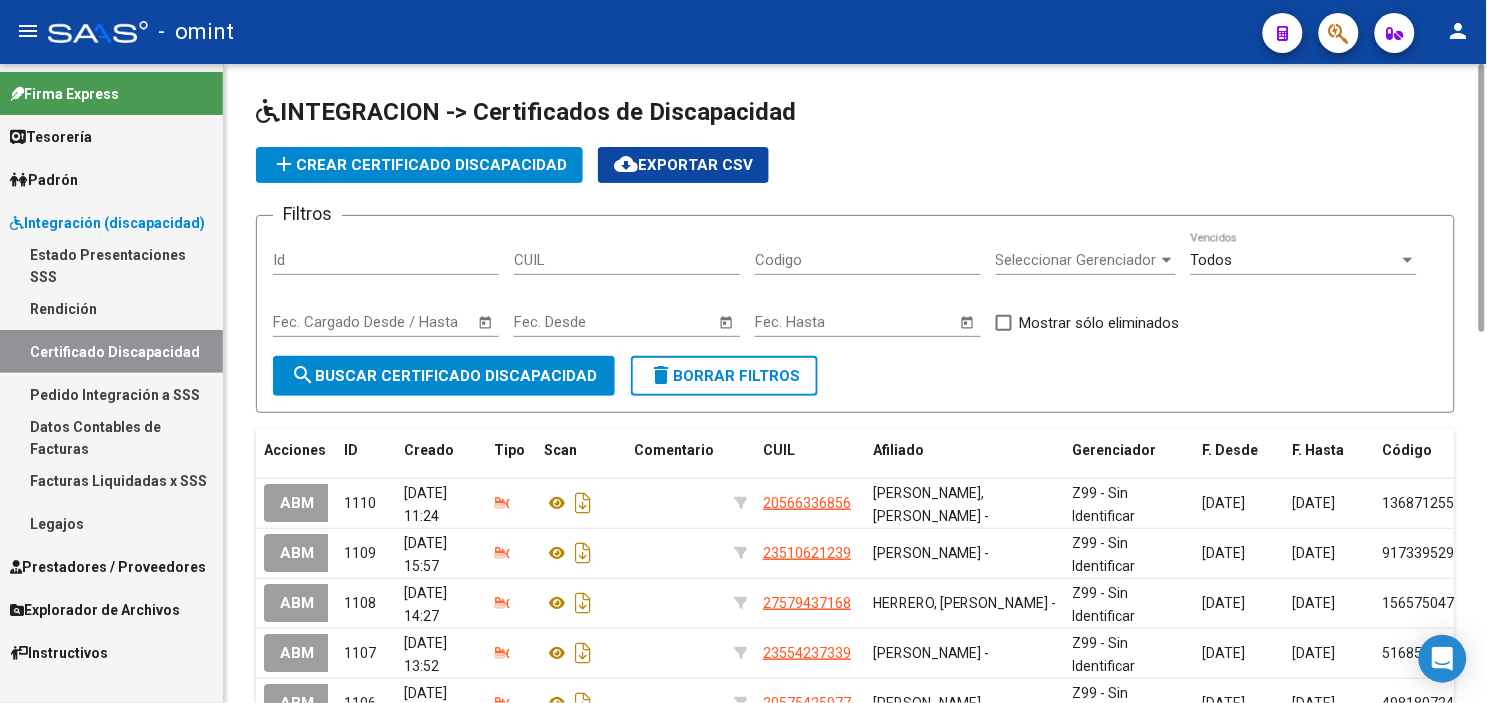 click on "Legajos" at bounding box center [111, 523] 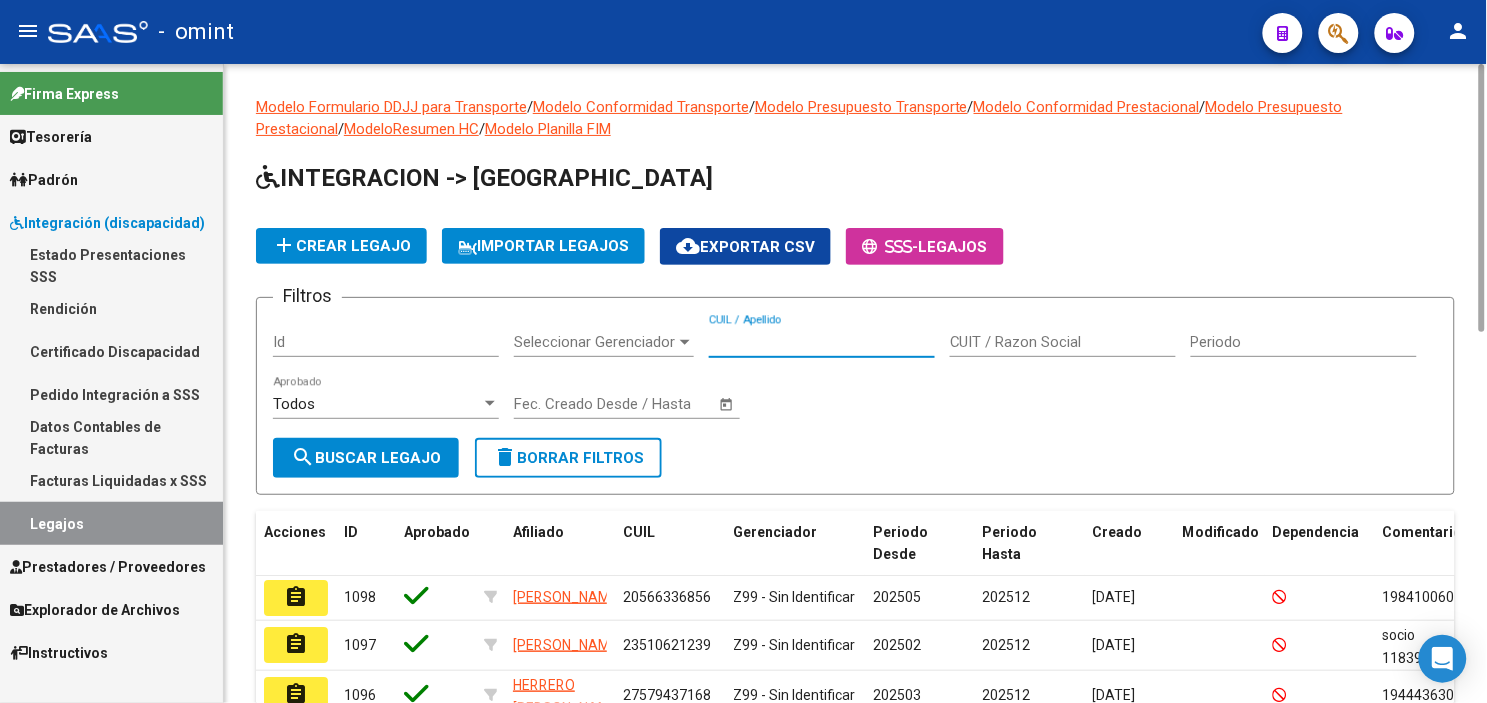 click on "CUIL / Apellido" at bounding box center [822, 342] 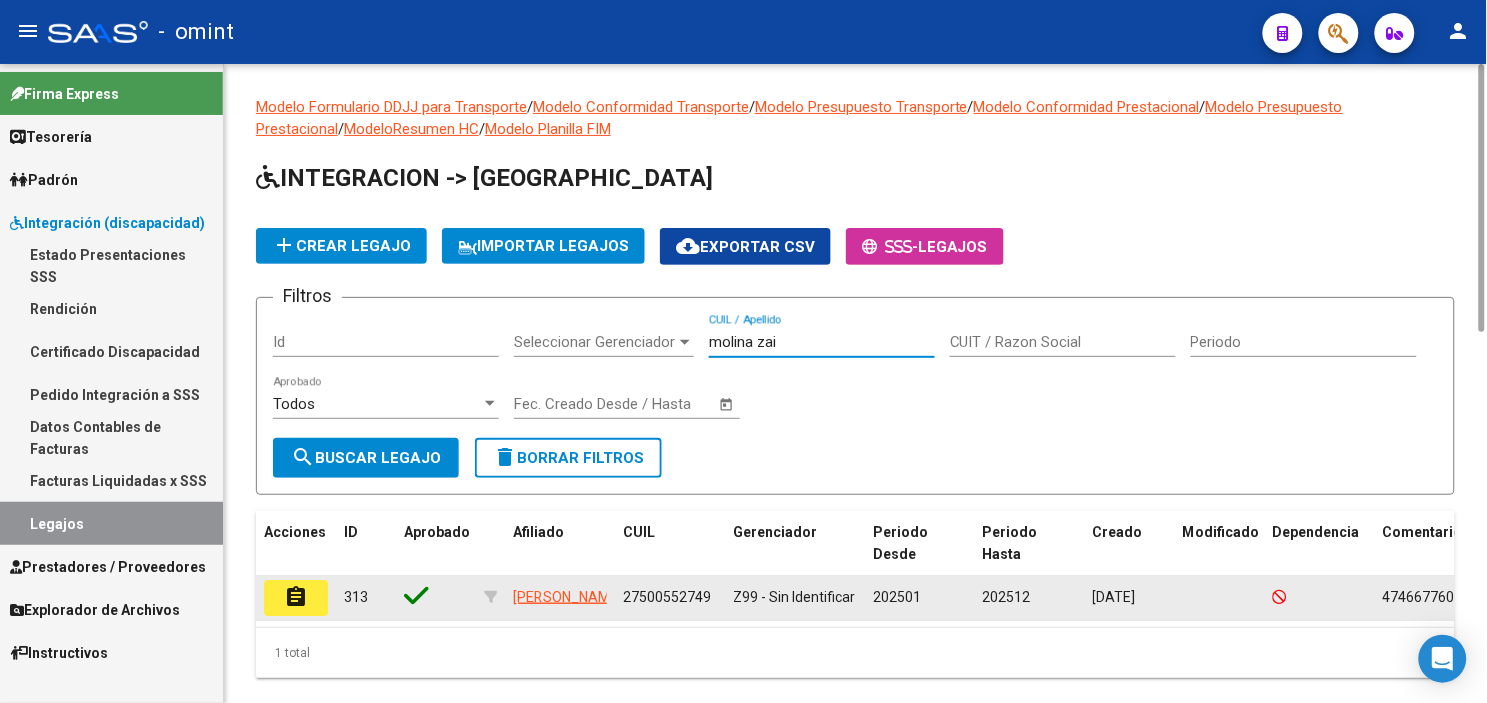 type on "molina zai" 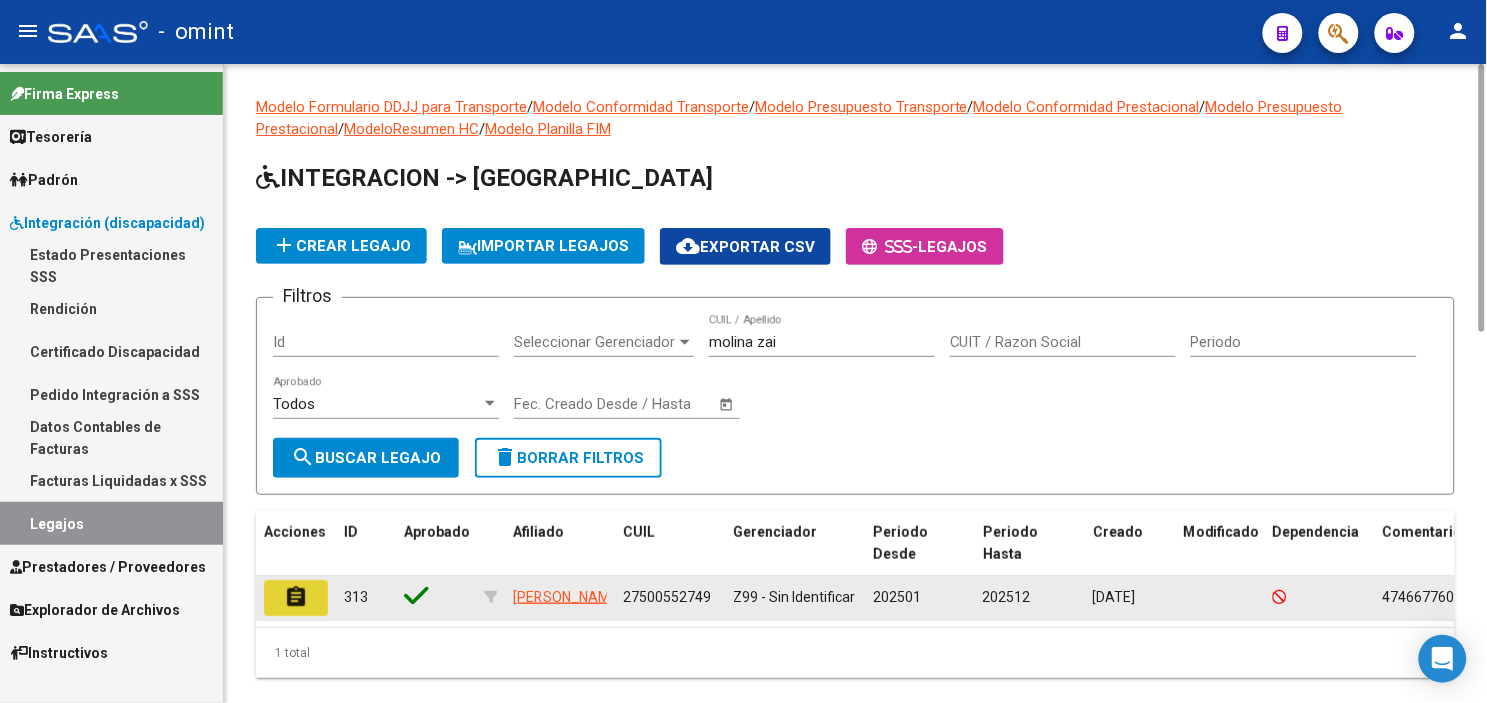 click on "assignment" 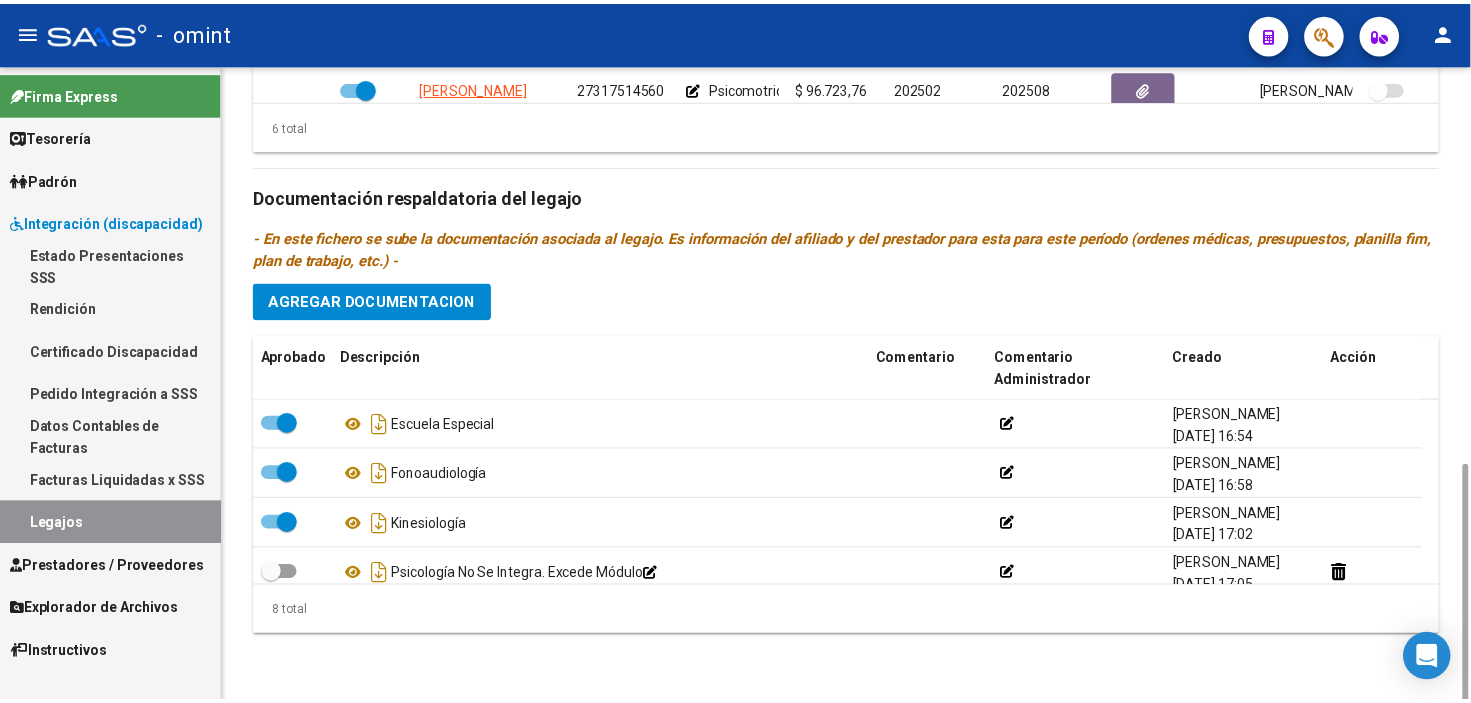 scroll, scrollTop: 1064, scrollLeft: 0, axis: vertical 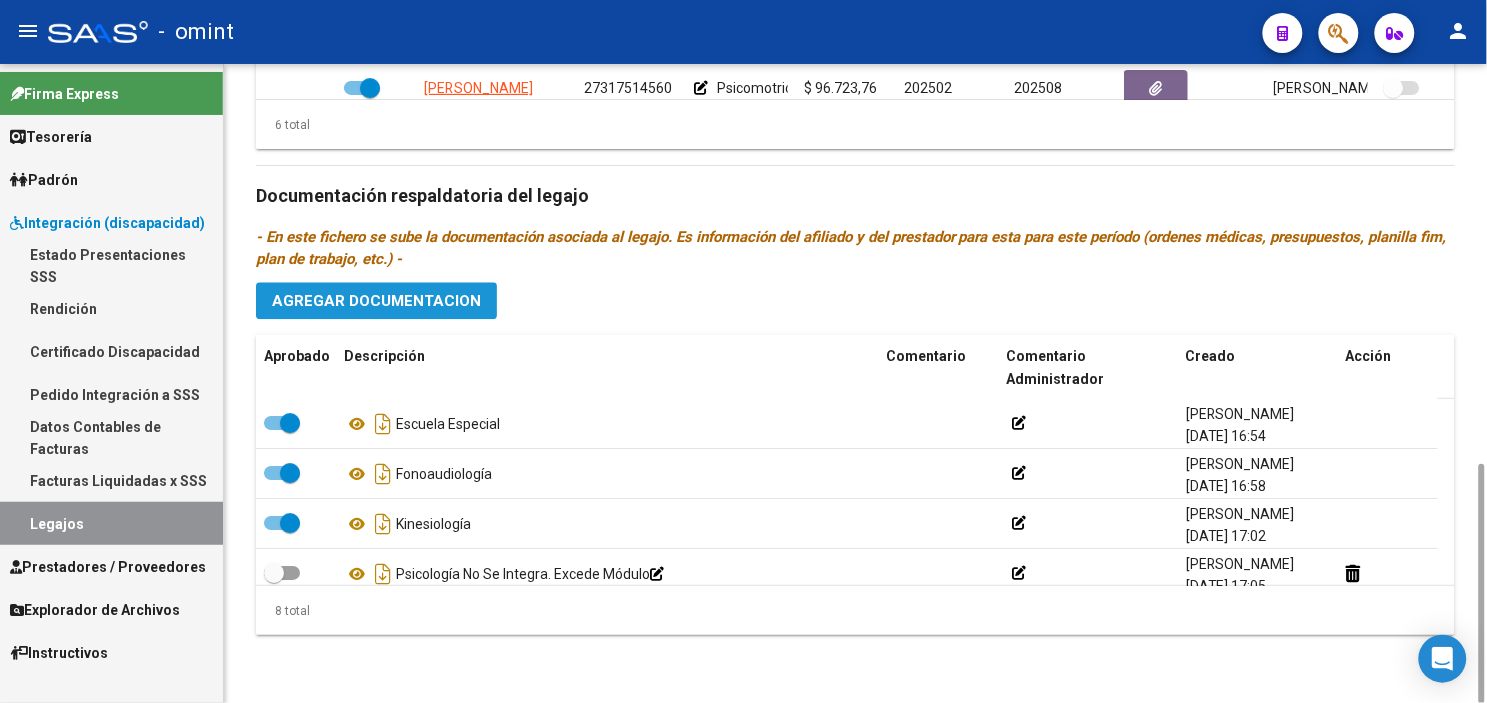 click on "Agregar Documentacion" 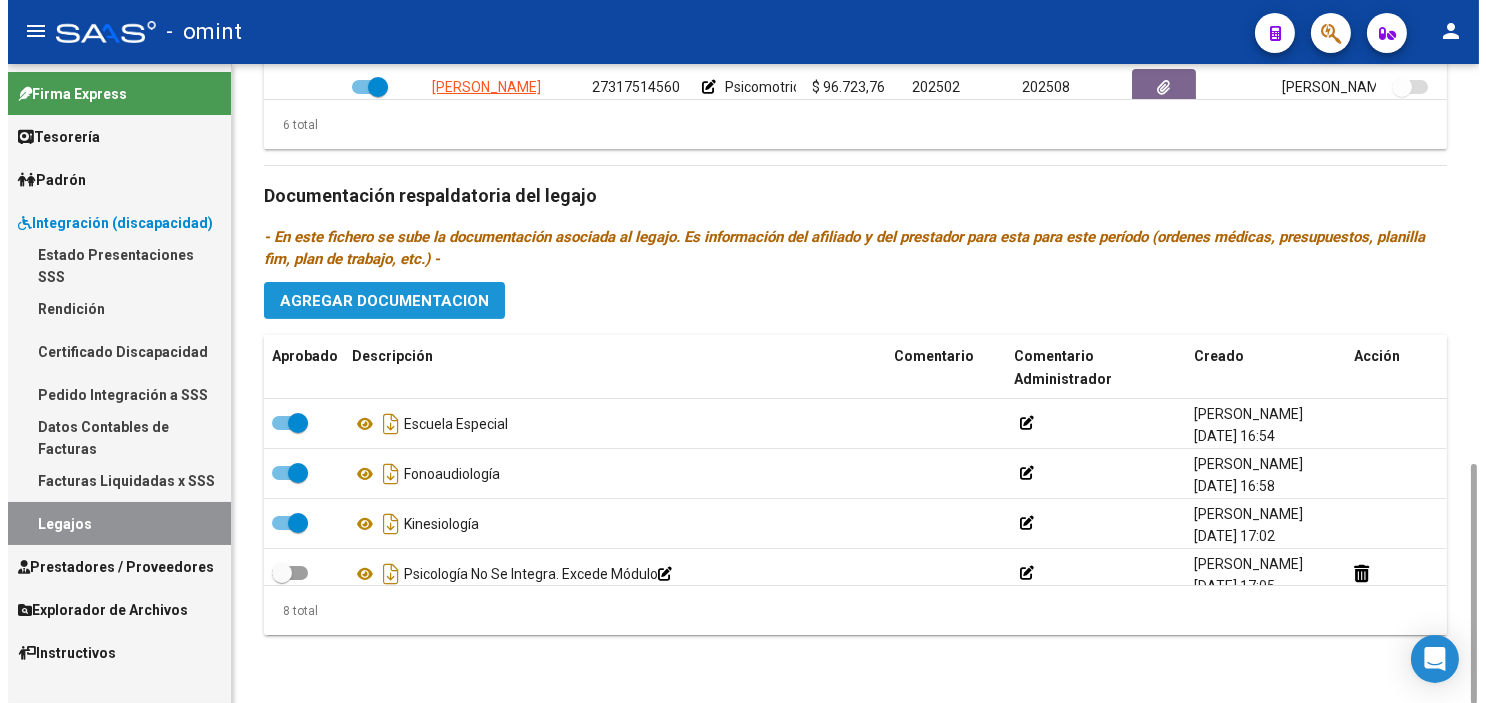 scroll, scrollTop: 1063, scrollLeft: 0, axis: vertical 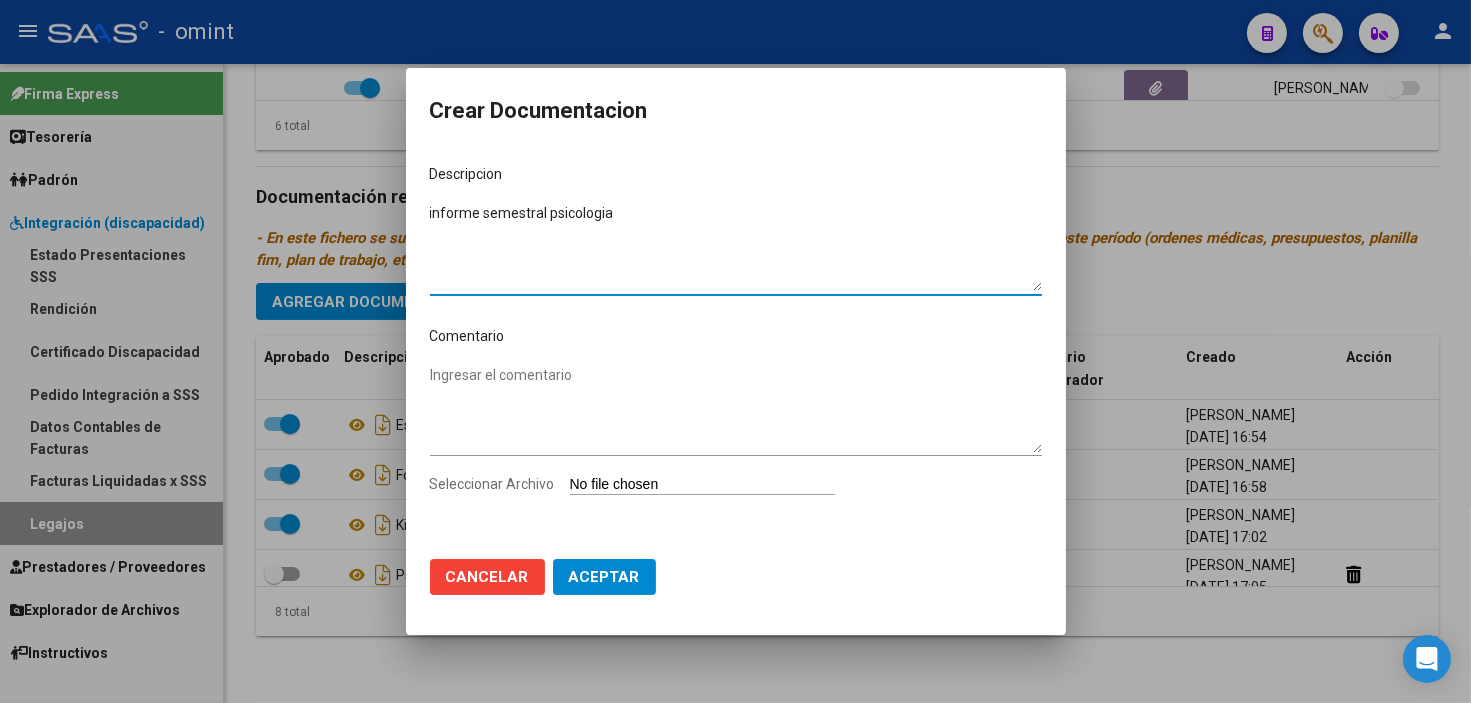 type on "informe semestral psicologia" 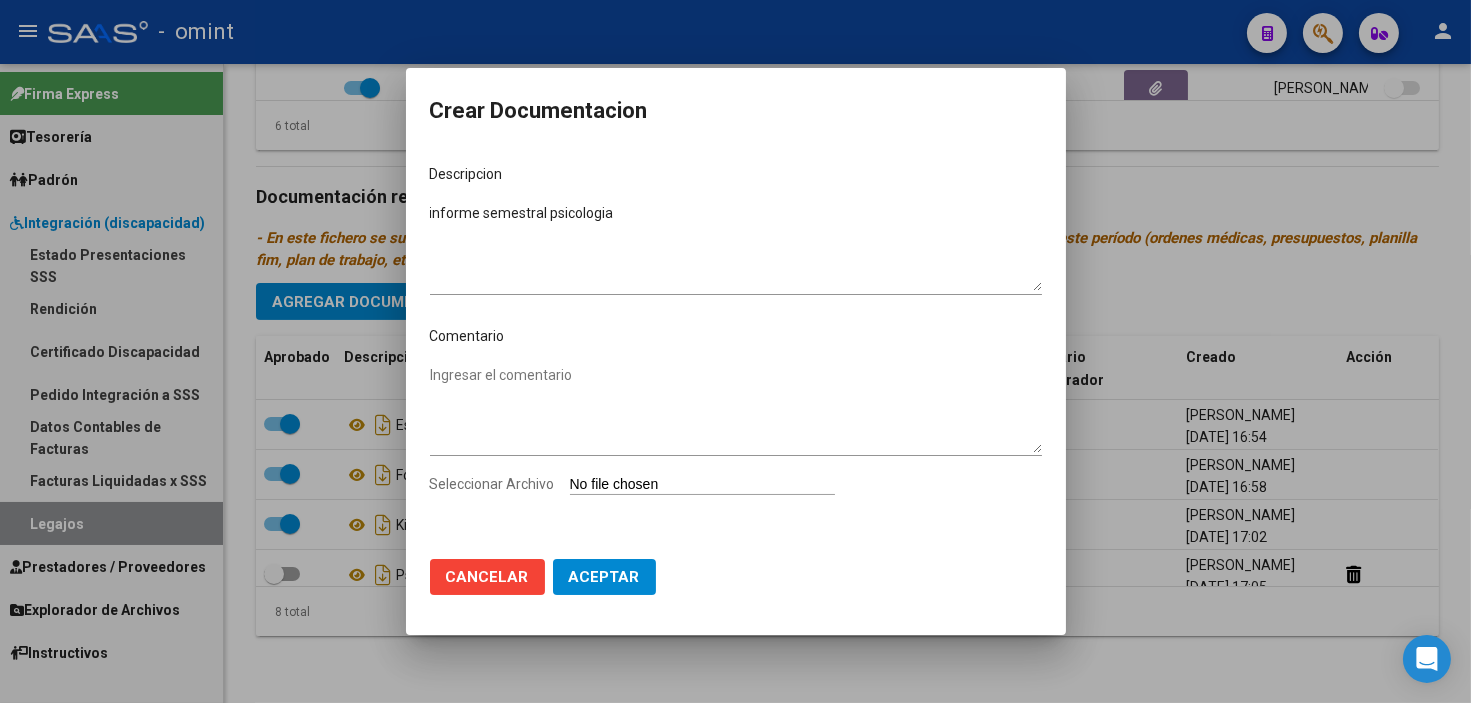 type on "C:\fakepath\4746677602_25070107090_form048.pdf" 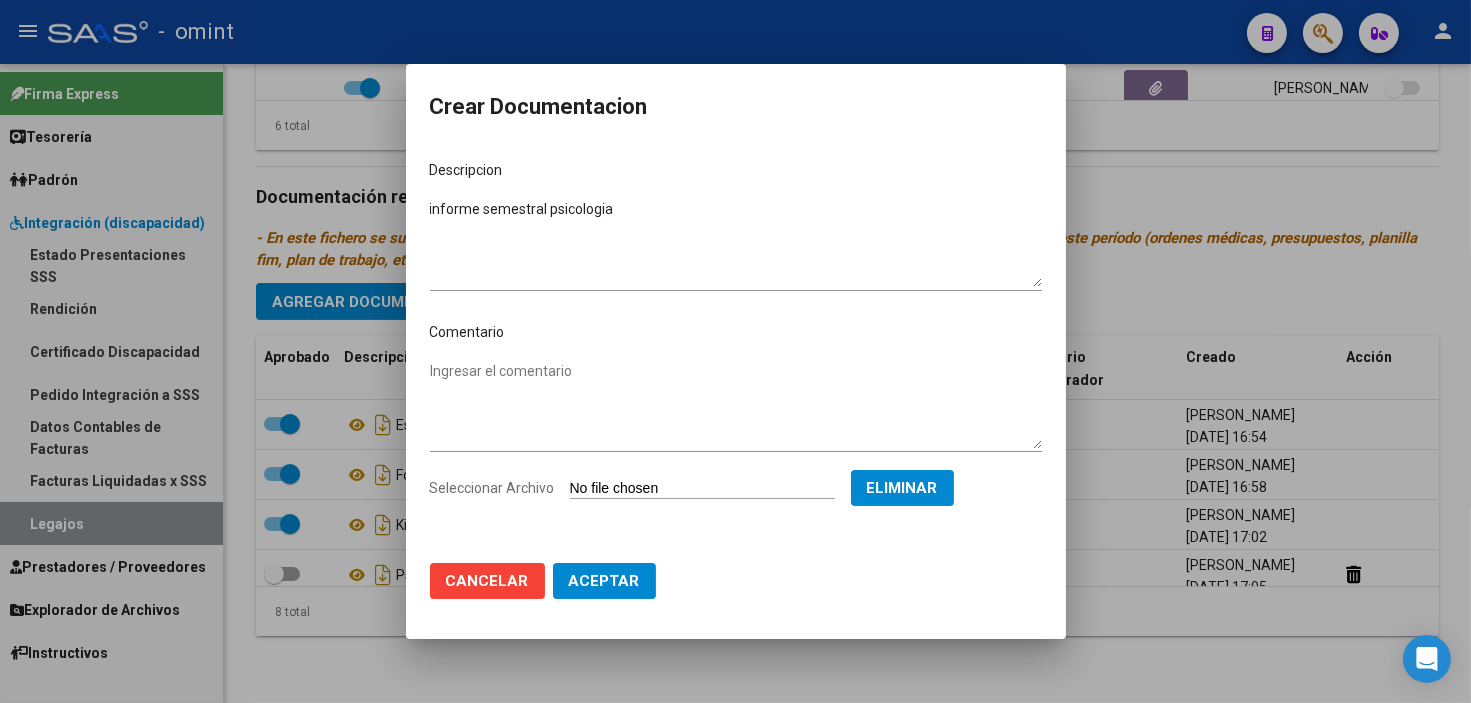 click on "Aceptar" 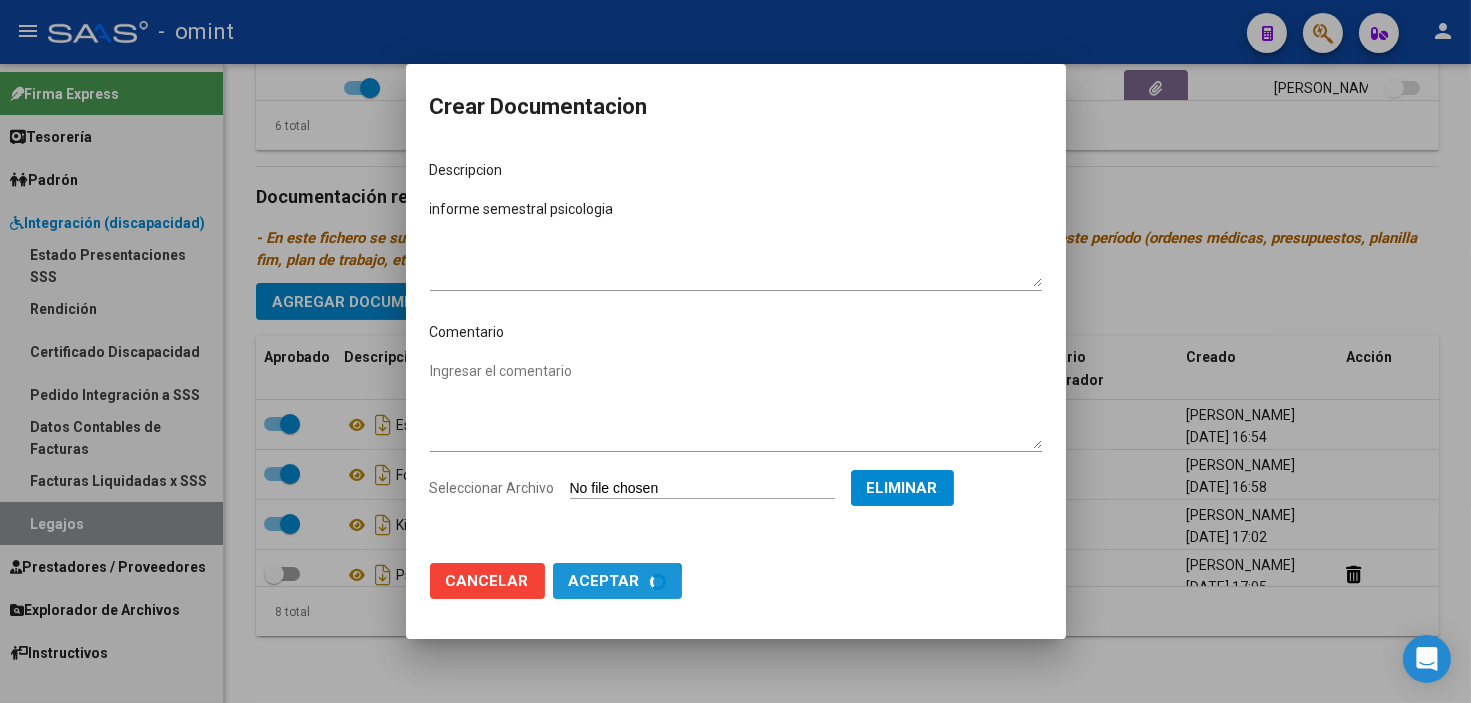 checkbox on "false" 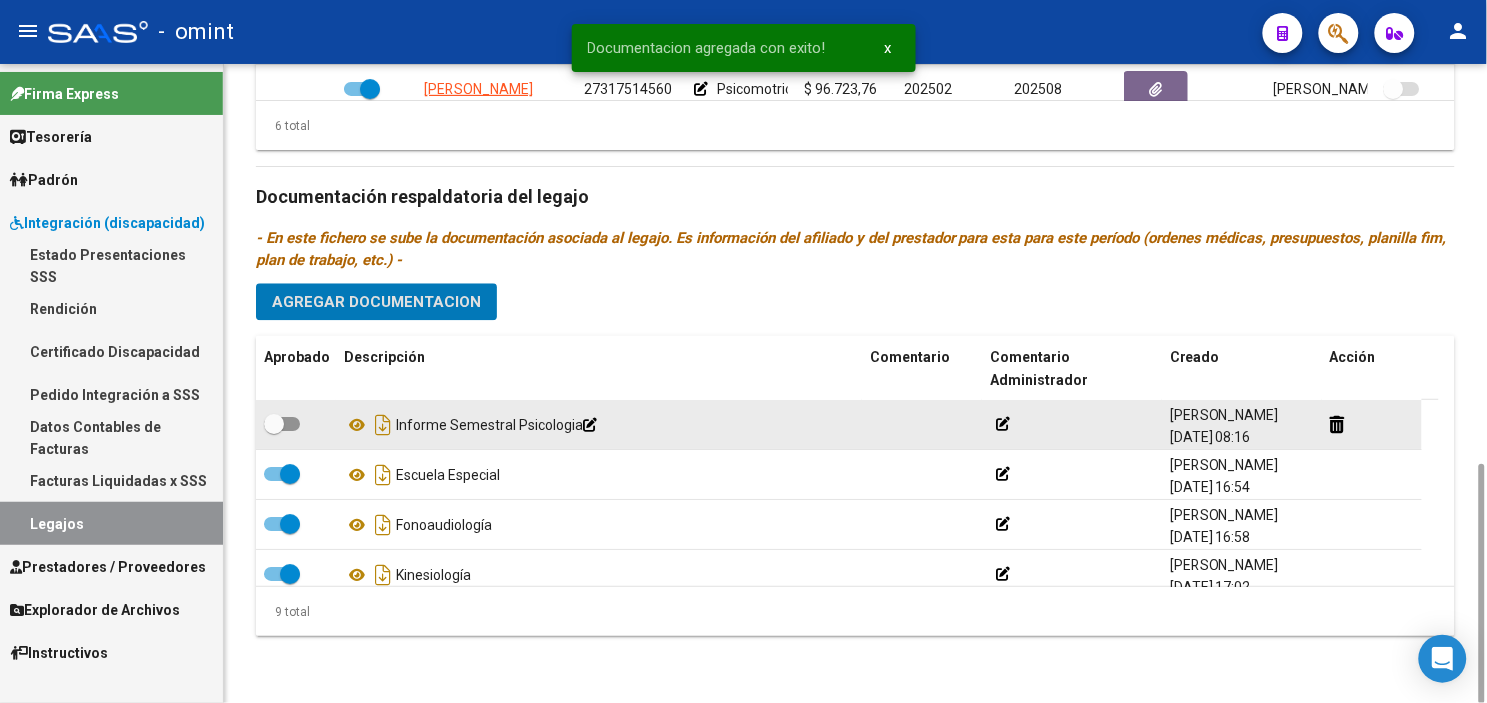 click at bounding box center (282, 424) 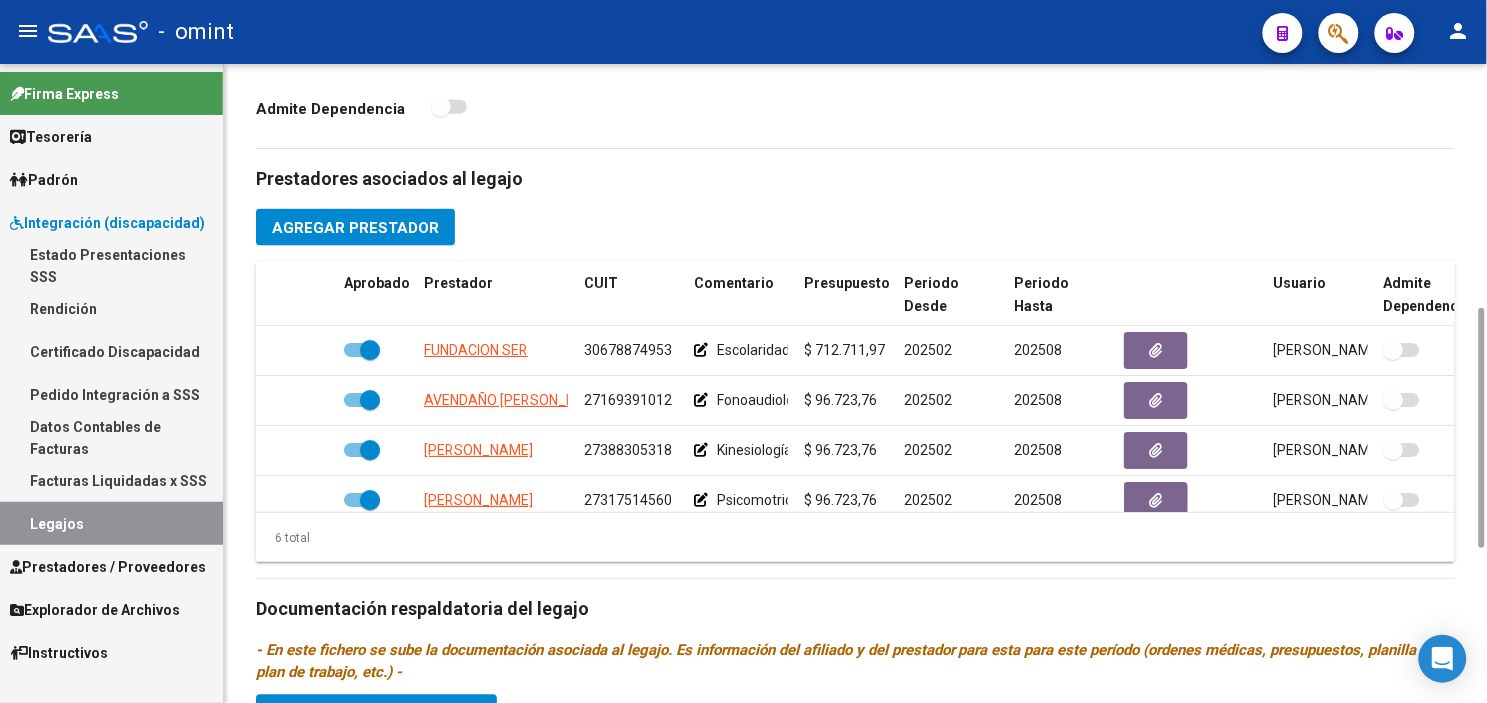 drag, startPoint x: 1481, startPoint y: 505, endPoint x: 1471, endPoint y: 350, distance: 155.32225 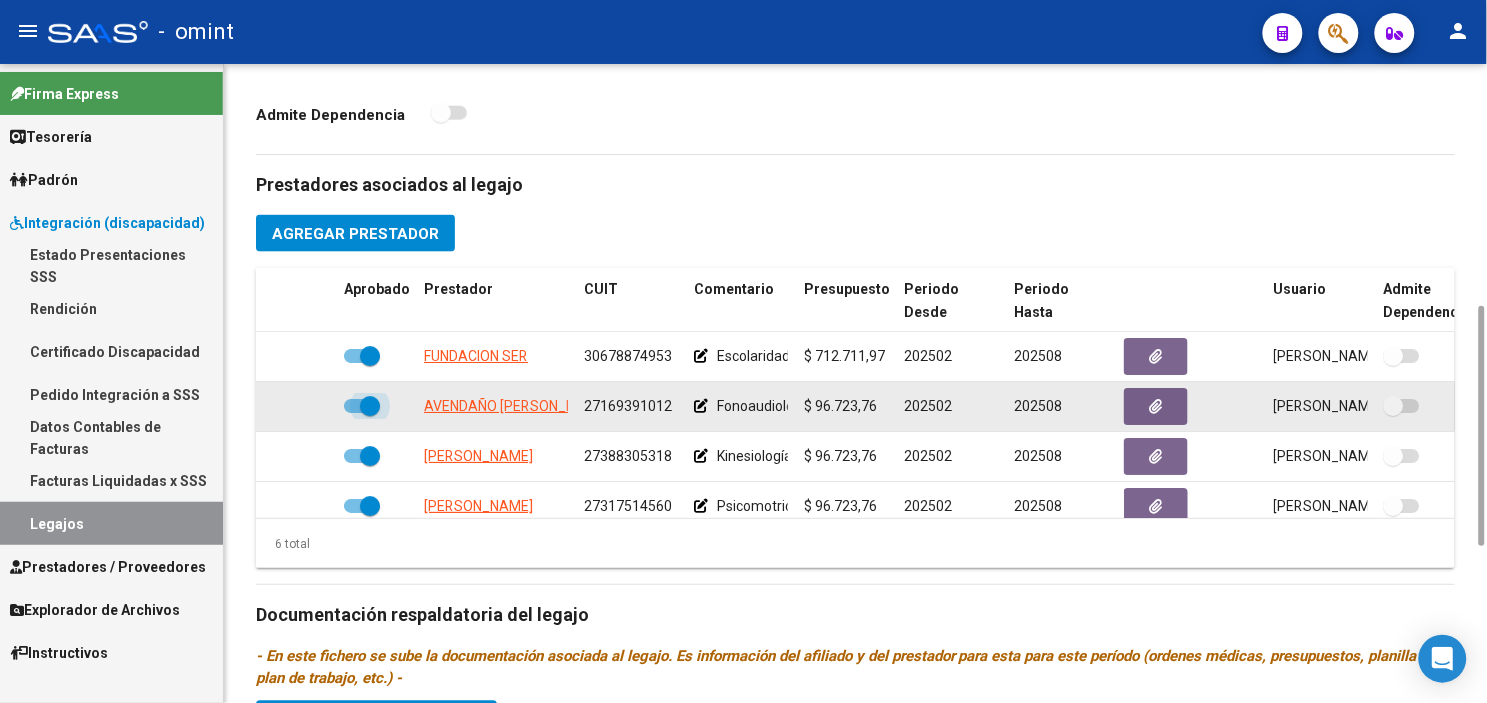 click at bounding box center (370, 406) 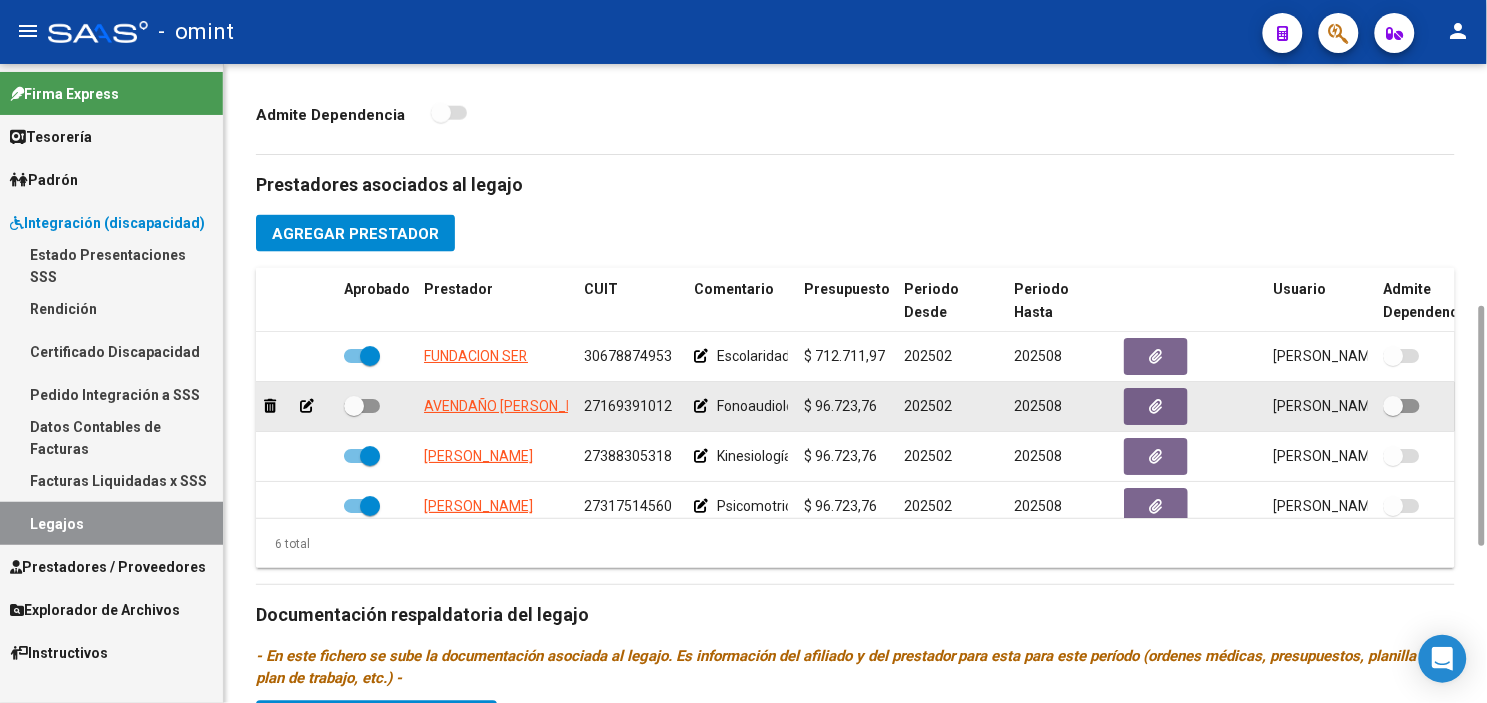 click 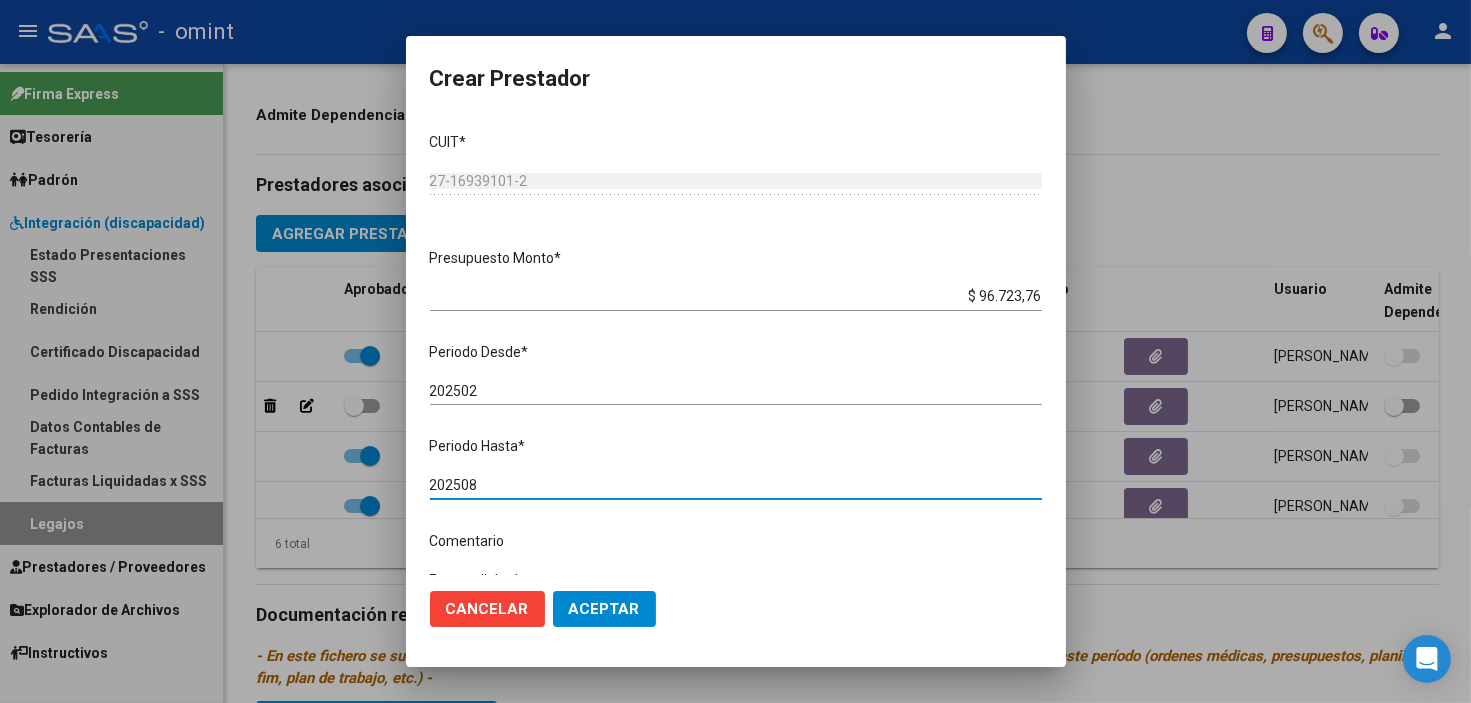 drag, startPoint x: 462, startPoint y: 490, endPoint x: 496, endPoint y: 493, distance: 34.132095 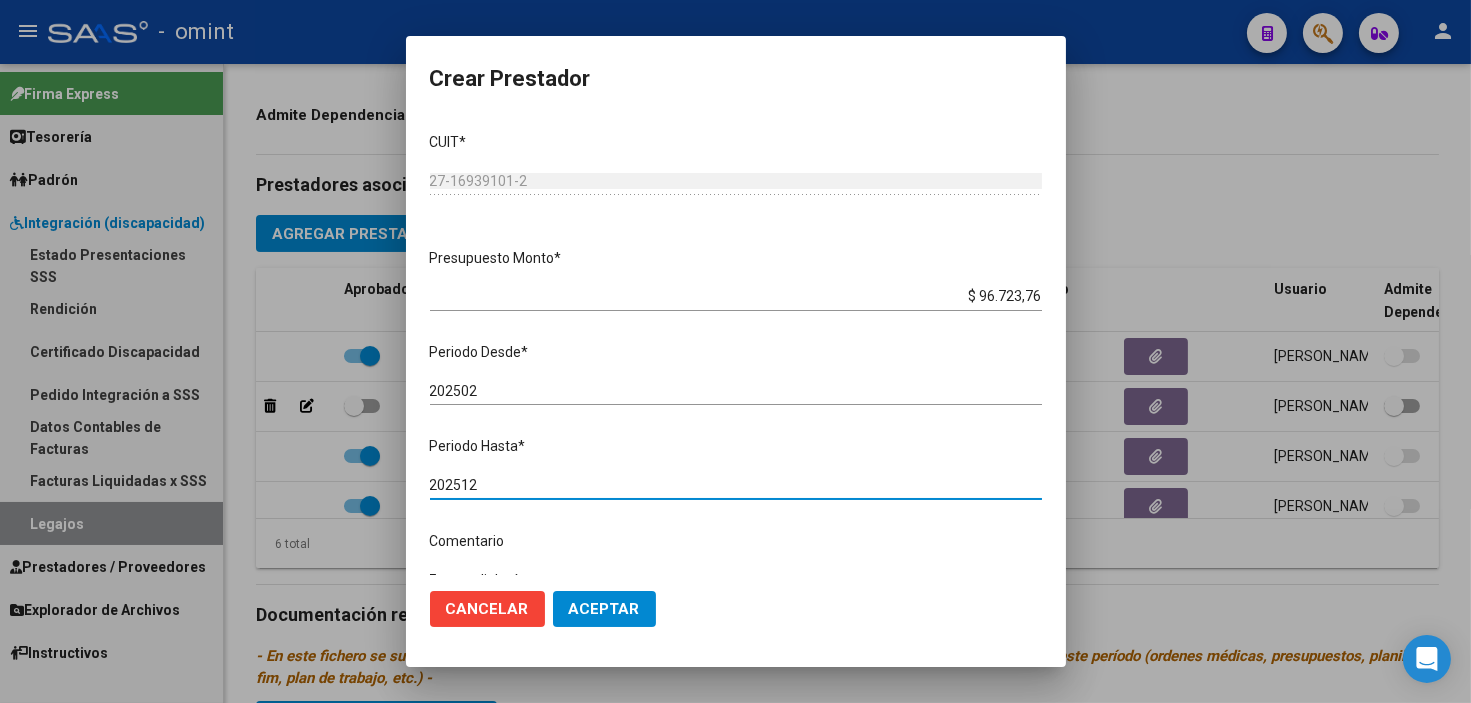 type on "202512" 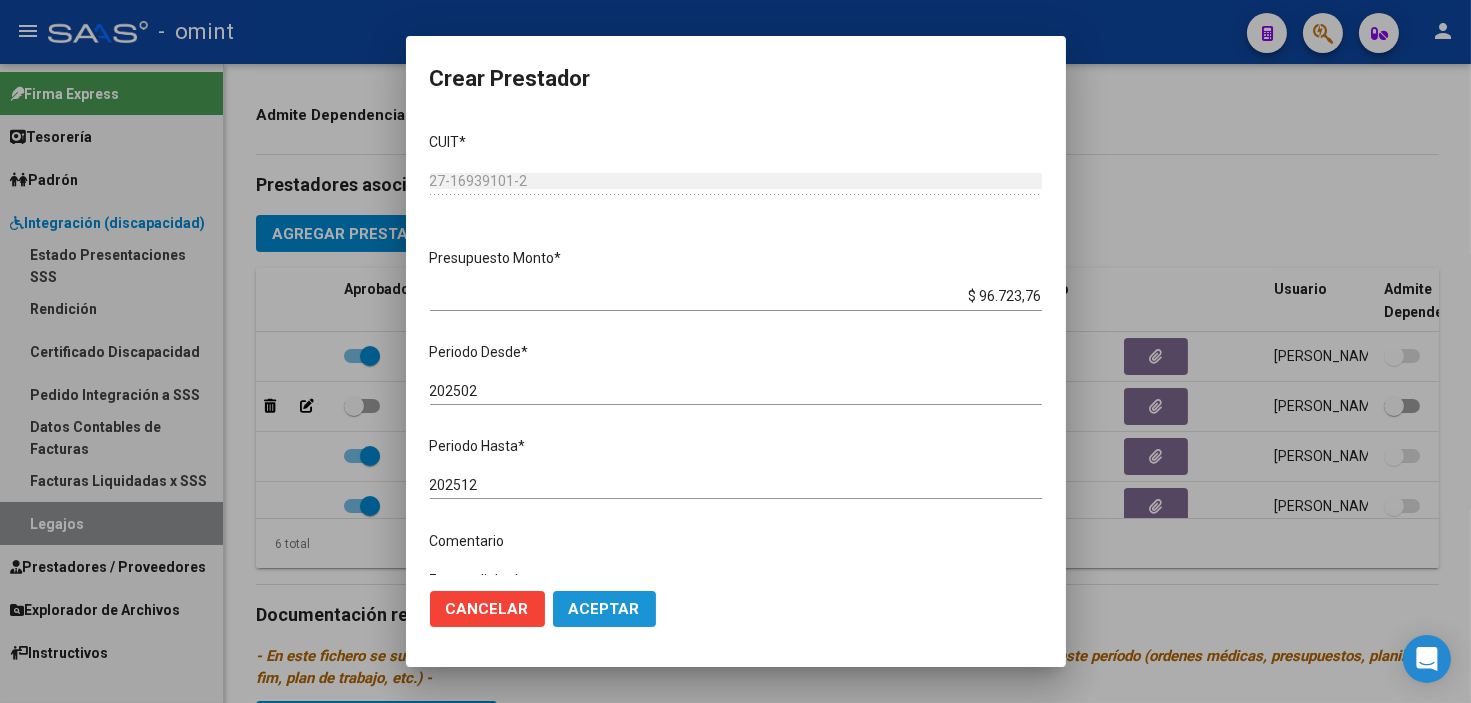 click on "Aceptar" 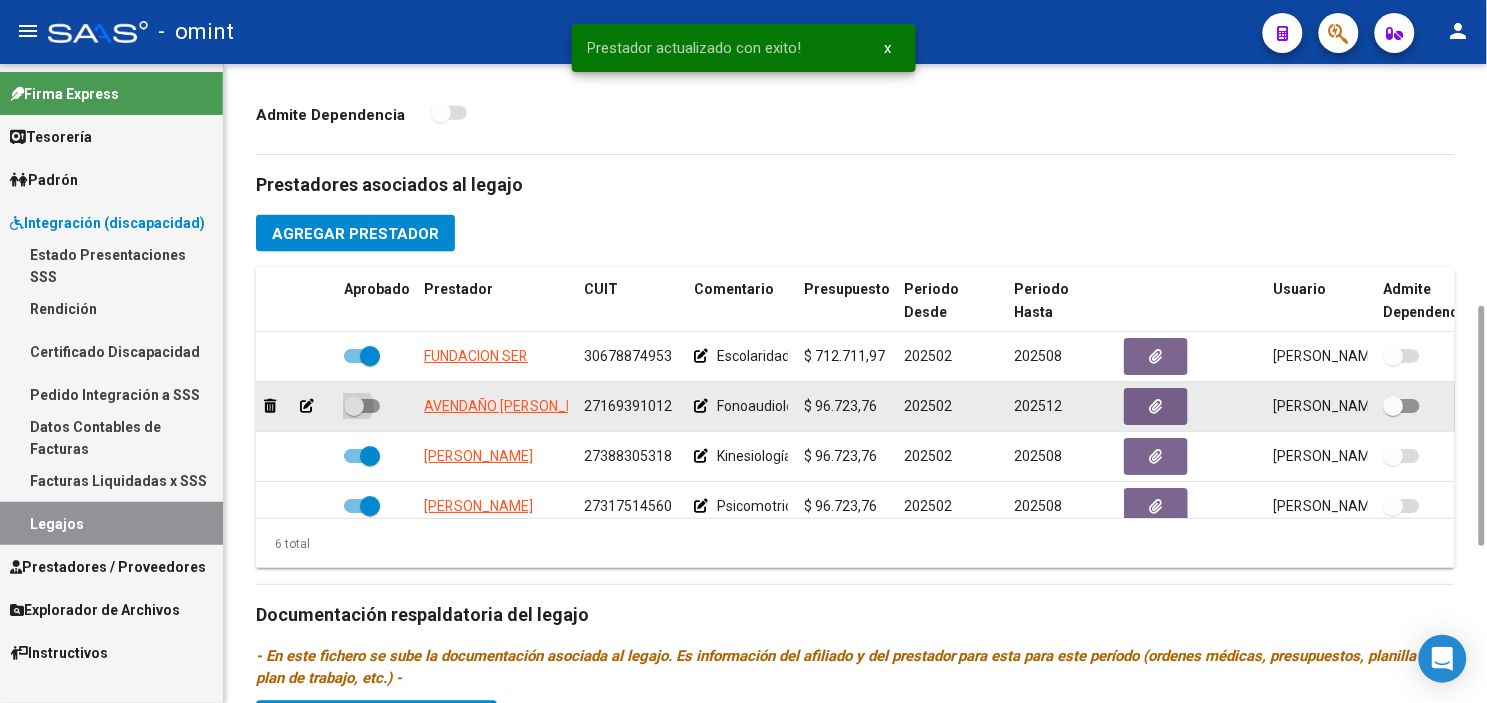 click at bounding box center (354, 406) 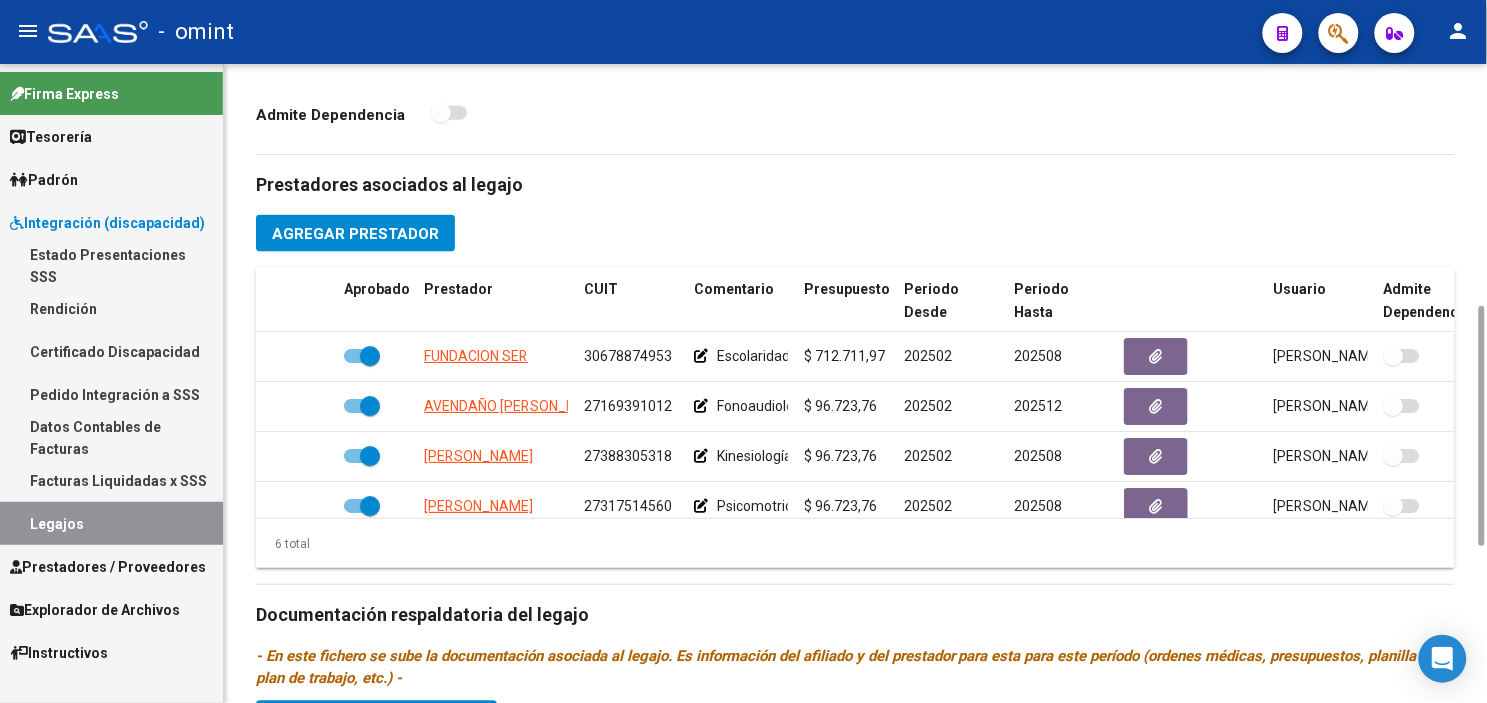 scroll, scrollTop: 1063, scrollLeft: 0, axis: vertical 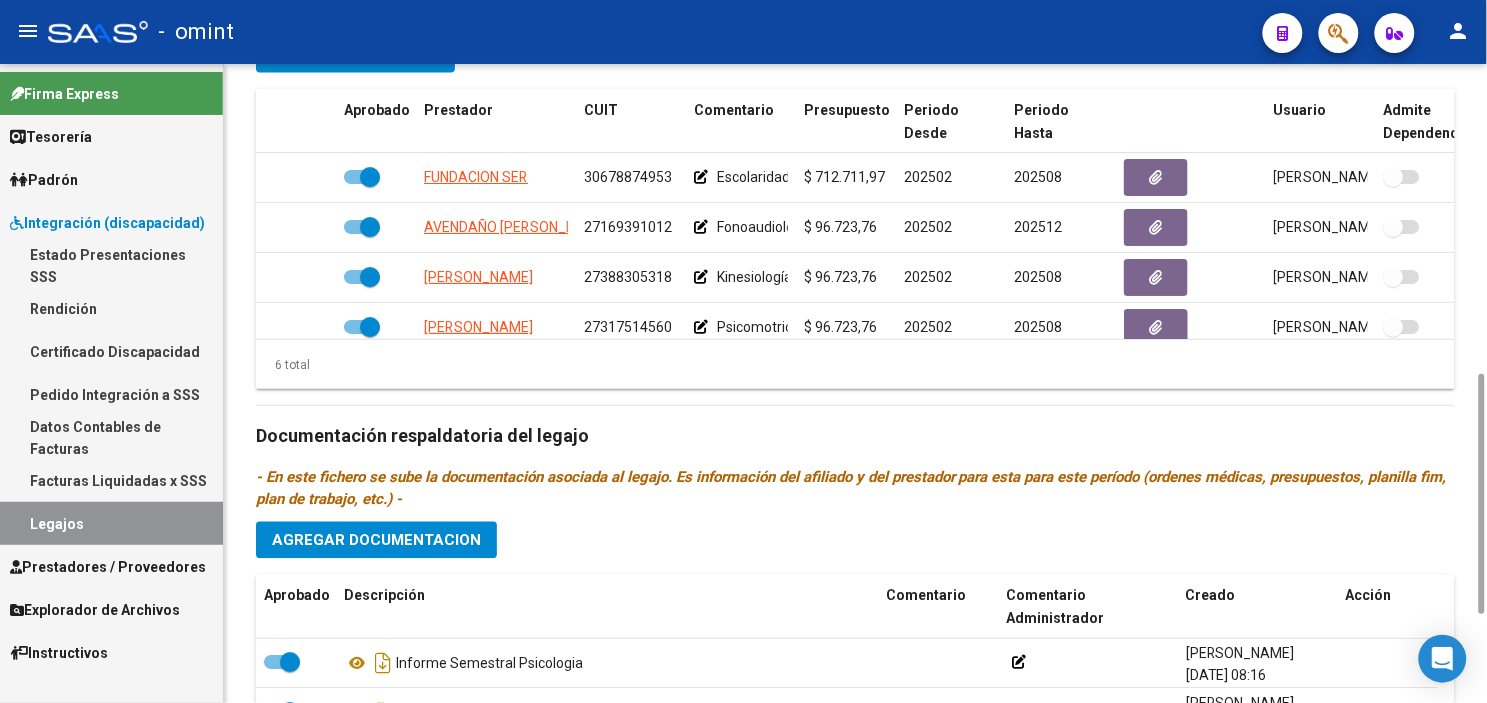 drag, startPoint x: 1482, startPoint y: 515, endPoint x: 1470, endPoint y: 425, distance: 90.79648 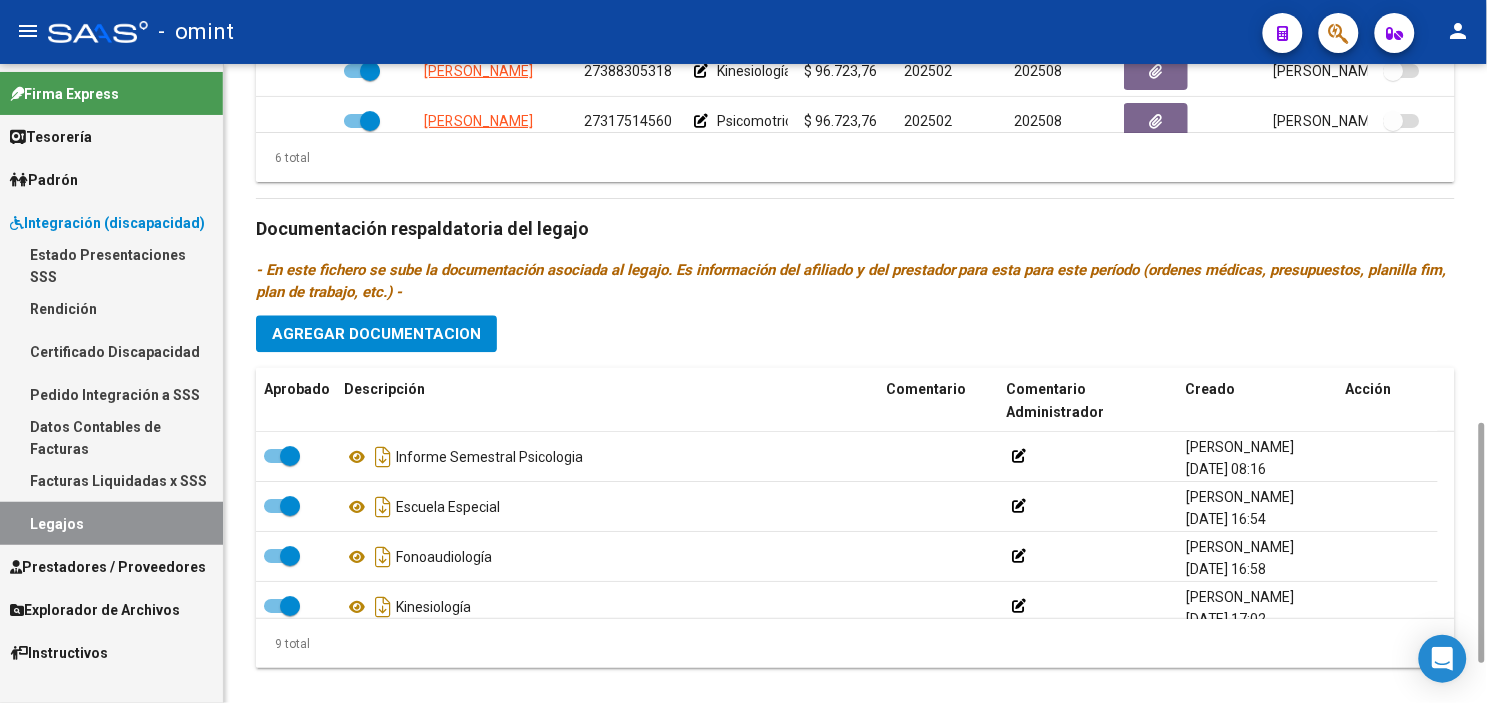 scroll, scrollTop: 1064, scrollLeft: 0, axis: vertical 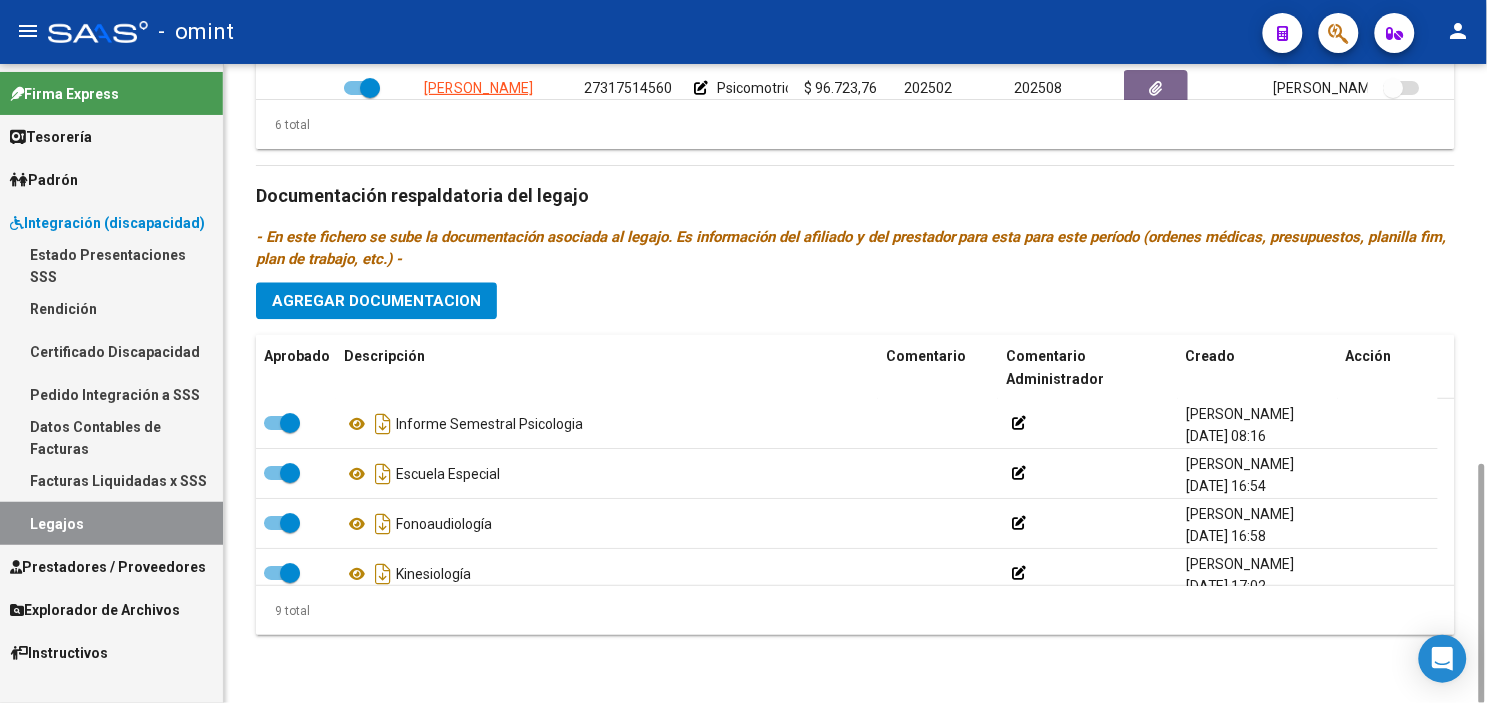 drag, startPoint x: 1485, startPoint y: 511, endPoint x: 1461, endPoint y: 522, distance: 26.400757 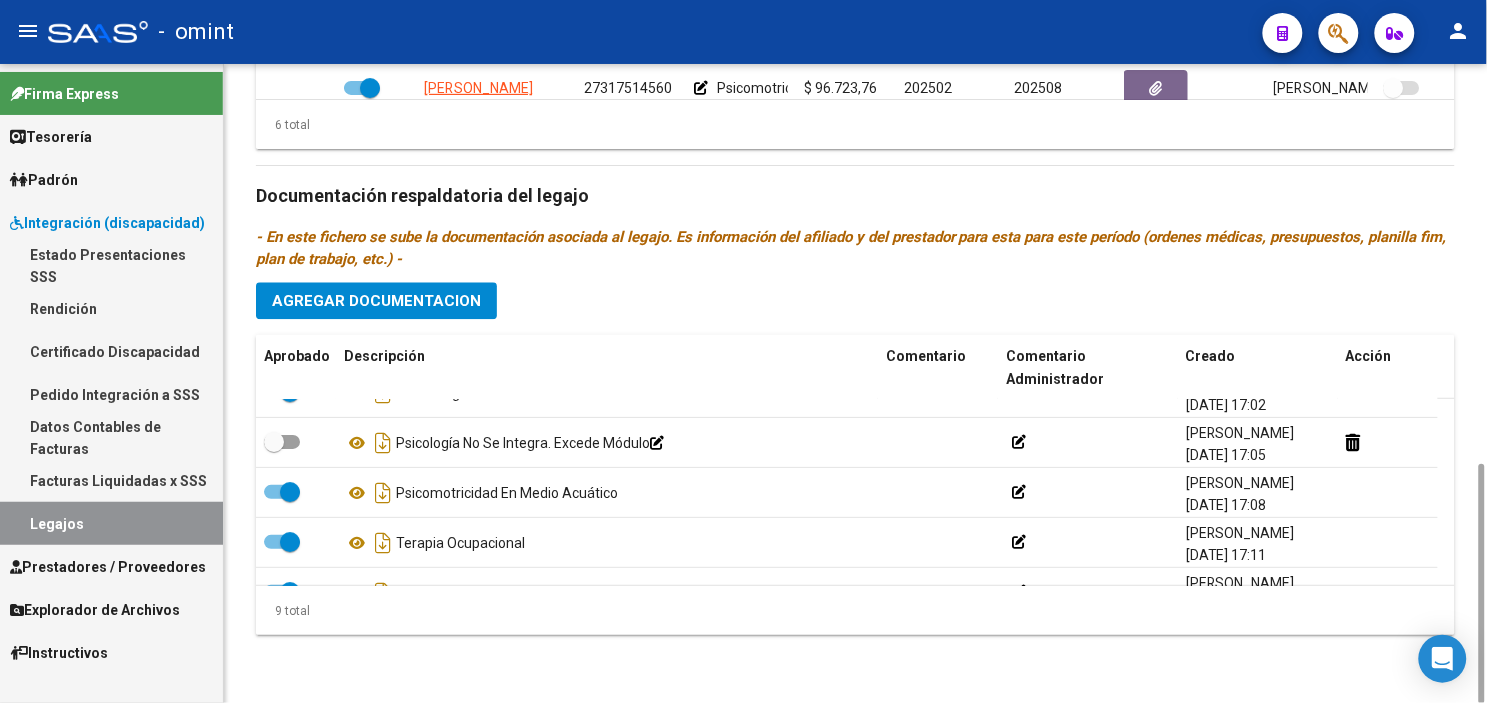 scroll, scrollTop: 184, scrollLeft: 0, axis: vertical 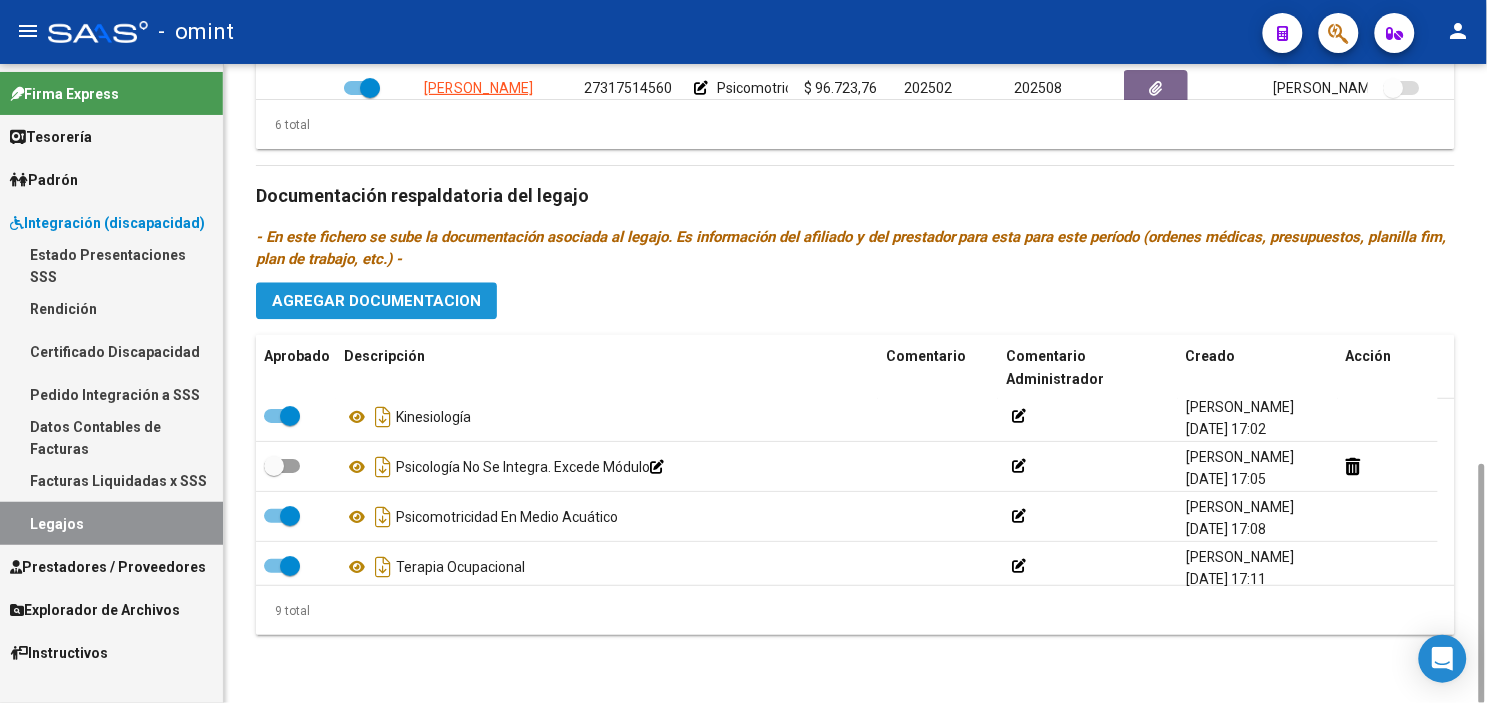 click on "Agregar Documentacion" 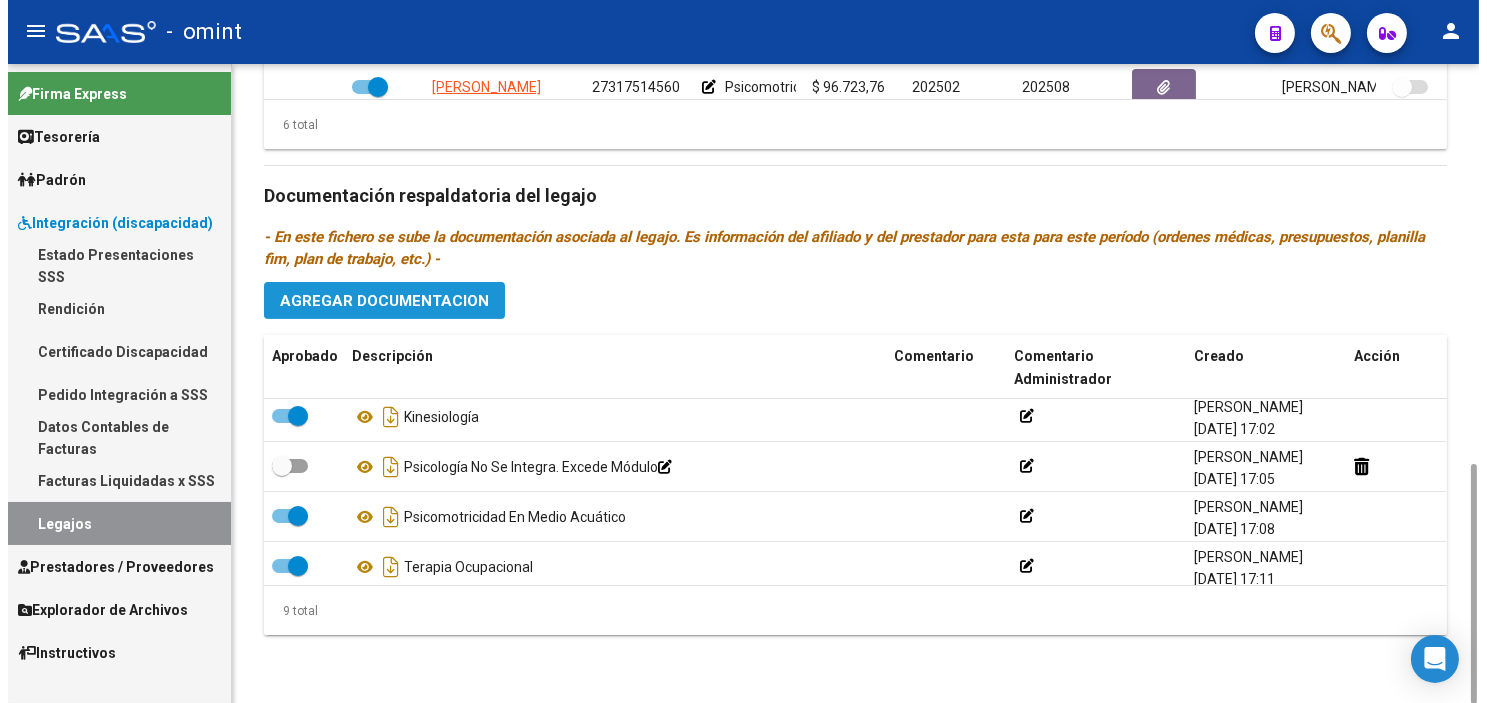 scroll, scrollTop: 1063, scrollLeft: 0, axis: vertical 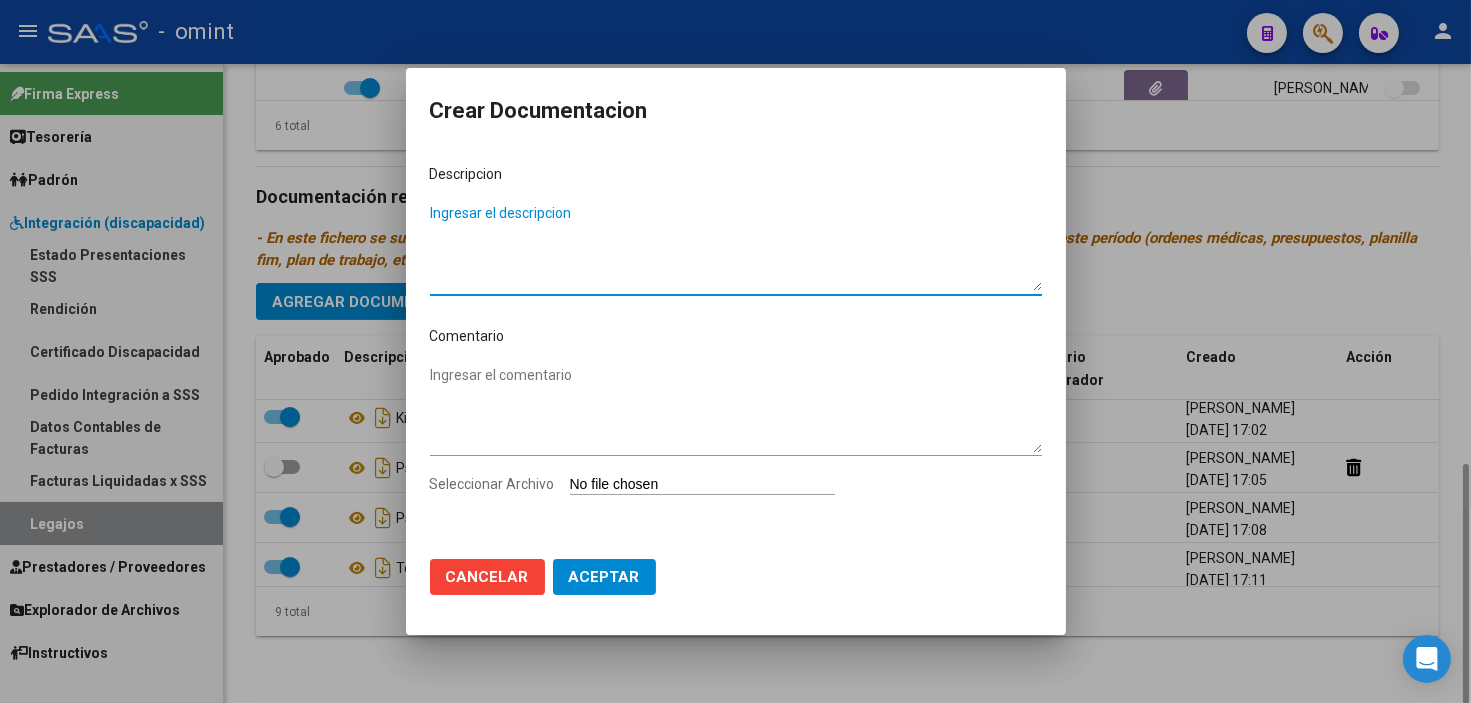 click on "Ingresar el descripcion" at bounding box center (736, 247) 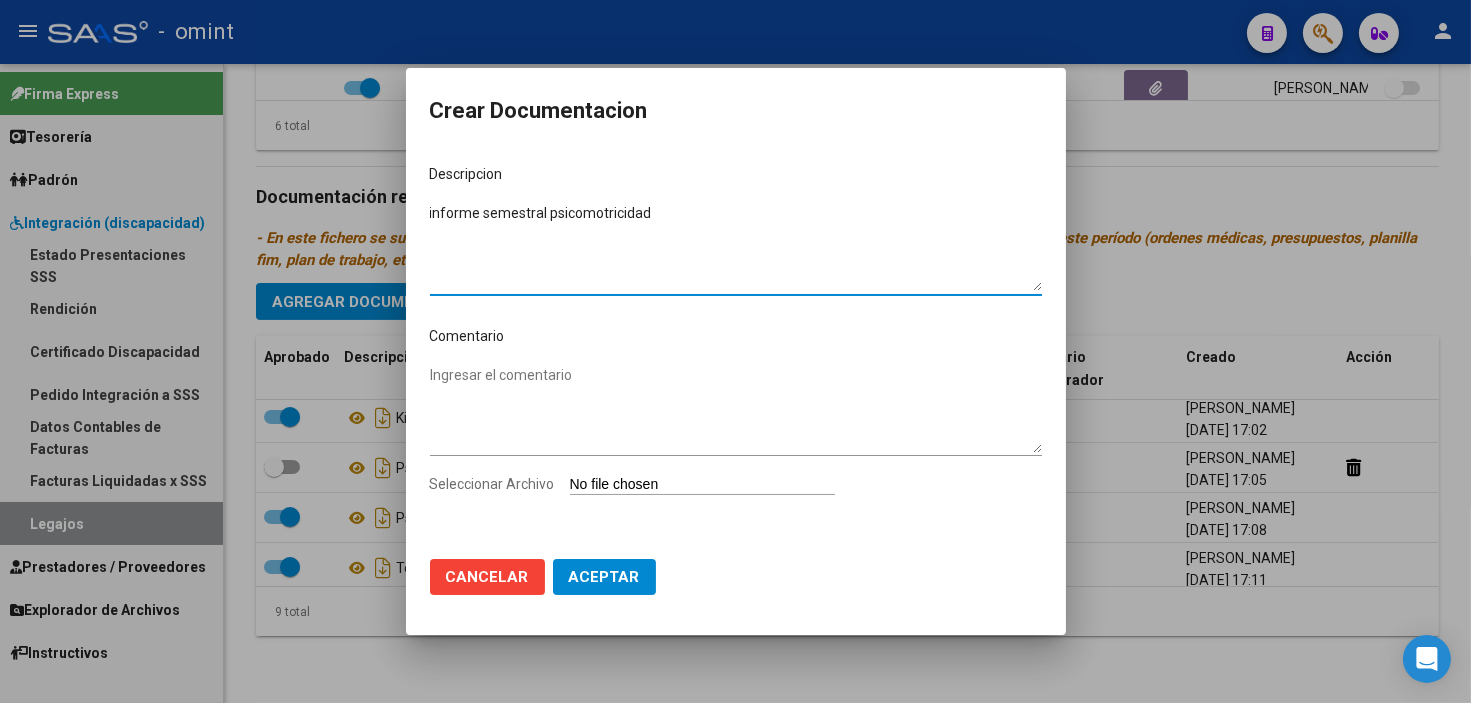 type on "informe semestral psicomotricidad" 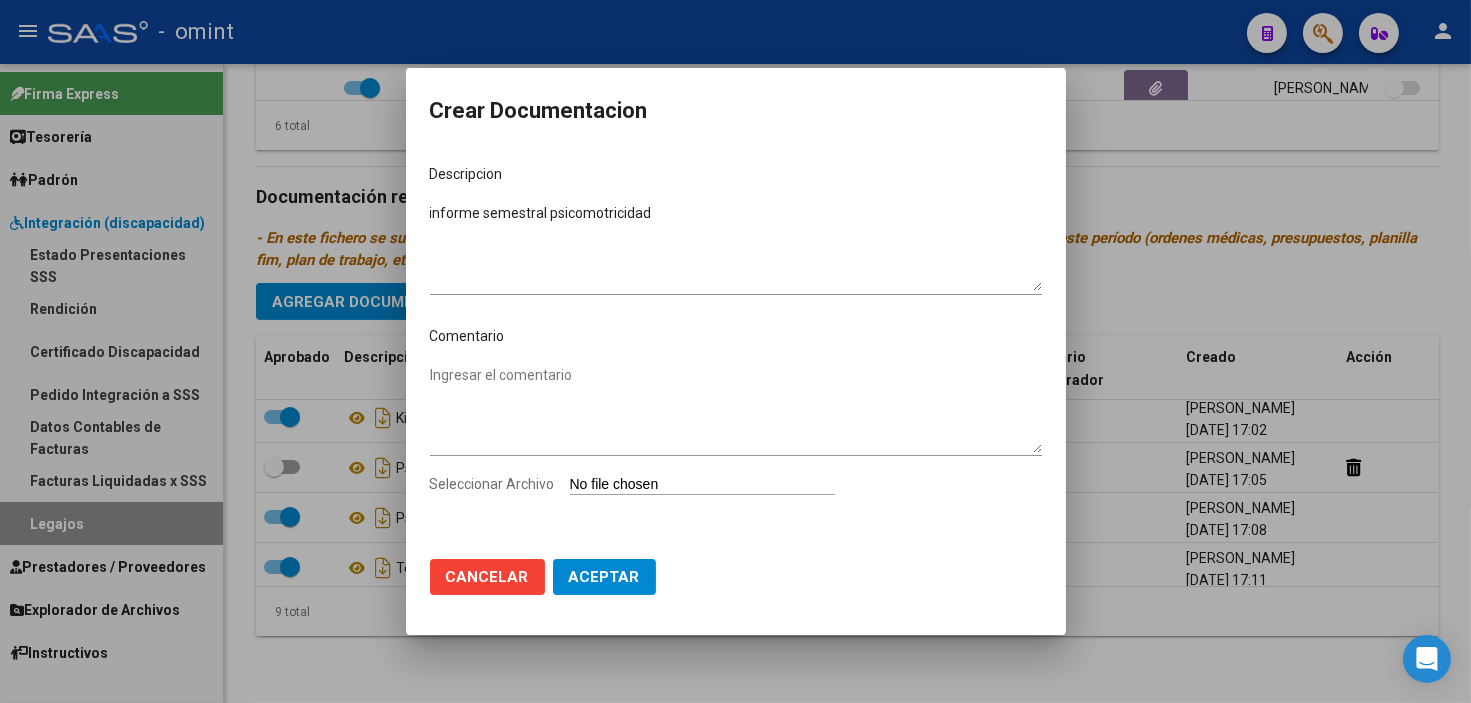 type on "C:\fakepath\4746677602_25070111160_inf-seg-eval-sem.pdf" 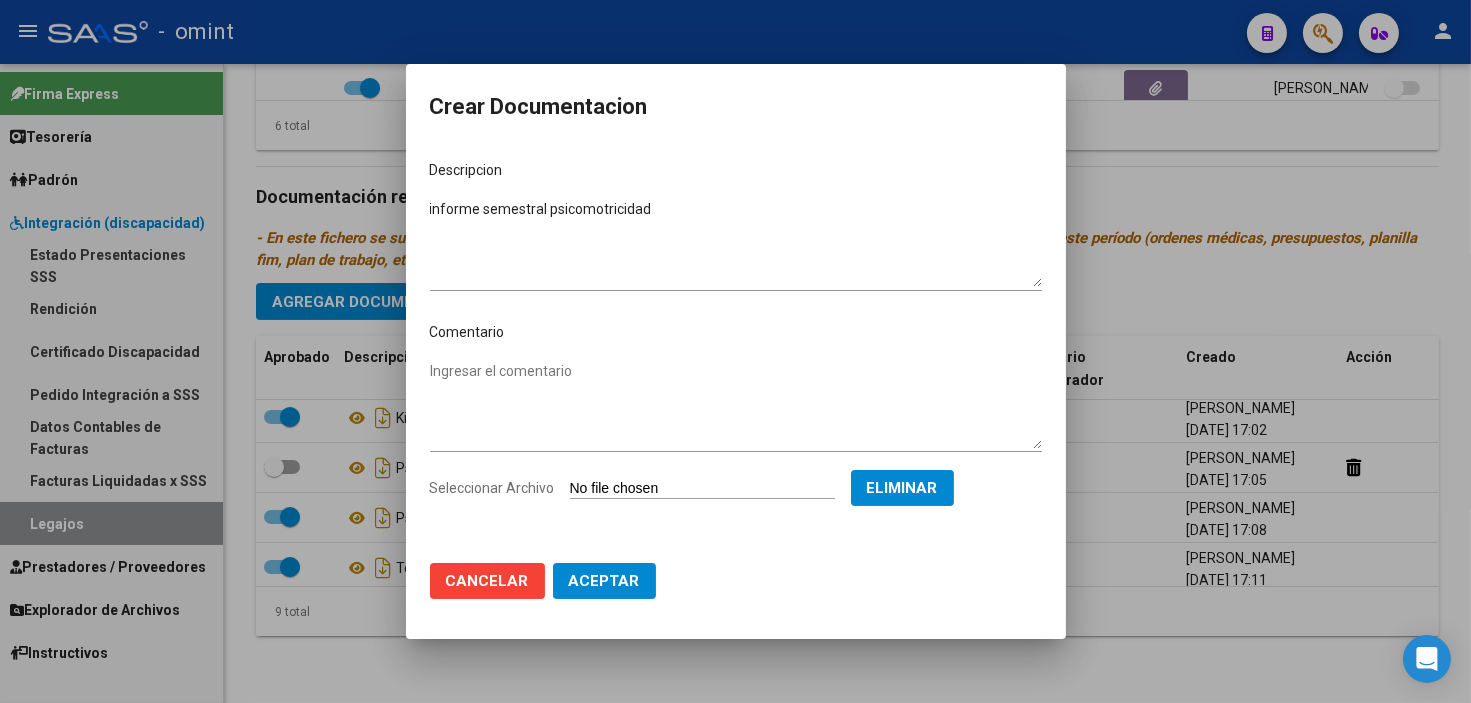 click on "Aceptar" 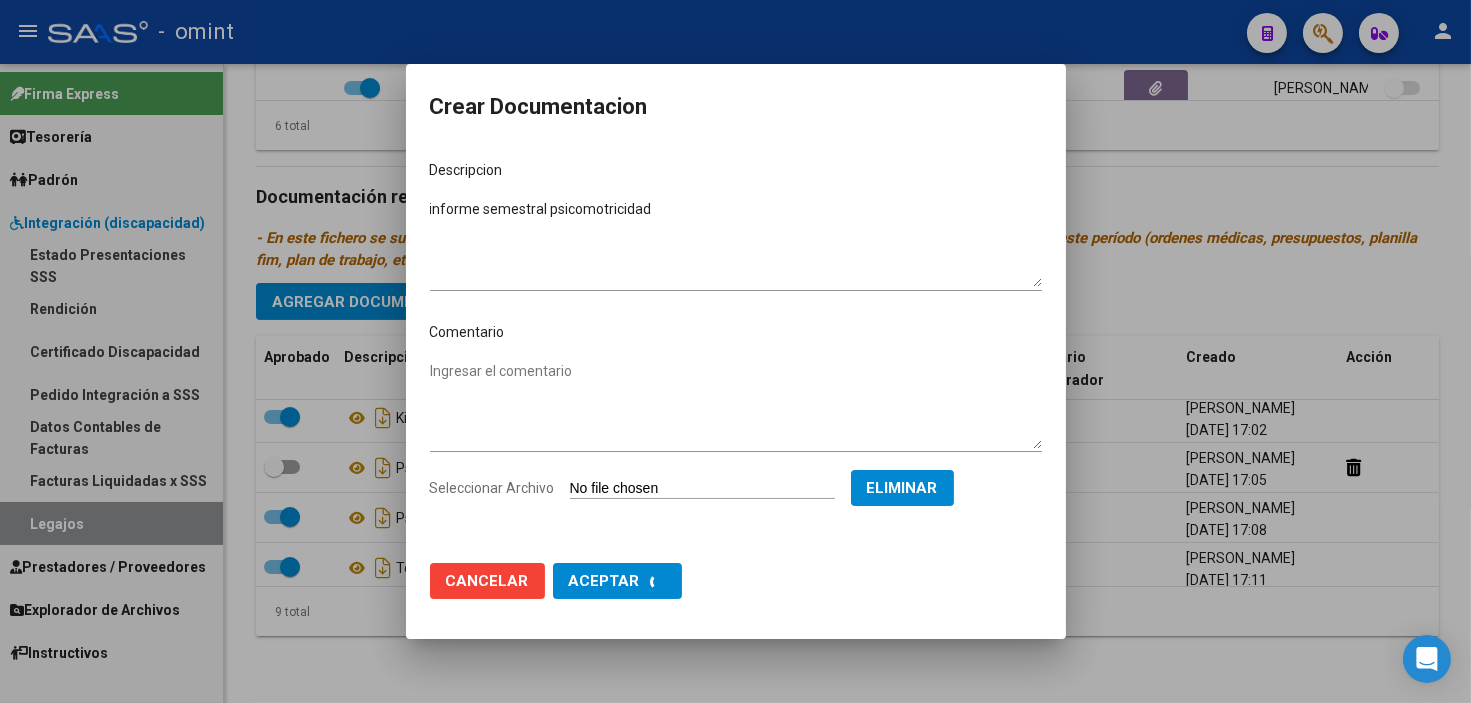 checkbox on "true" 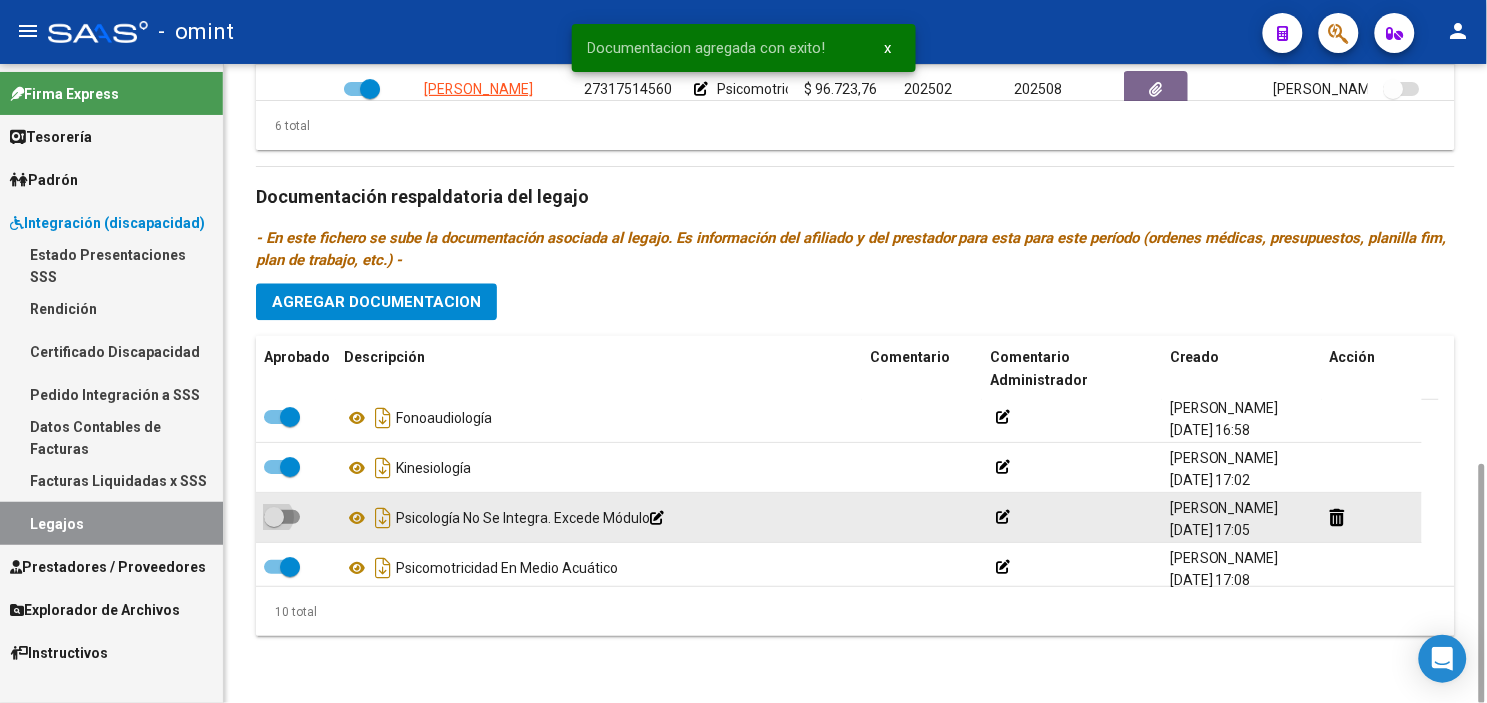 click at bounding box center [274, 517] 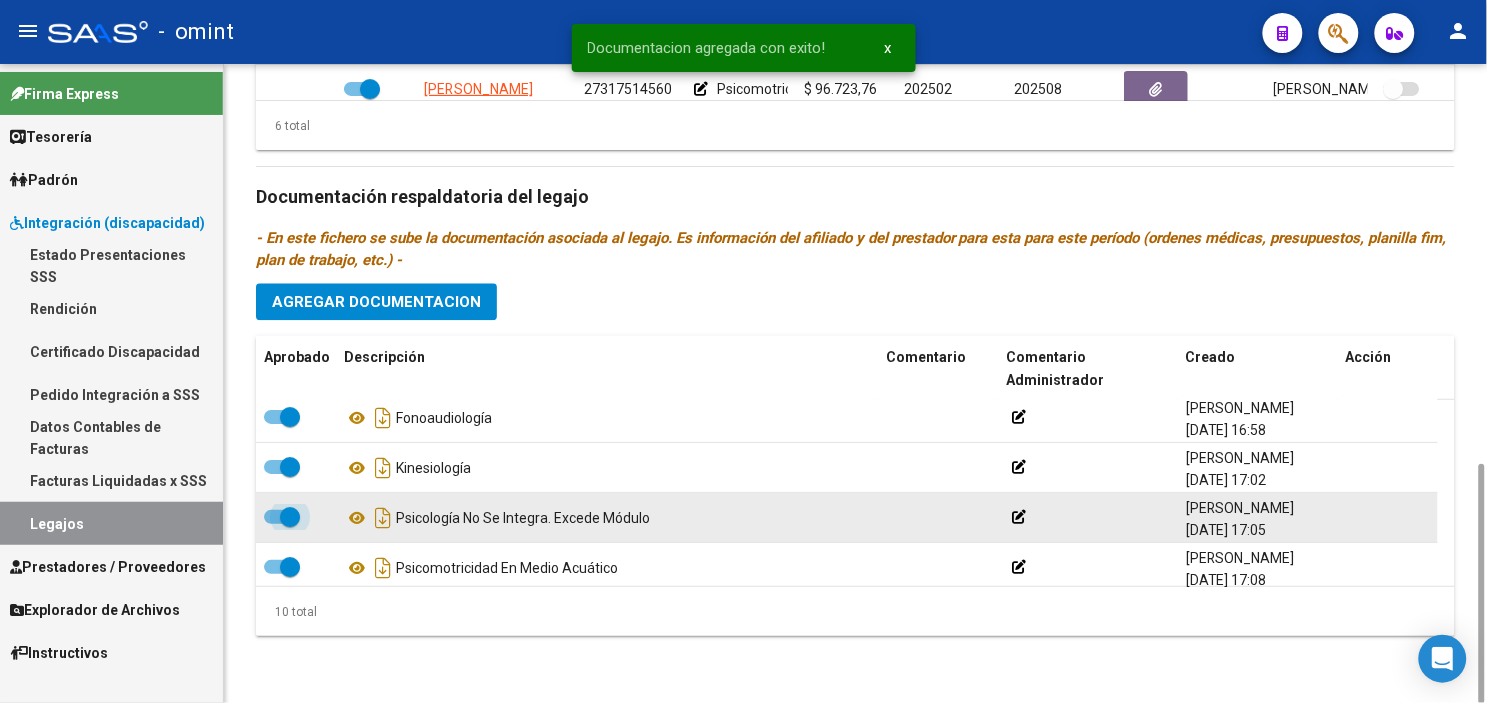 click at bounding box center (282, 517) 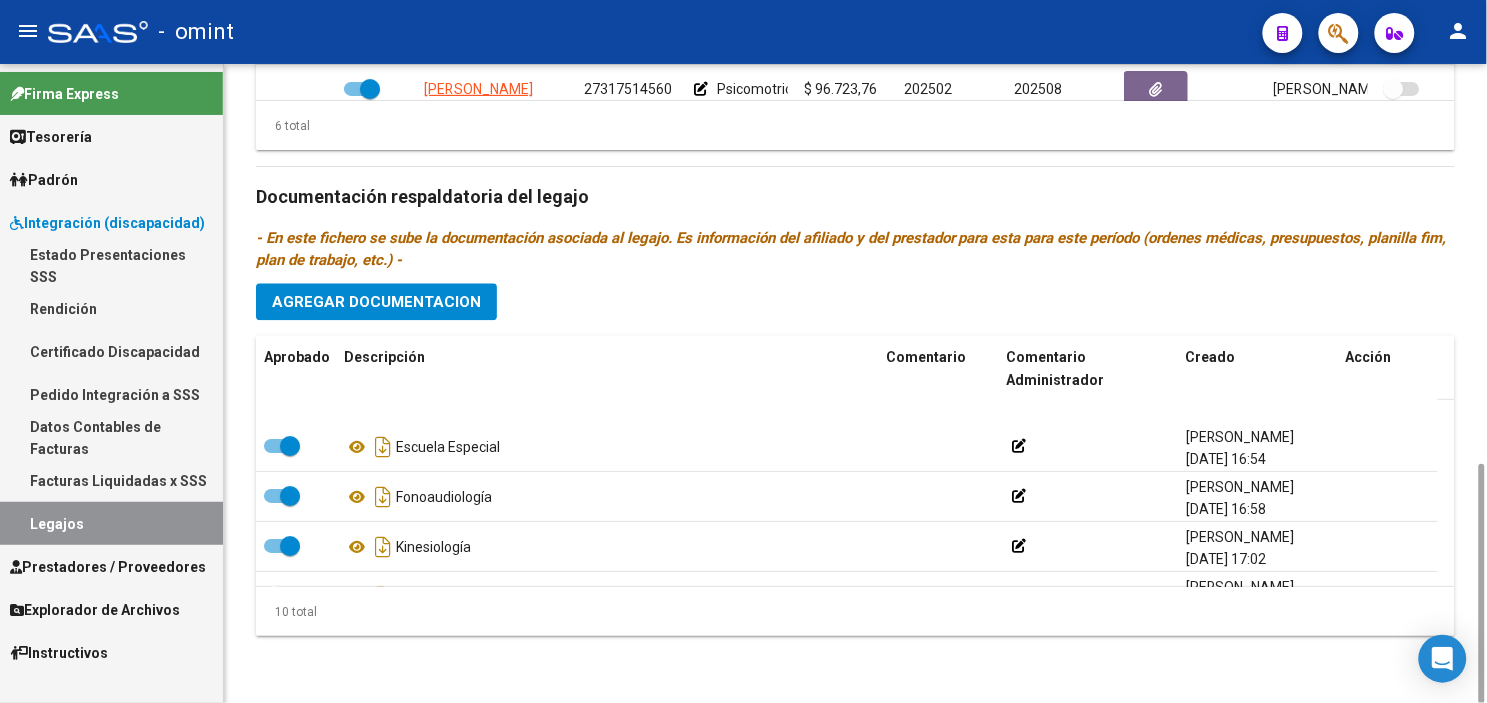 scroll, scrollTop: 0, scrollLeft: 0, axis: both 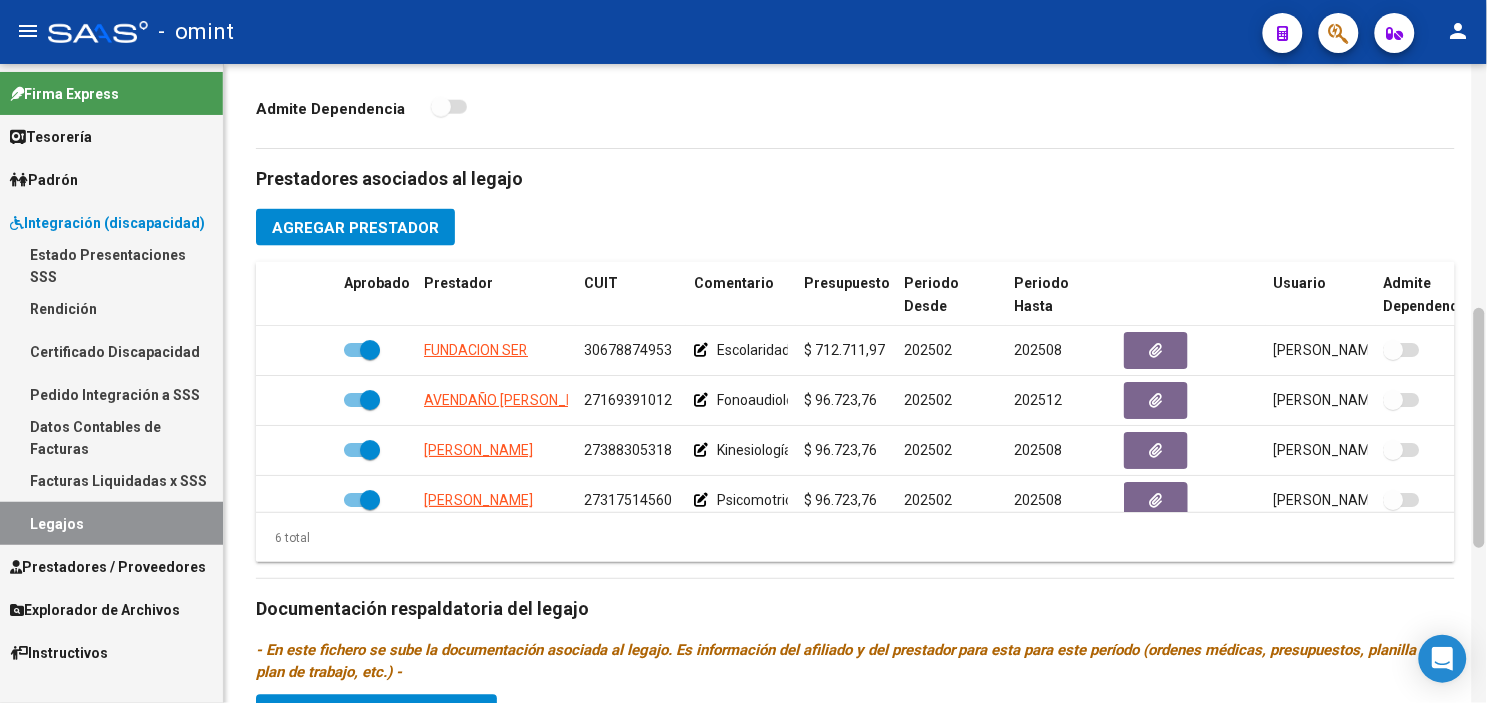 drag, startPoint x: 1482, startPoint y: 502, endPoint x: 1472, endPoint y: 348, distance: 154.32434 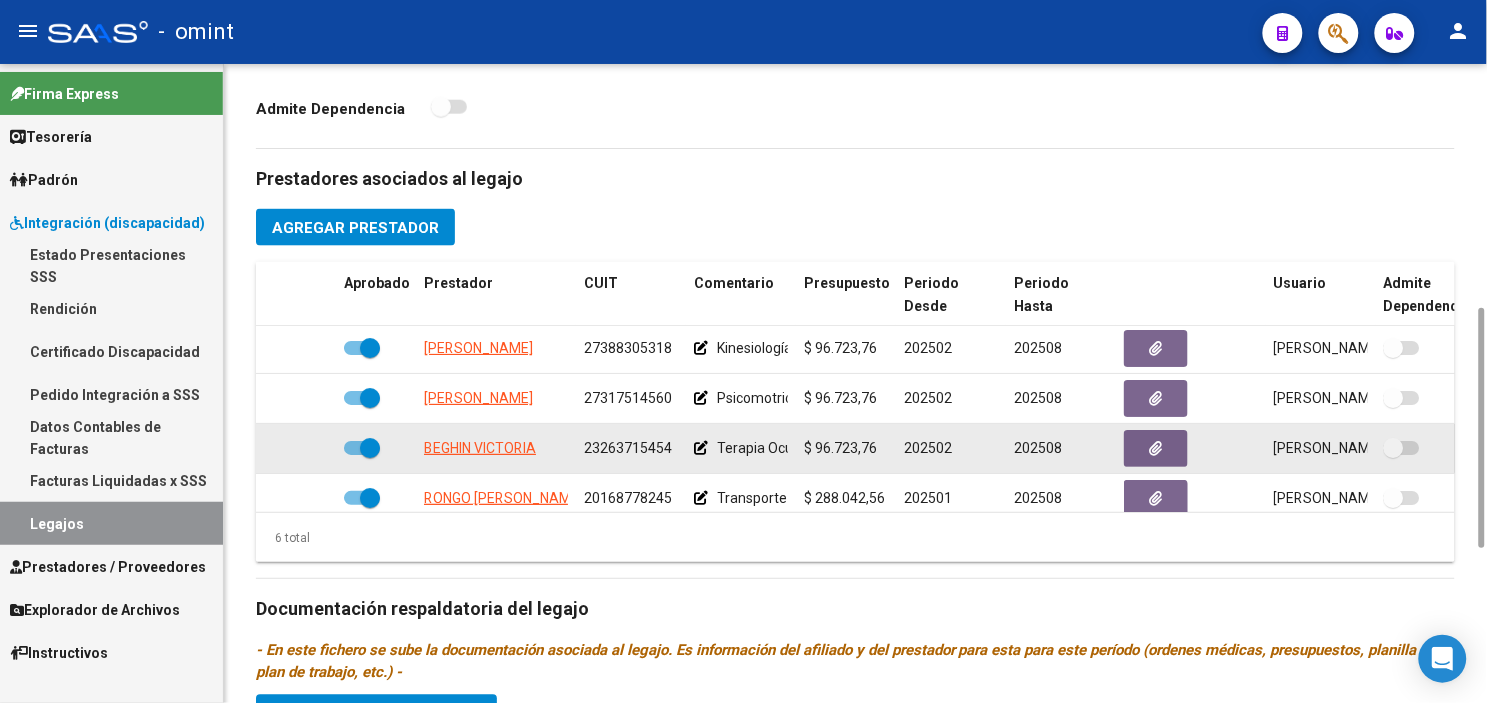 scroll, scrollTop: 107, scrollLeft: 0, axis: vertical 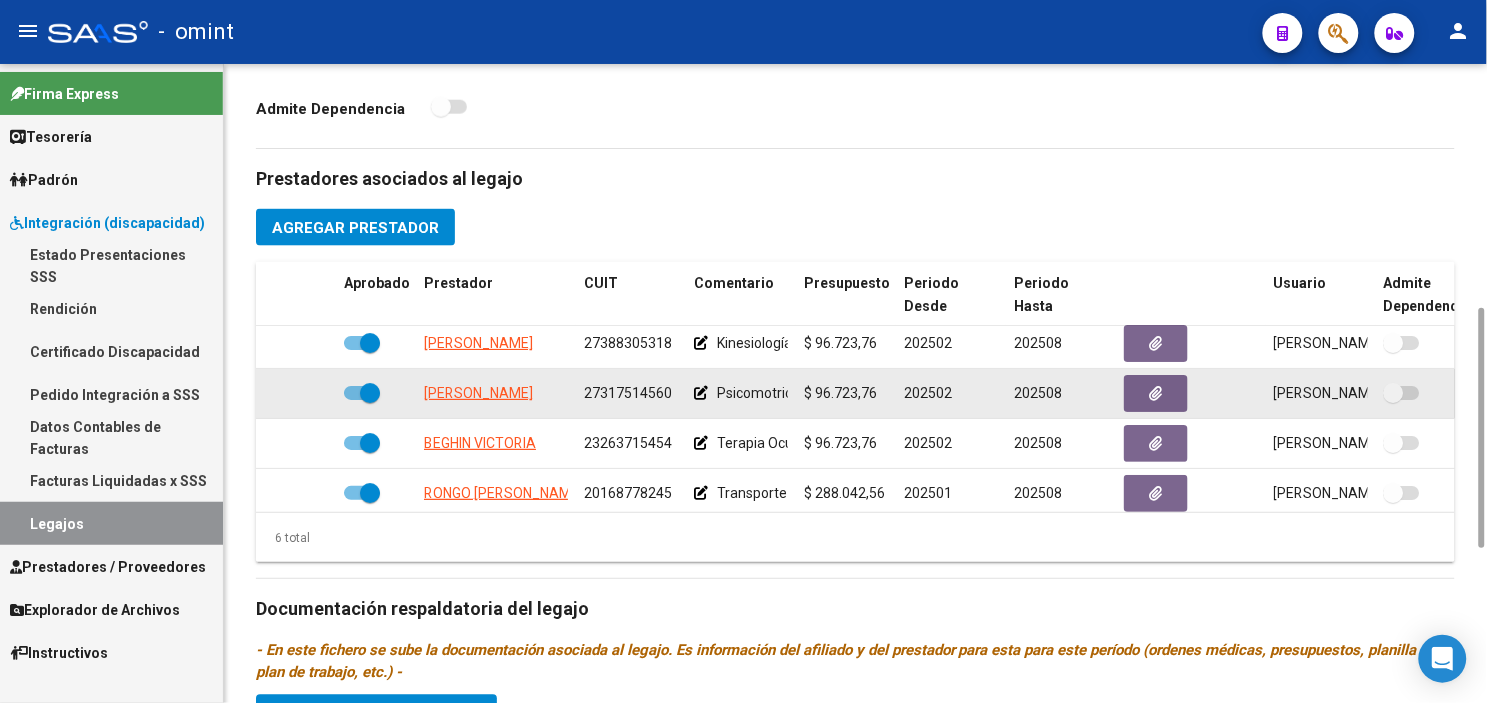 click at bounding box center [370, 393] 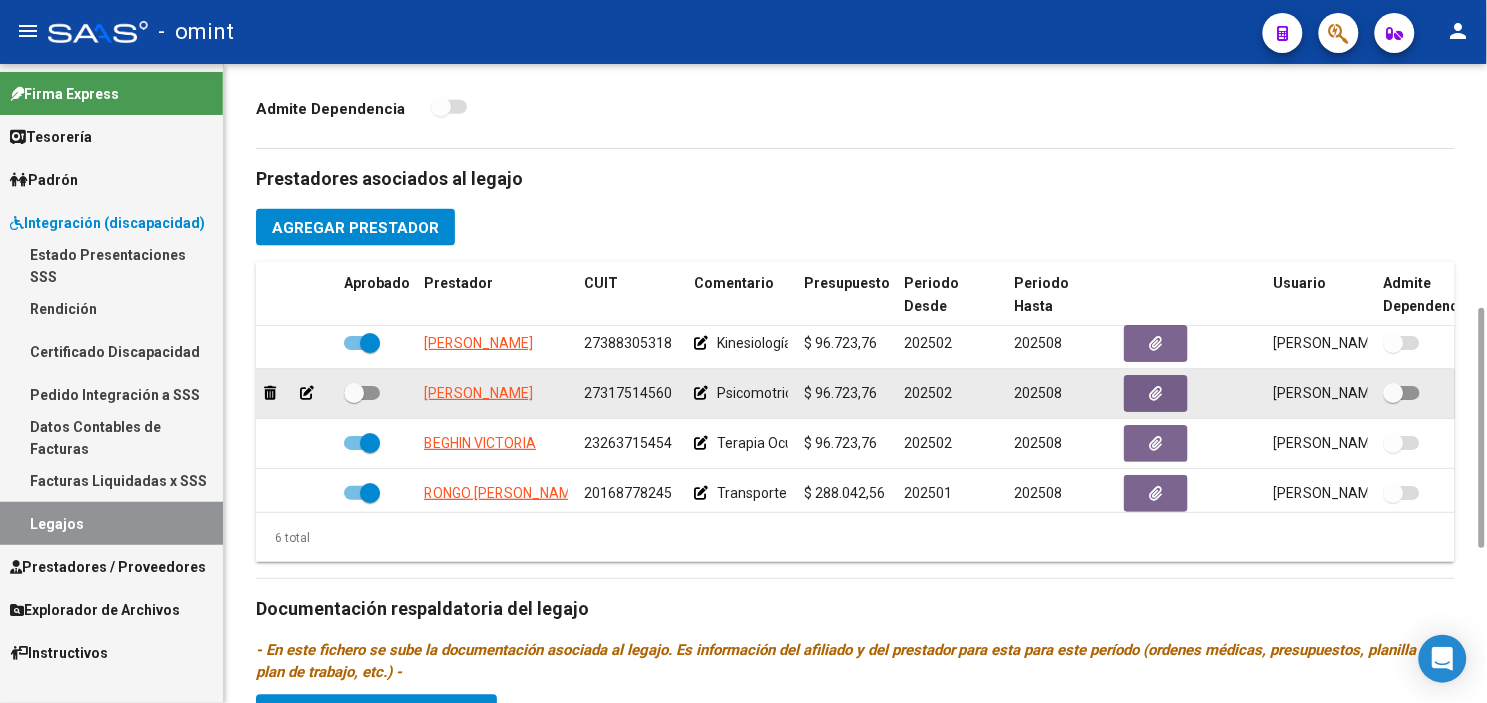 click 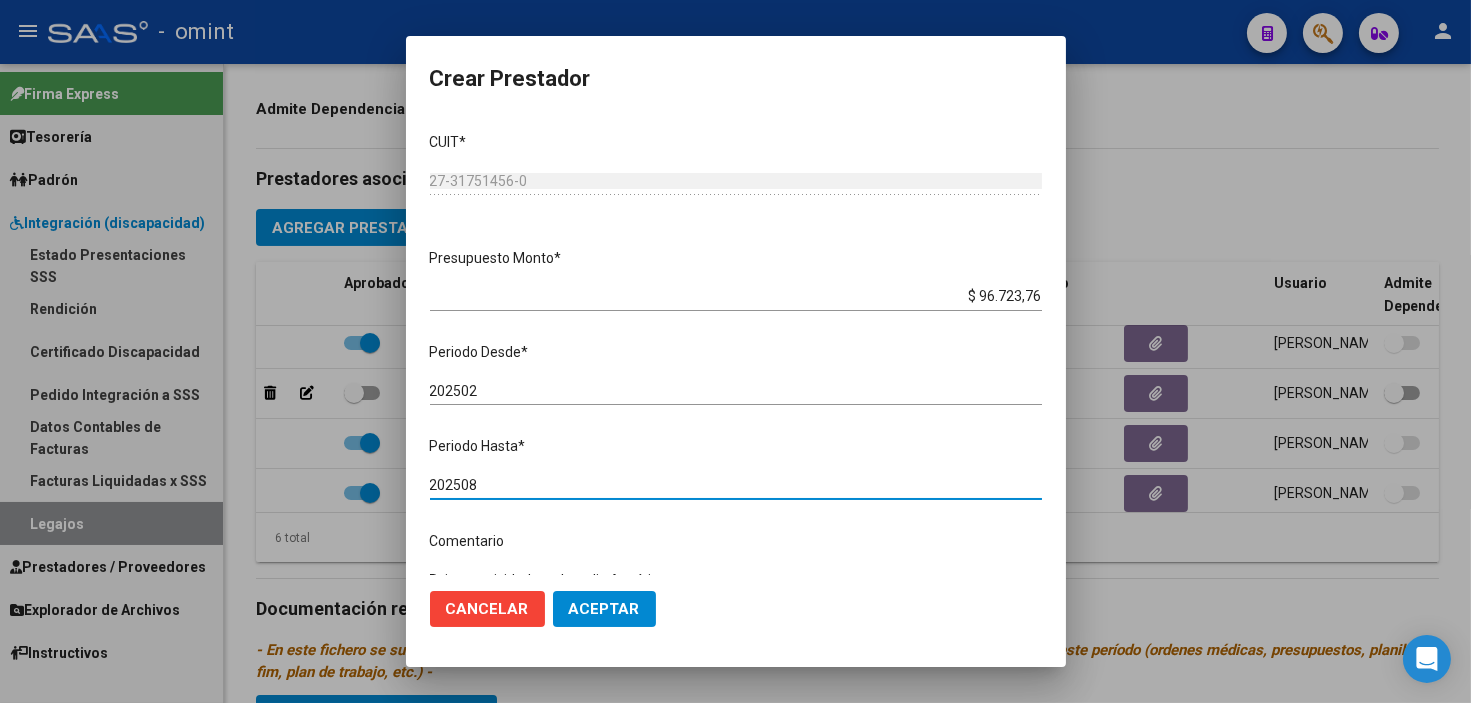drag, startPoint x: 465, startPoint y: 481, endPoint x: 488, endPoint y: 487, distance: 23.769728 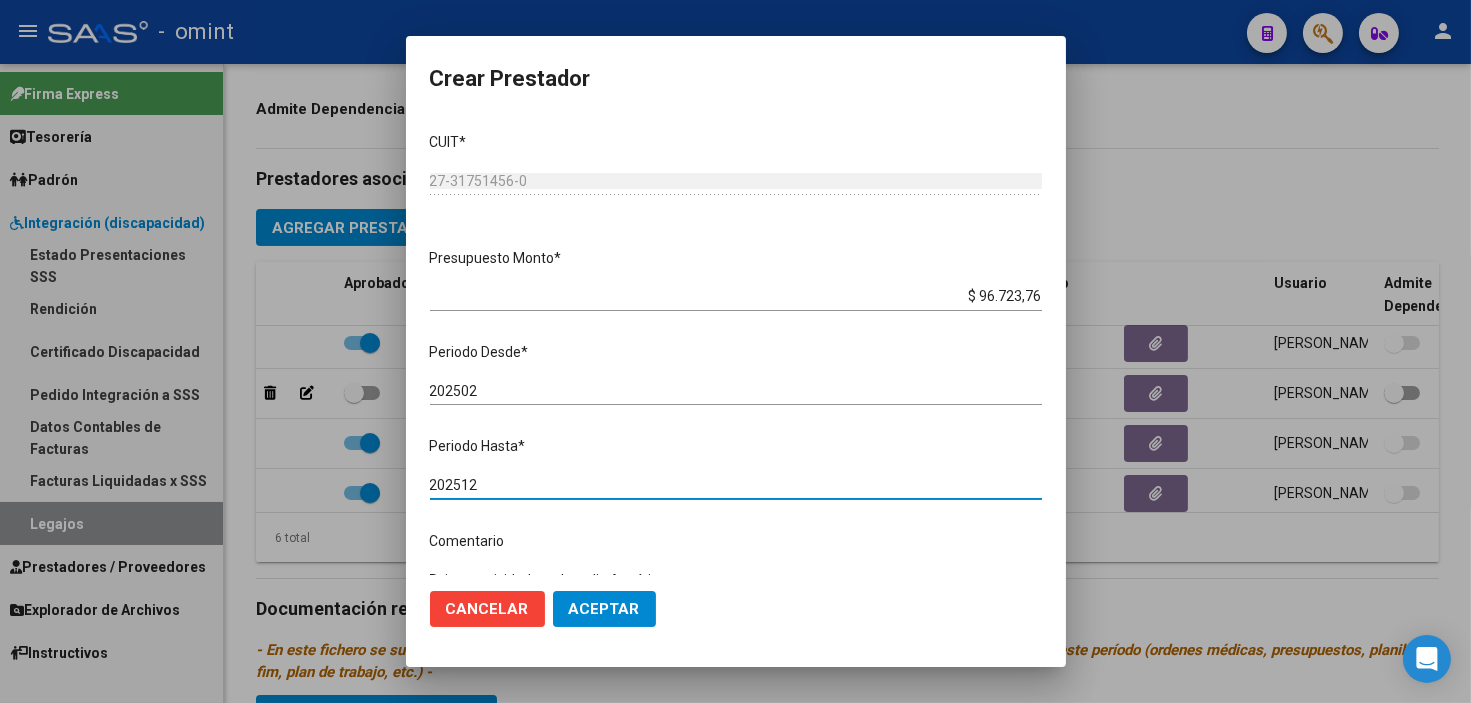 type on "202512" 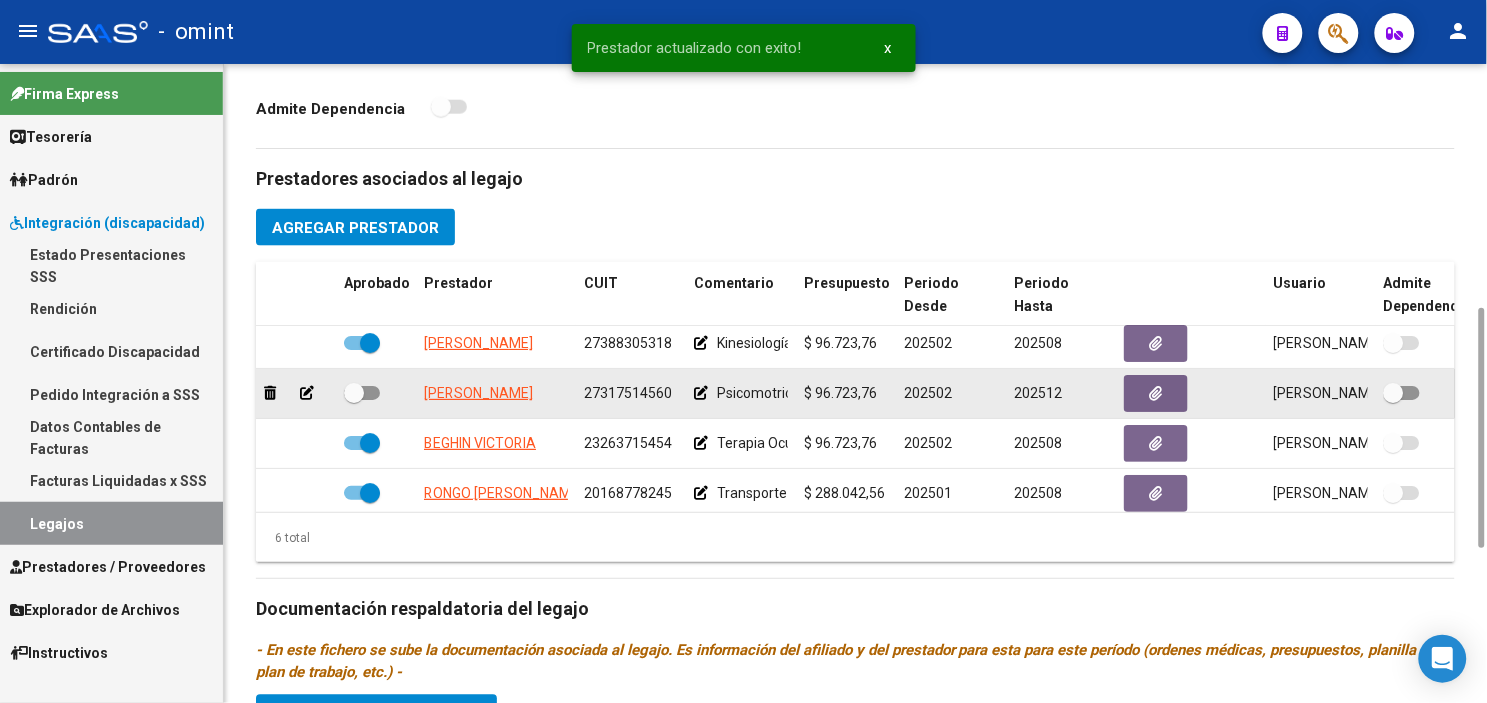 click at bounding box center [354, 393] 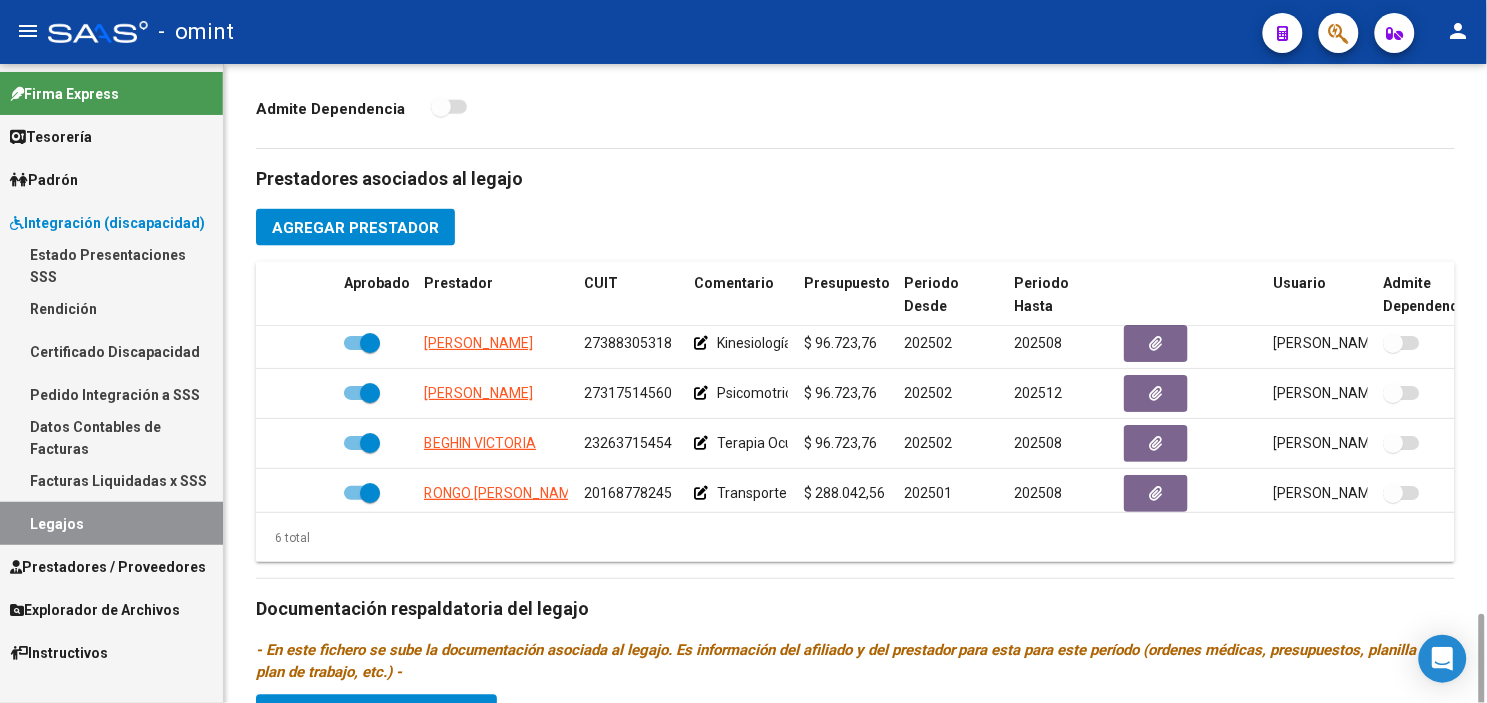 scroll, scrollTop: 873, scrollLeft: 0, axis: vertical 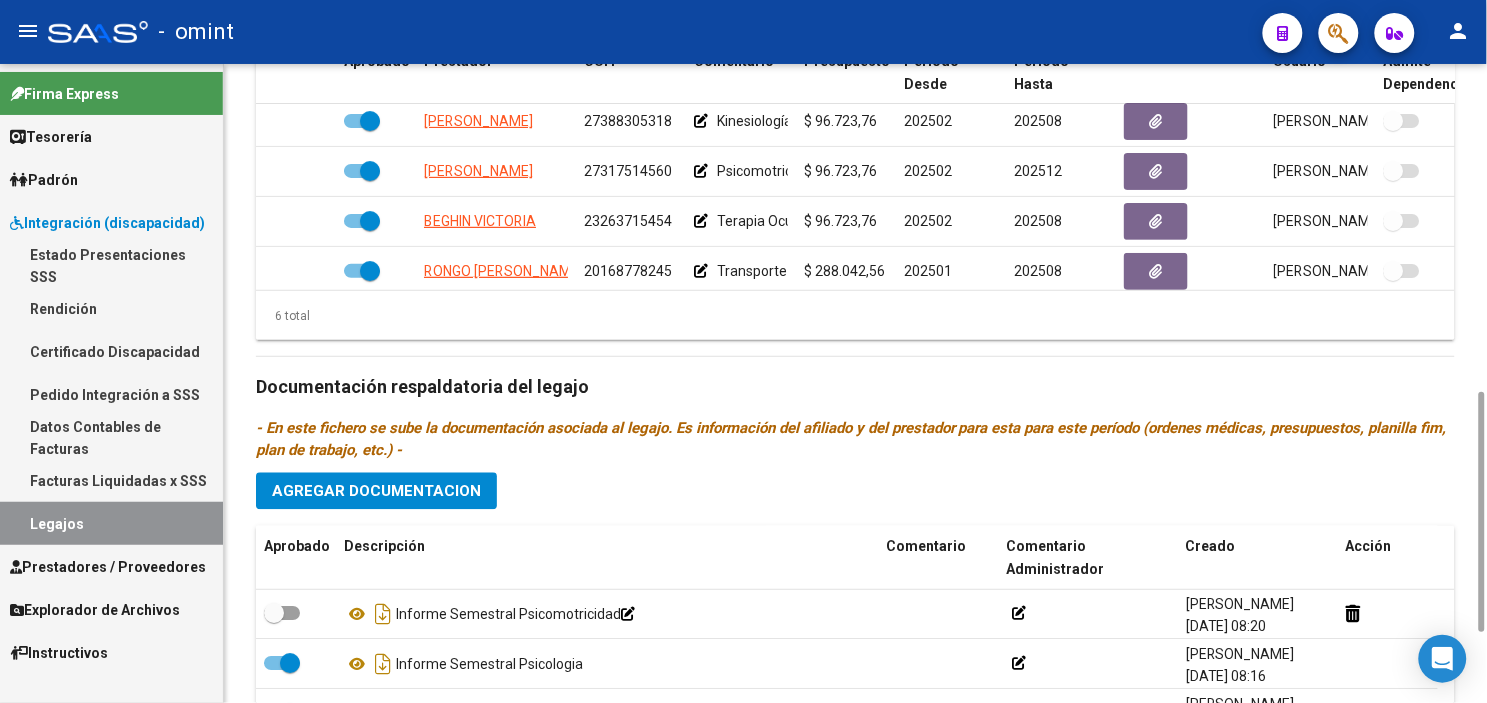 click on "Agregar Documentacion" 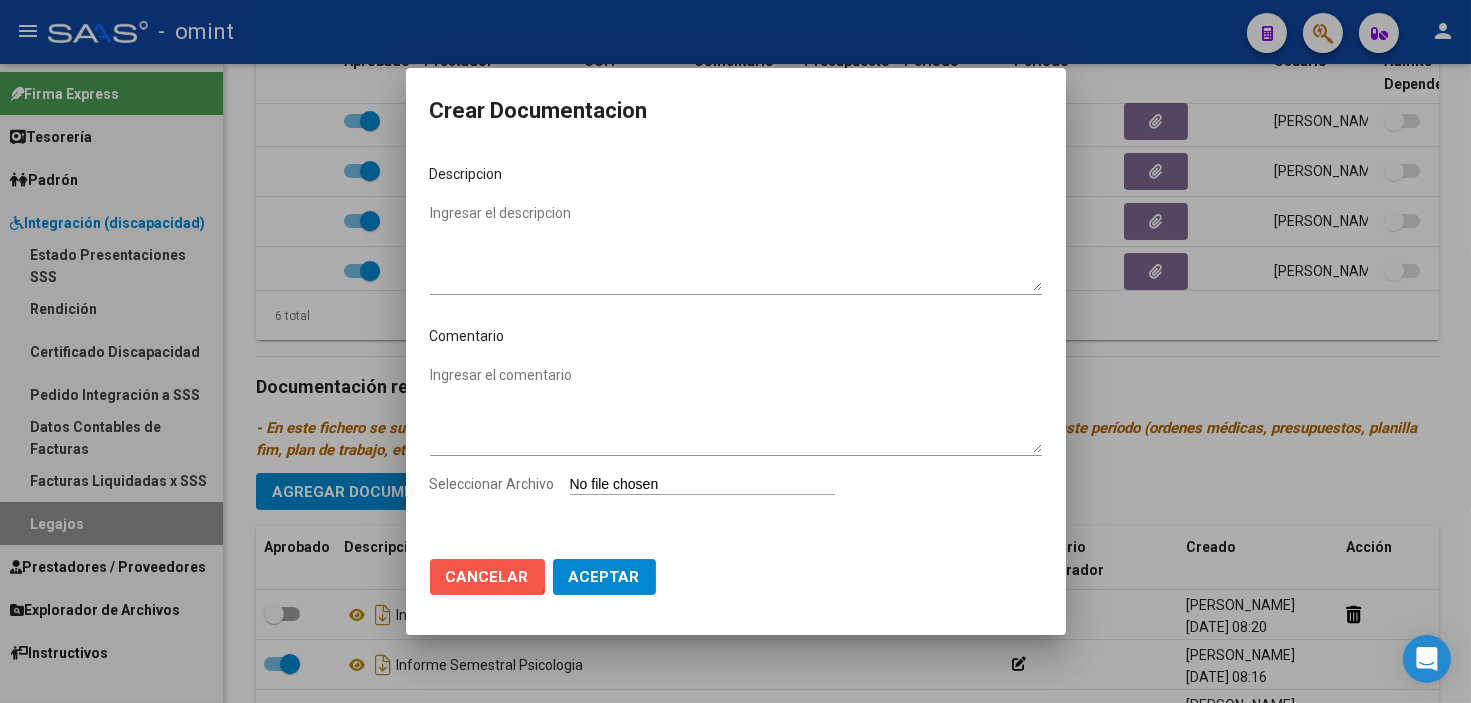 click on "Cancelar" 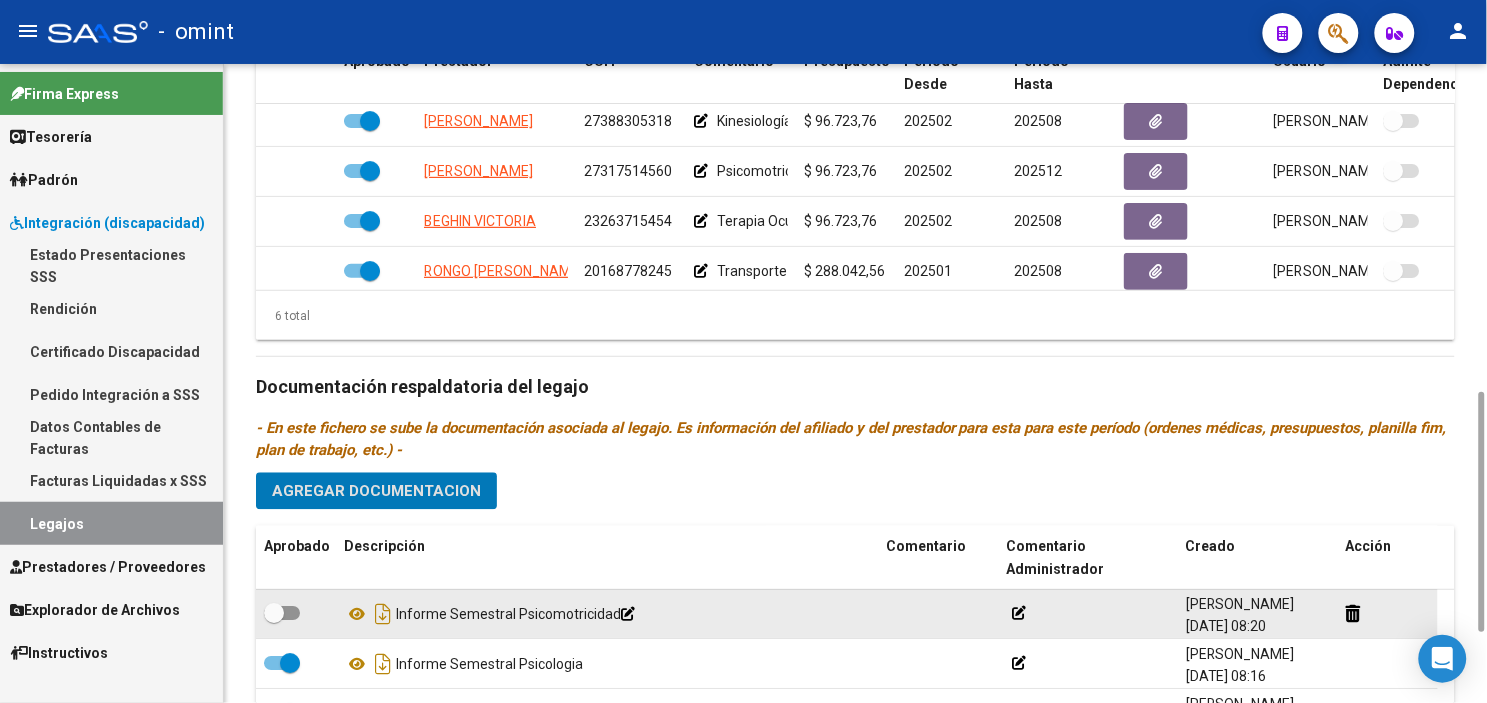 click at bounding box center (282, 614) 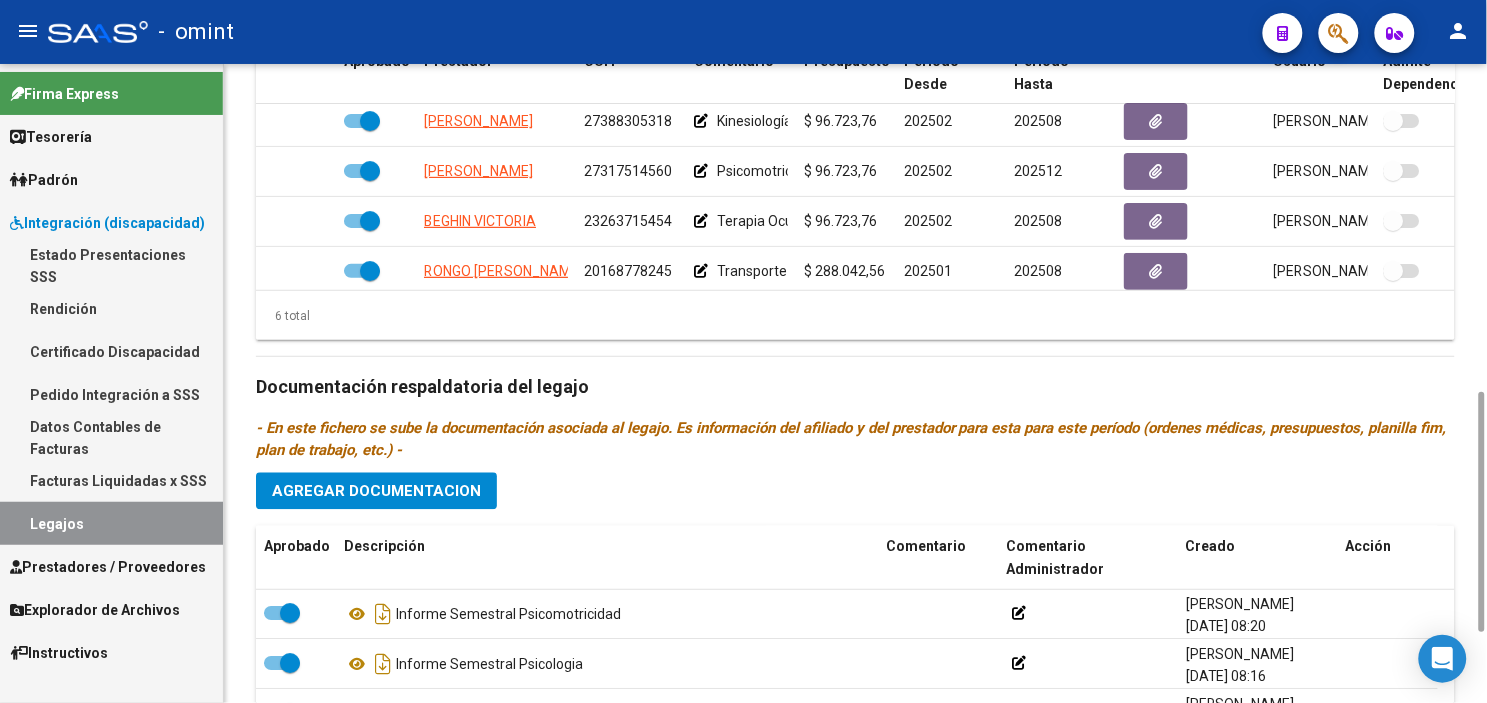 click on "Agregar Documentacion" 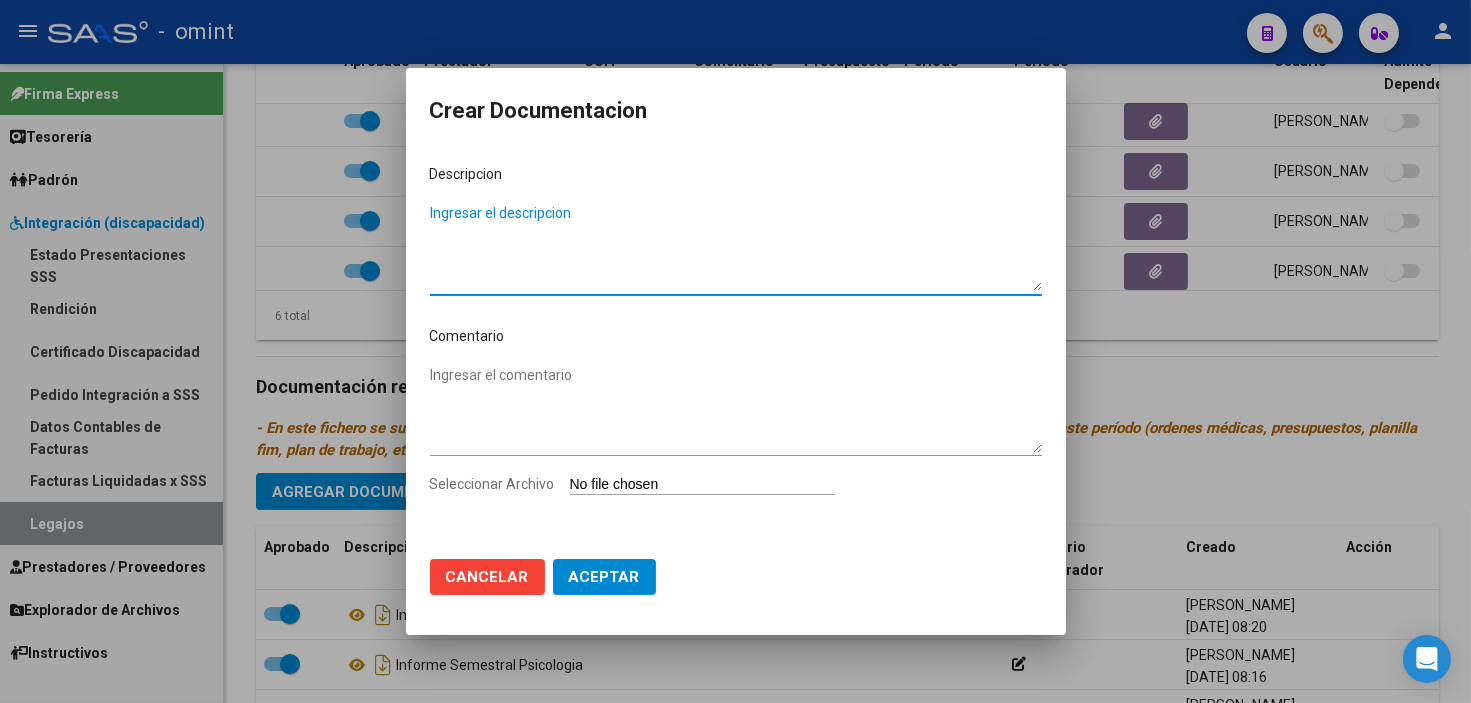 click on "Ingresar el descripcion" at bounding box center [736, 247] 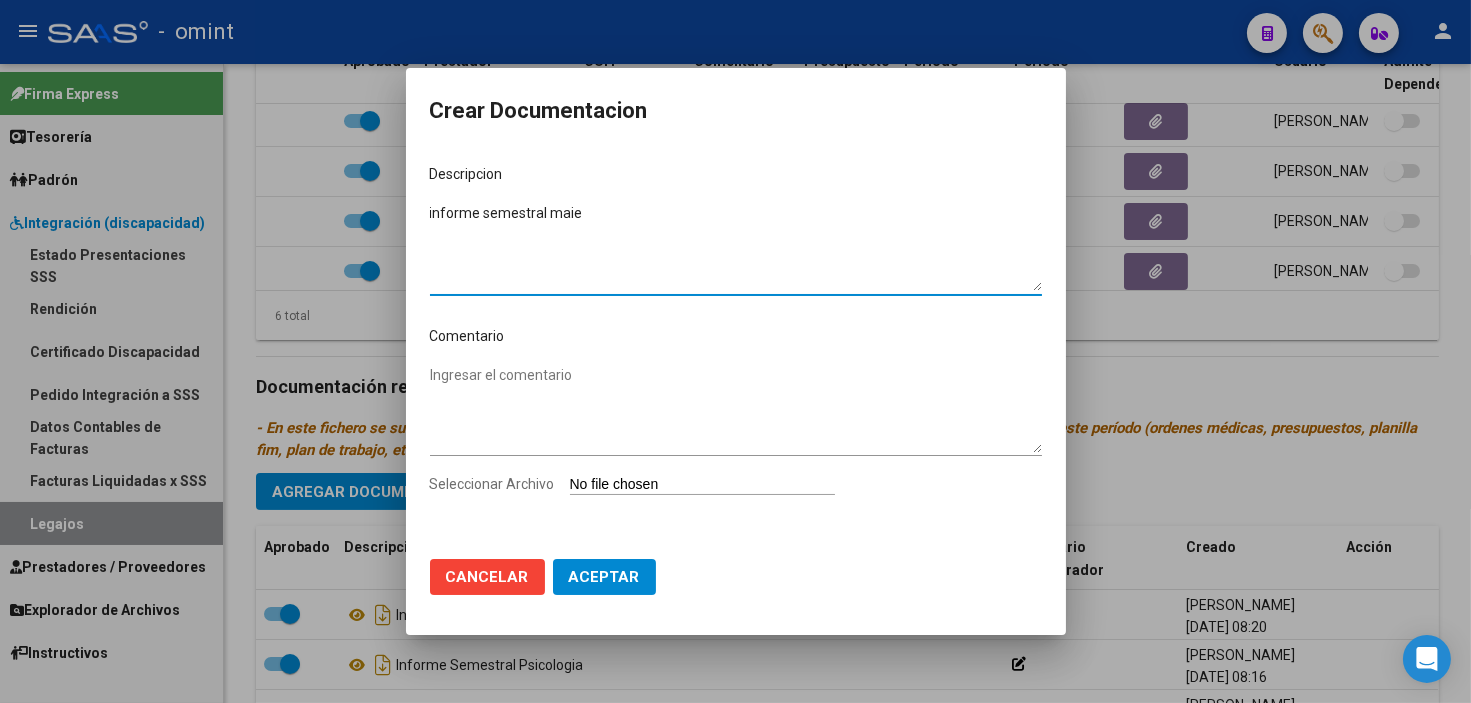 drag, startPoint x: 548, startPoint y: 217, endPoint x: 602, endPoint y: 221, distance: 54.147945 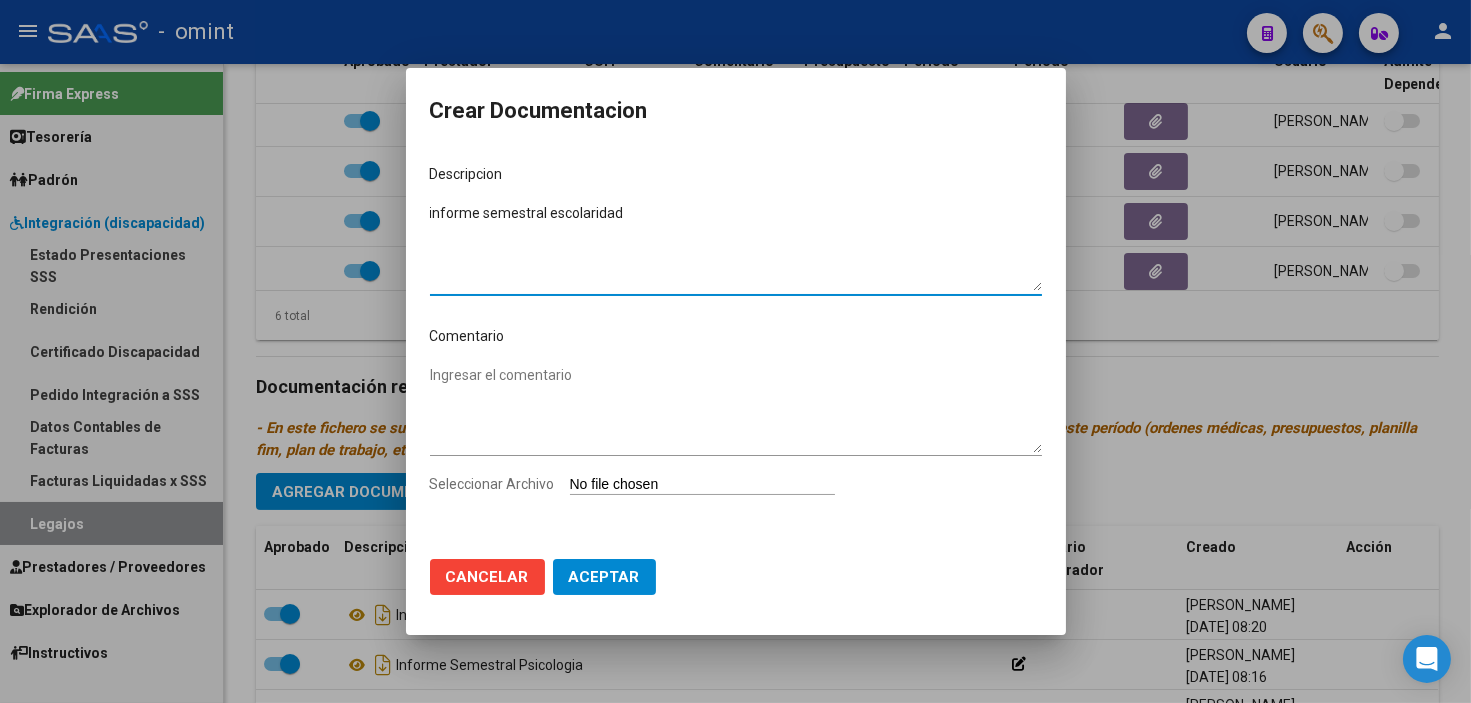 type on "informe semestral escolaridad" 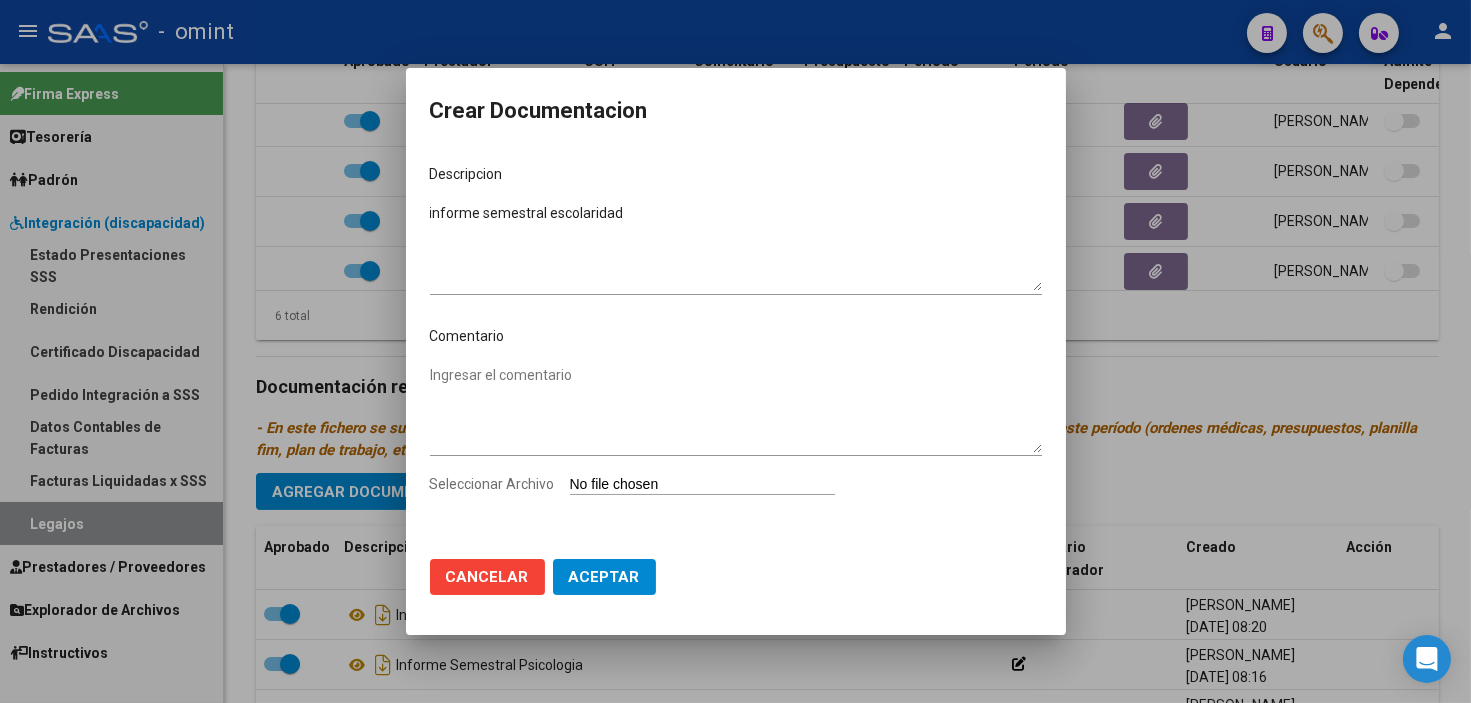 type on "C:\fakepath\4746677602_25070309050_form048 esc especial.pdf" 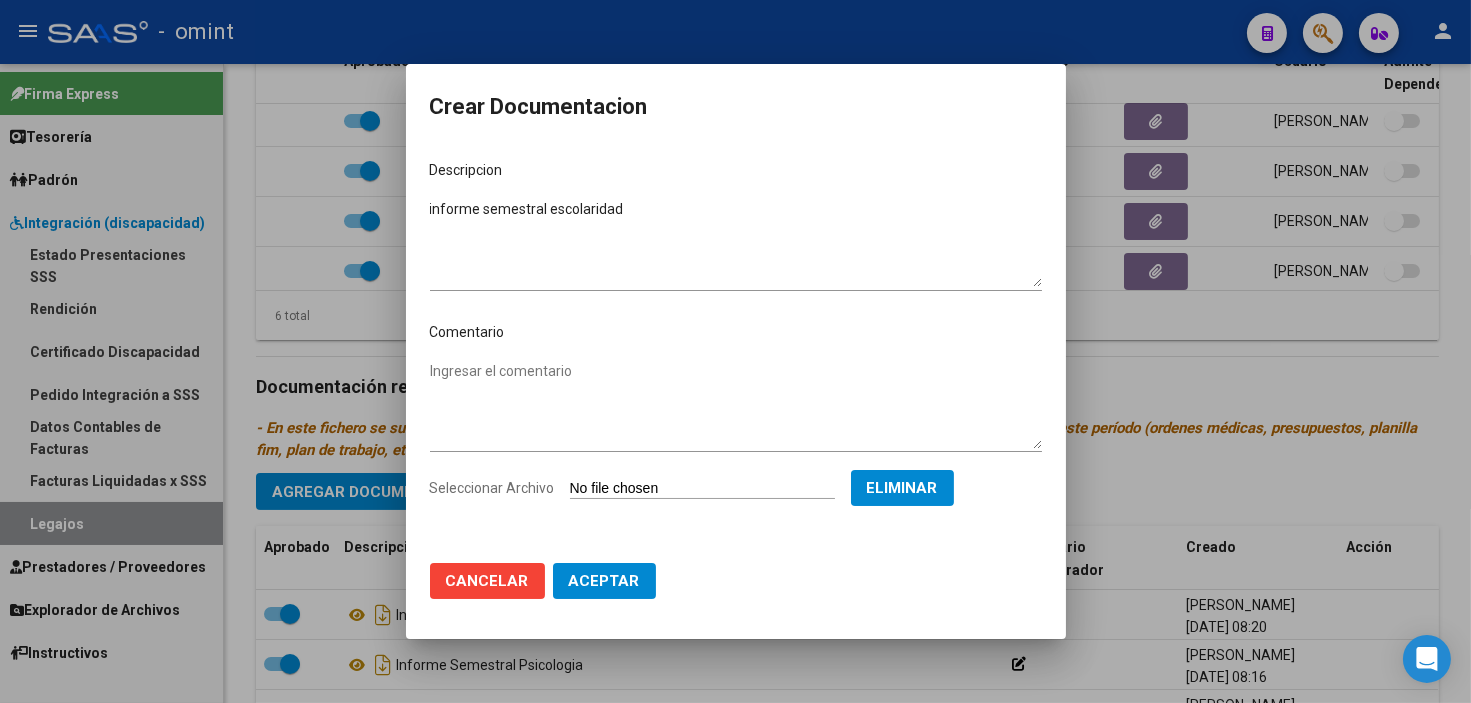 click on "Cancelar Aceptar" 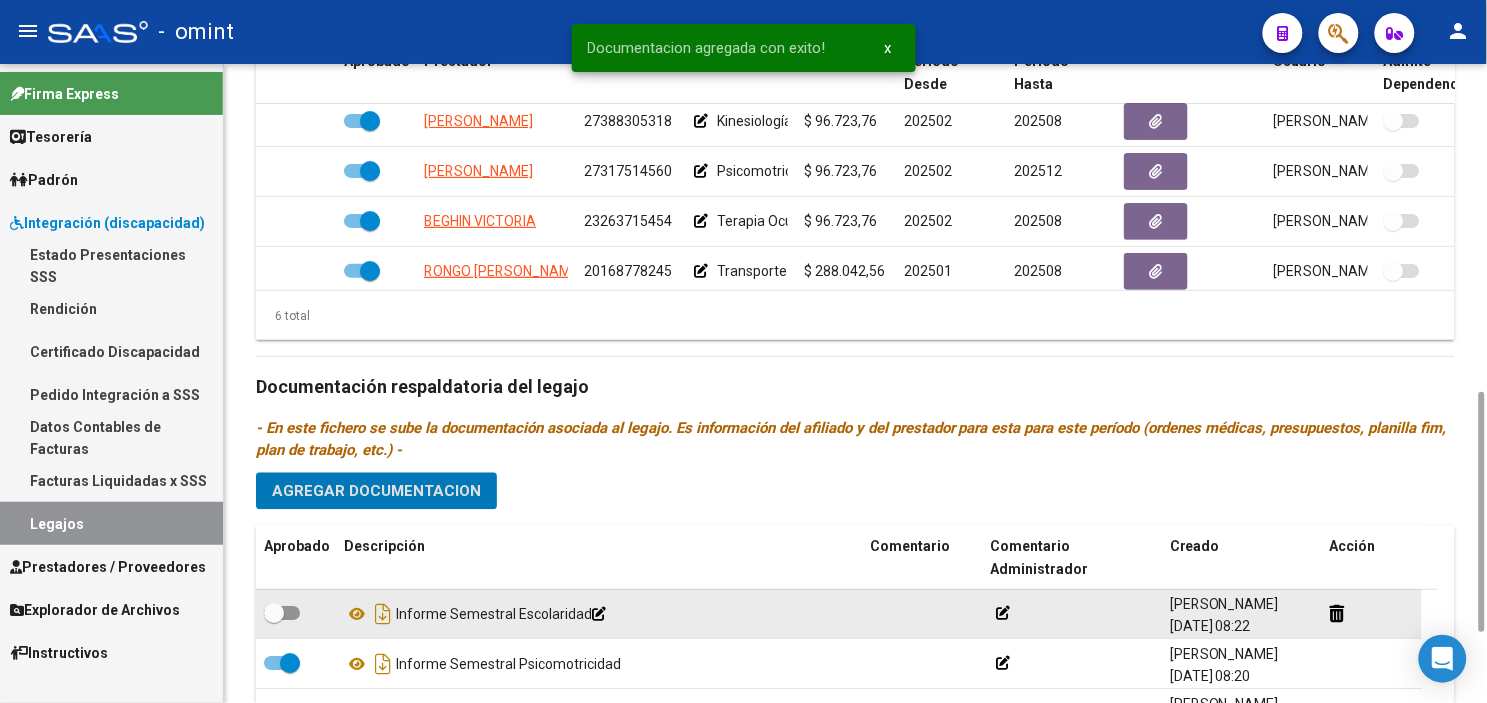 click at bounding box center (274, 614) 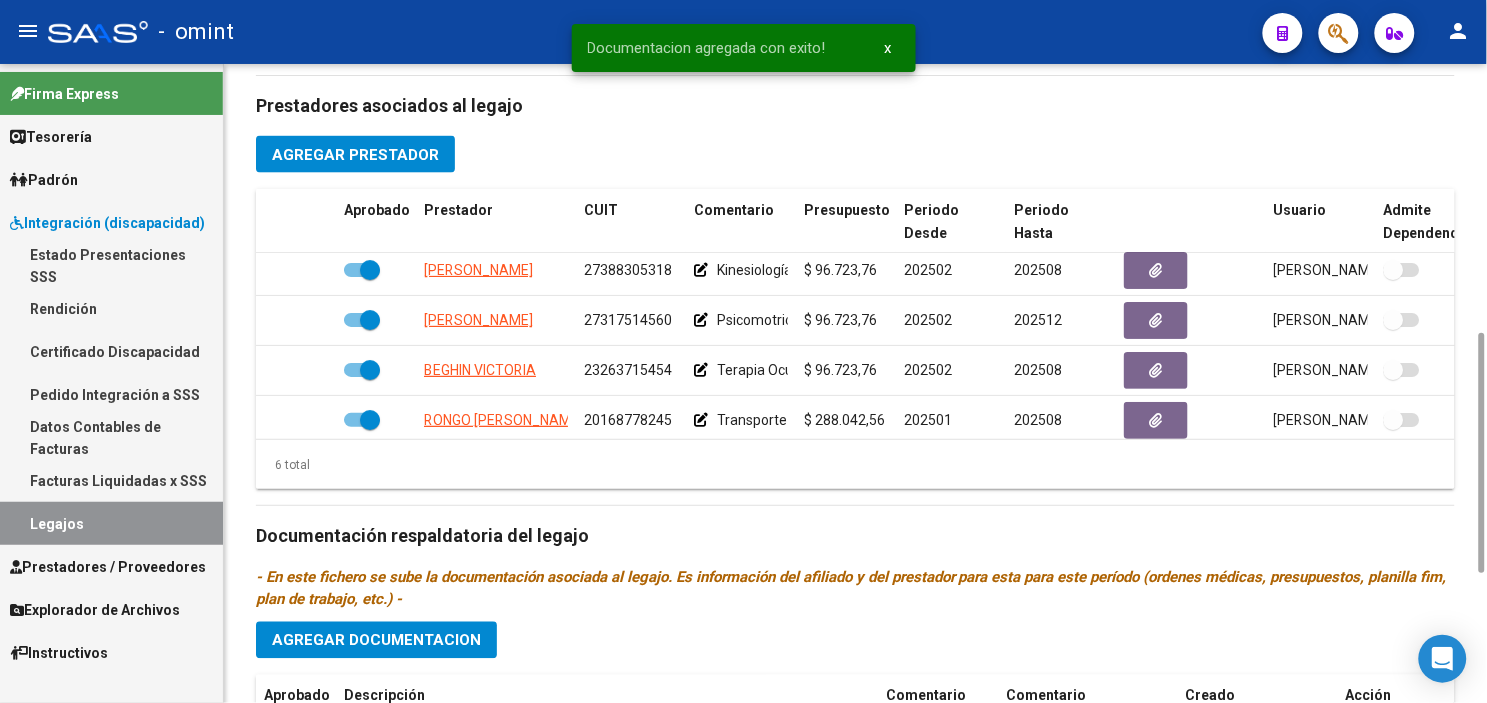scroll, scrollTop: 711, scrollLeft: 0, axis: vertical 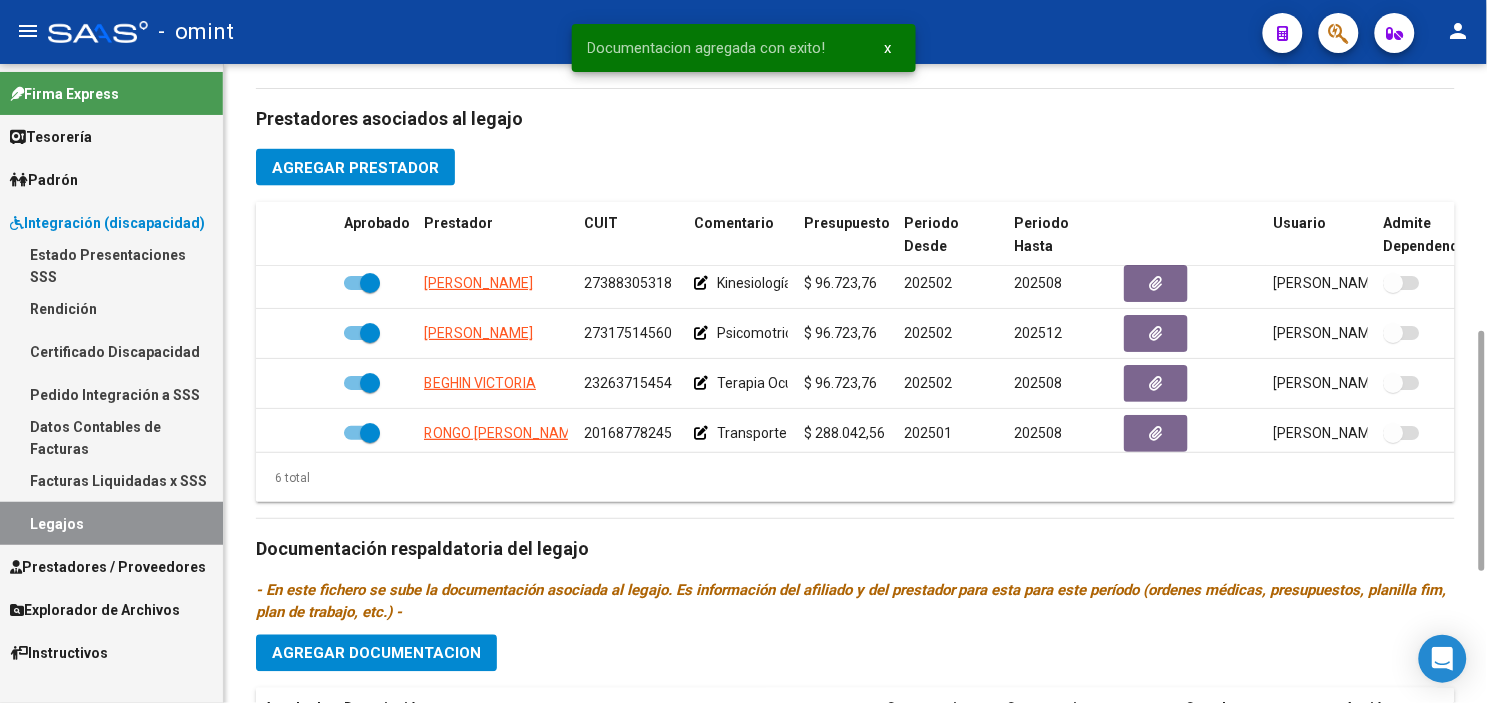 drag, startPoint x: 1475, startPoint y: 542, endPoint x: 1471, endPoint y: 481, distance: 61.13101 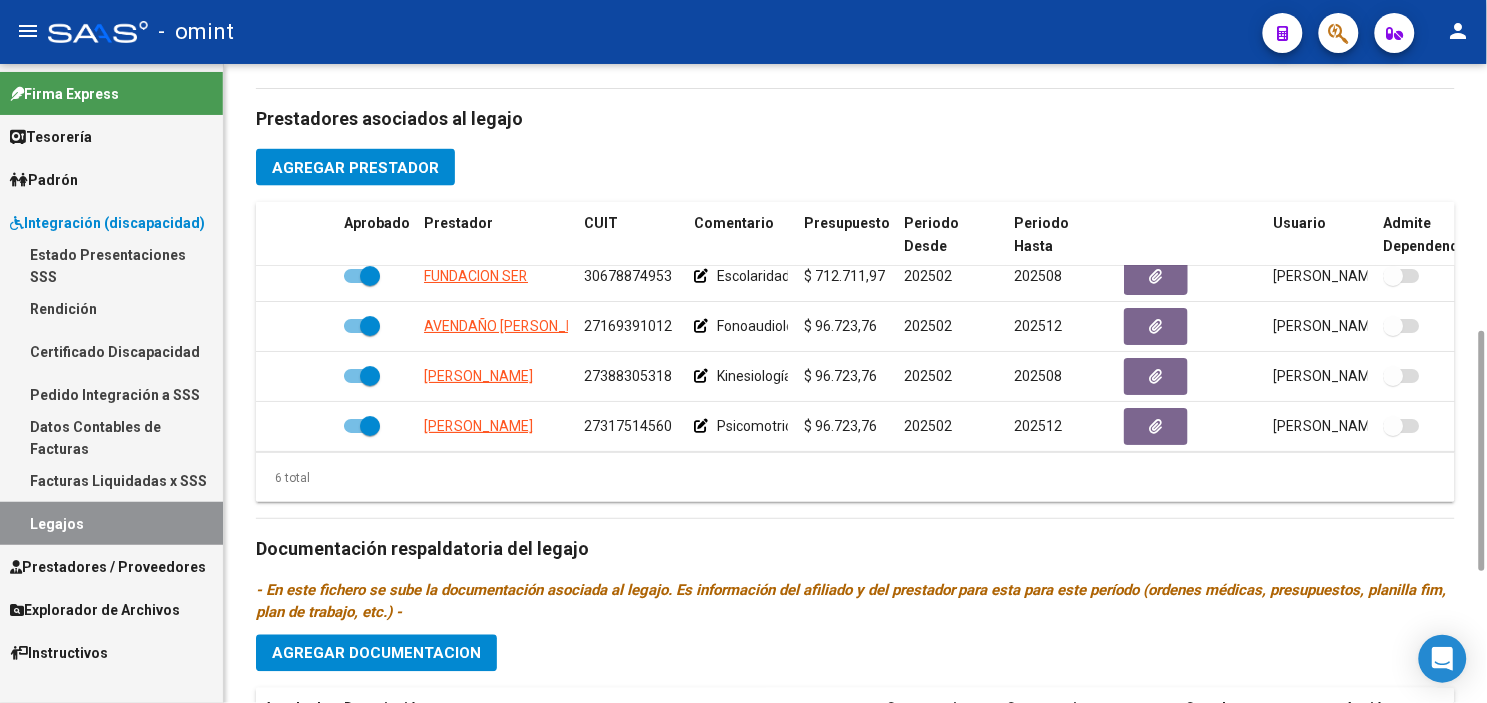 scroll, scrollTop: 0, scrollLeft: 0, axis: both 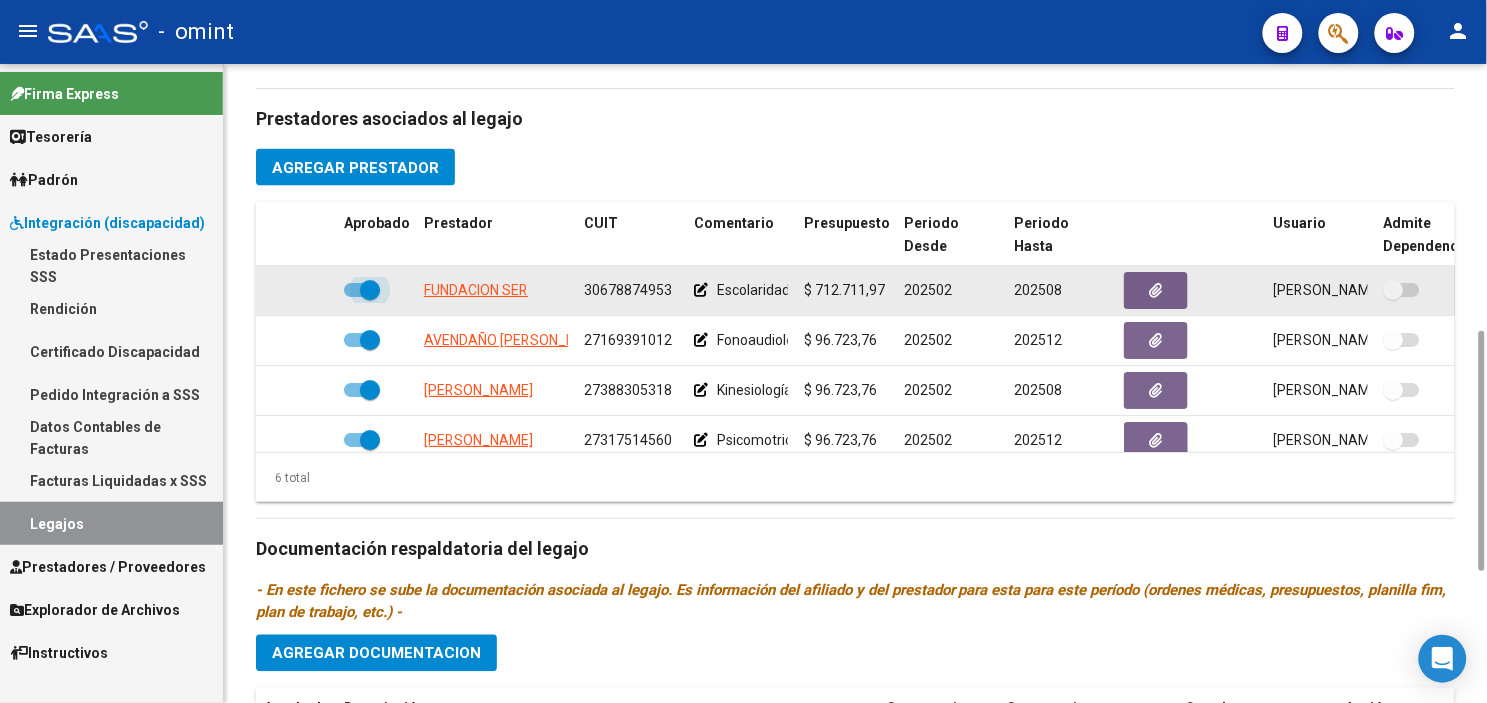 click at bounding box center (370, 290) 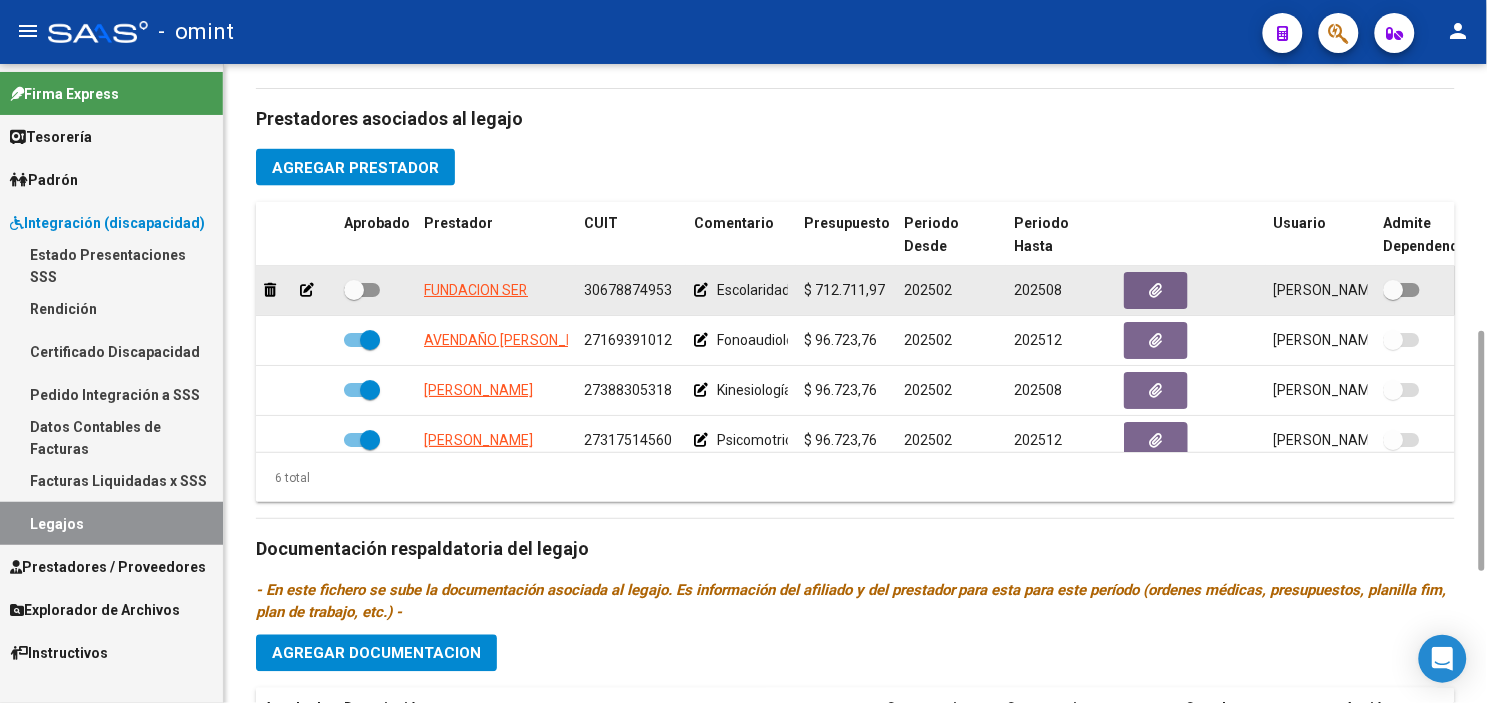 click 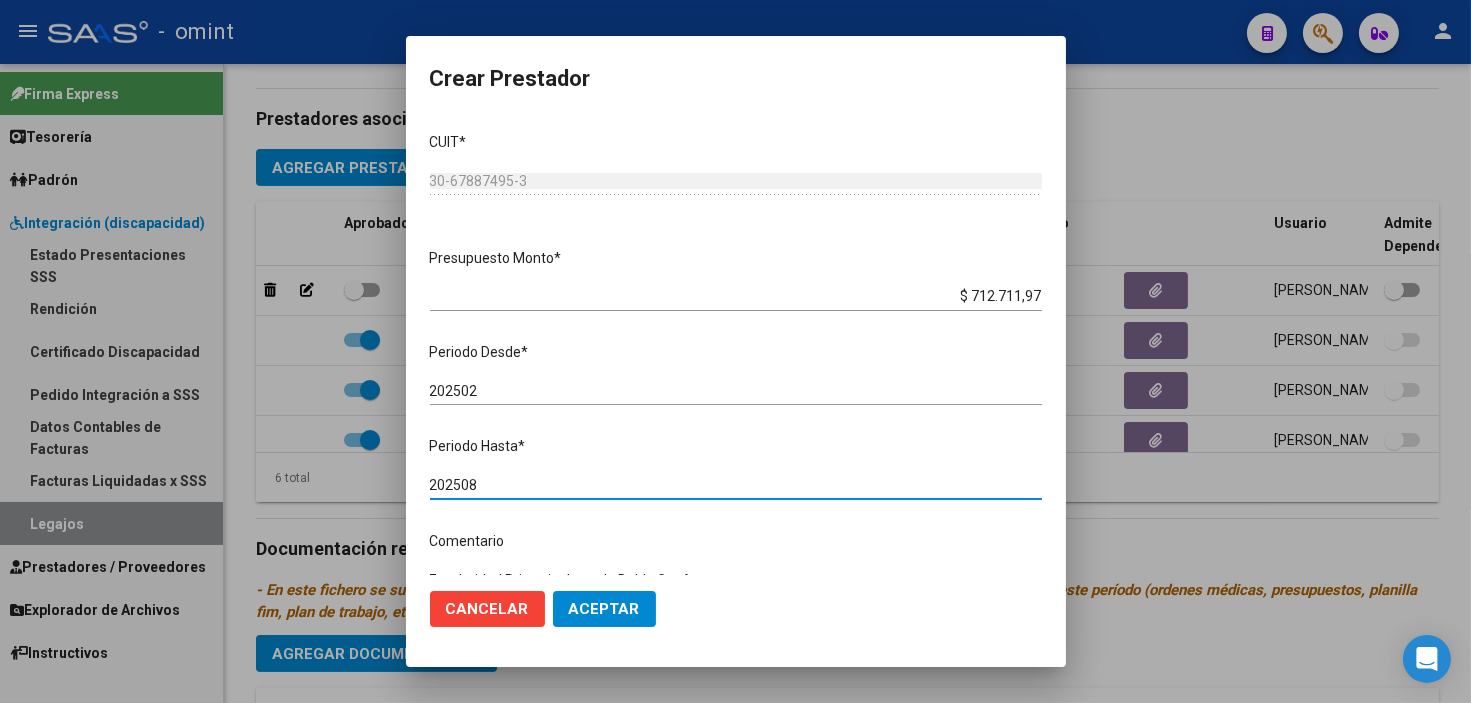 click on "202508" at bounding box center (736, 485) 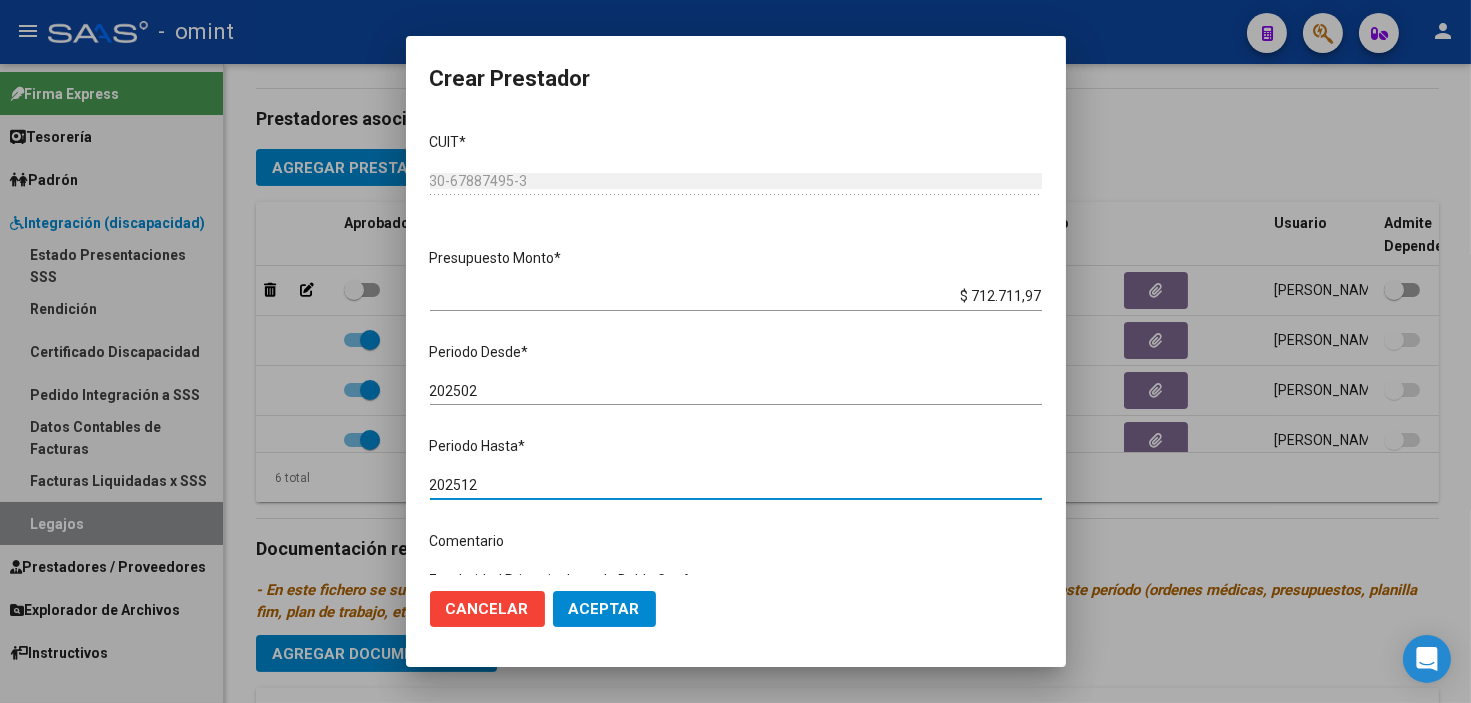type on "202512" 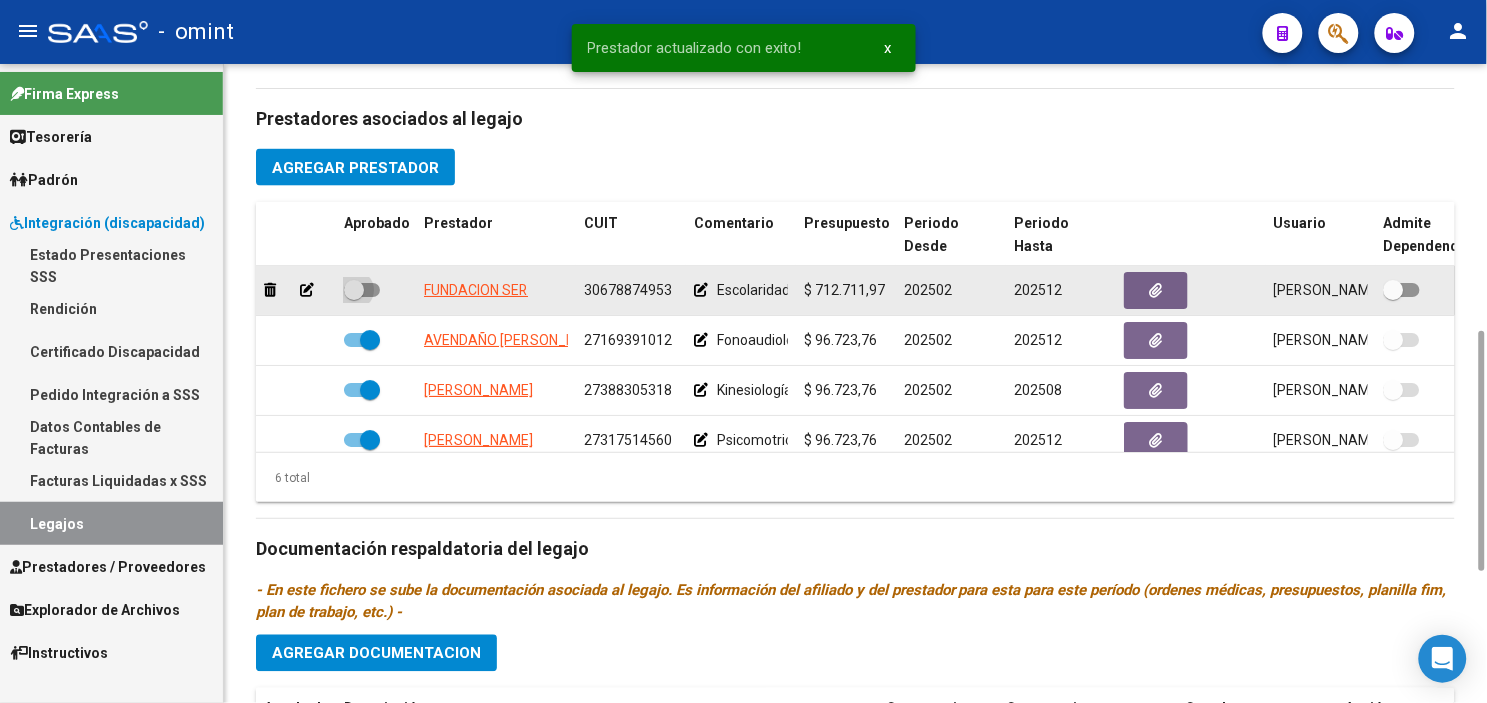 click at bounding box center [354, 290] 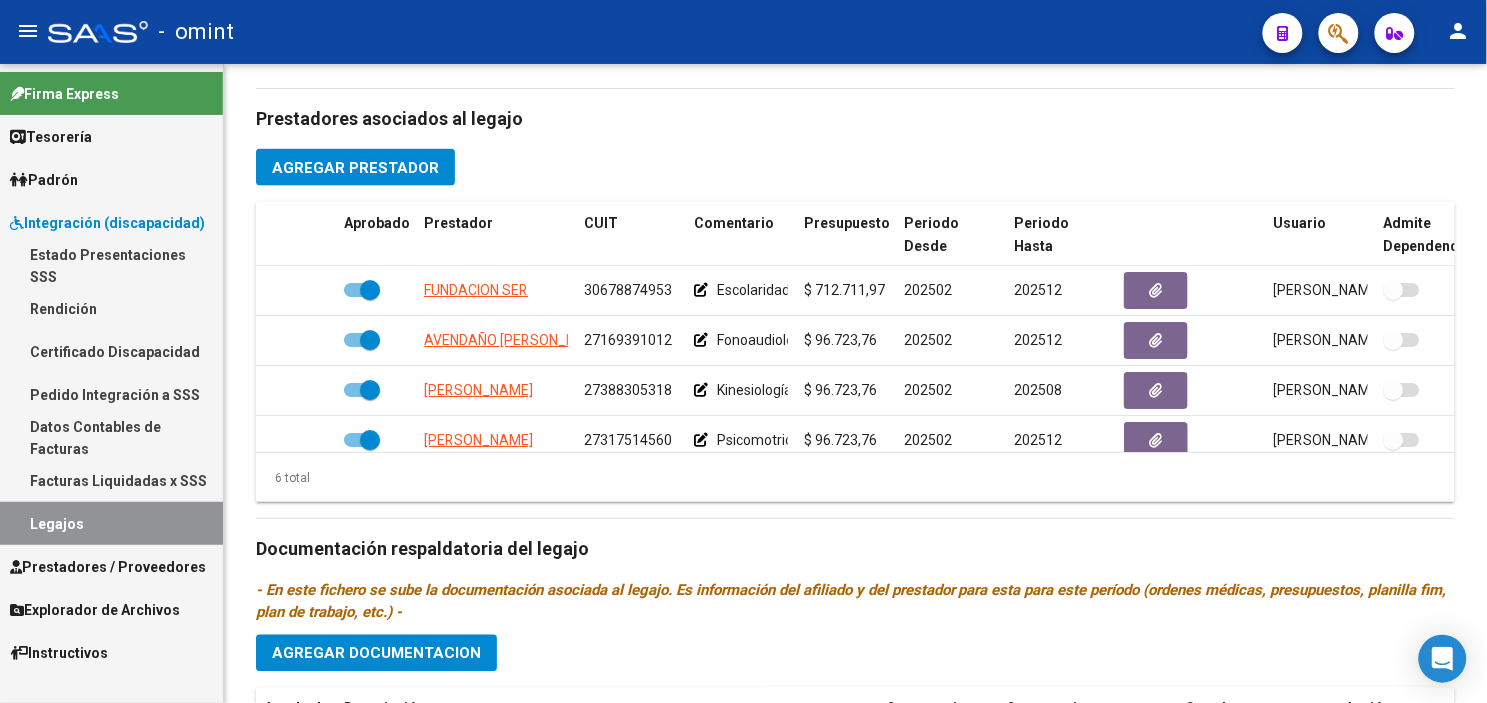 click on "Certificado Discapacidad" at bounding box center (111, 351) 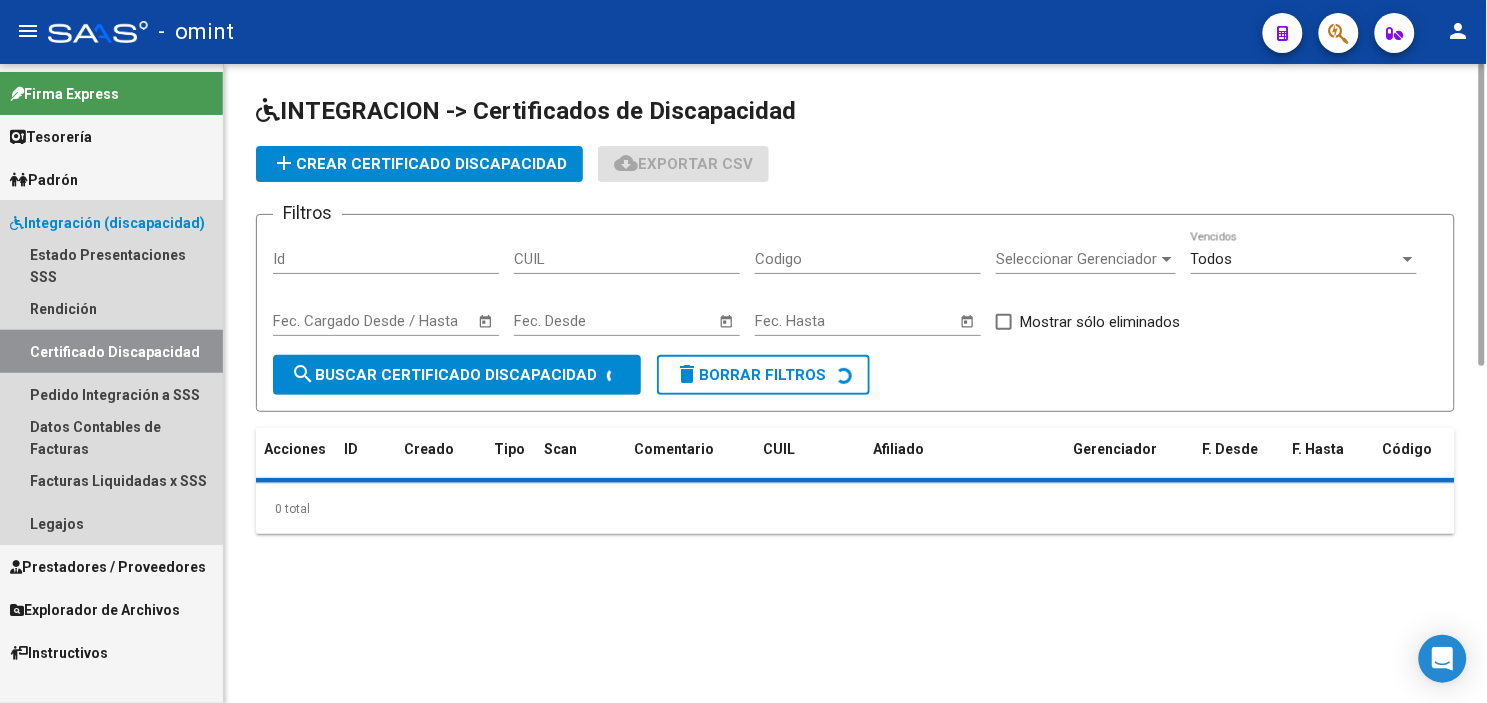 scroll, scrollTop: 0, scrollLeft: 0, axis: both 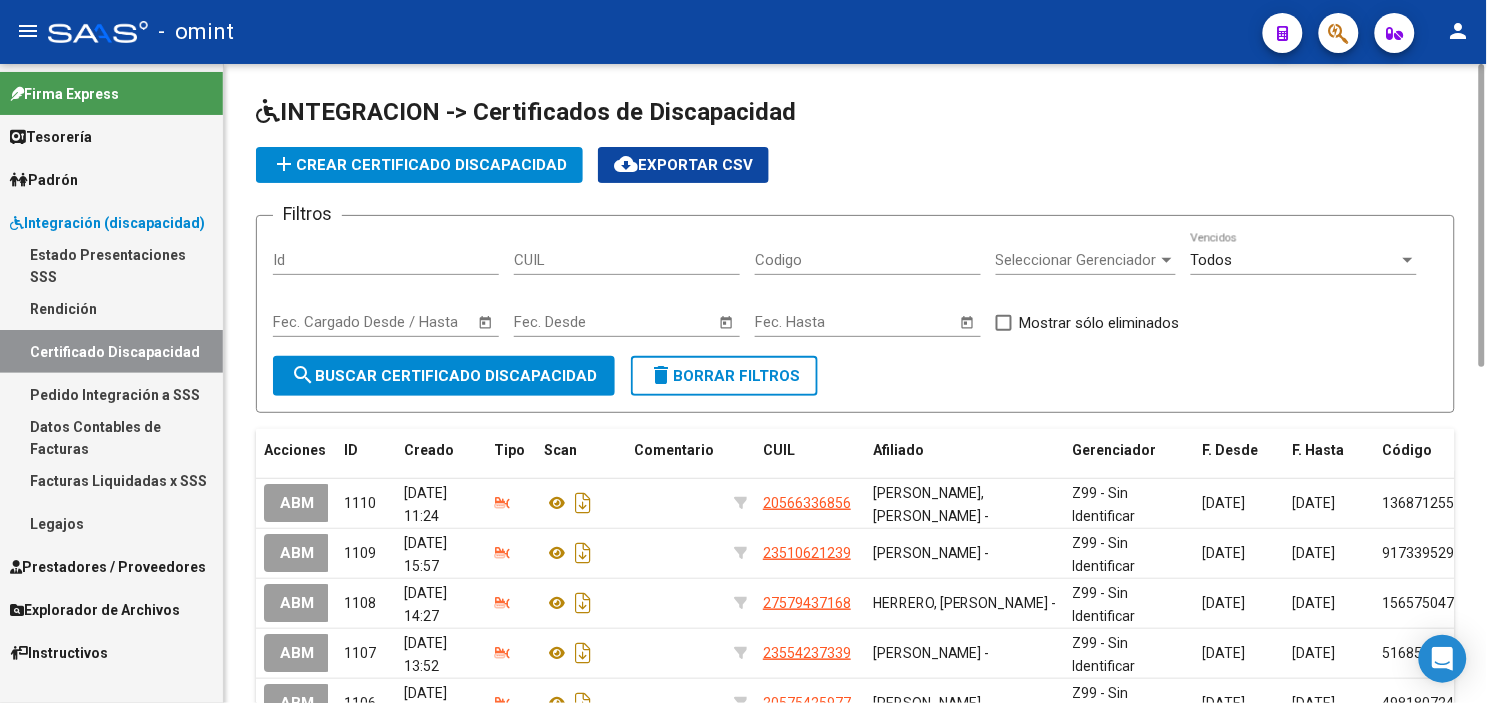click on "Legajos" at bounding box center (111, 523) 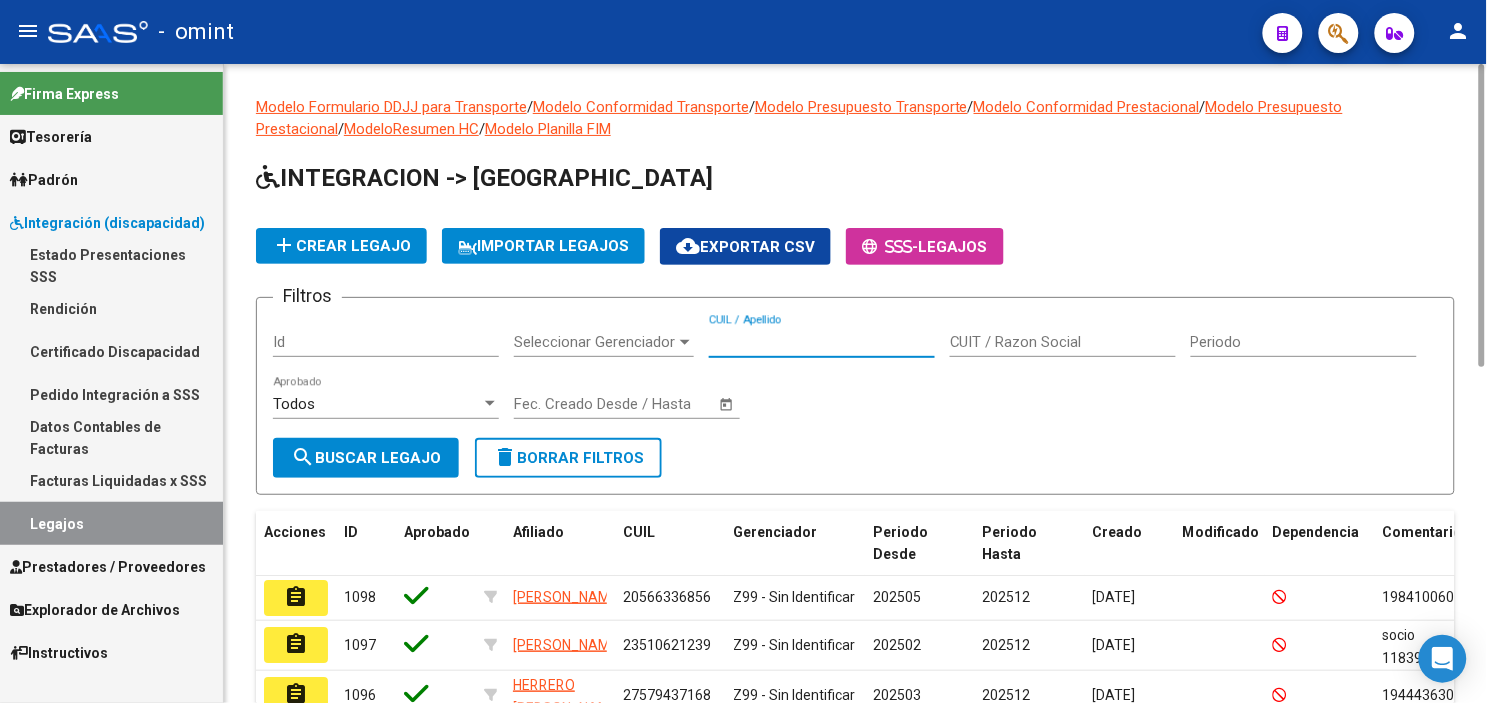 click on "CUIL / Apellido" at bounding box center (822, 342) 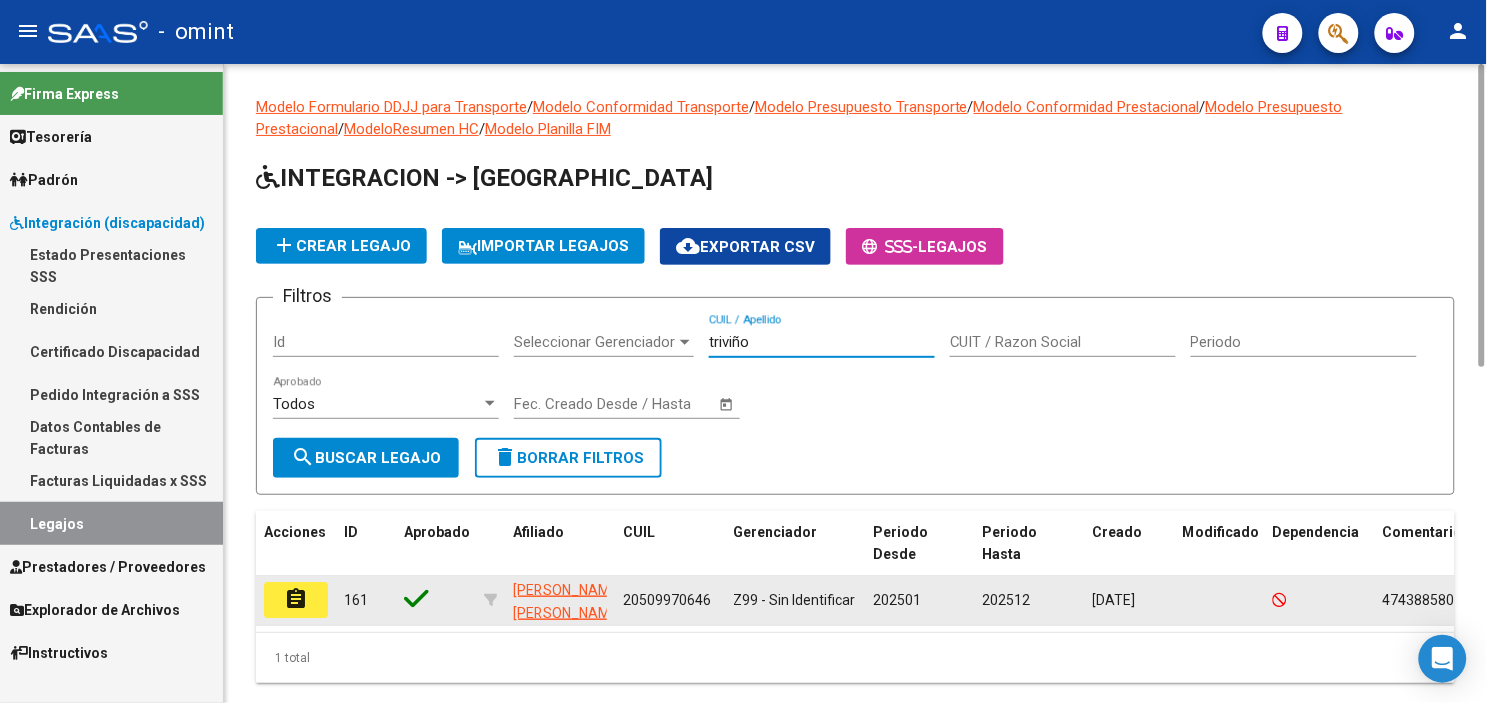 type on "triviño" 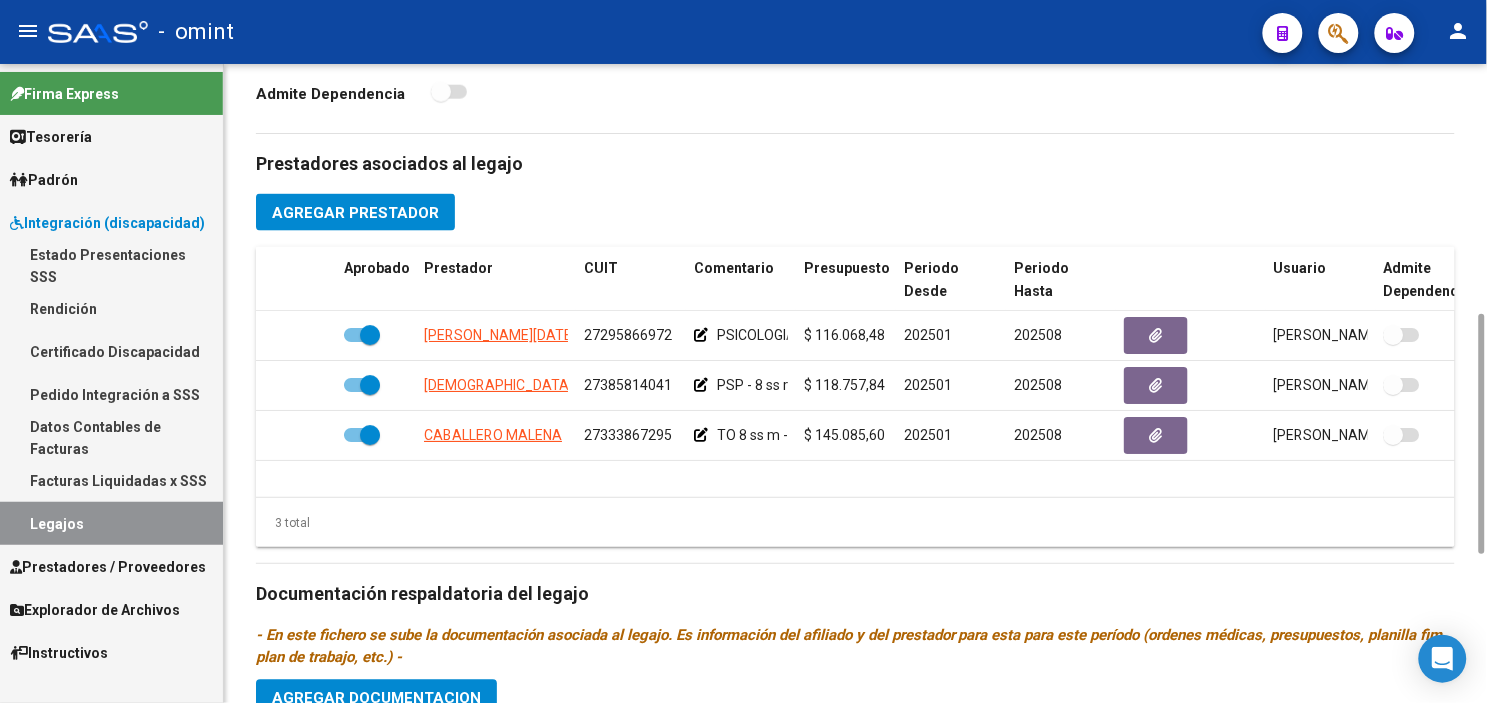 scroll, scrollTop: 1063, scrollLeft: 0, axis: vertical 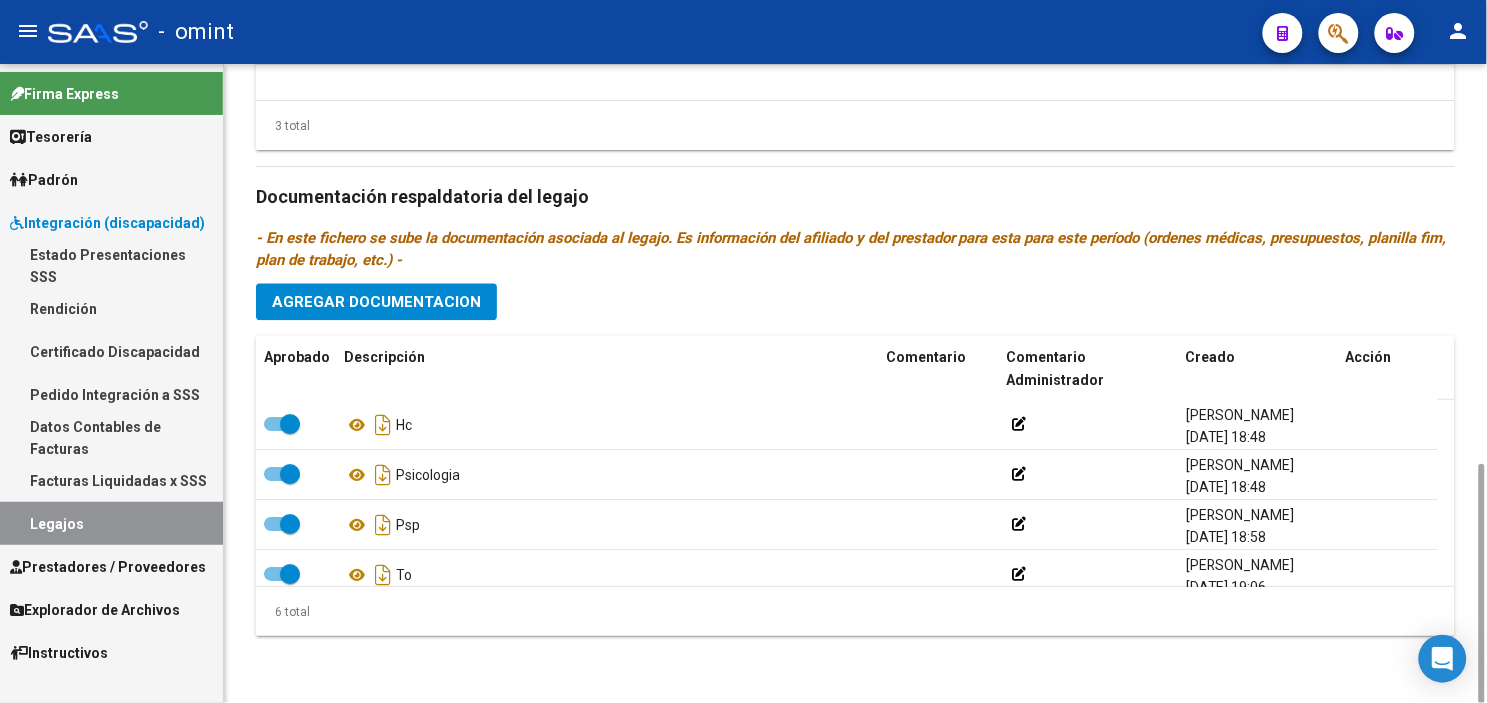 click on "Agregar Documentacion" 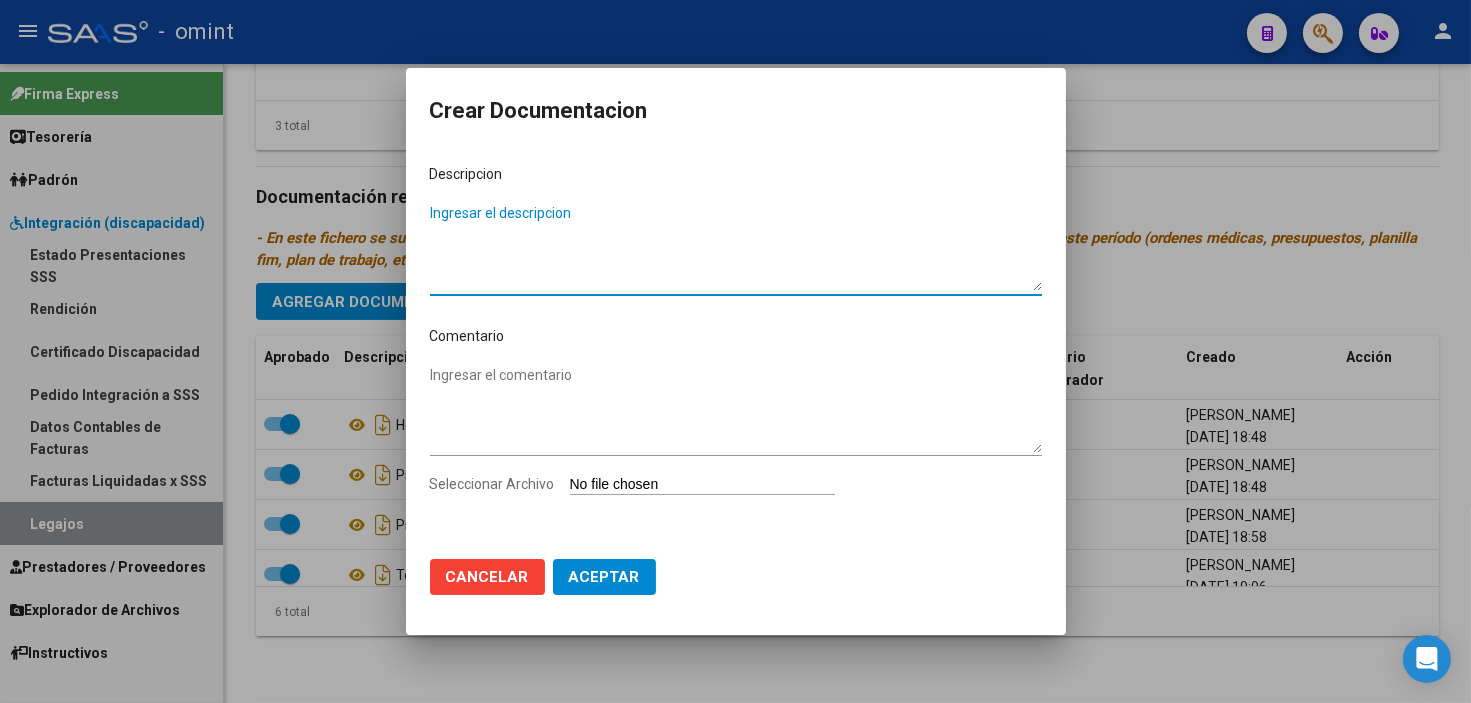 click on "Ingresar el descripcion" at bounding box center [736, 247] 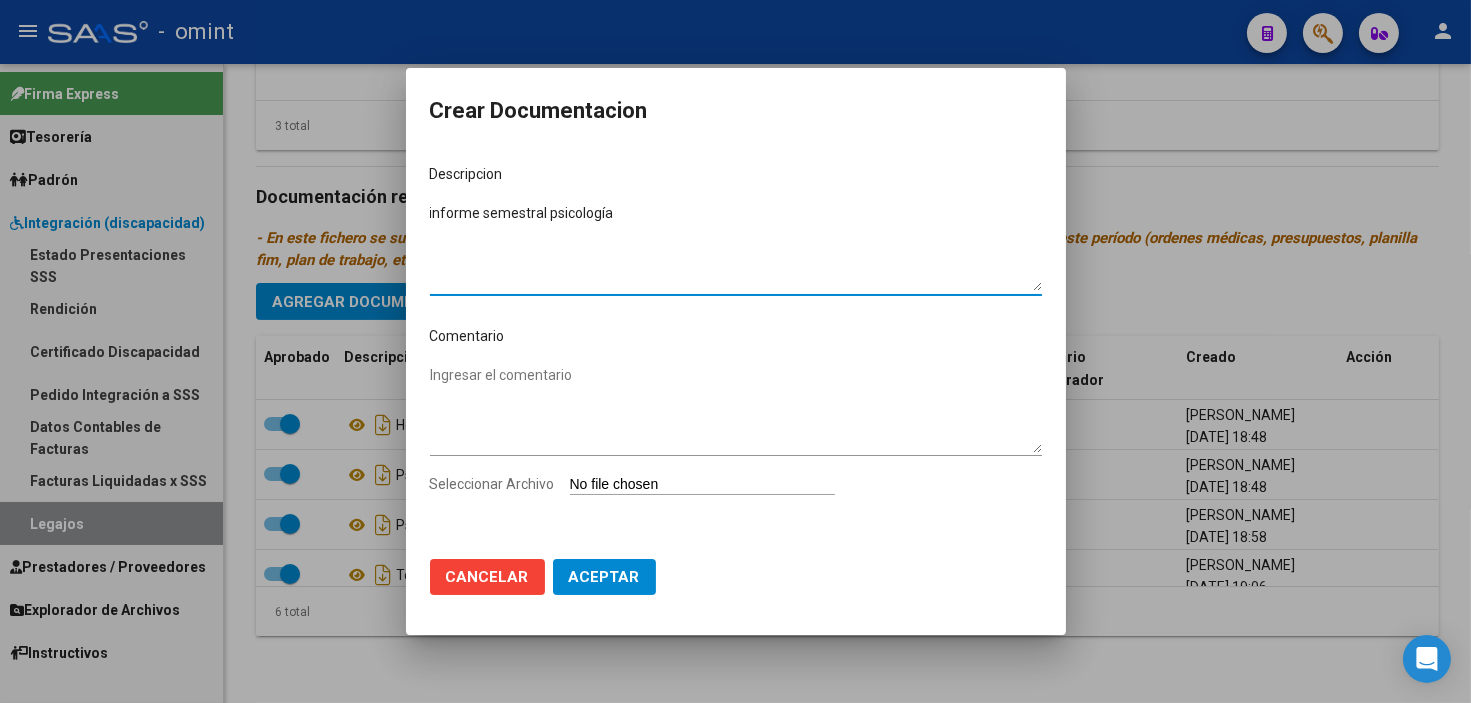 type on "informe semestral psicología" 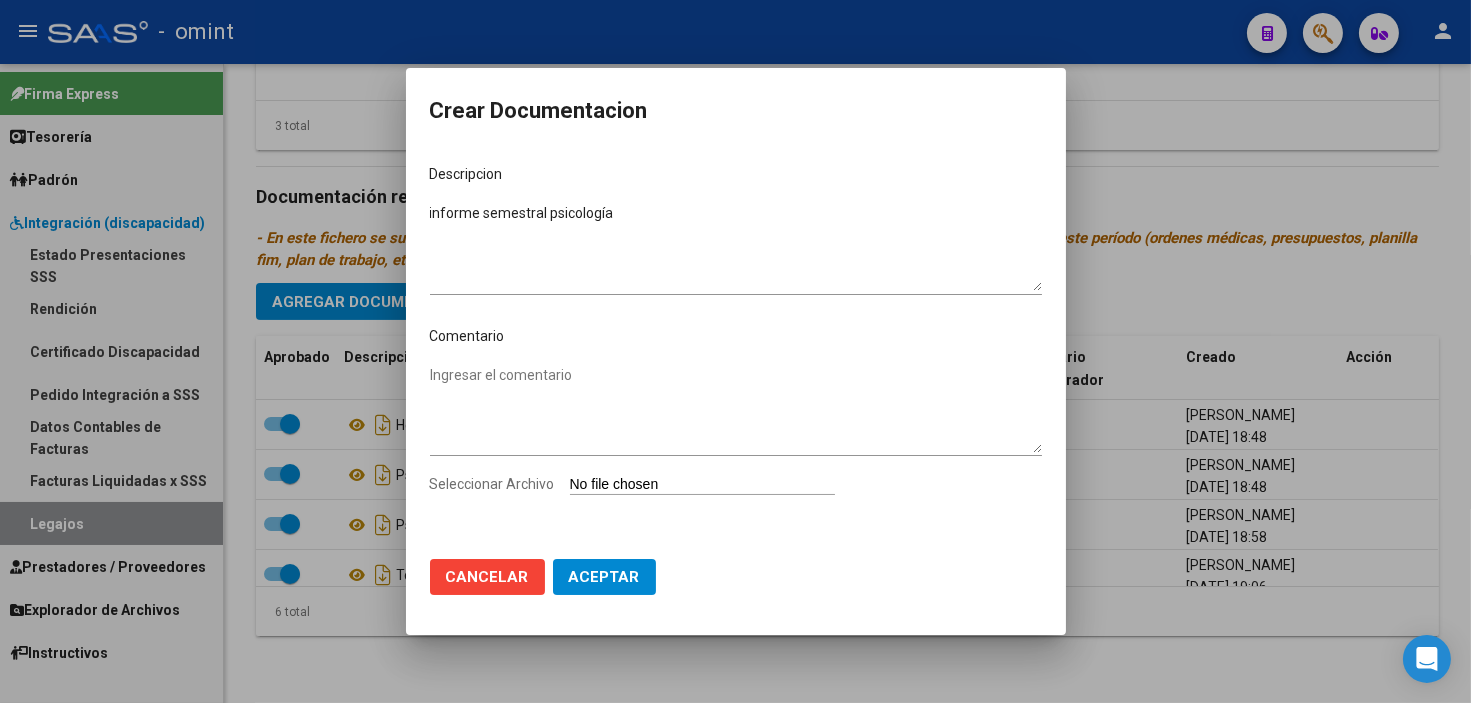 type on "C:\fakepath\4743885802_25062312250_form048.pdf" 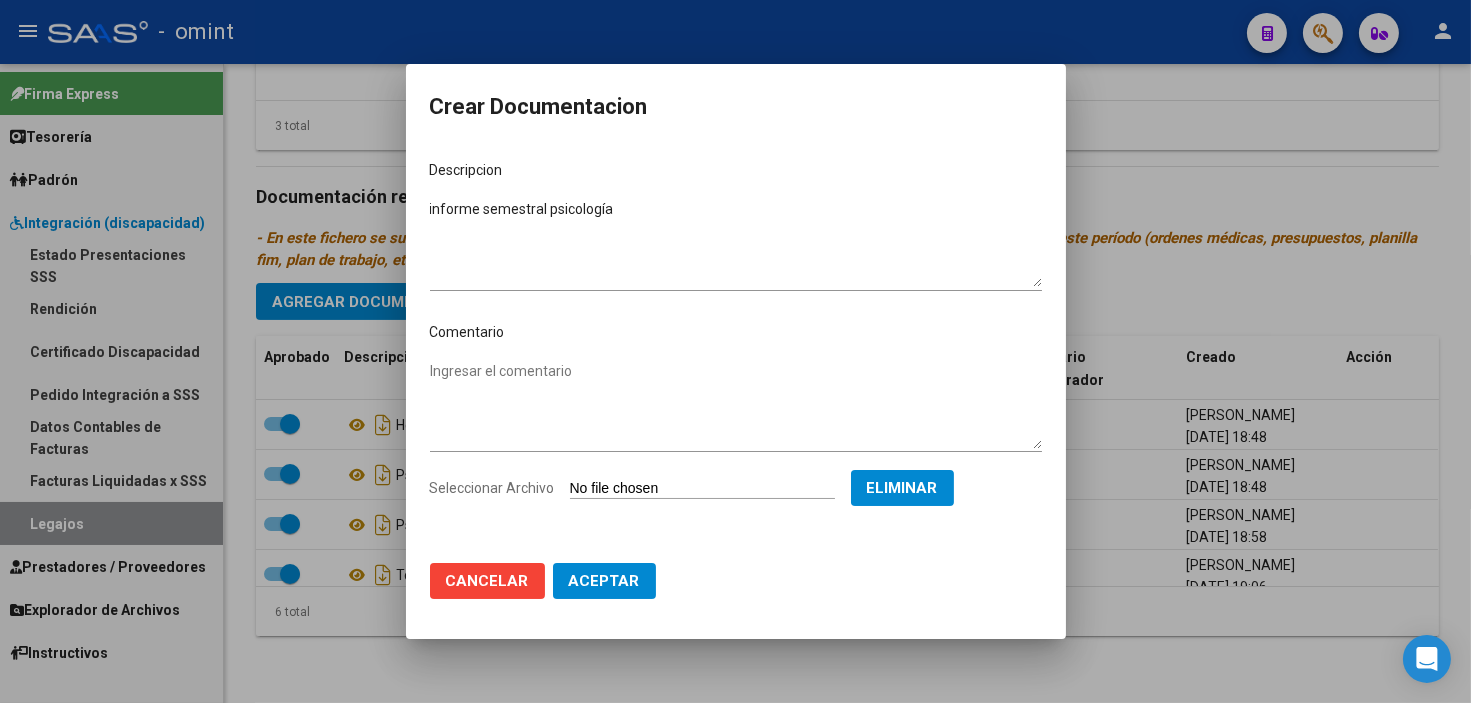 click on "Aceptar" 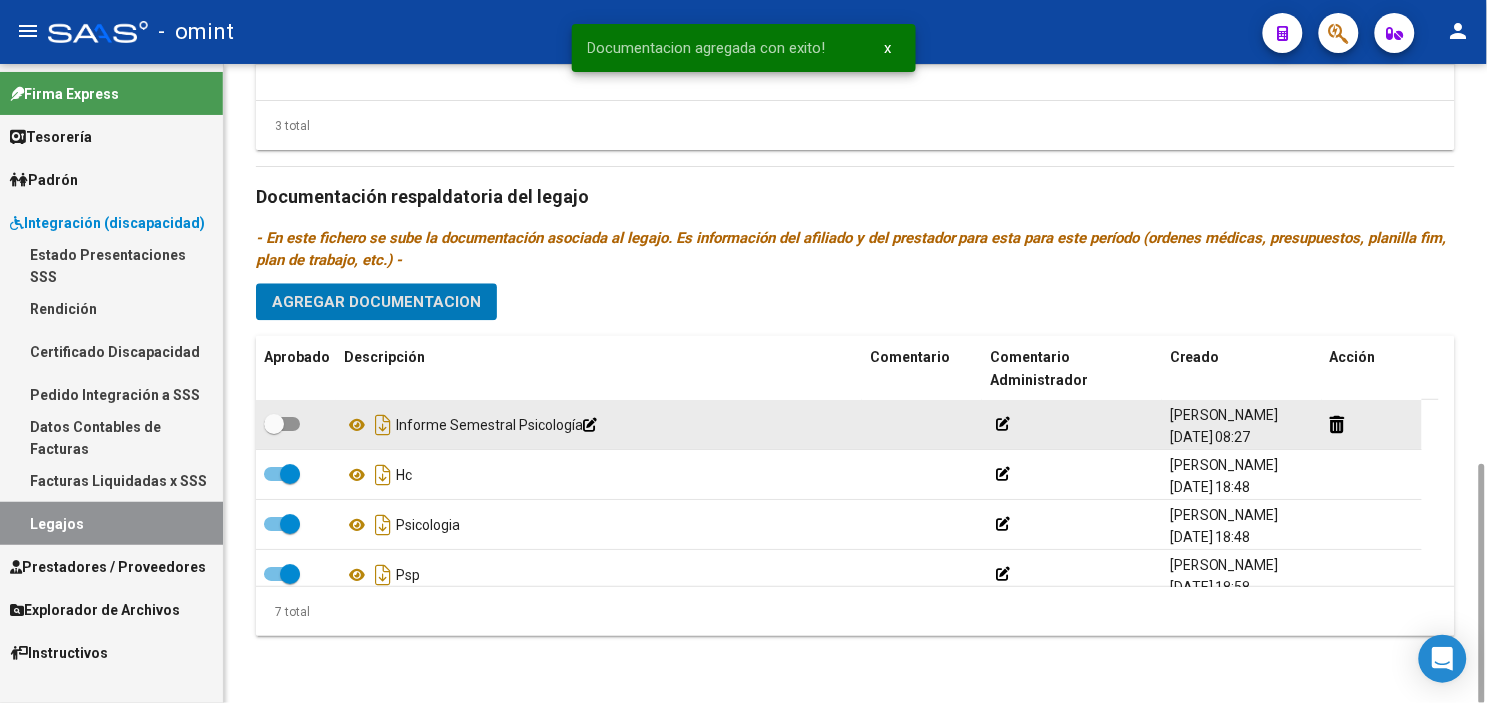 click at bounding box center [274, 424] 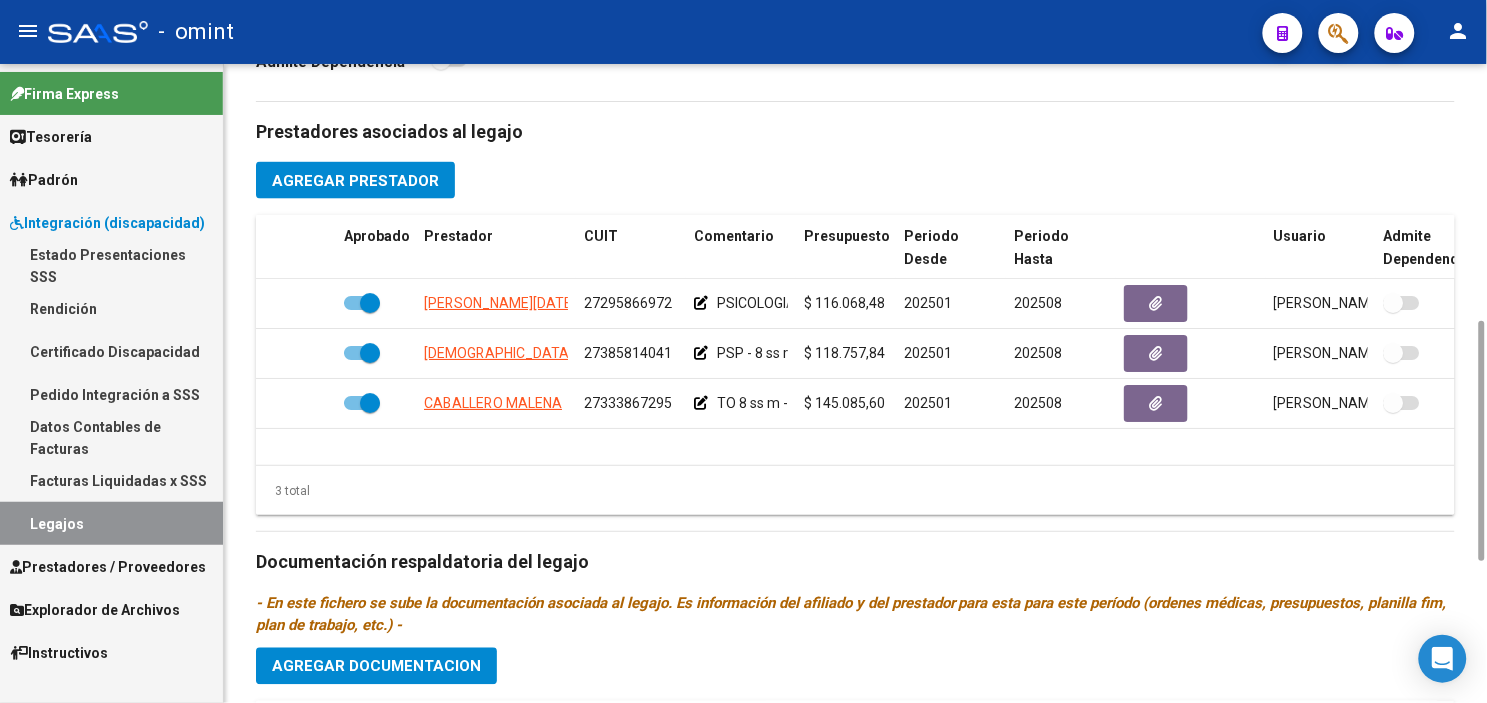 scroll, scrollTop: 694, scrollLeft: 0, axis: vertical 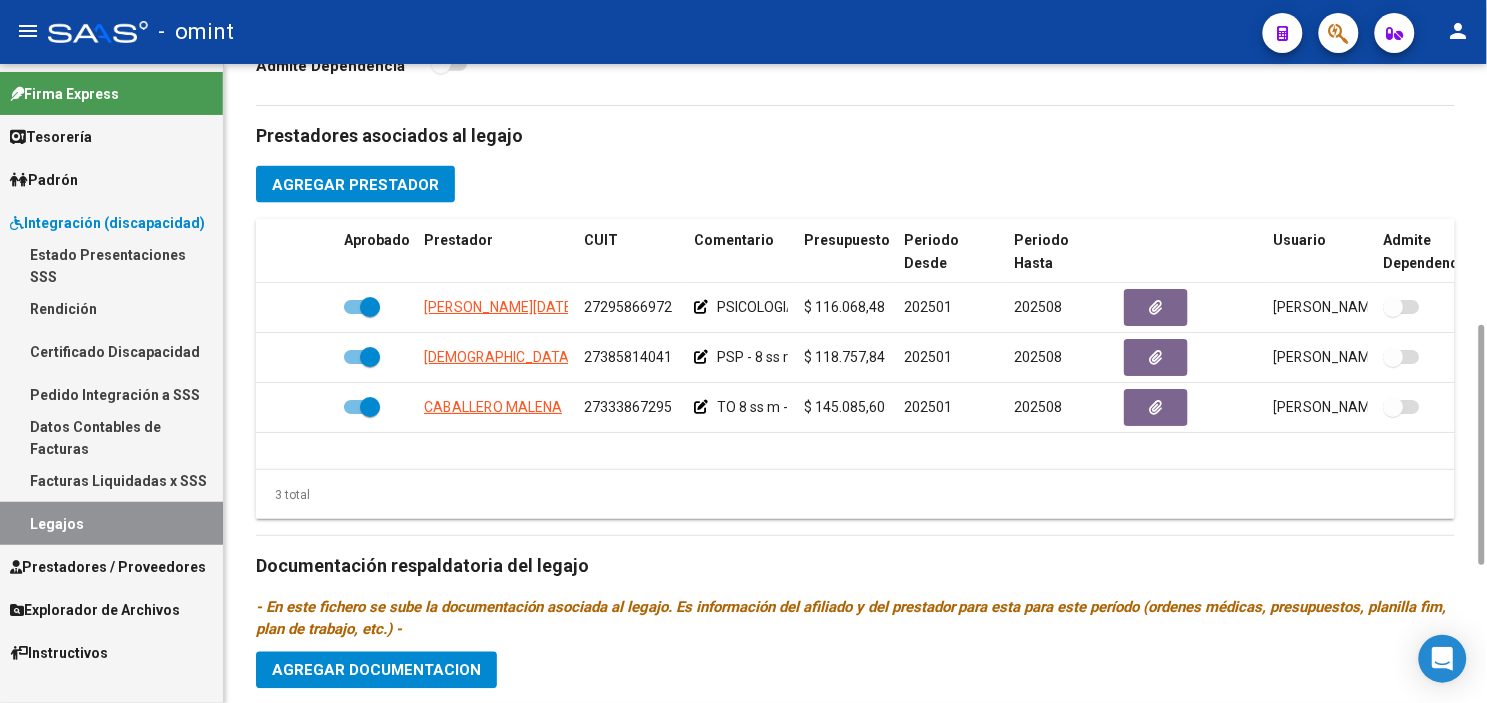 drag, startPoint x: 1477, startPoint y: 495, endPoint x: 1460, endPoint y: 366, distance: 130.11533 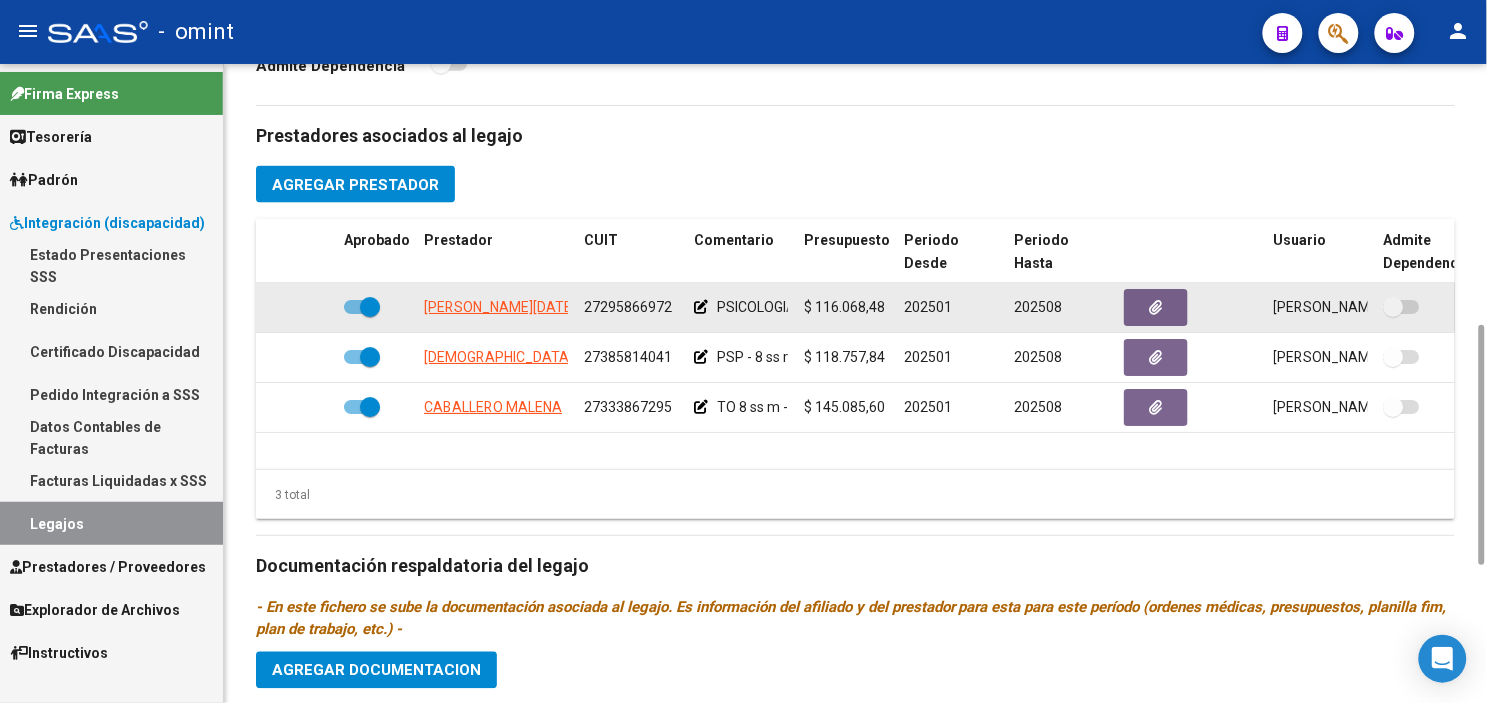 click at bounding box center [370, 307] 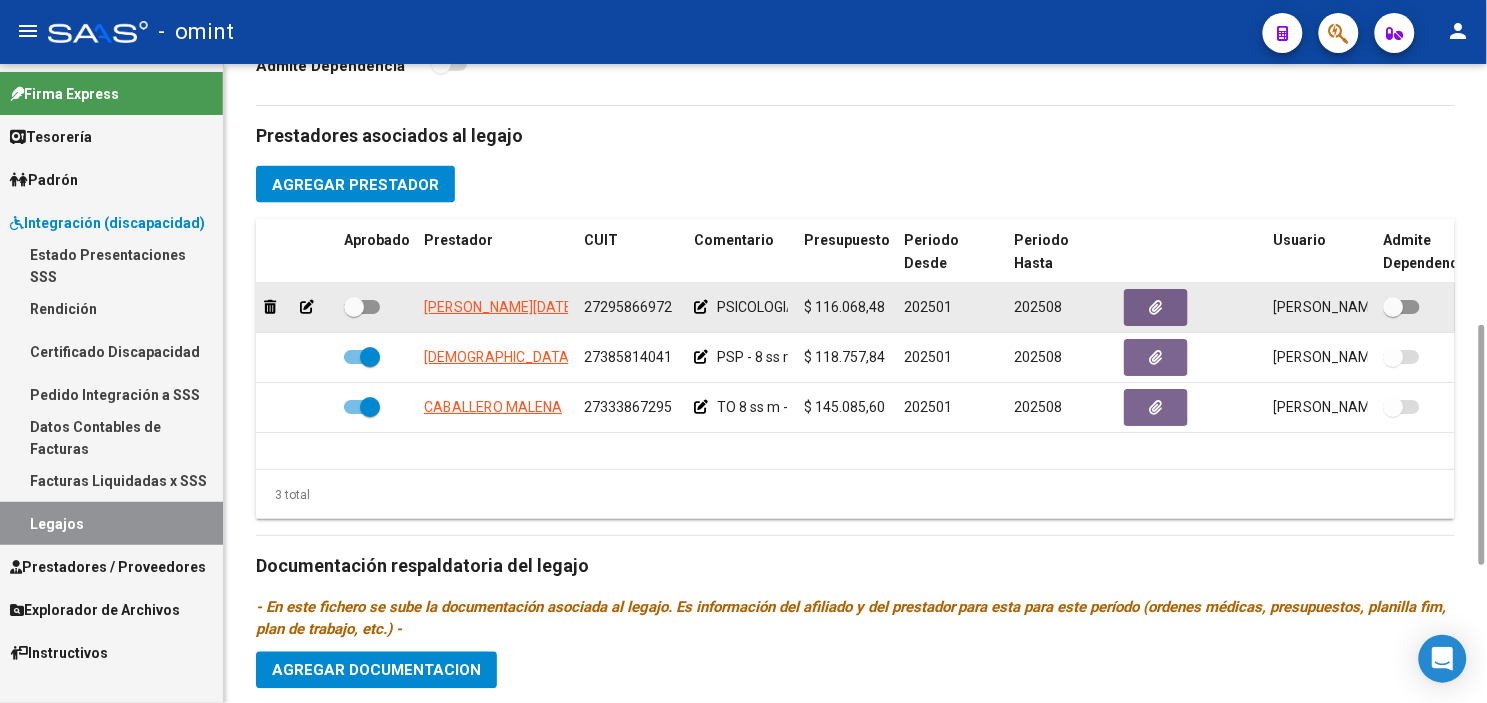 click 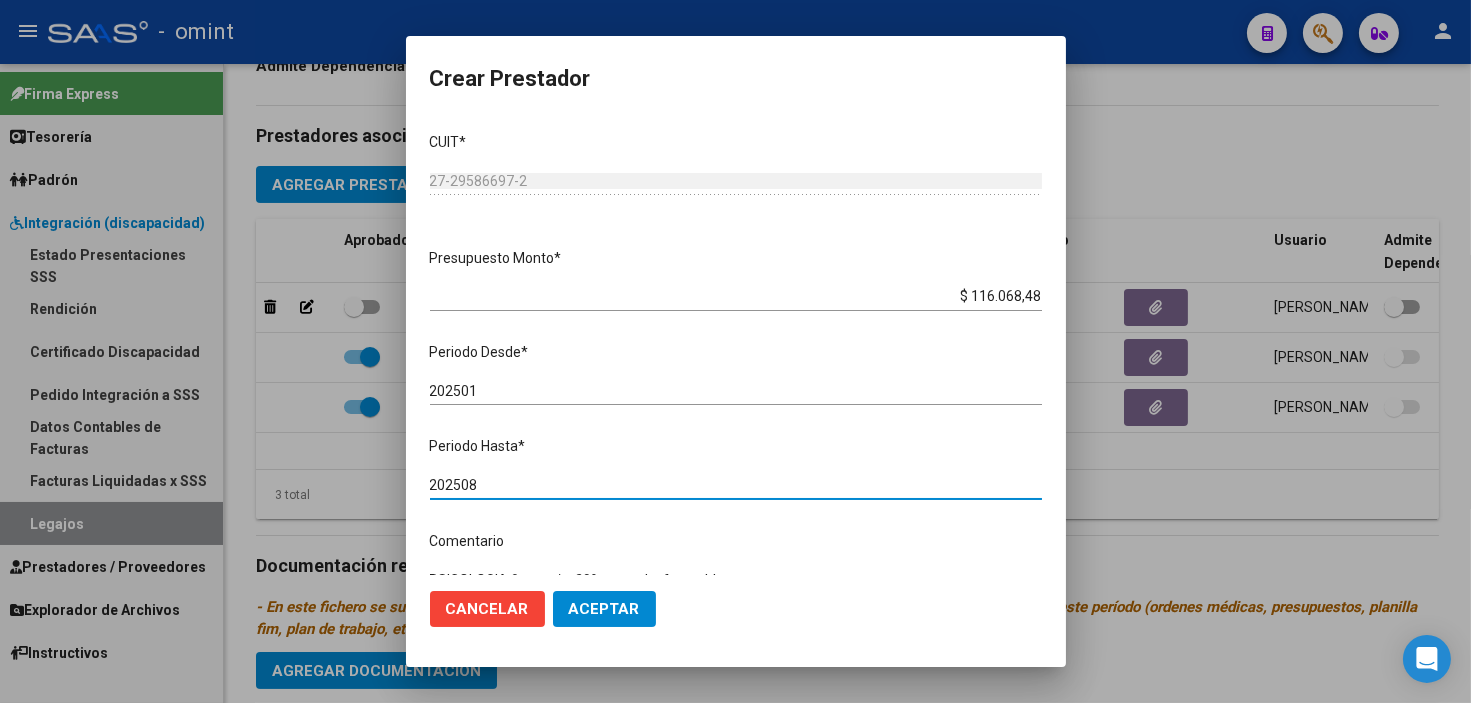 drag, startPoint x: 463, startPoint y: 483, endPoint x: 494, endPoint y: 487, distance: 31.257 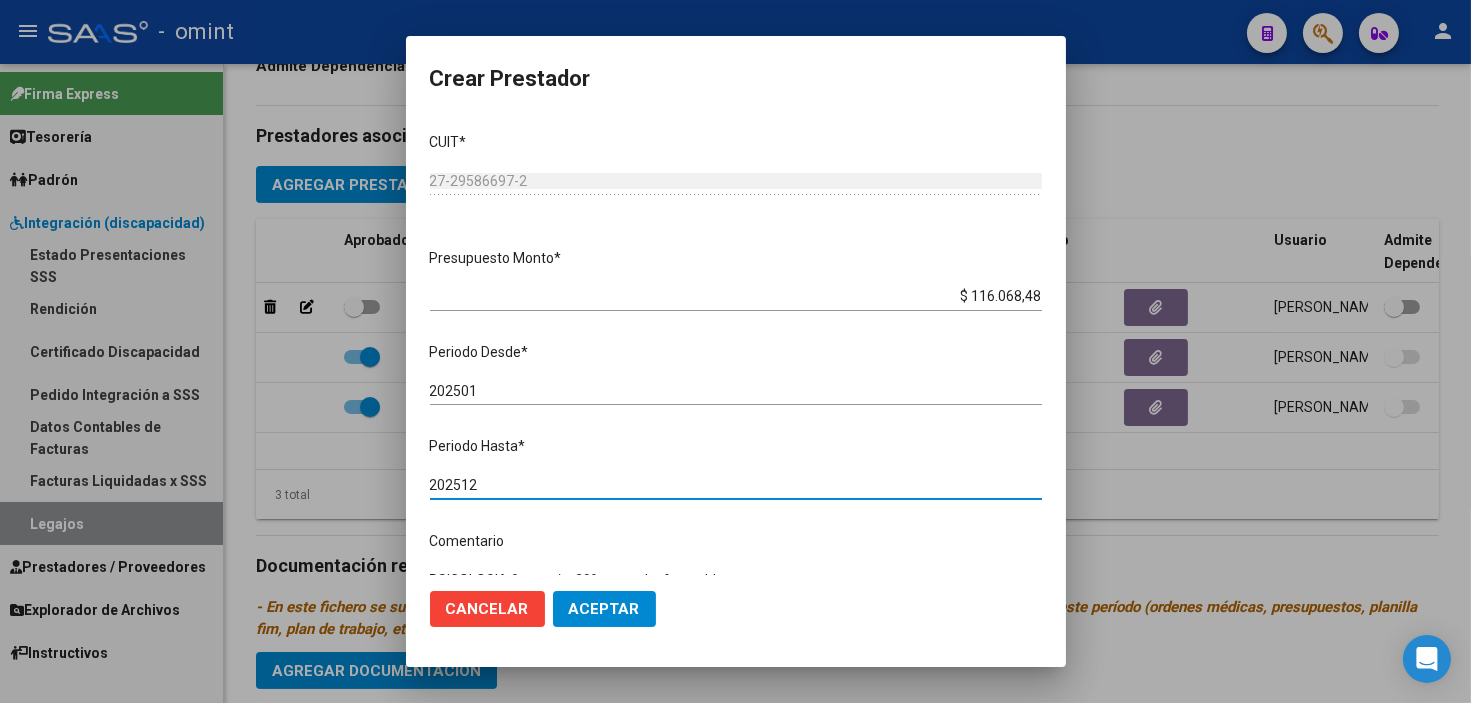 type on "202512" 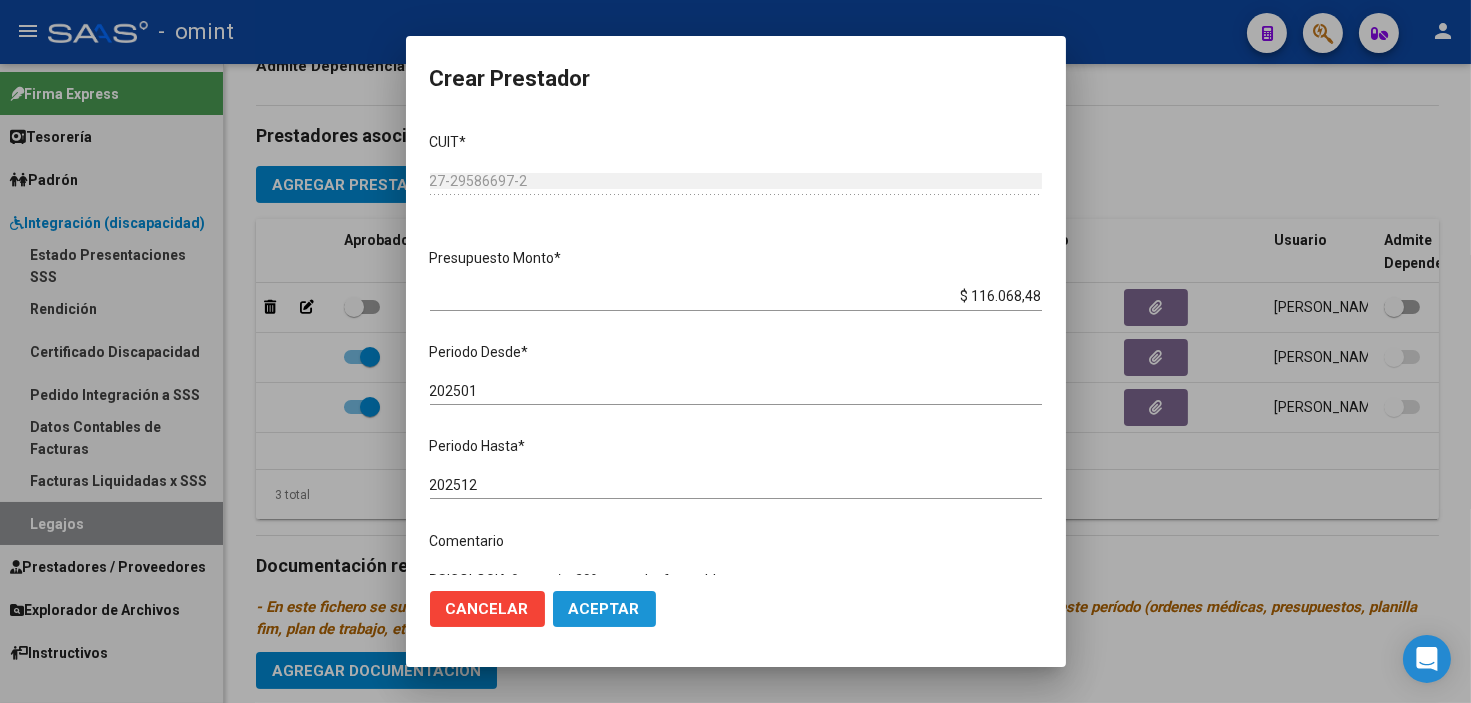 click on "Aceptar" 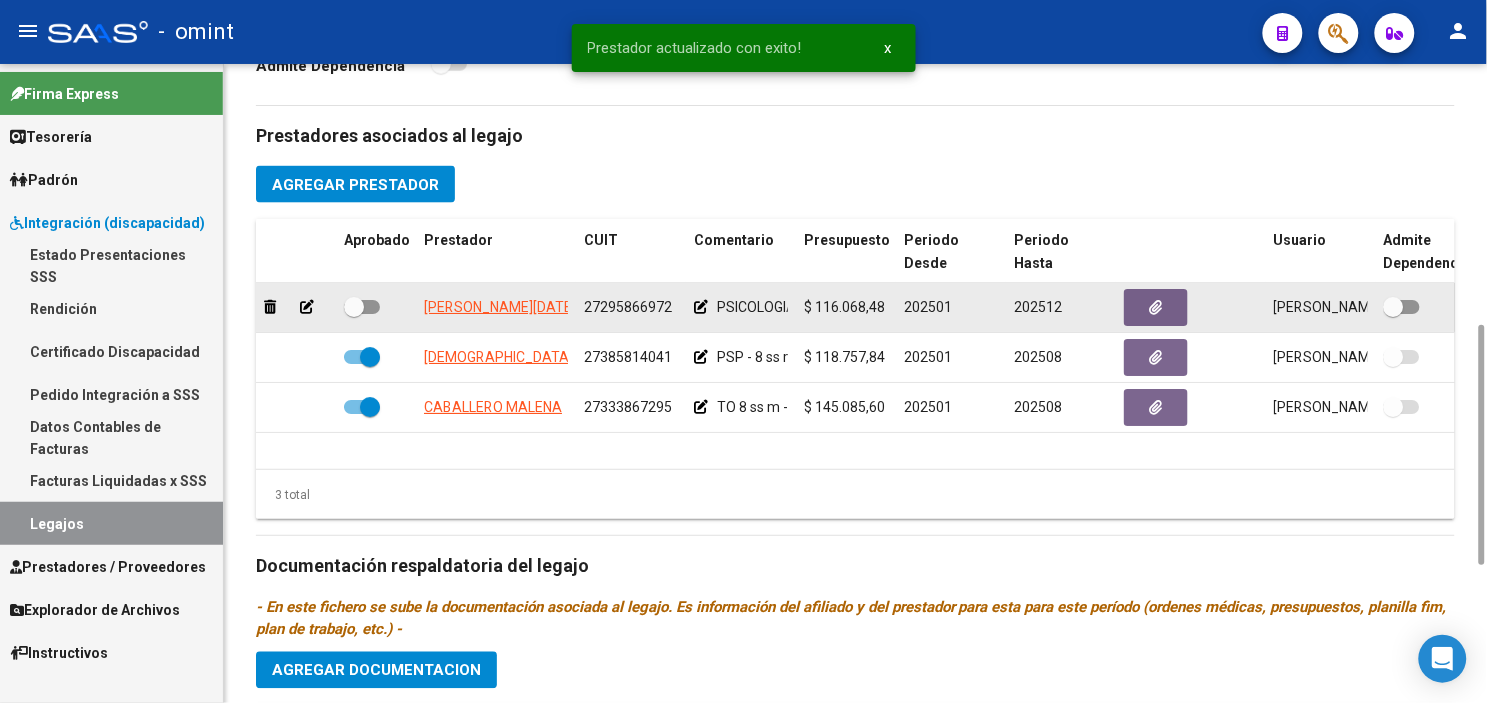 click at bounding box center [354, 307] 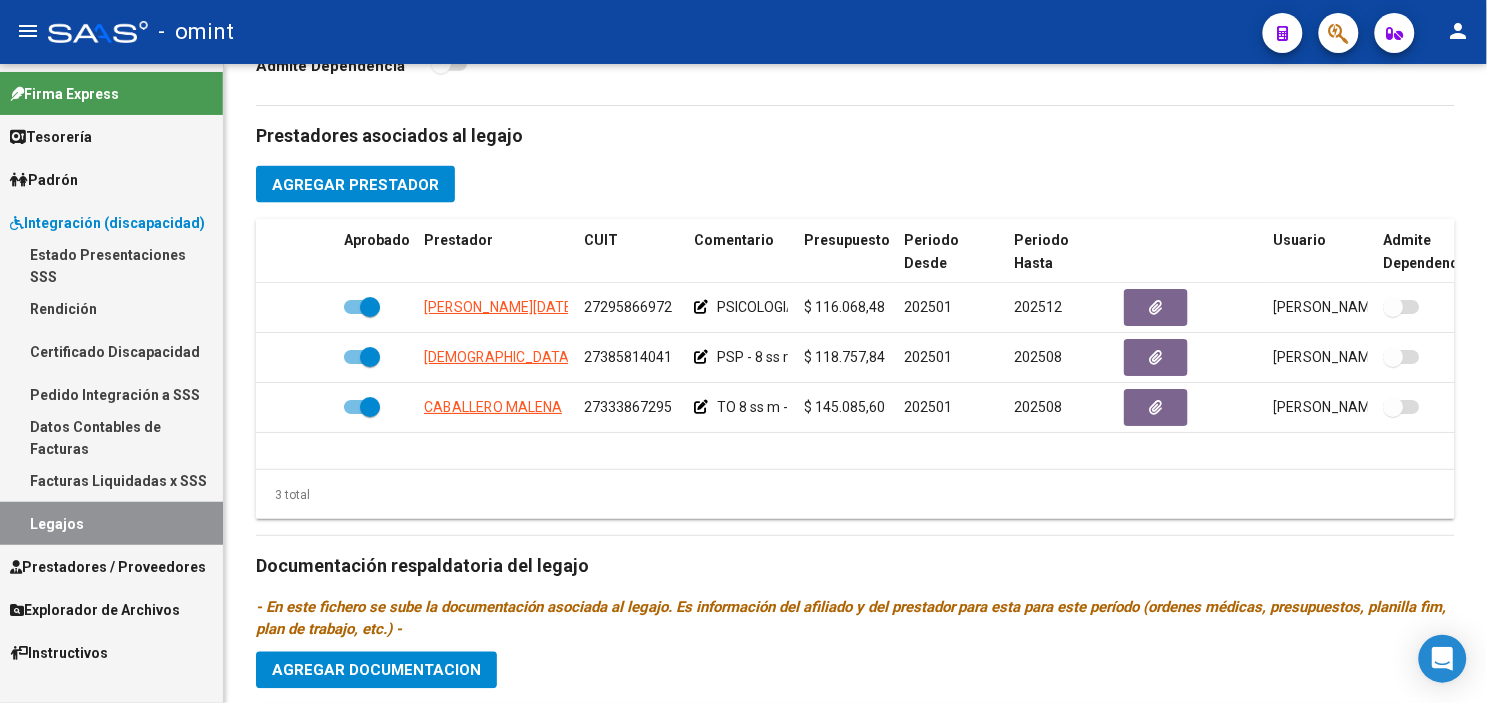 click on "Certificado Discapacidad" at bounding box center [111, 351] 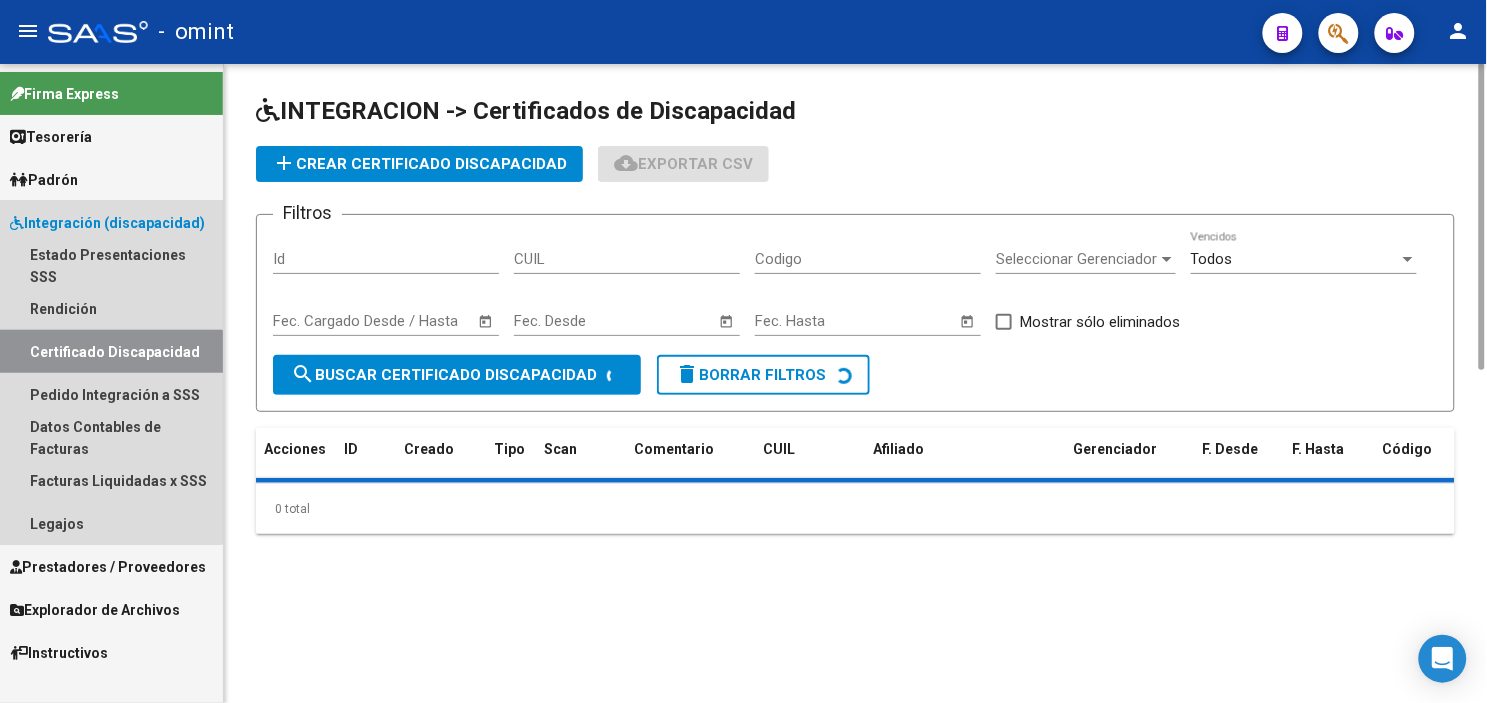 scroll, scrollTop: 0, scrollLeft: 0, axis: both 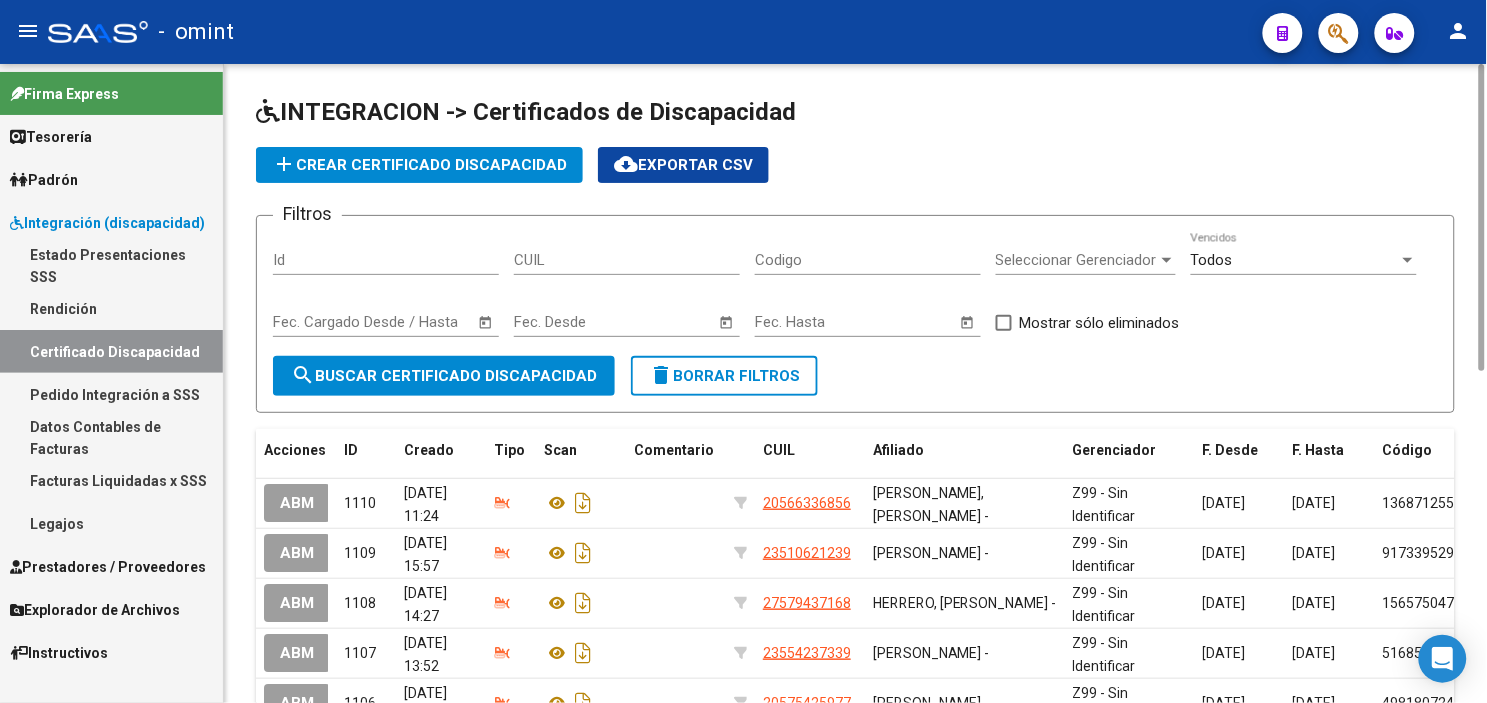 click on "Legajos" at bounding box center (111, 523) 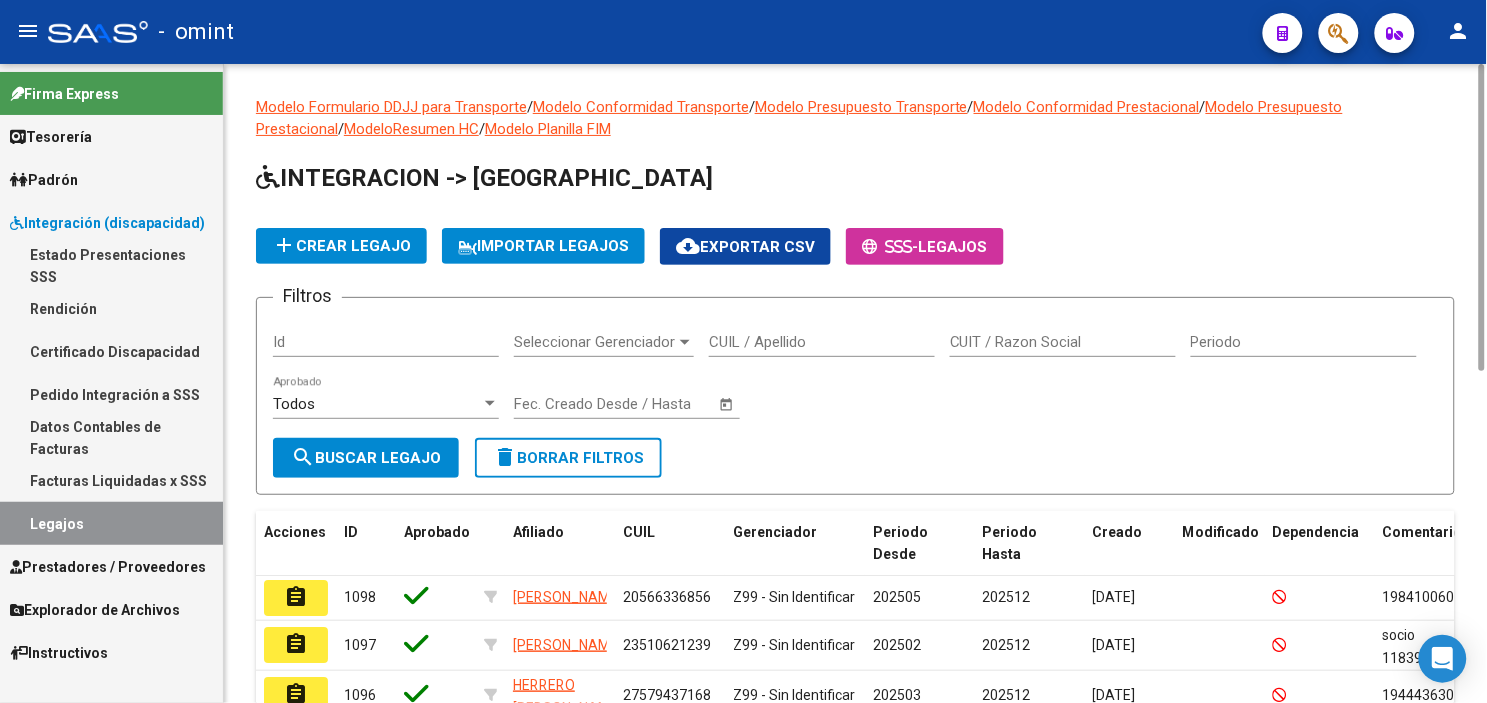 click on "CUIL / Apellido" at bounding box center [822, 342] 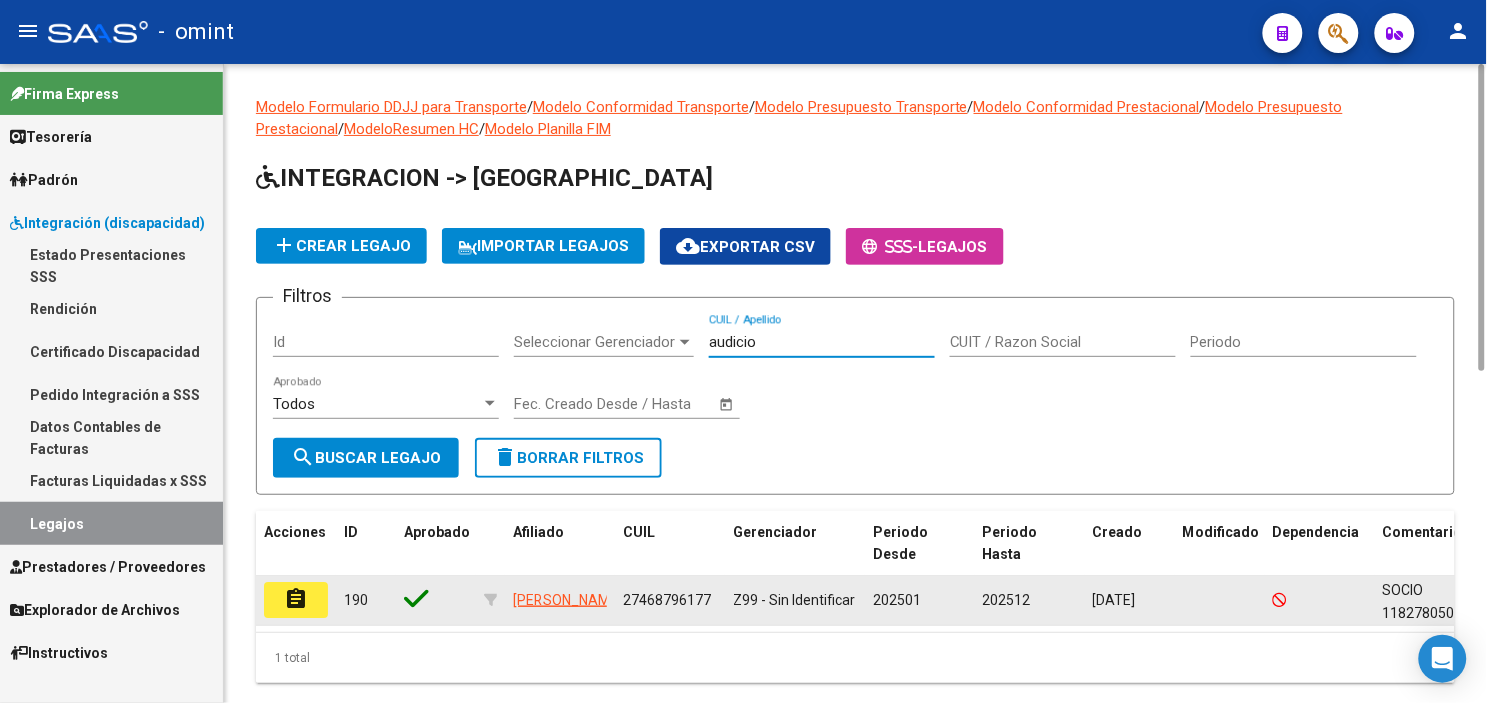 type on "audicio" 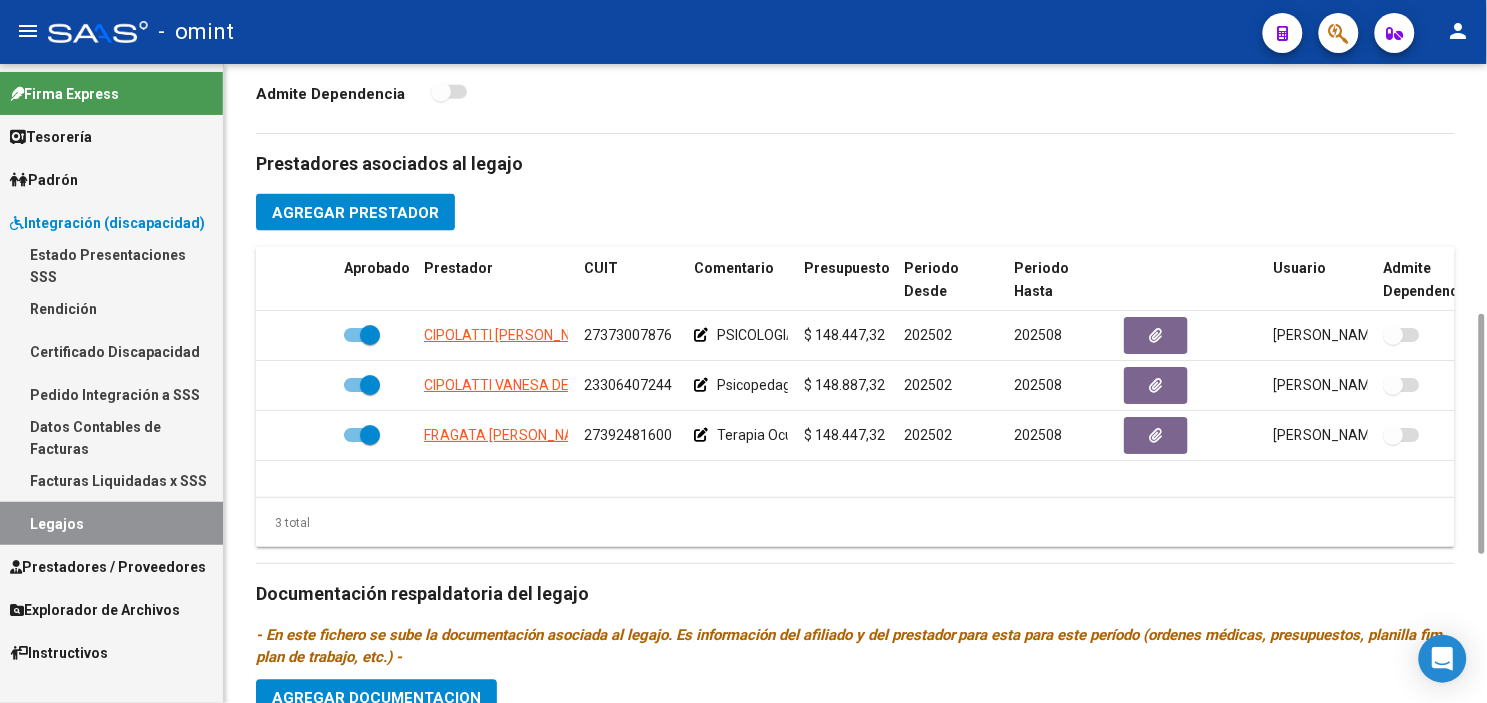 scroll, scrollTop: 1063, scrollLeft: 0, axis: vertical 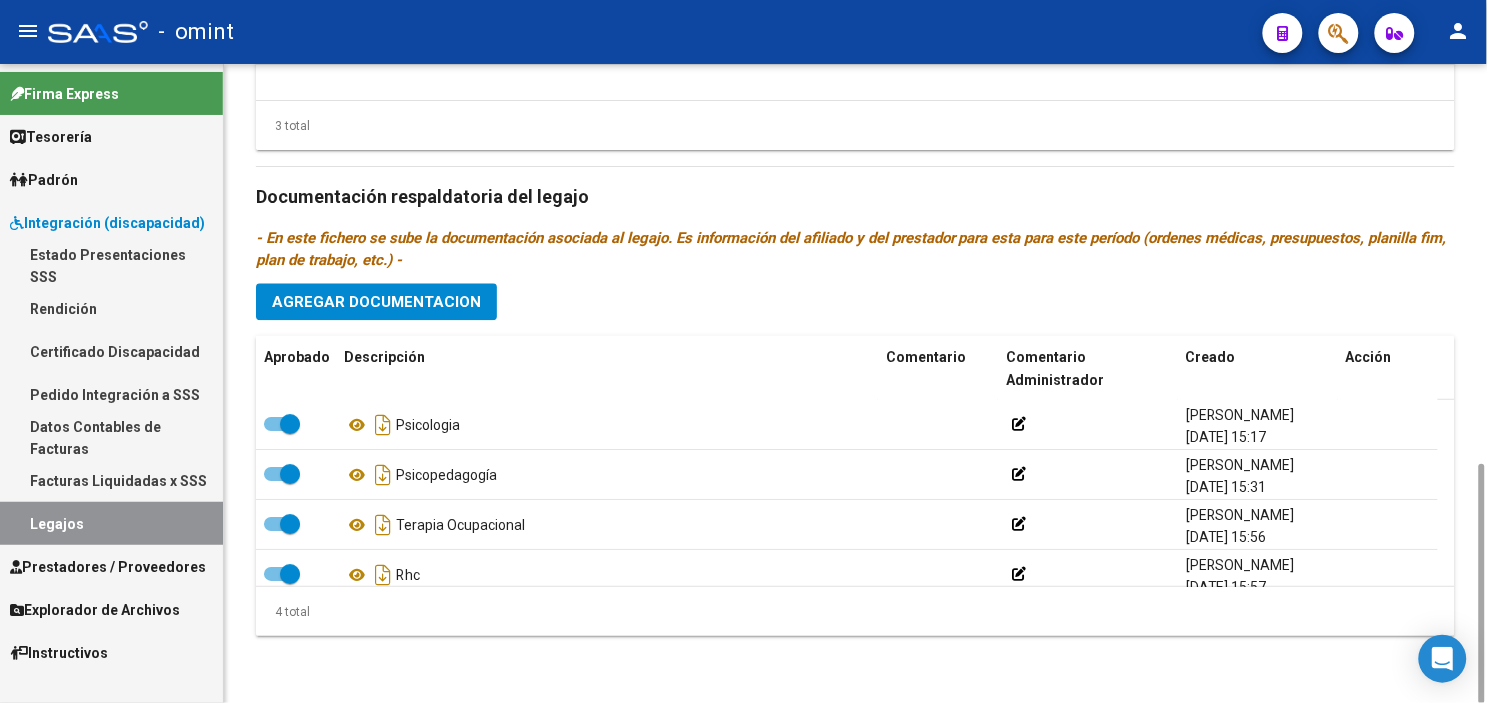 click on "Agregar Documentacion" 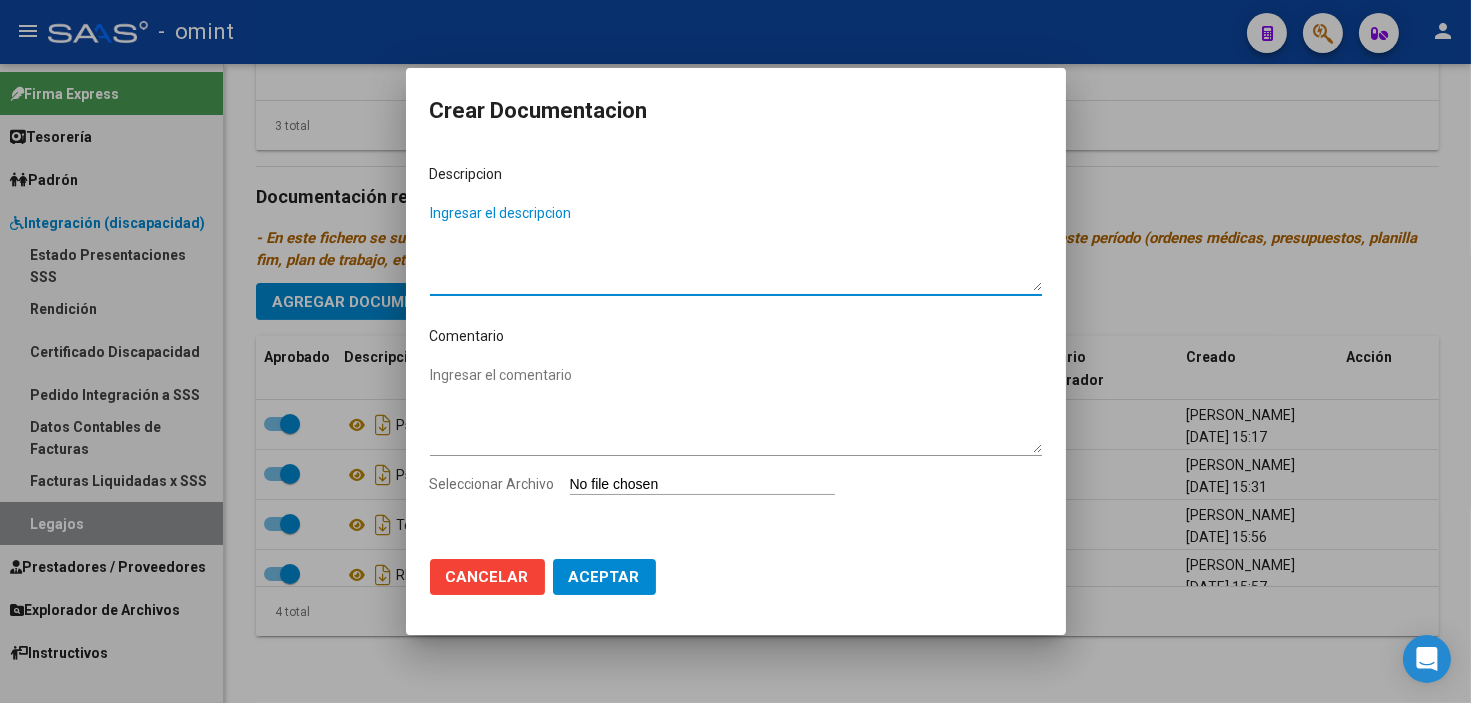 click on "Ingresar el descripcion" at bounding box center (736, 247) 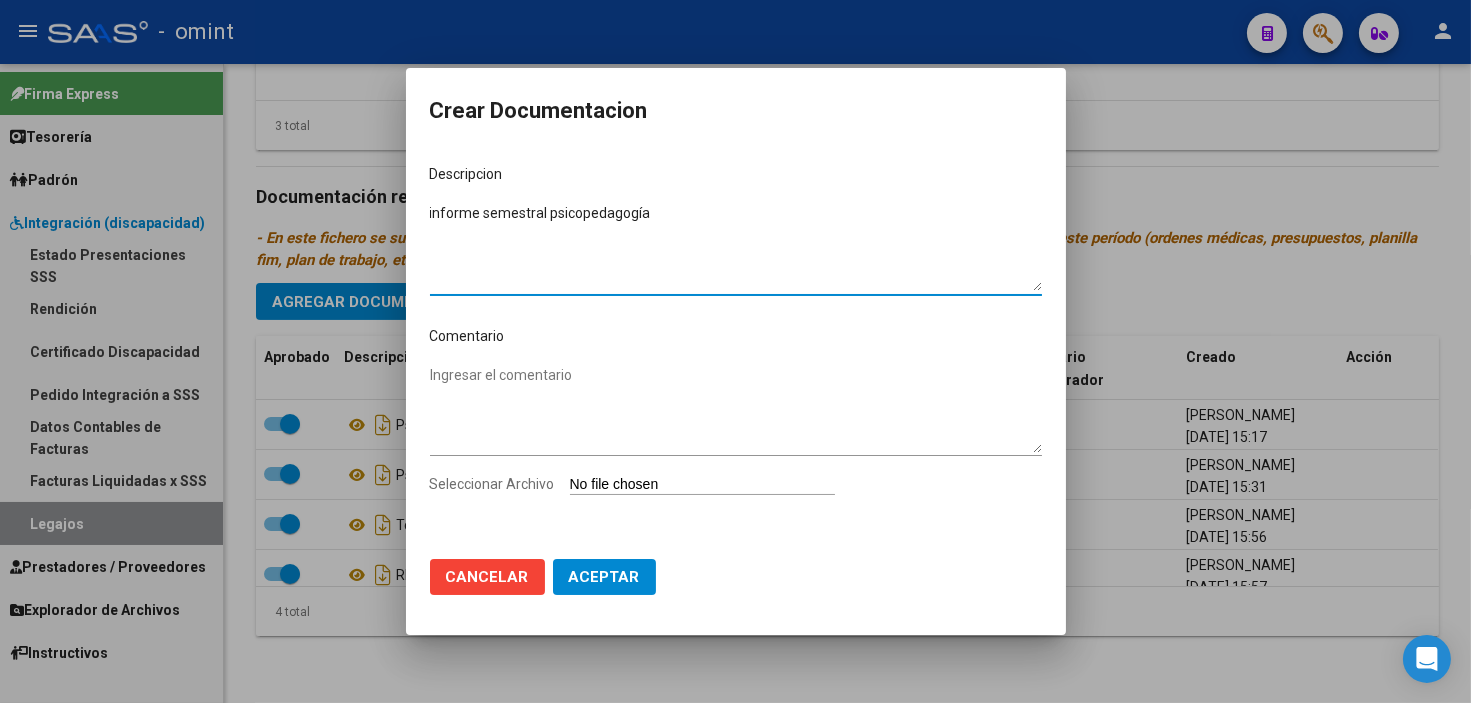 type on "informe semestral psicopedagogía" 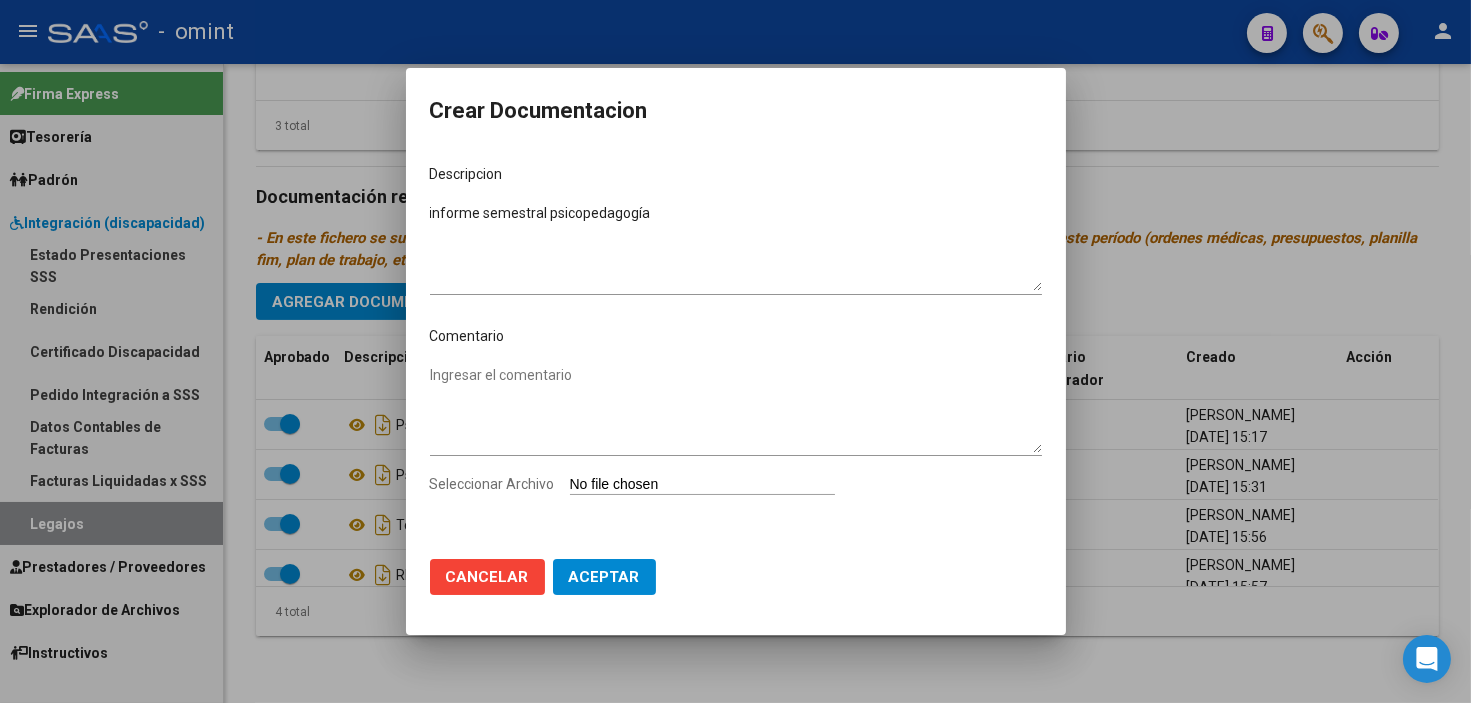 click on "Seleccionar Archivo" at bounding box center [702, 485] 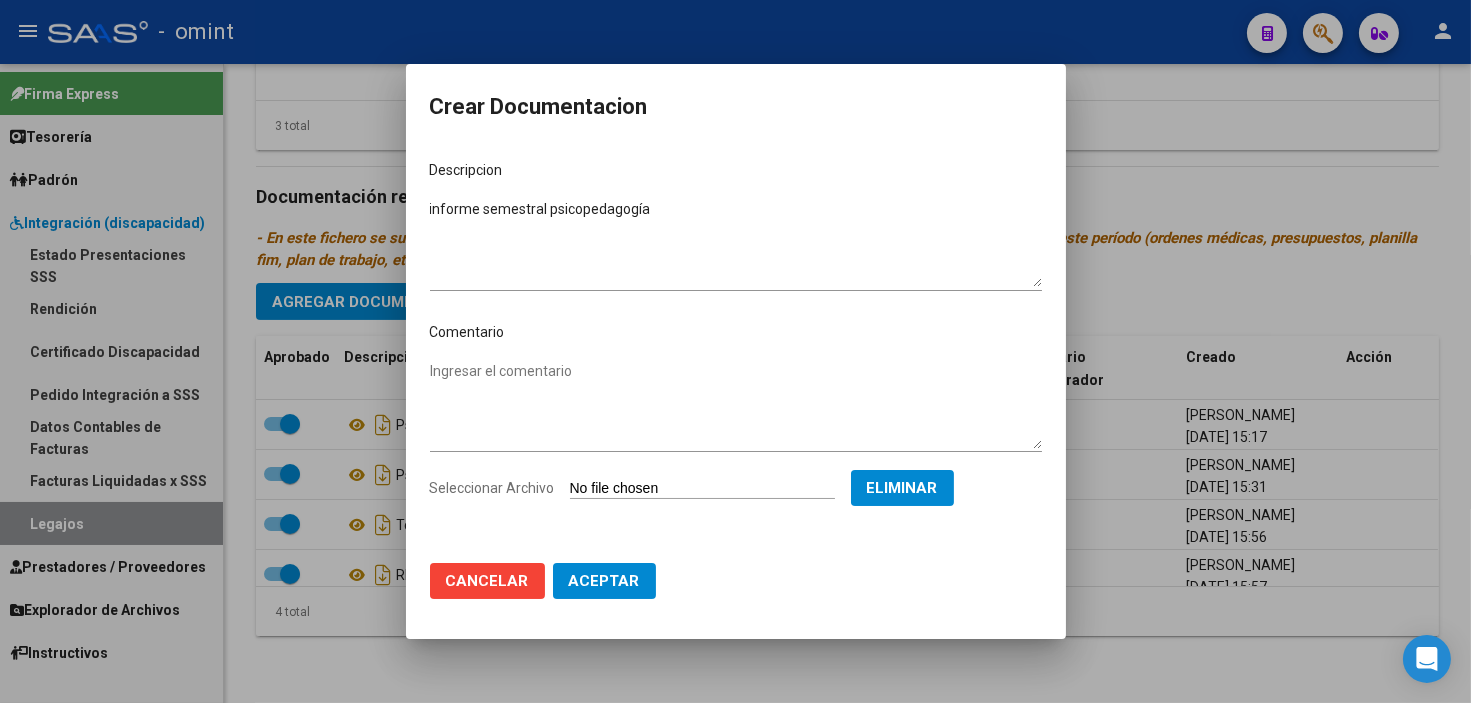 click on "Aceptar" 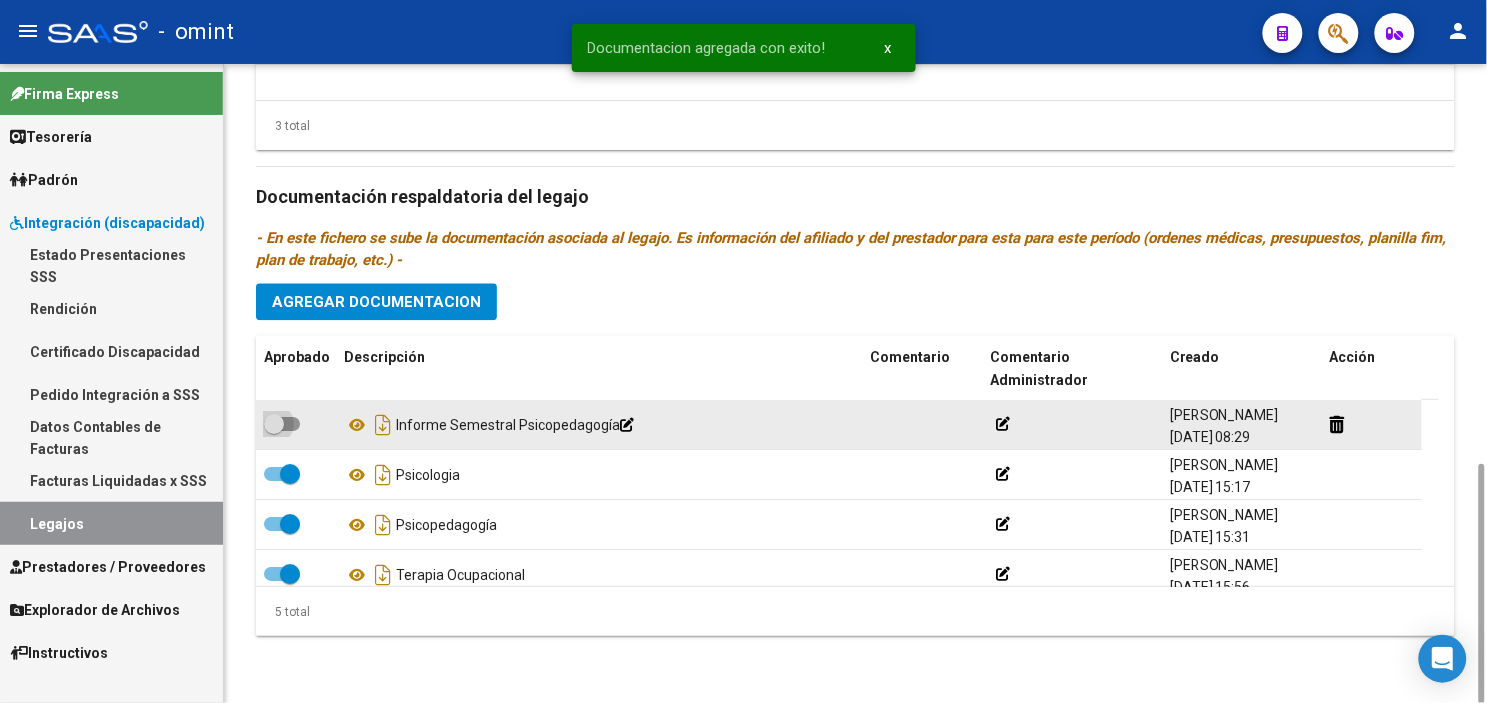 click at bounding box center [274, 424] 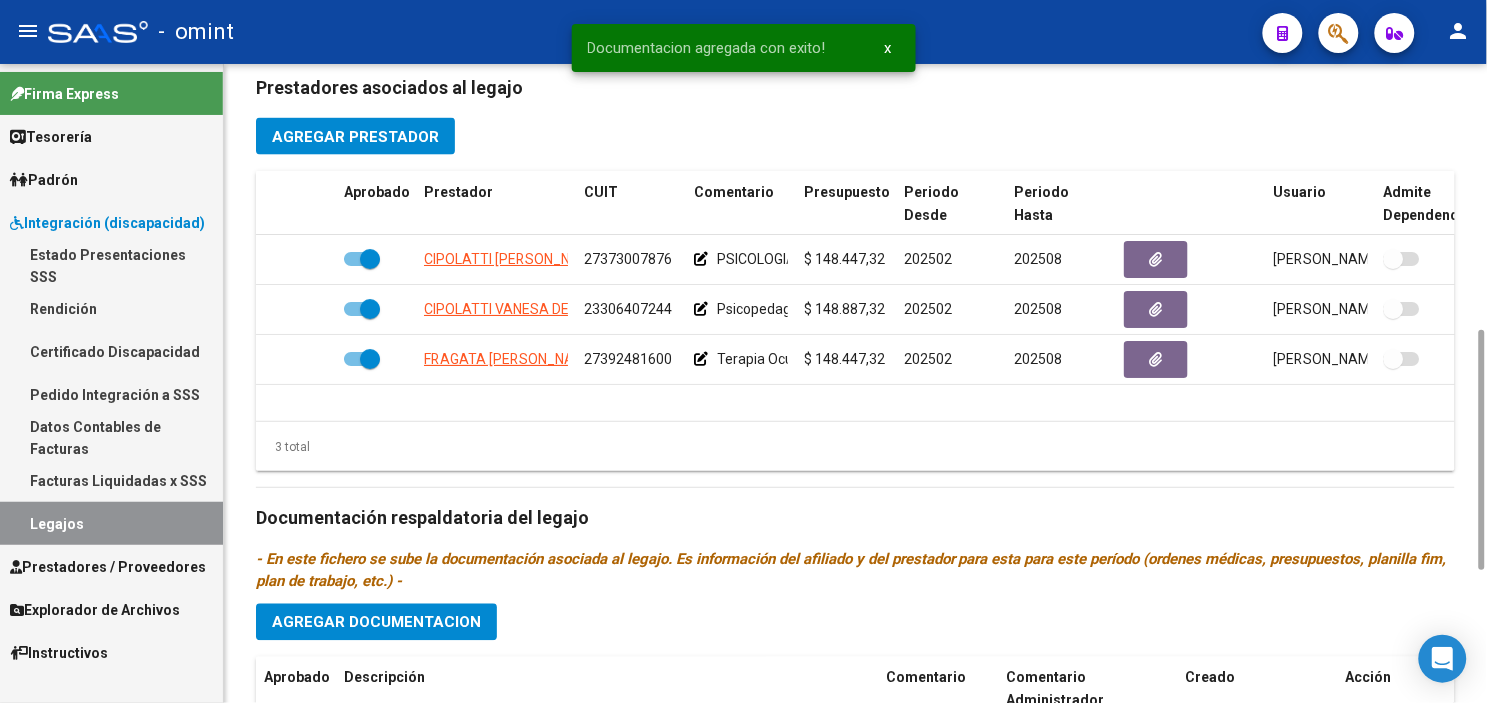 scroll, scrollTop: 733, scrollLeft: 0, axis: vertical 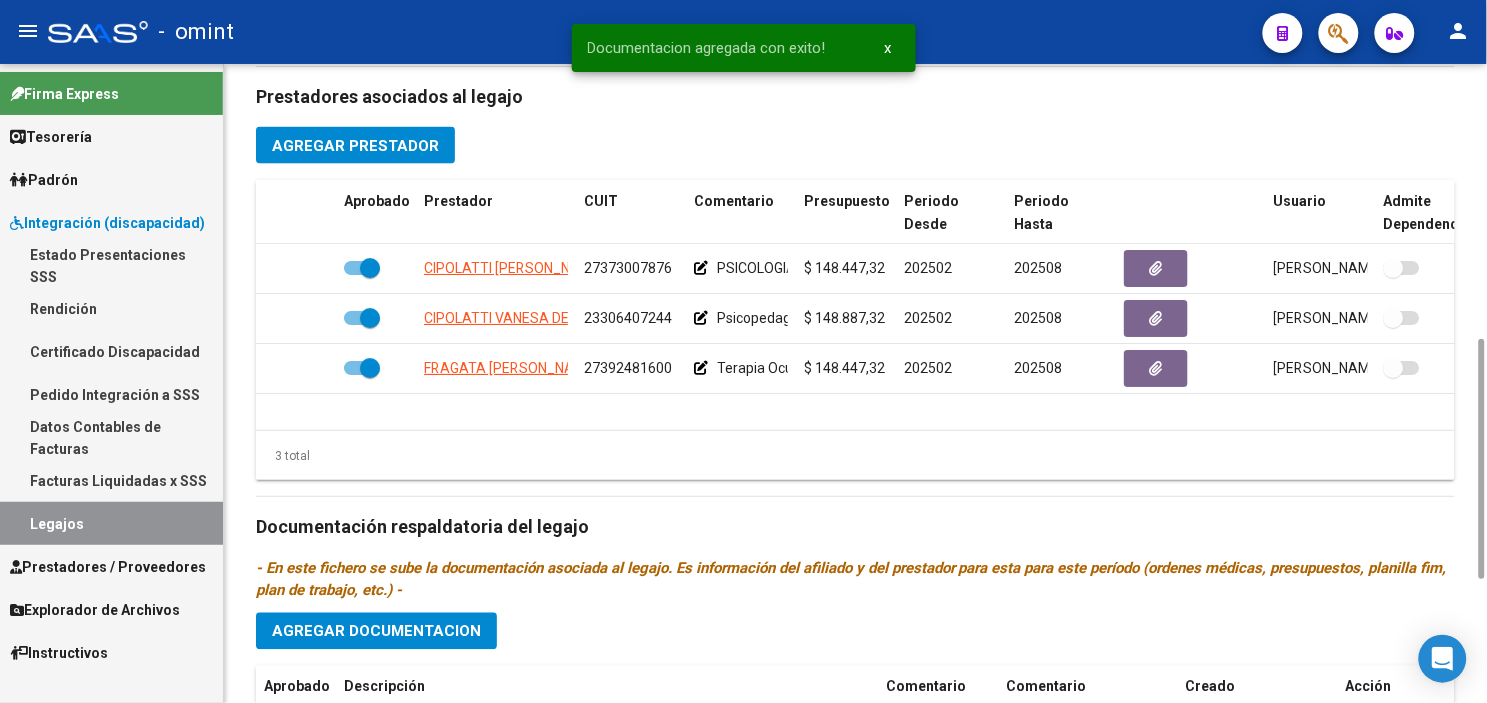 drag, startPoint x: 1480, startPoint y: 503, endPoint x: 1460, endPoint y: 388, distance: 116.72617 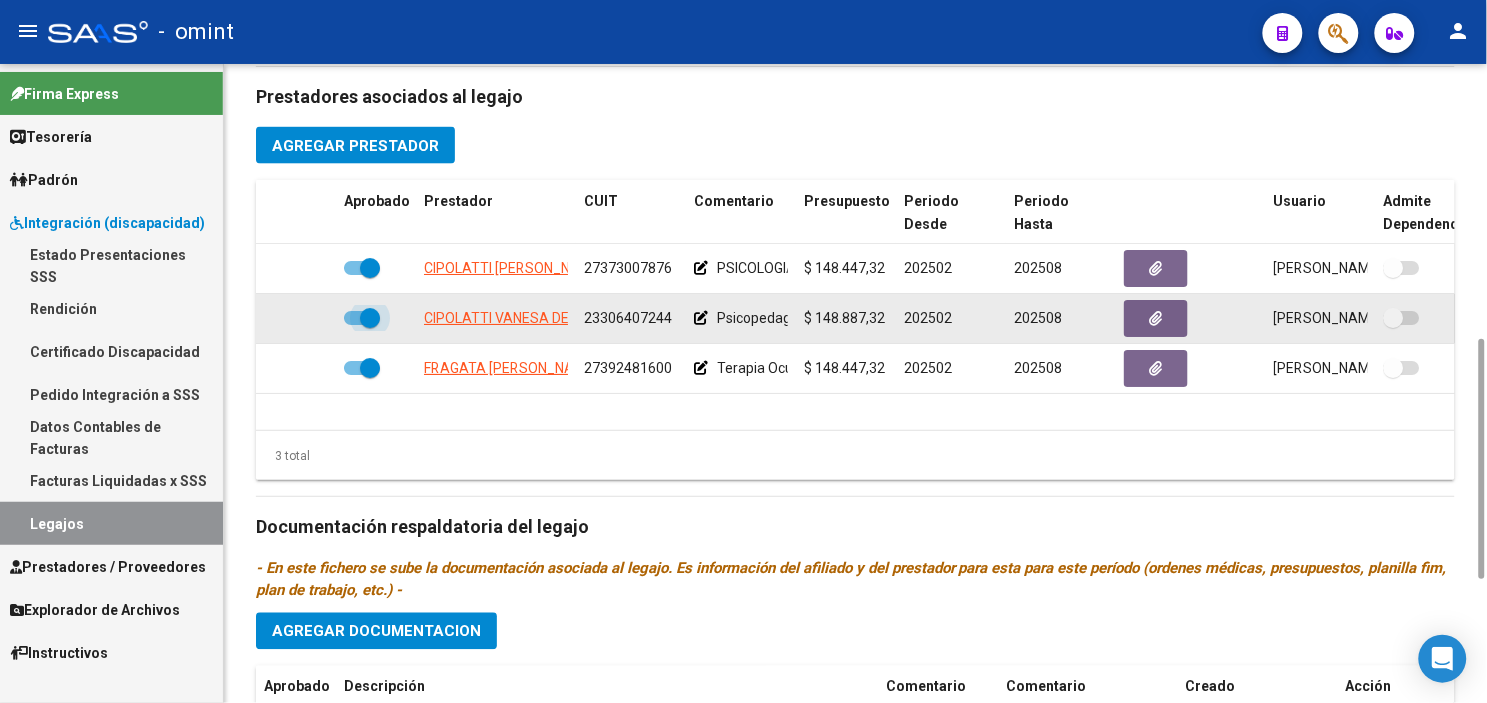 click at bounding box center (370, 318) 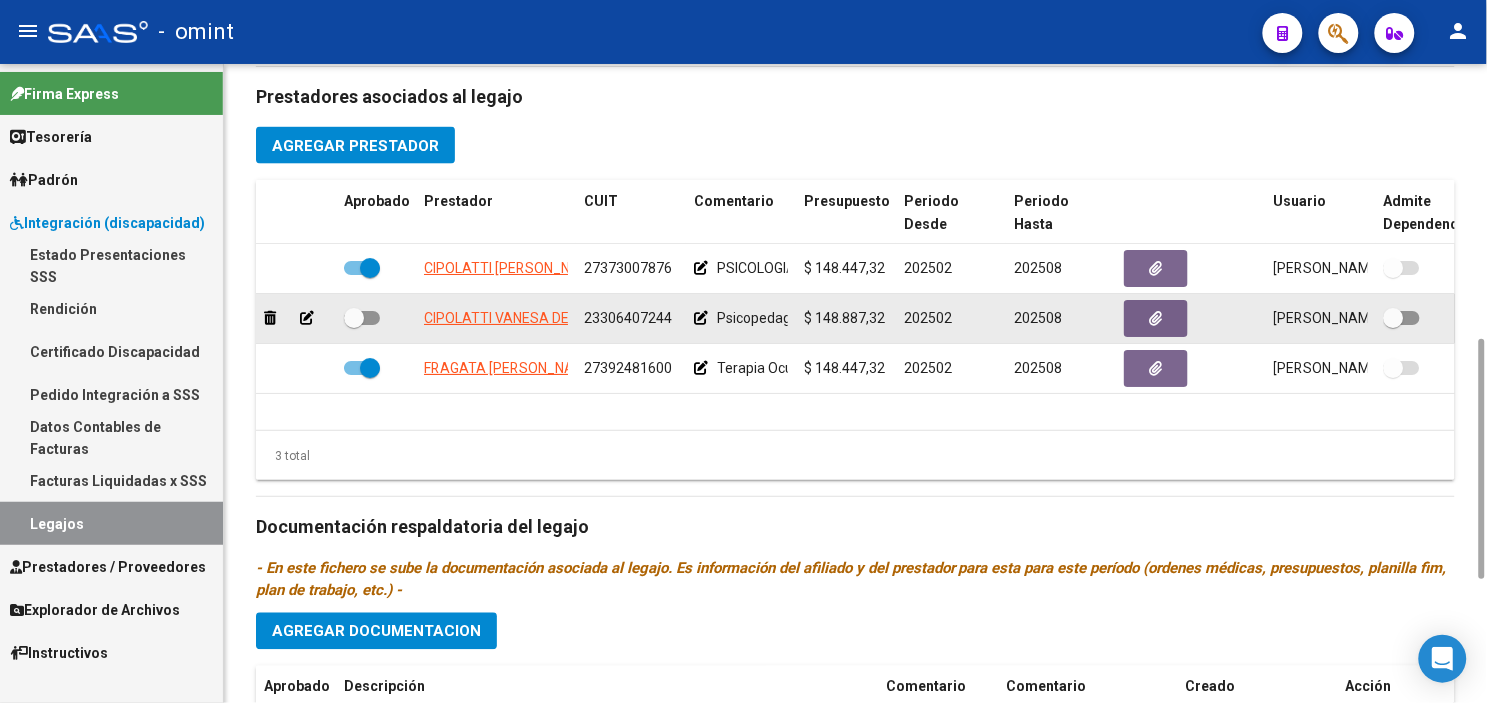 click 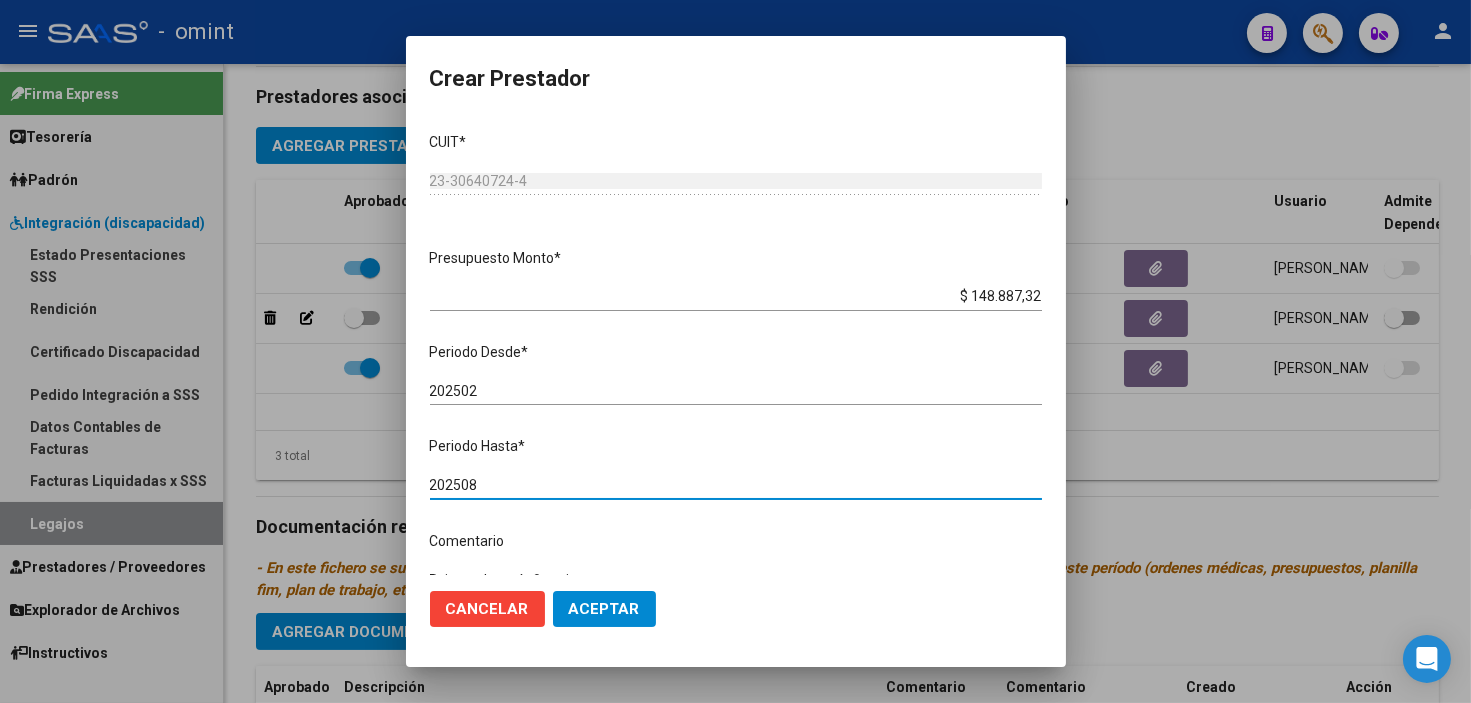 drag, startPoint x: 461, startPoint y: 478, endPoint x: 511, endPoint y: 487, distance: 50.803543 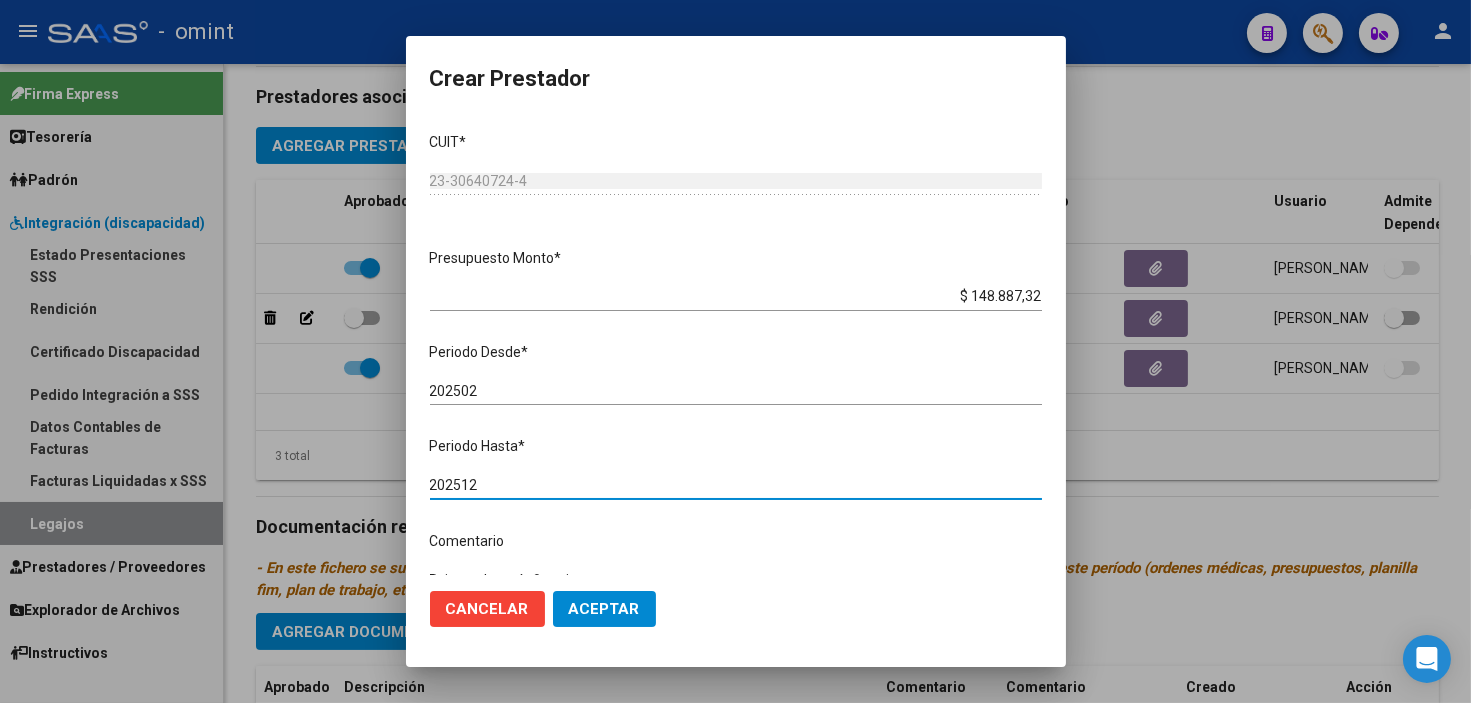 type on "202512" 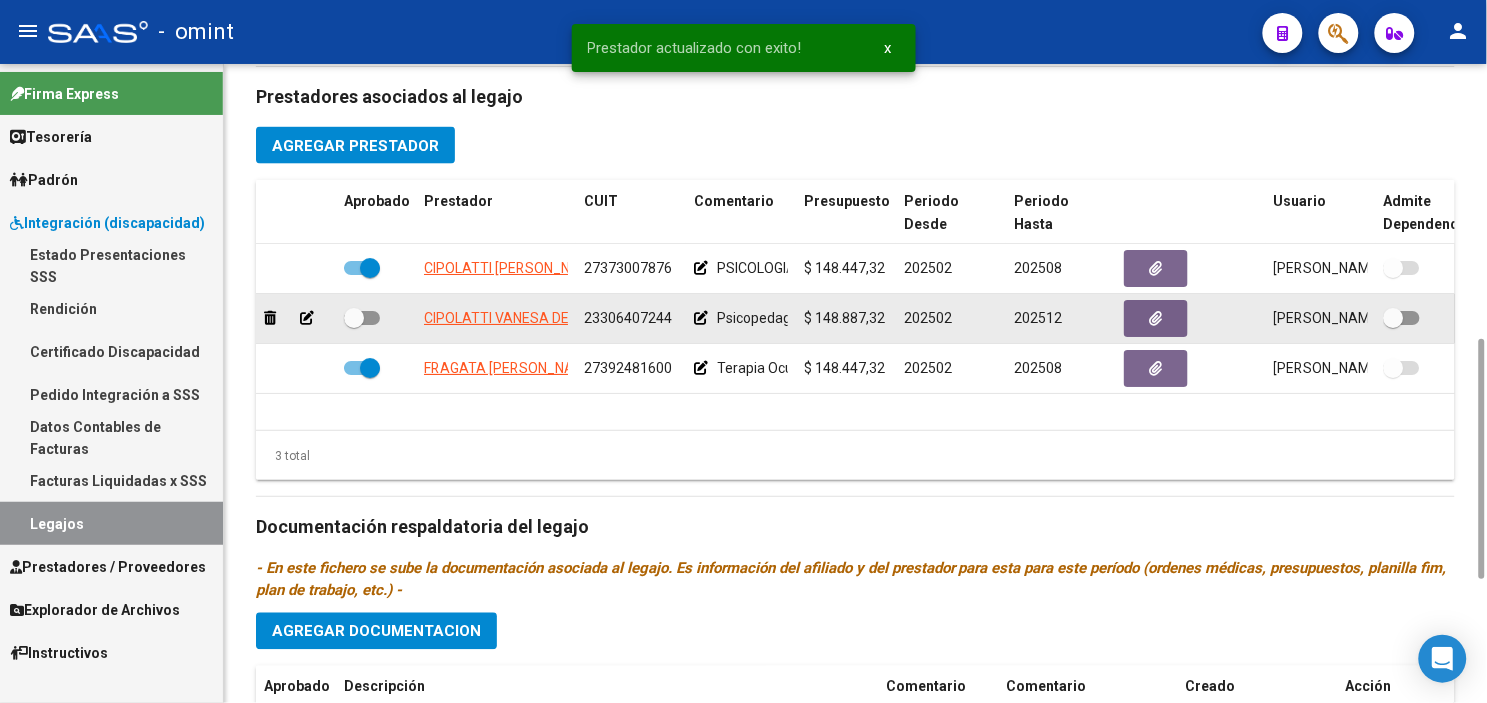 click at bounding box center (362, 318) 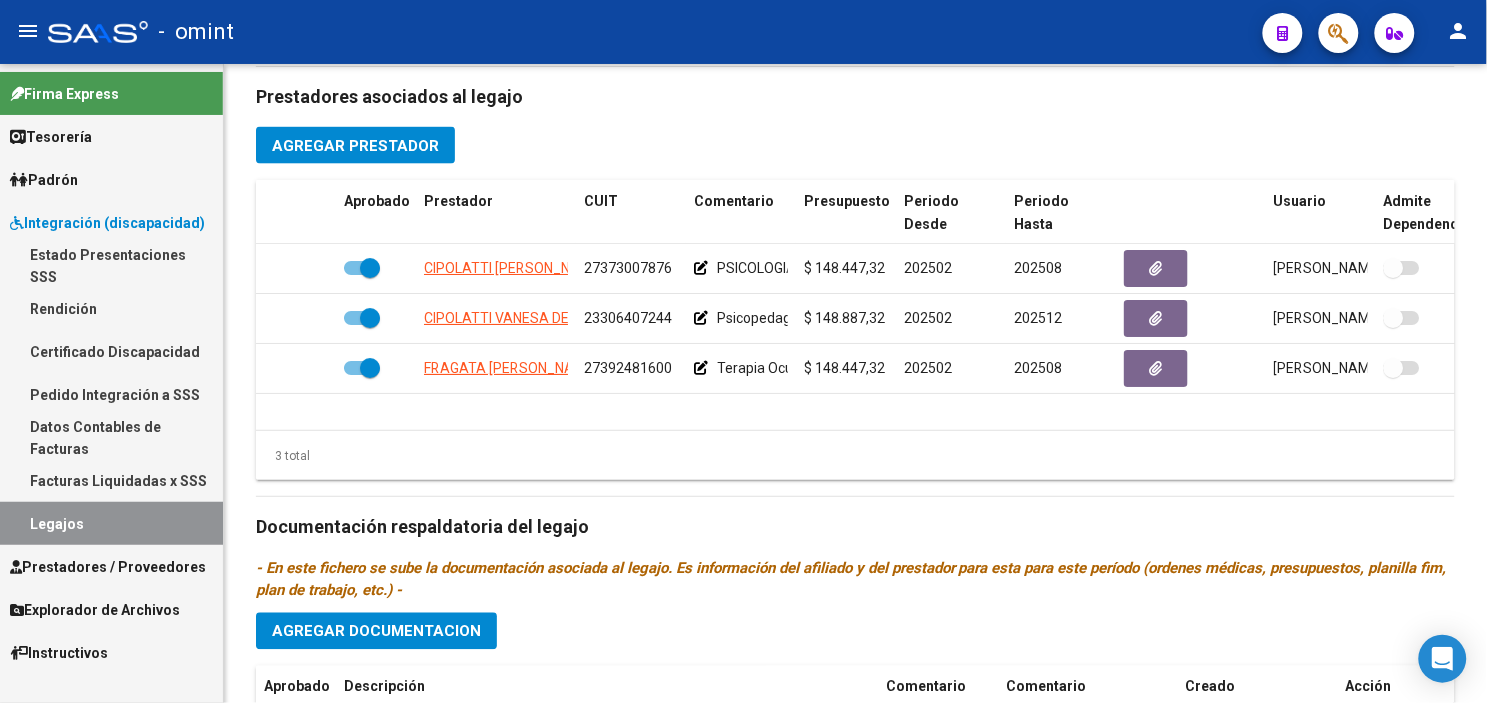 click on "Certificado Discapacidad" at bounding box center (111, 351) 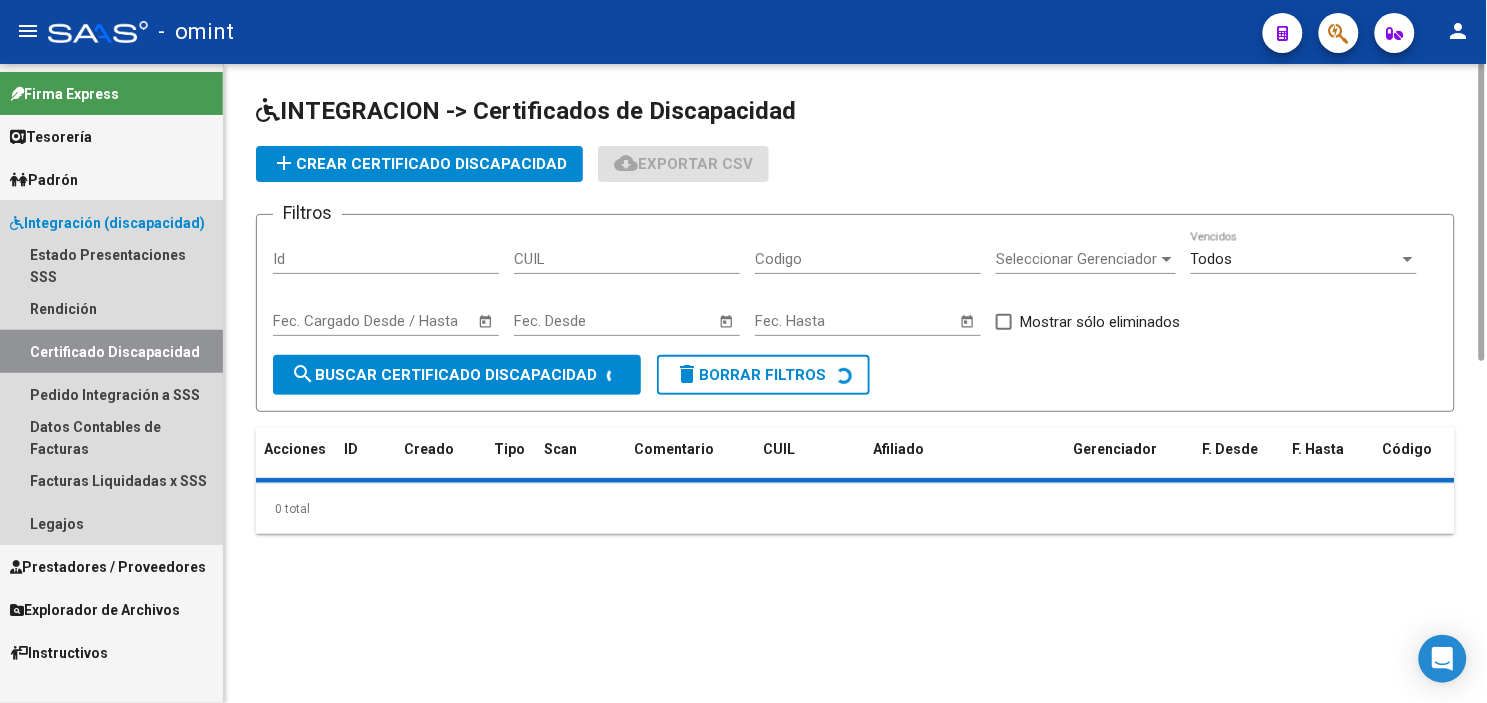 scroll, scrollTop: 0, scrollLeft: 0, axis: both 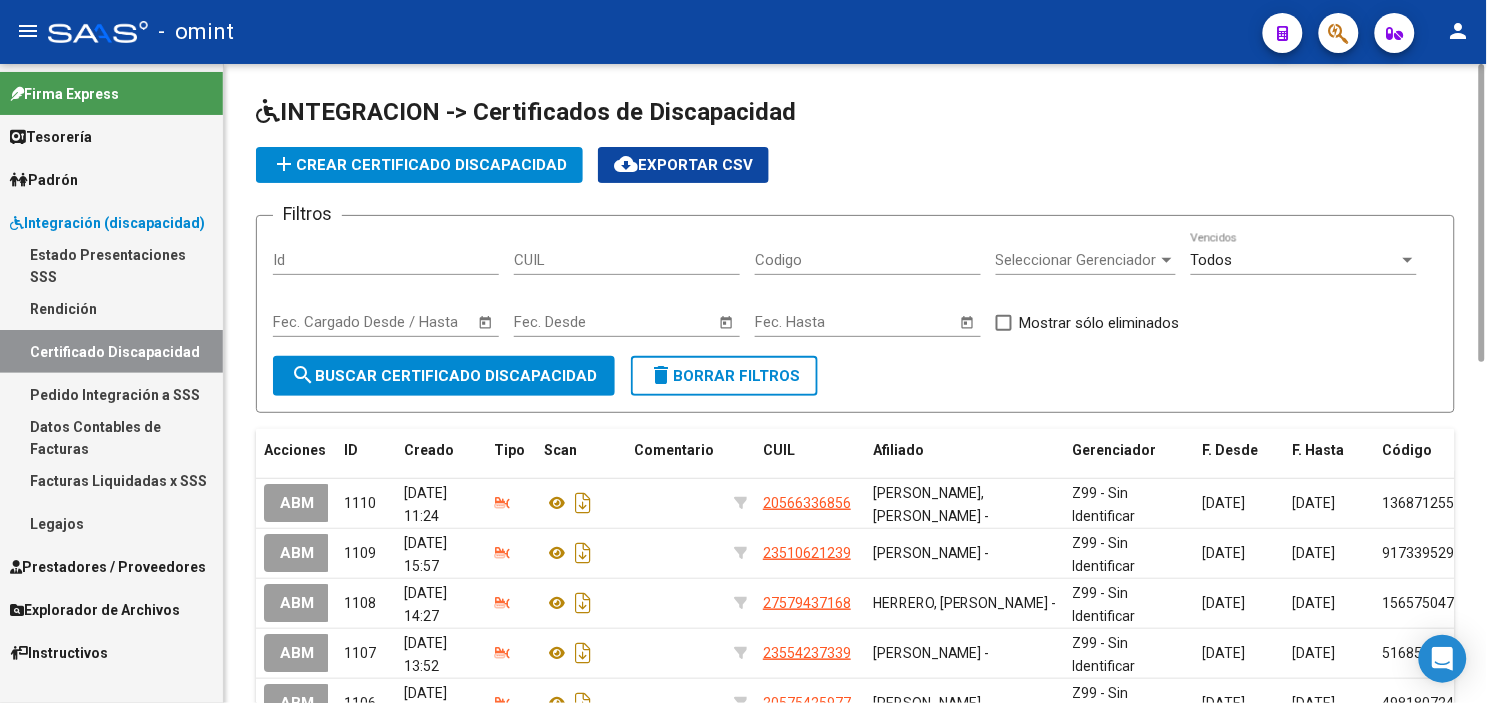 click on "Legajos" at bounding box center (111, 523) 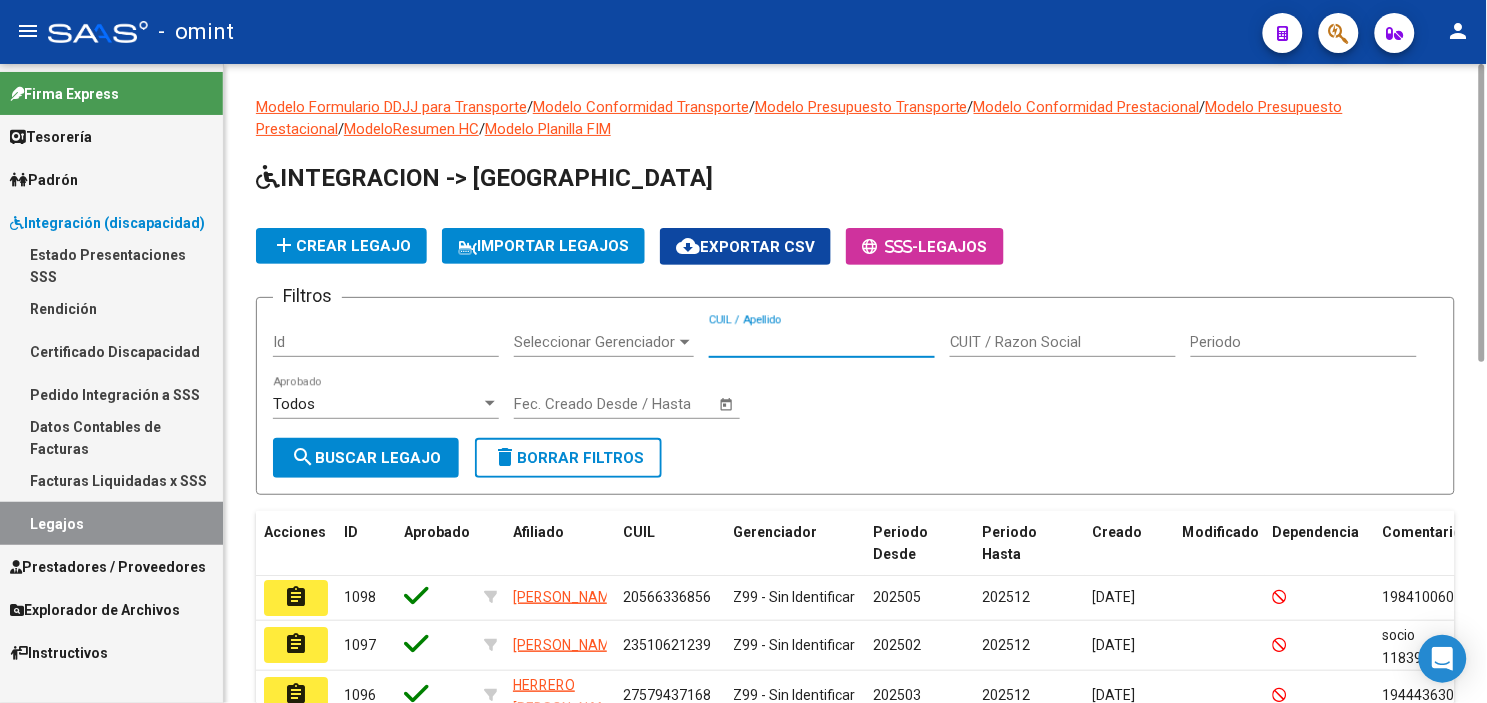 click on "CUIL / Apellido" at bounding box center (822, 342) 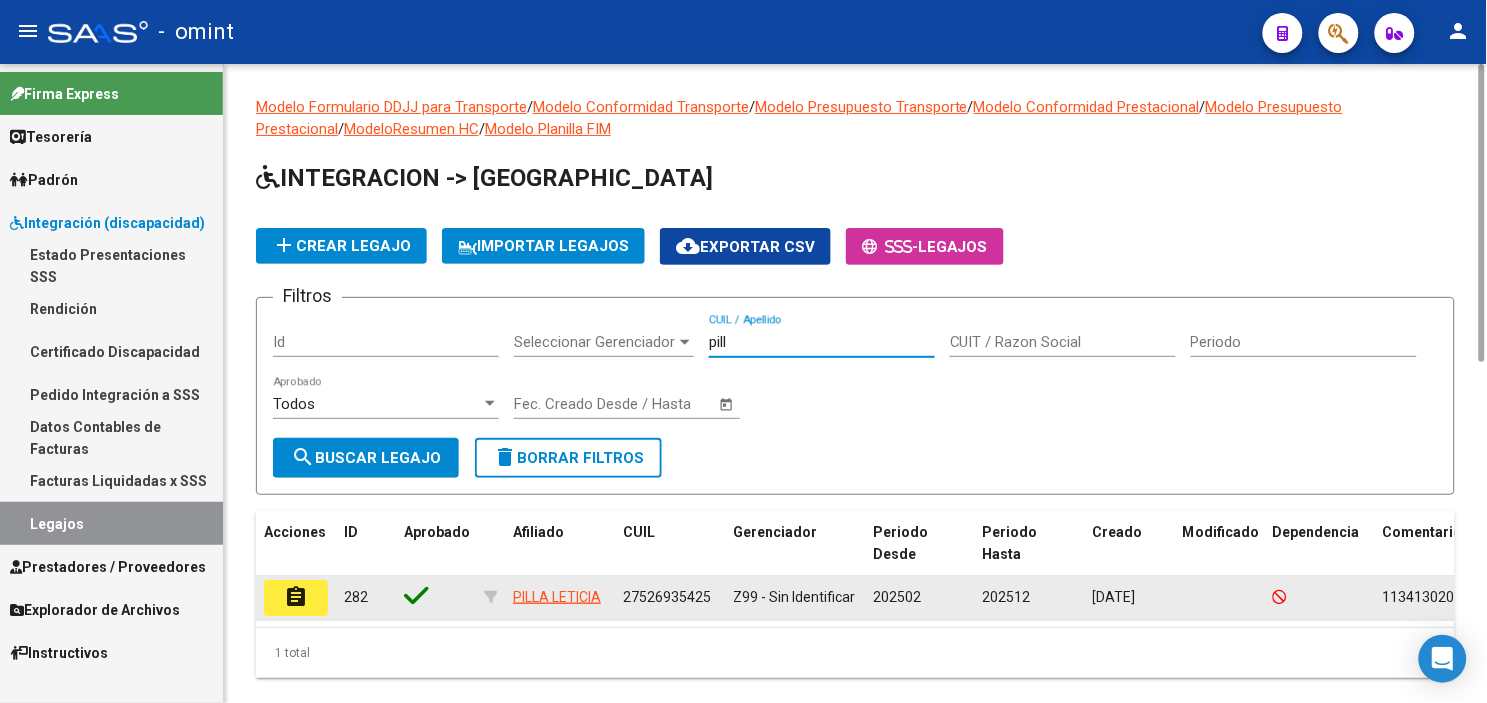 type on "pill" 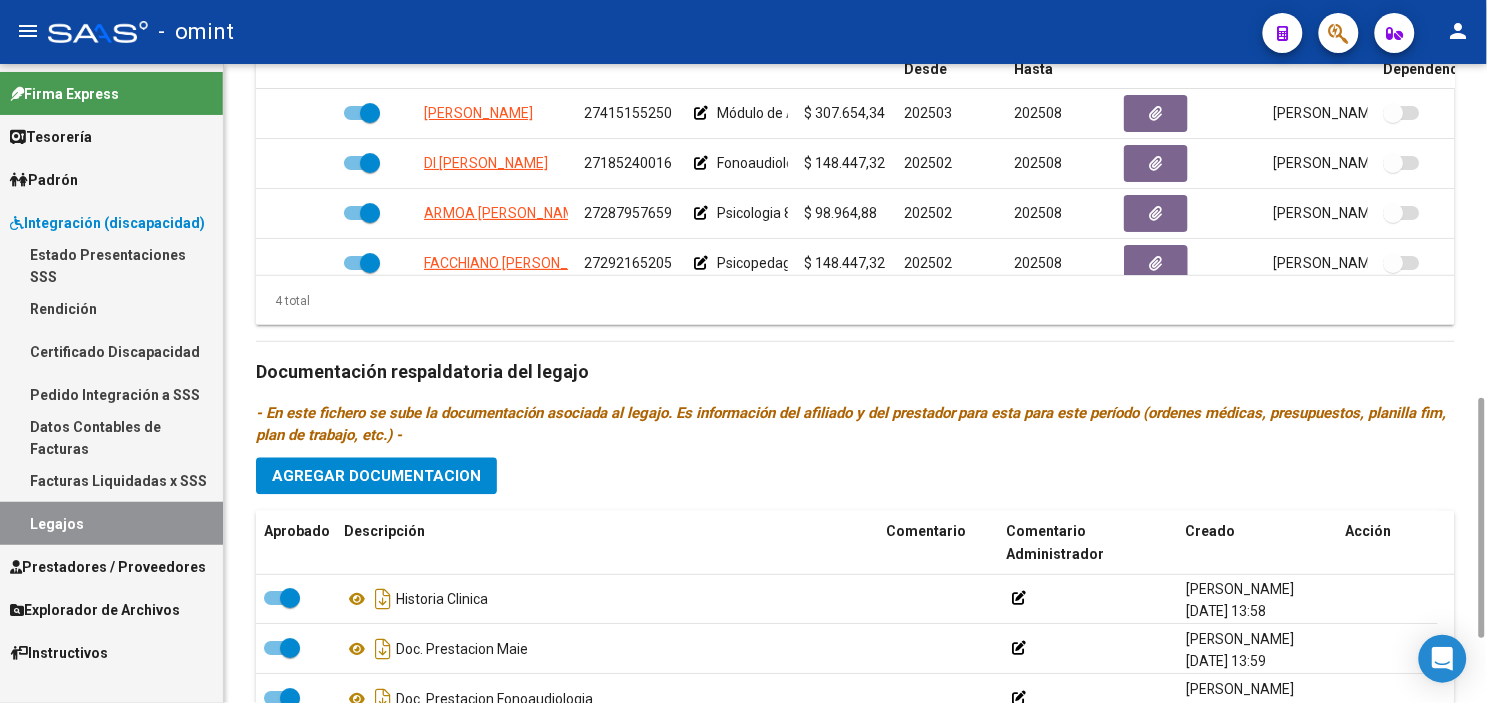 scroll, scrollTop: 1063, scrollLeft: 0, axis: vertical 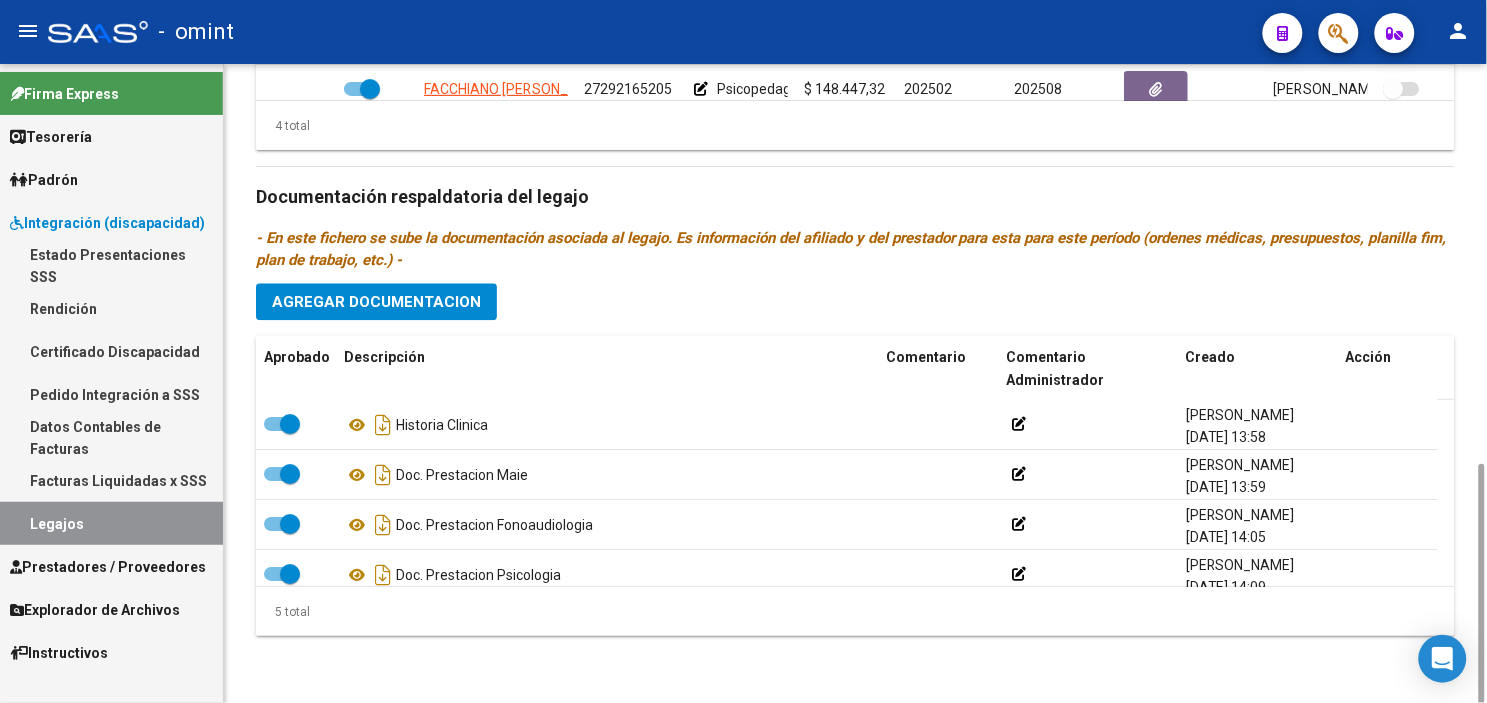 click on "Agregar Documentacion" 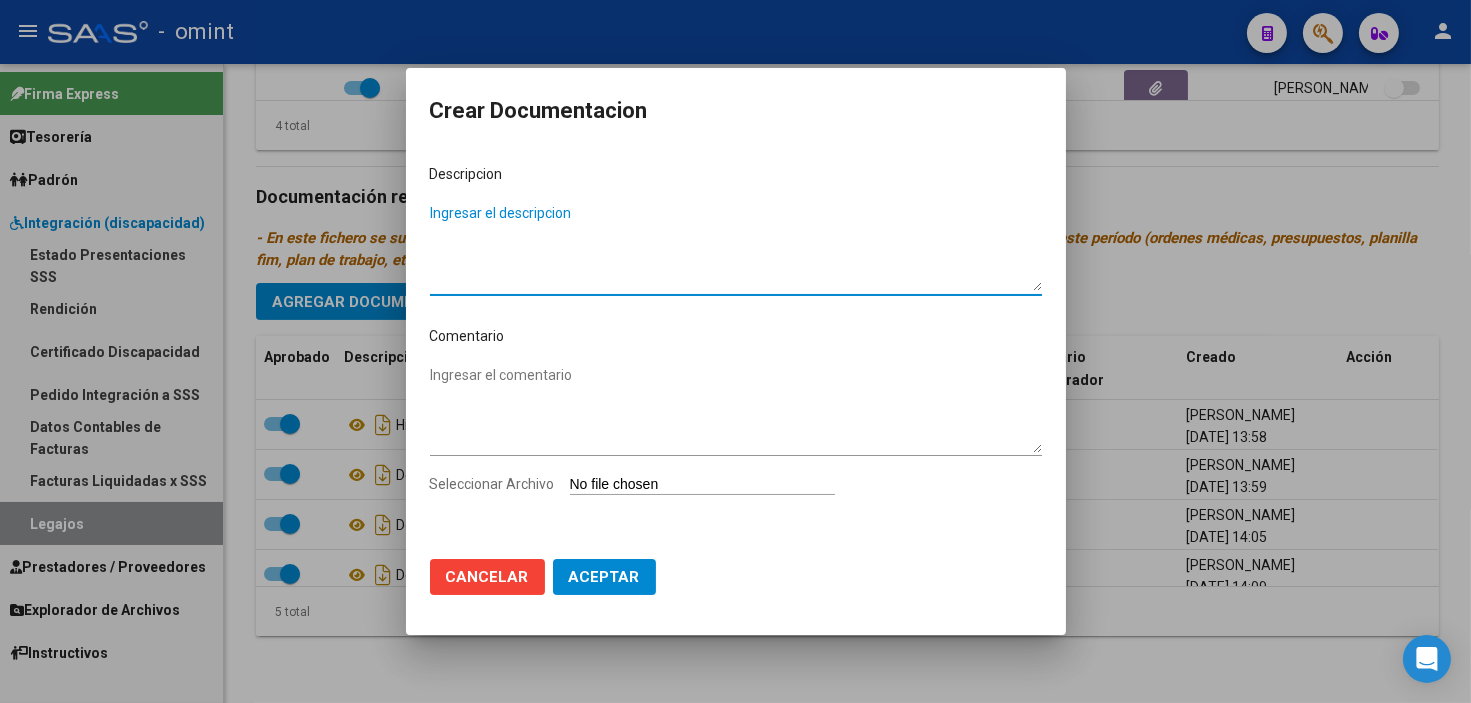 click on "Ingresar el descripcion" at bounding box center (736, 247) 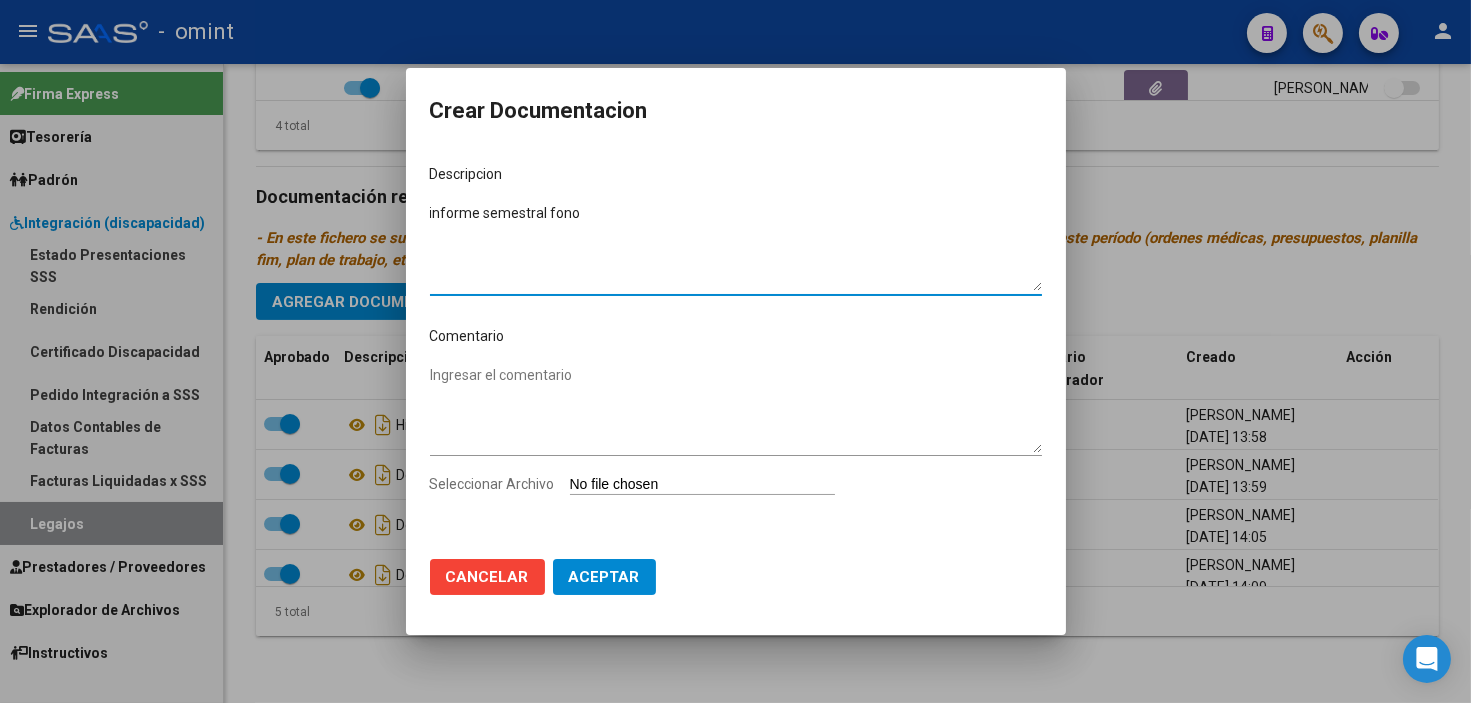 type on "informe semestral fono" 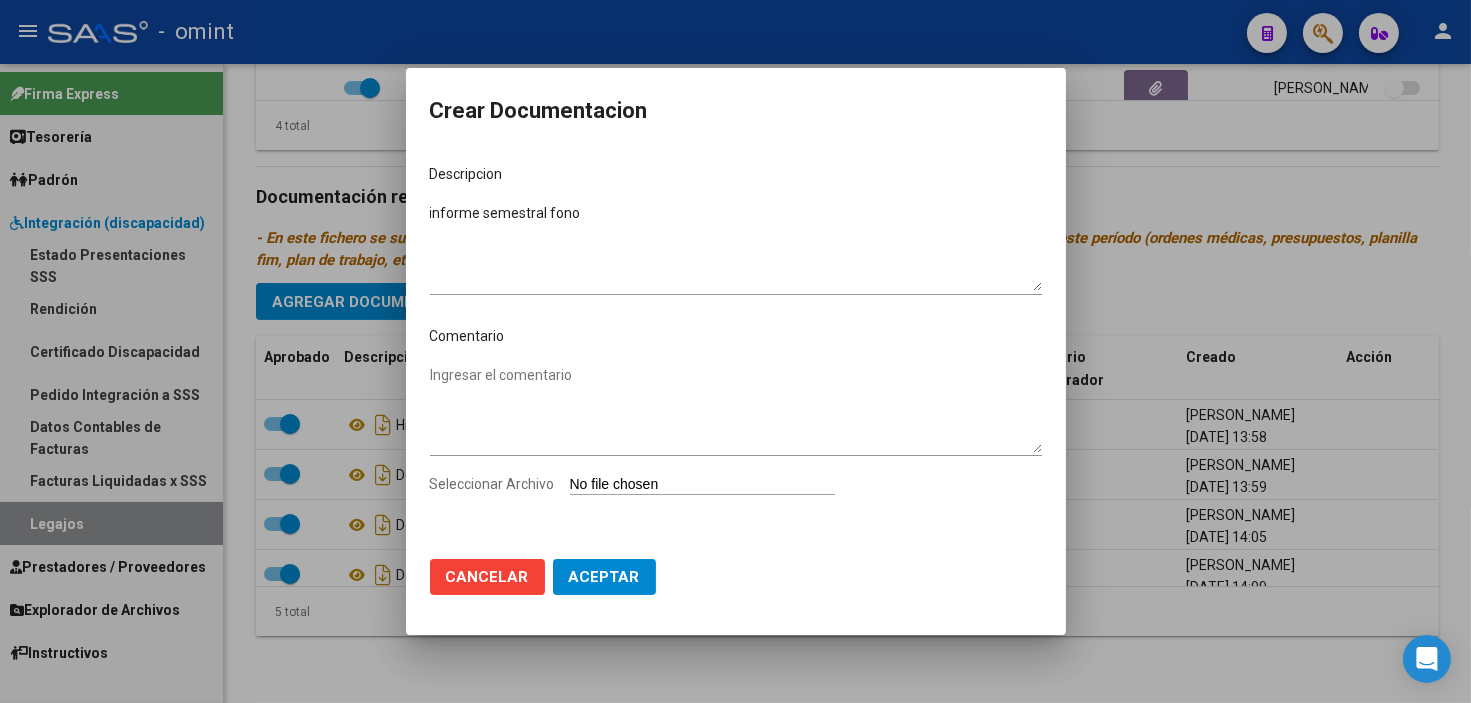 type on "C:\fakepath\1134130203_25070108030_form048.pdf" 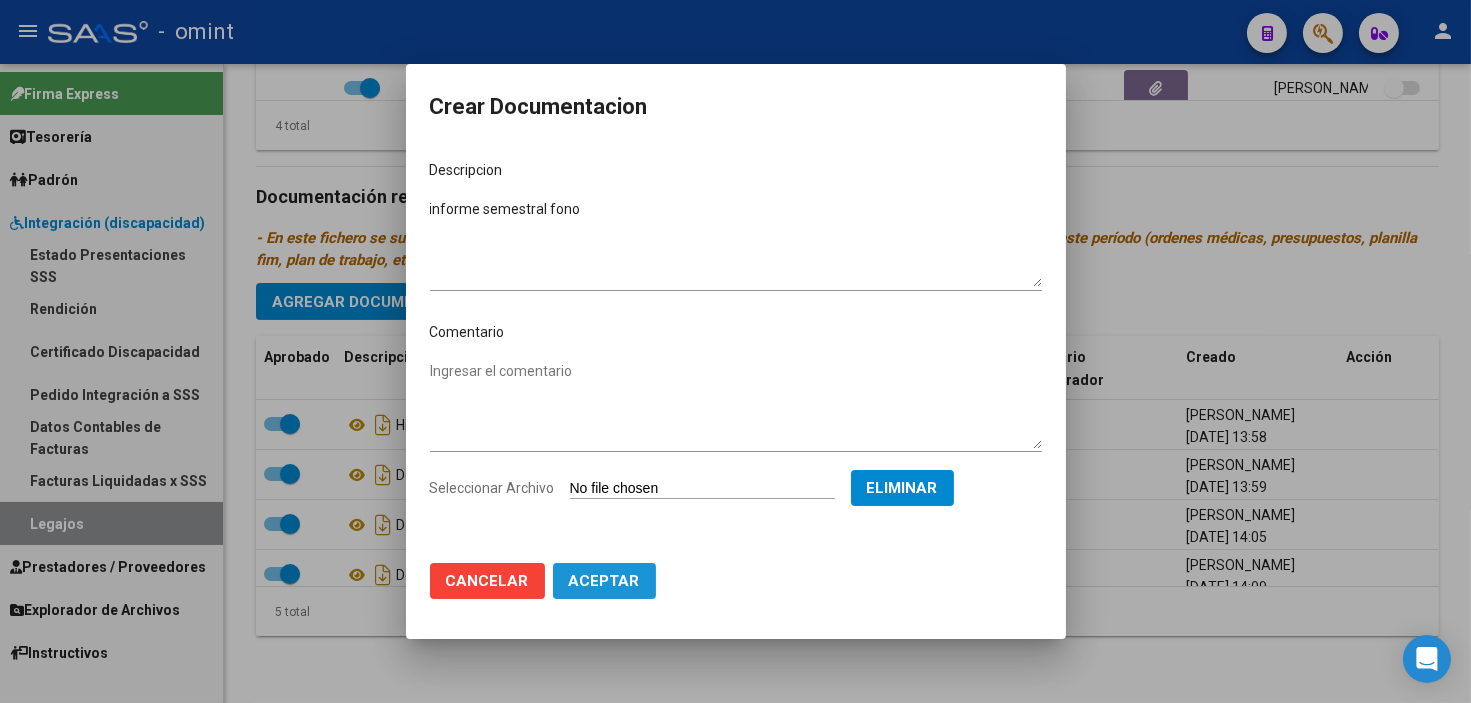 click on "Aceptar" 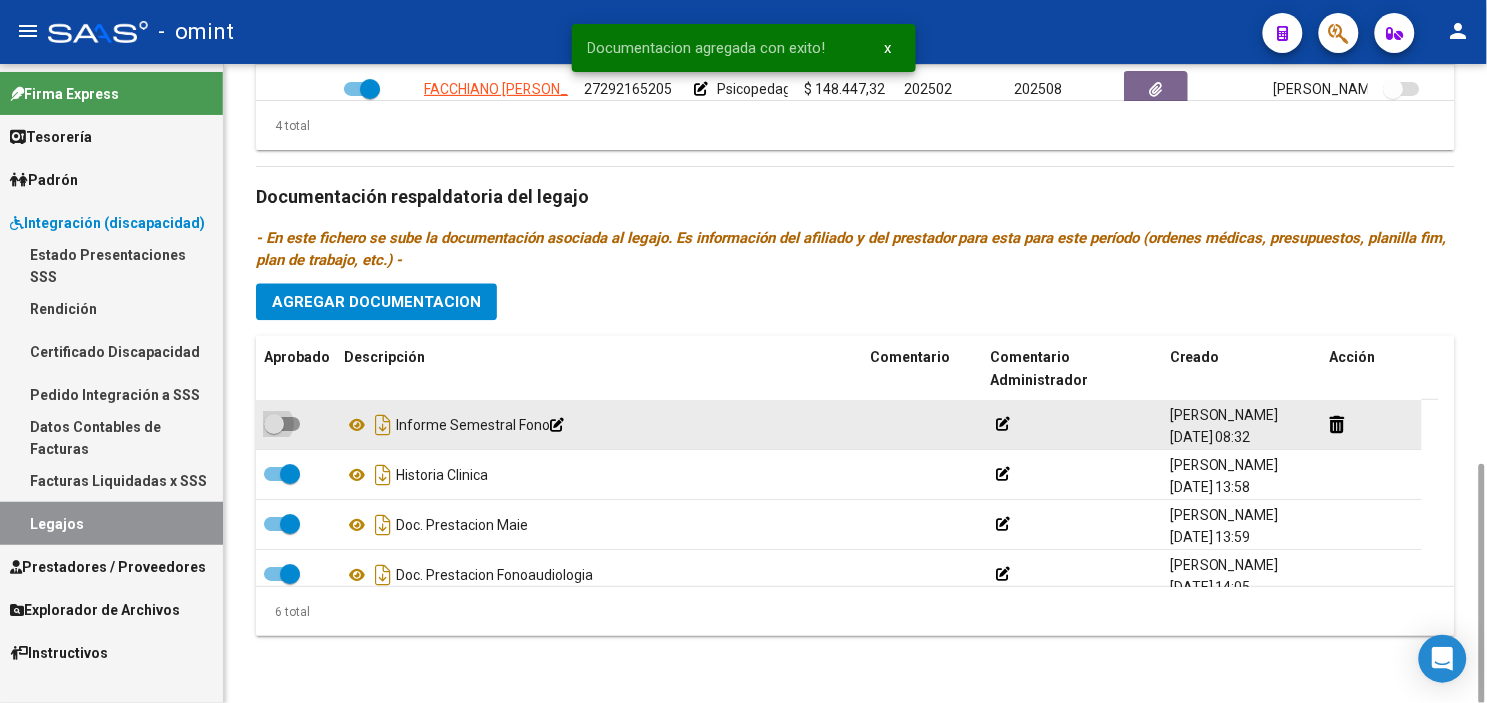 click at bounding box center (282, 424) 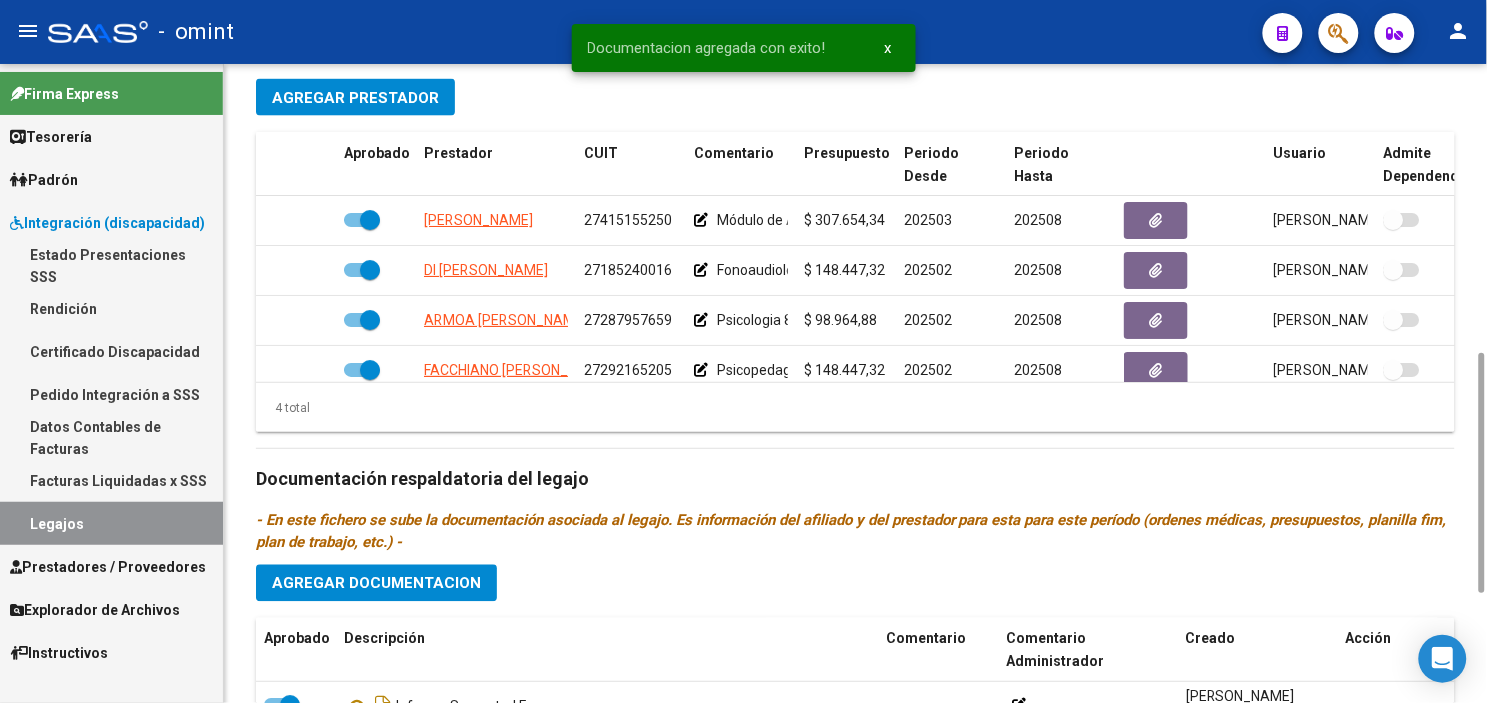 scroll, scrollTop: 778, scrollLeft: 0, axis: vertical 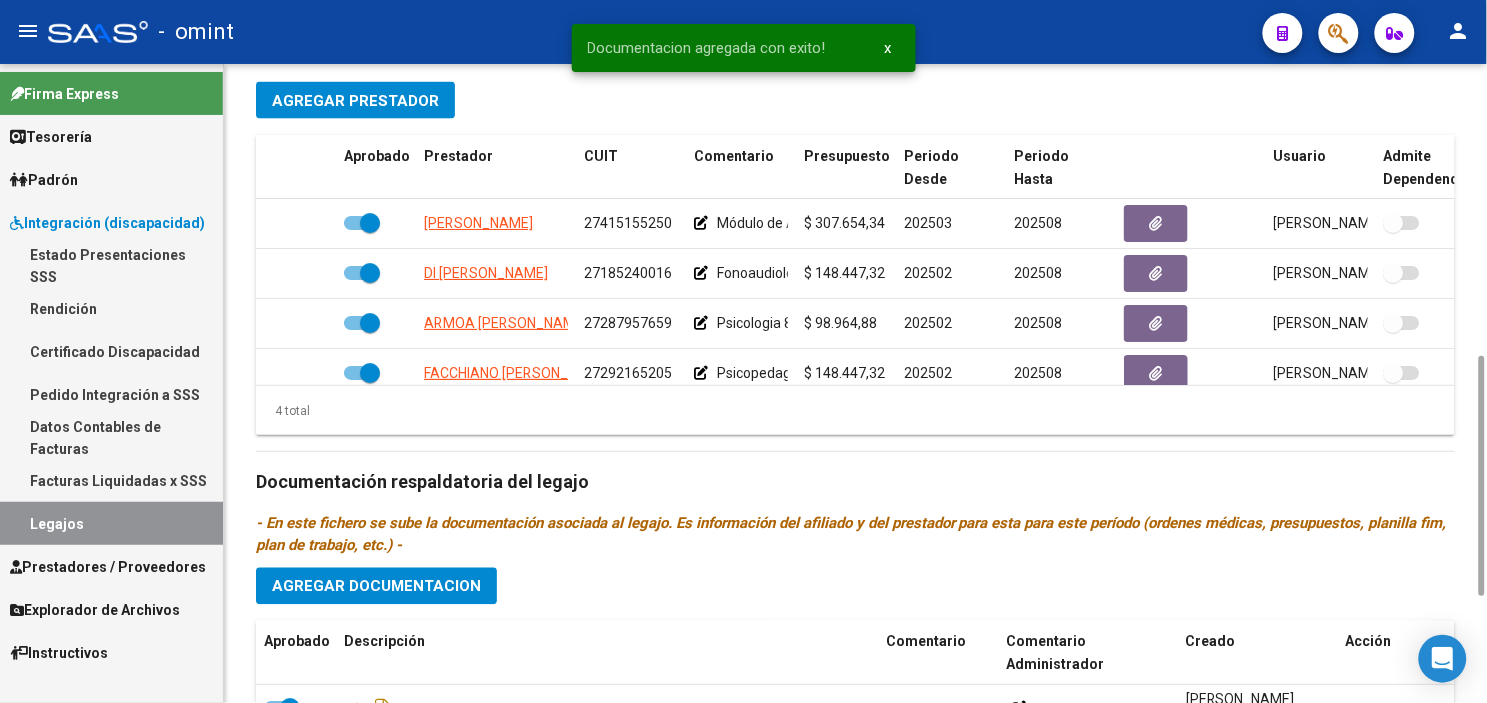 drag, startPoint x: 1484, startPoint y: 508, endPoint x: 1468, endPoint y: 401, distance: 108.18965 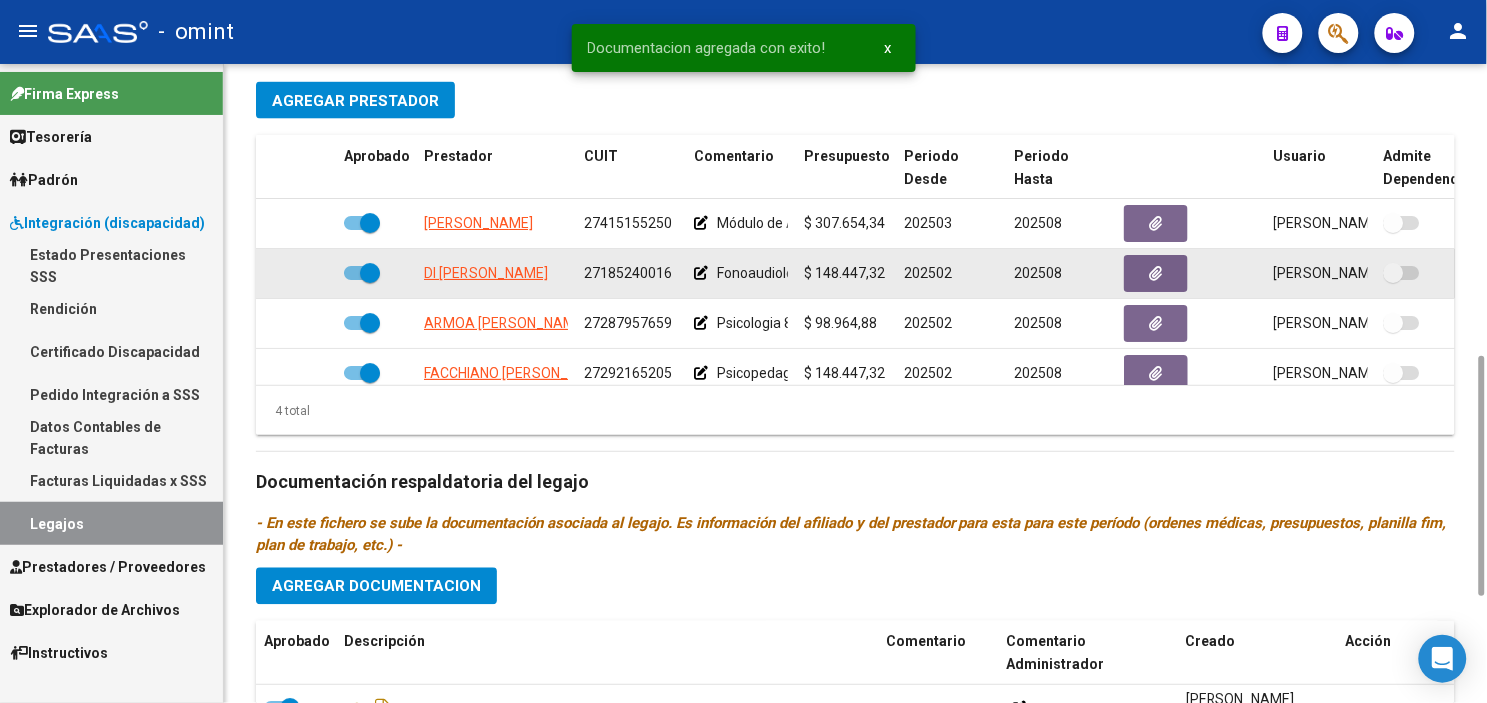 click at bounding box center (370, 273) 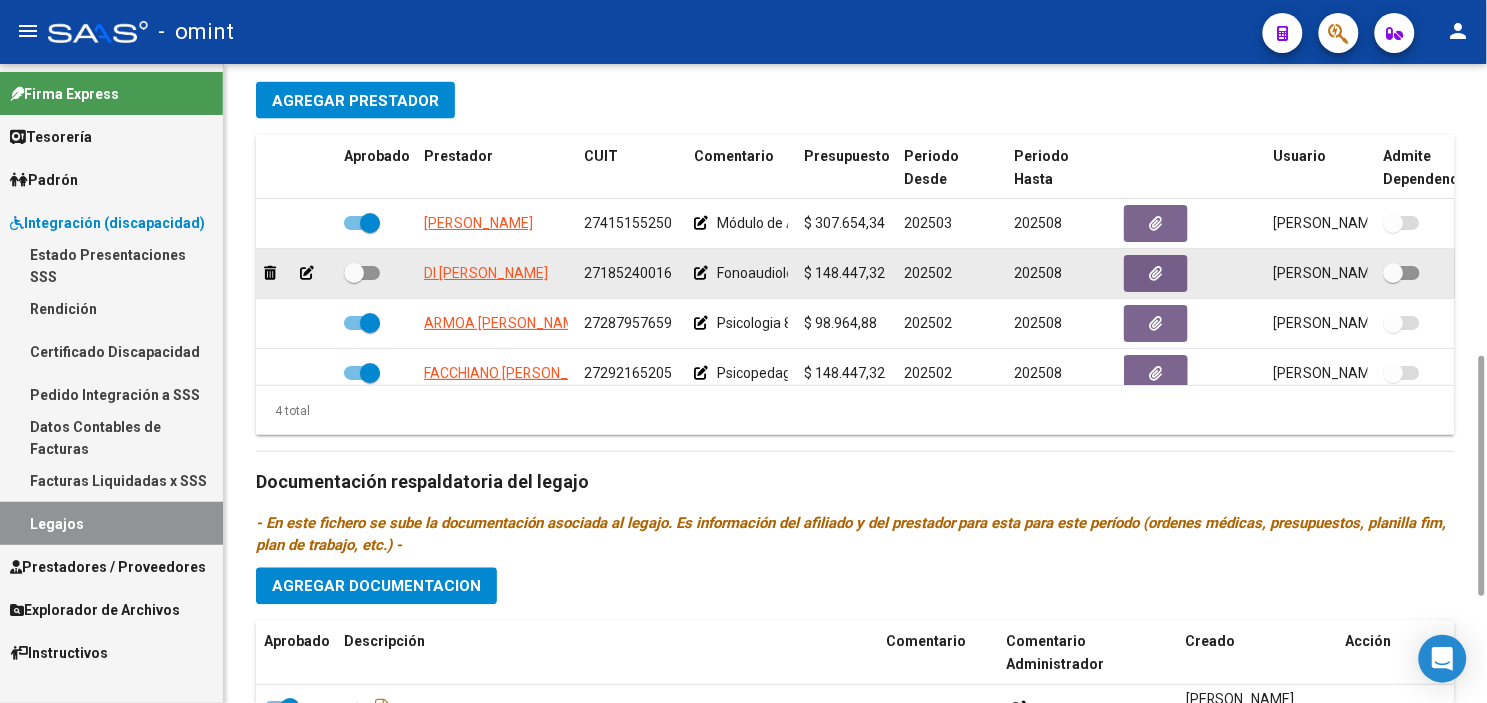 click 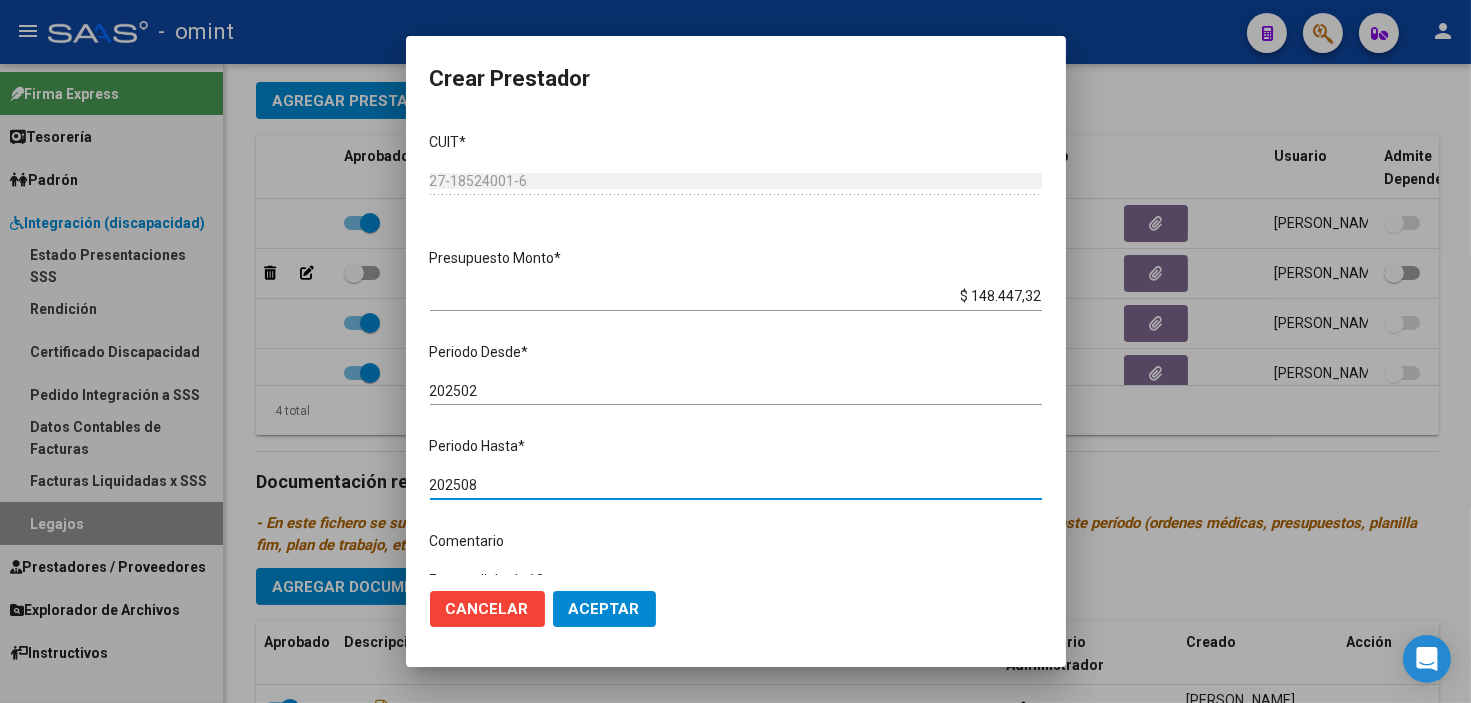 drag, startPoint x: 458, startPoint y: 483, endPoint x: 507, endPoint y: 492, distance: 49.819675 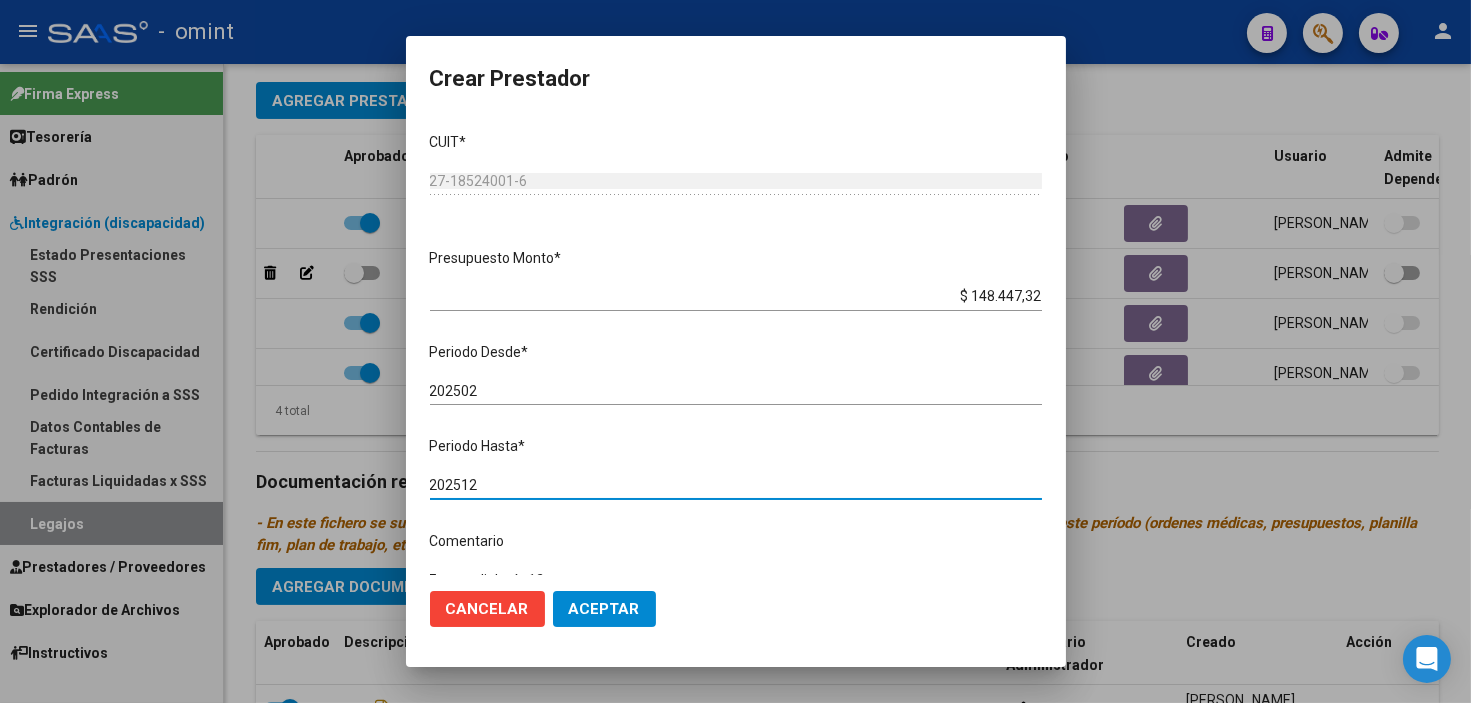 type on "202512" 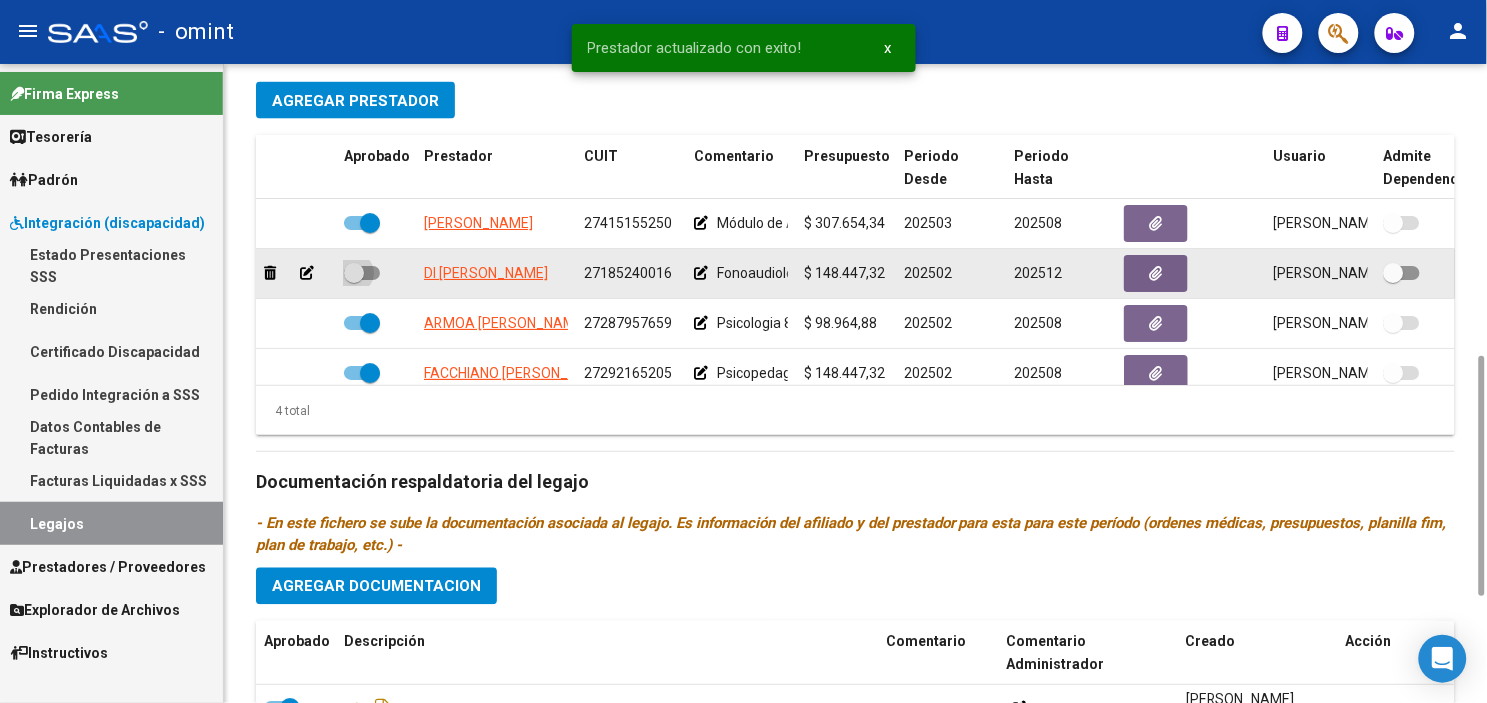 click at bounding box center (354, 273) 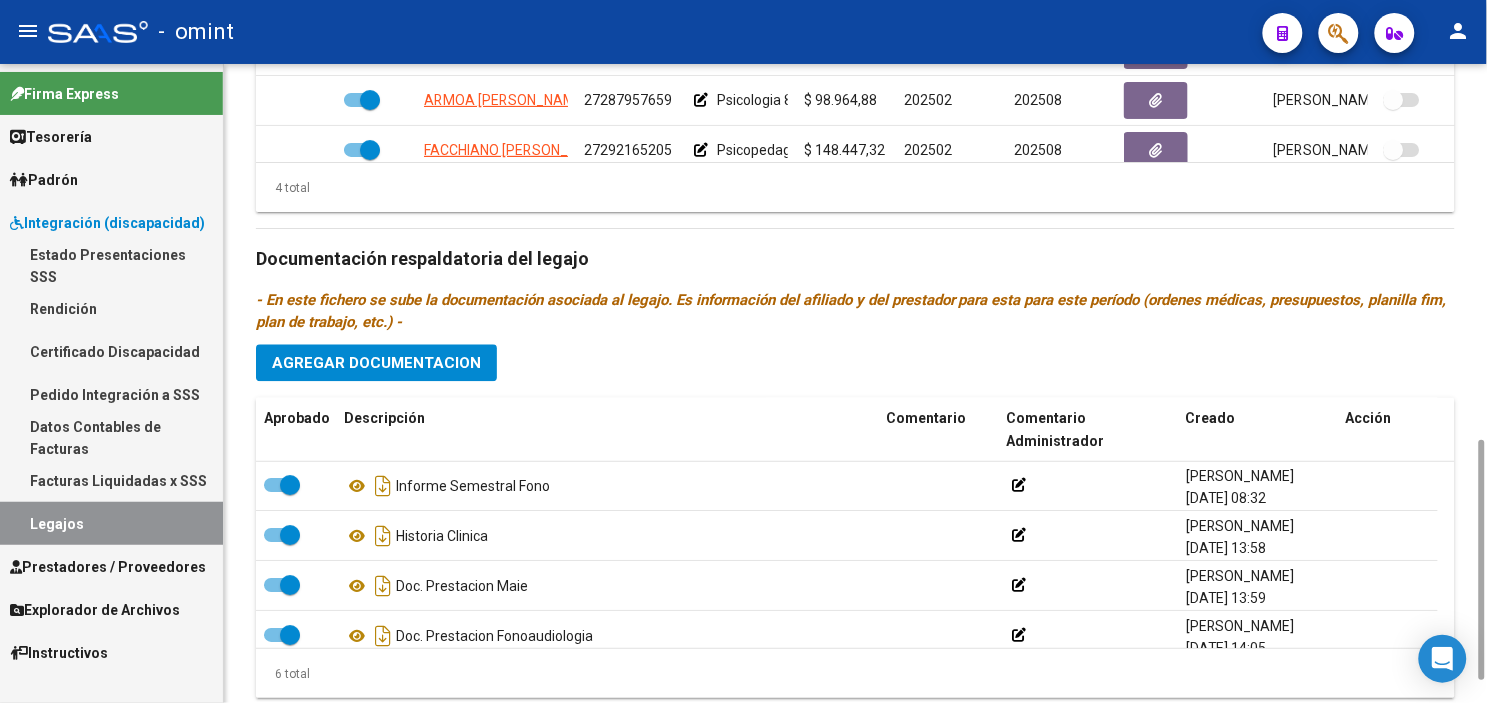 scroll, scrollTop: 1063, scrollLeft: 0, axis: vertical 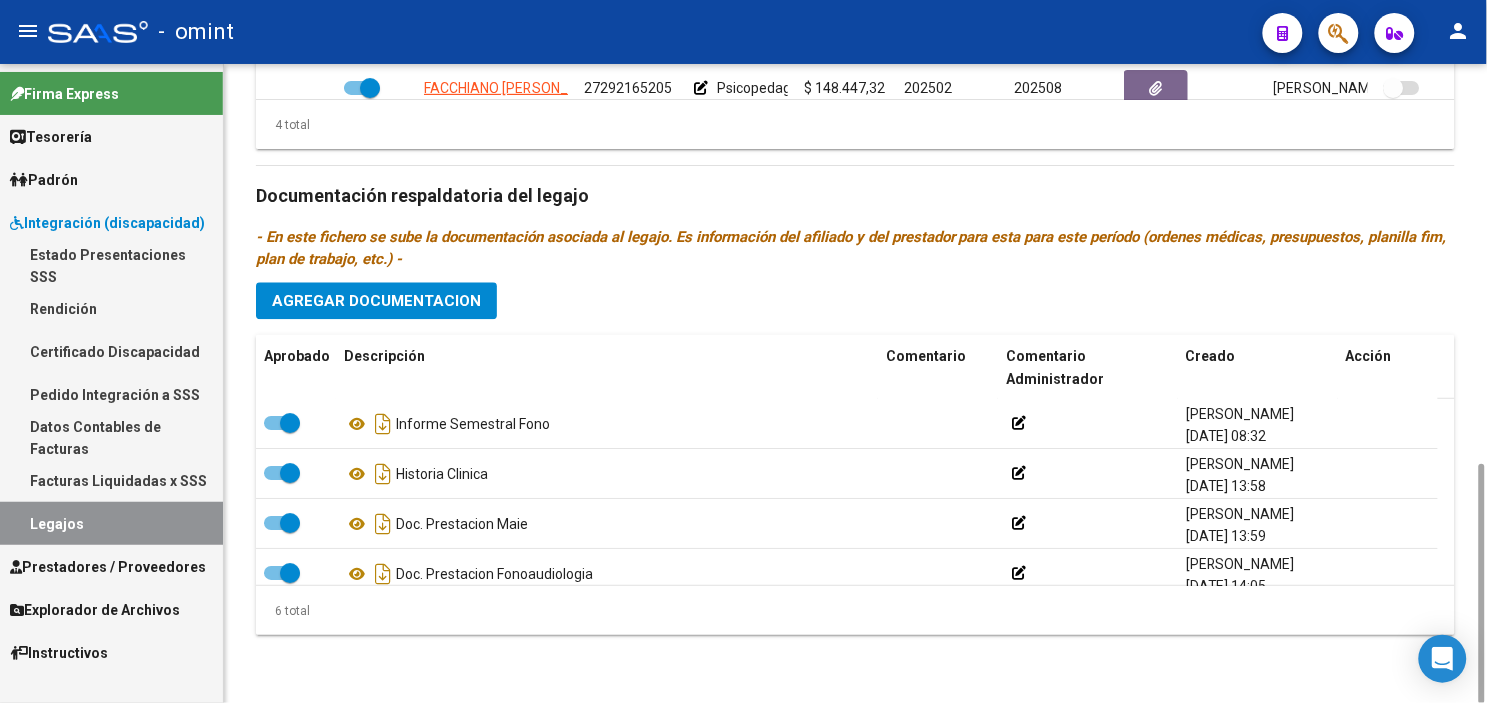 drag, startPoint x: 1472, startPoint y: 506, endPoint x: 1468, endPoint y: 373, distance: 133.06013 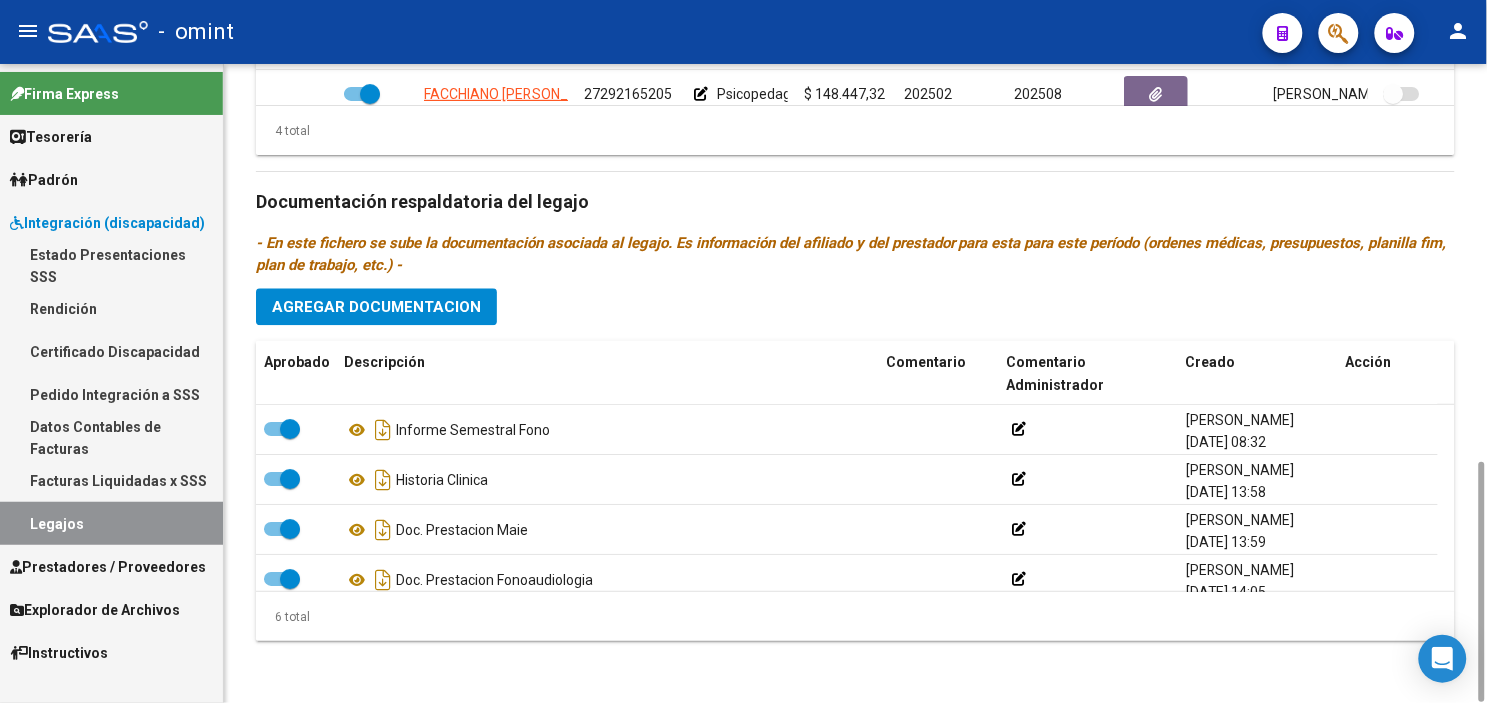 scroll, scrollTop: 1064, scrollLeft: 0, axis: vertical 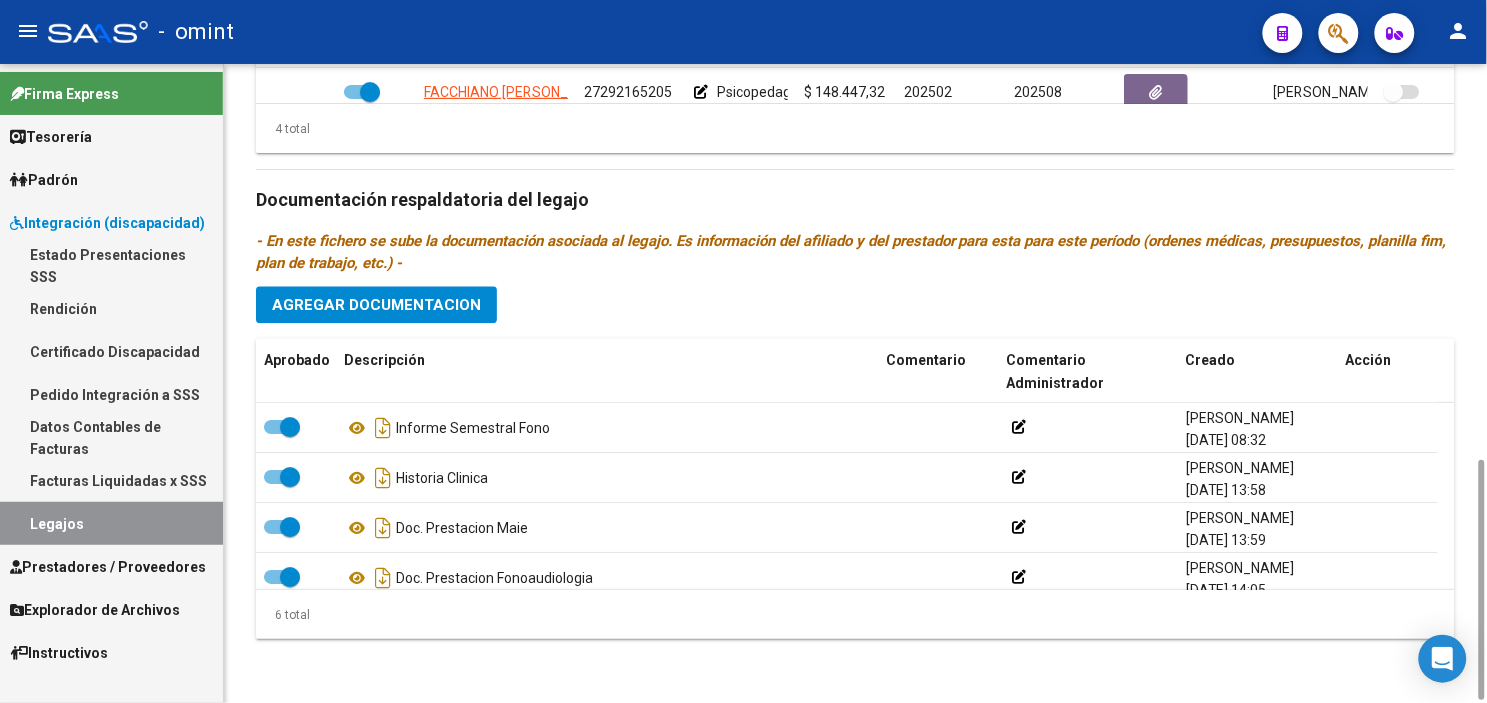 drag, startPoint x: 1468, startPoint y: 373, endPoint x: 1464, endPoint y: 490, distance: 117.06836 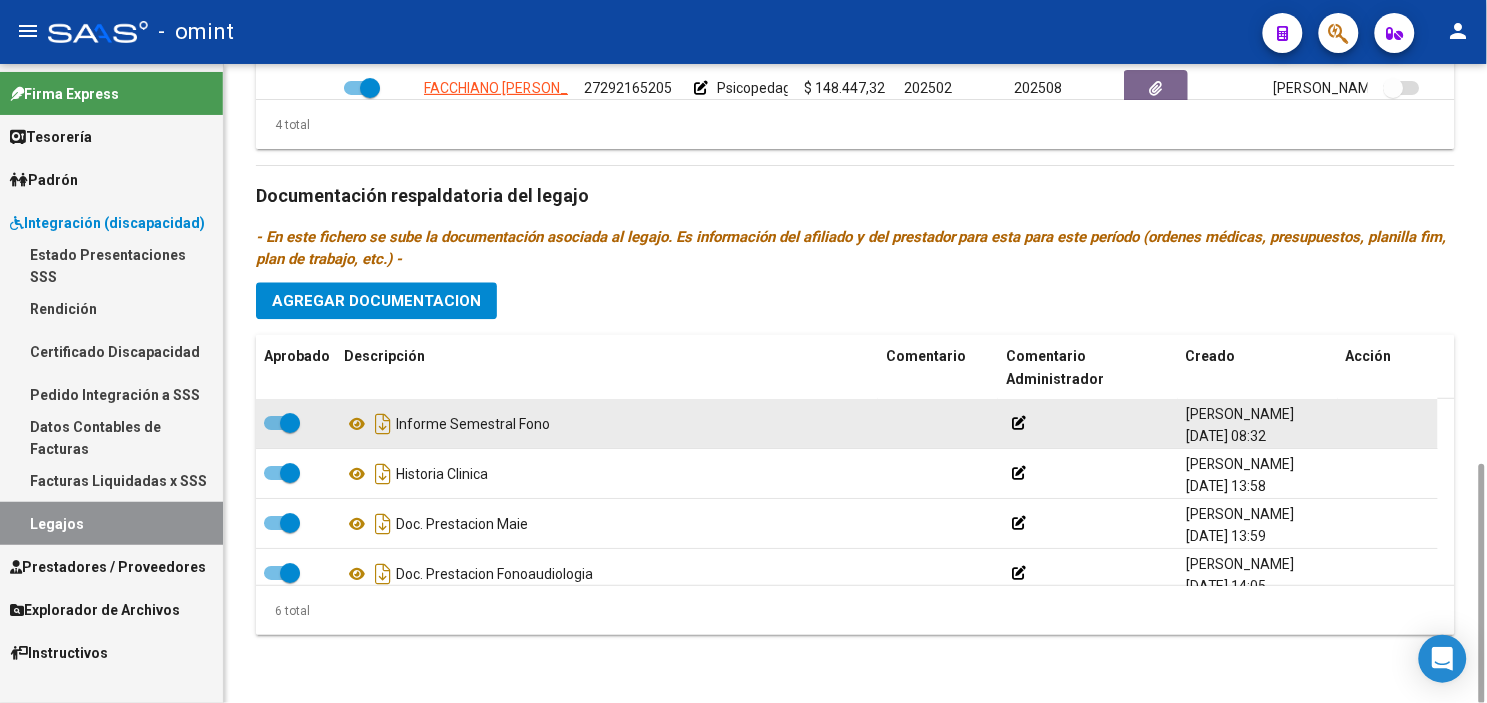 click on "Informe Semestral Fono" 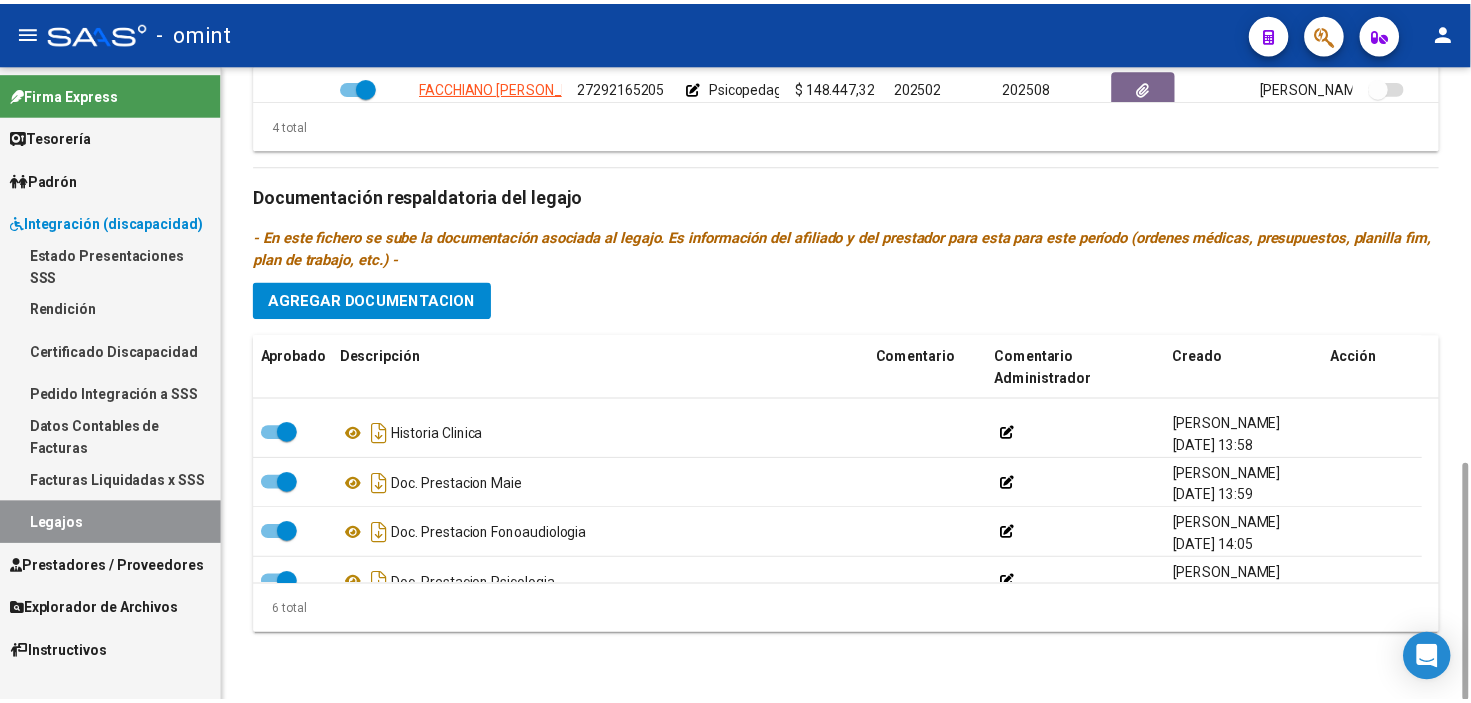 scroll, scrollTop: 0, scrollLeft: 0, axis: both 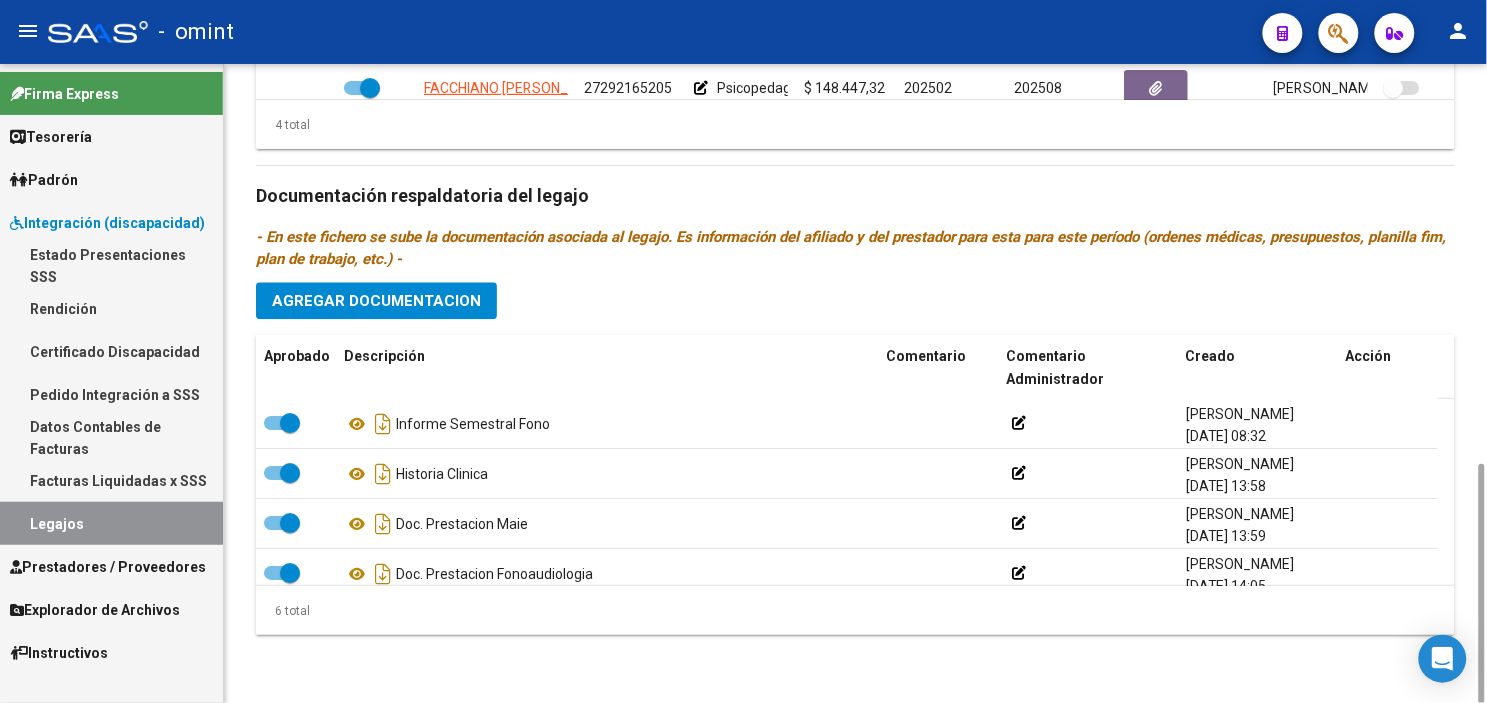 click on "Agregar Documentacion" 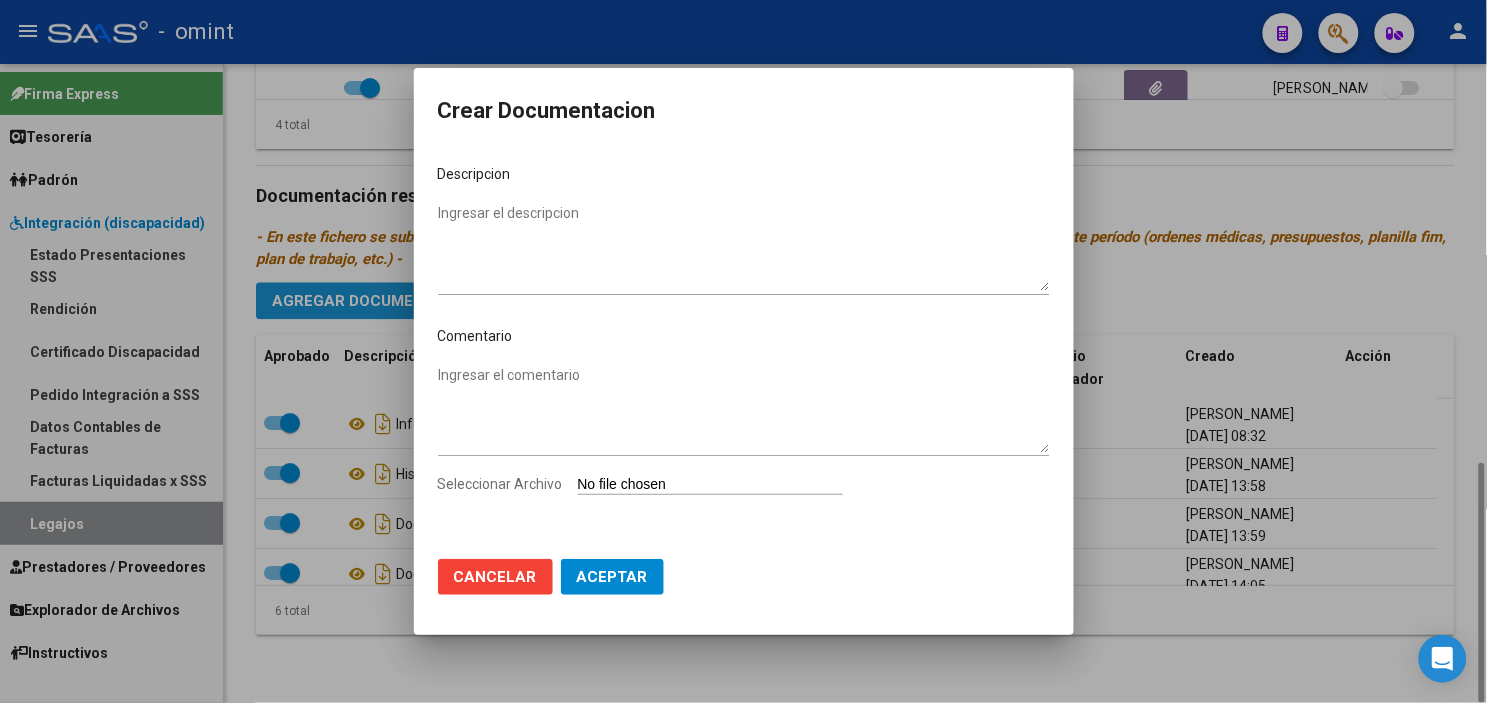 scroll, scrollTop: 1063, scrollLeft: 0, axis: vertical 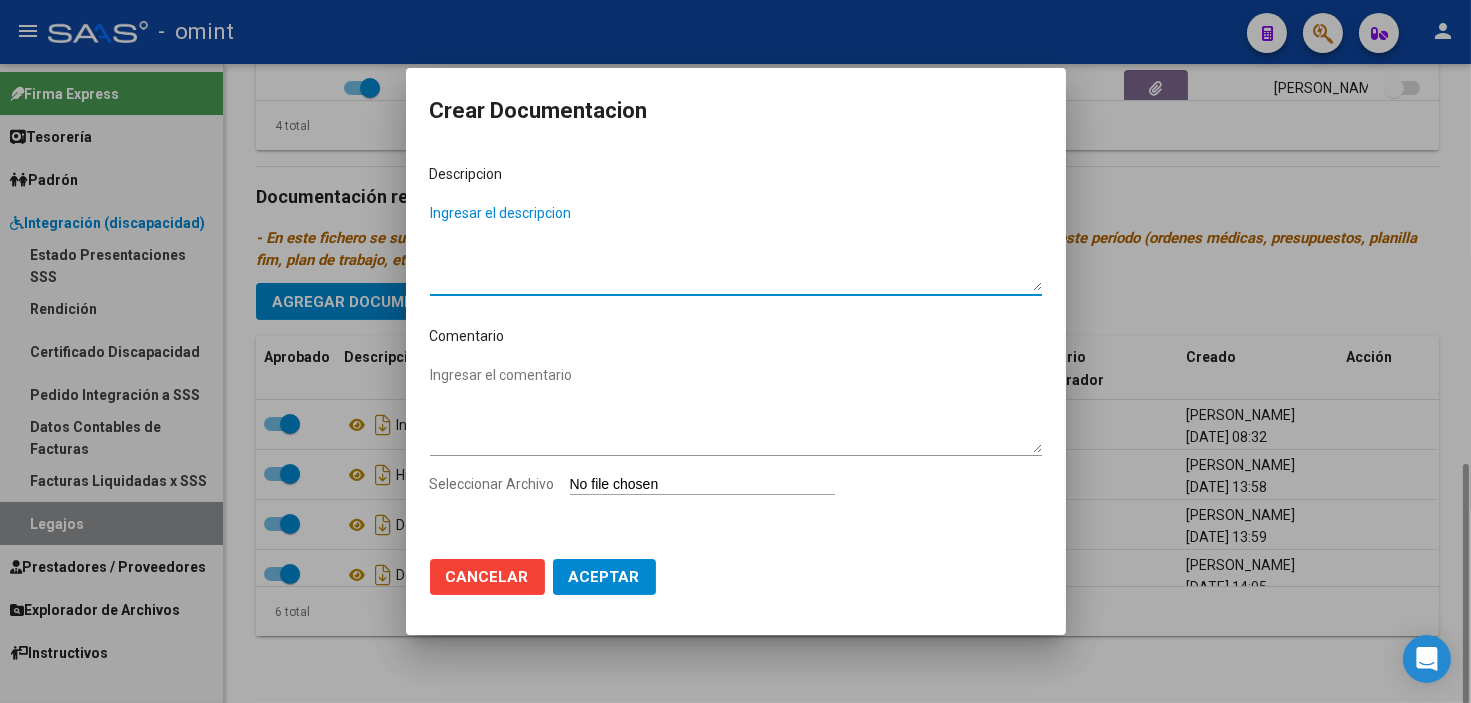 click on "Ingresar el descripcion" at bounding box center (736, 247) 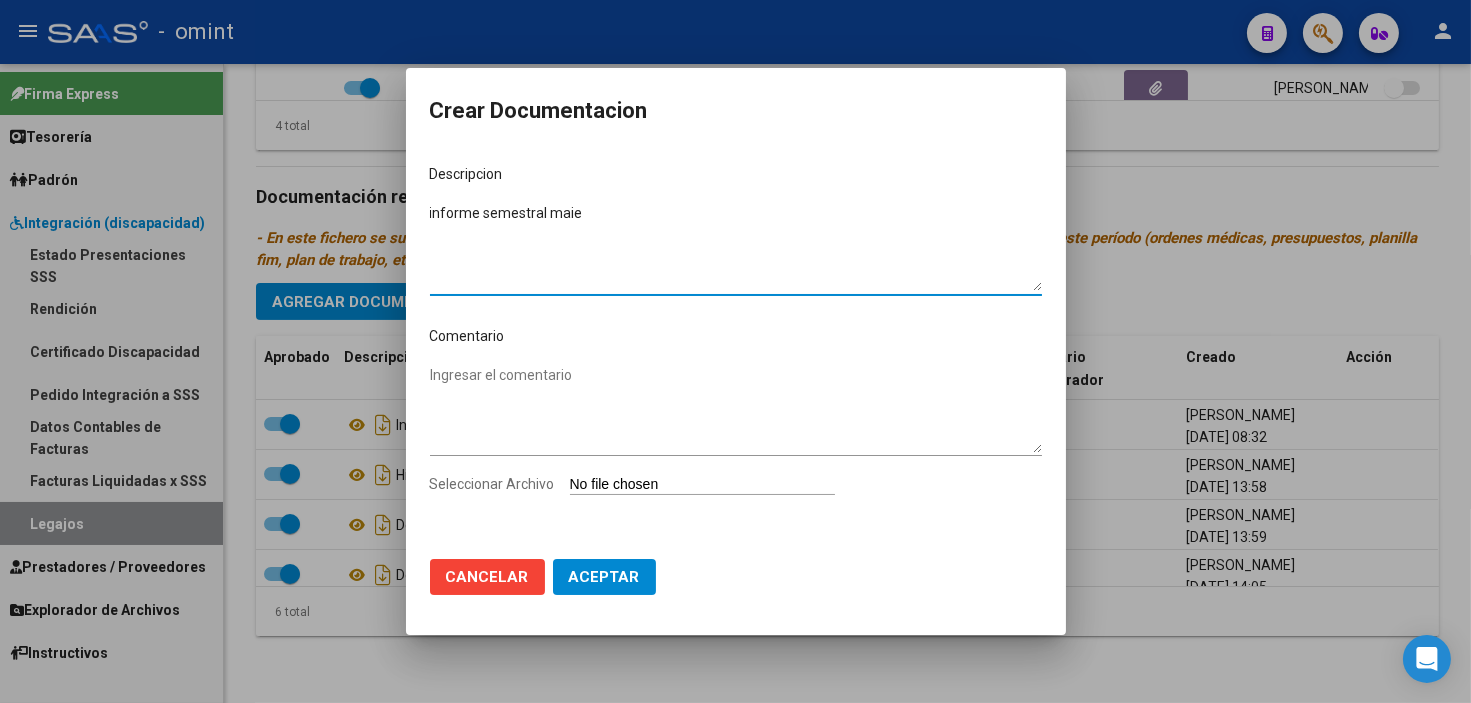 type on "informe semestral maie" 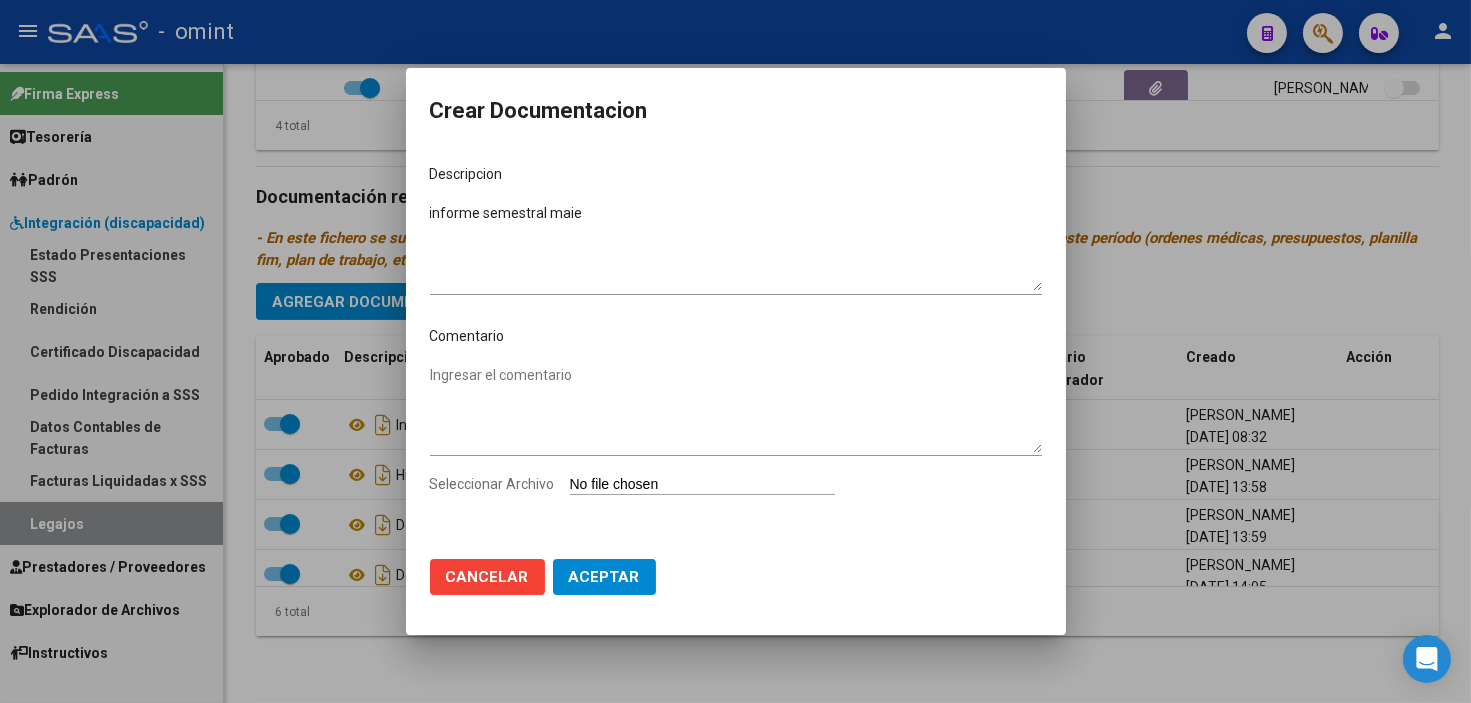 click on "Seleccionar Archivo" at bounding box center (702, 485) 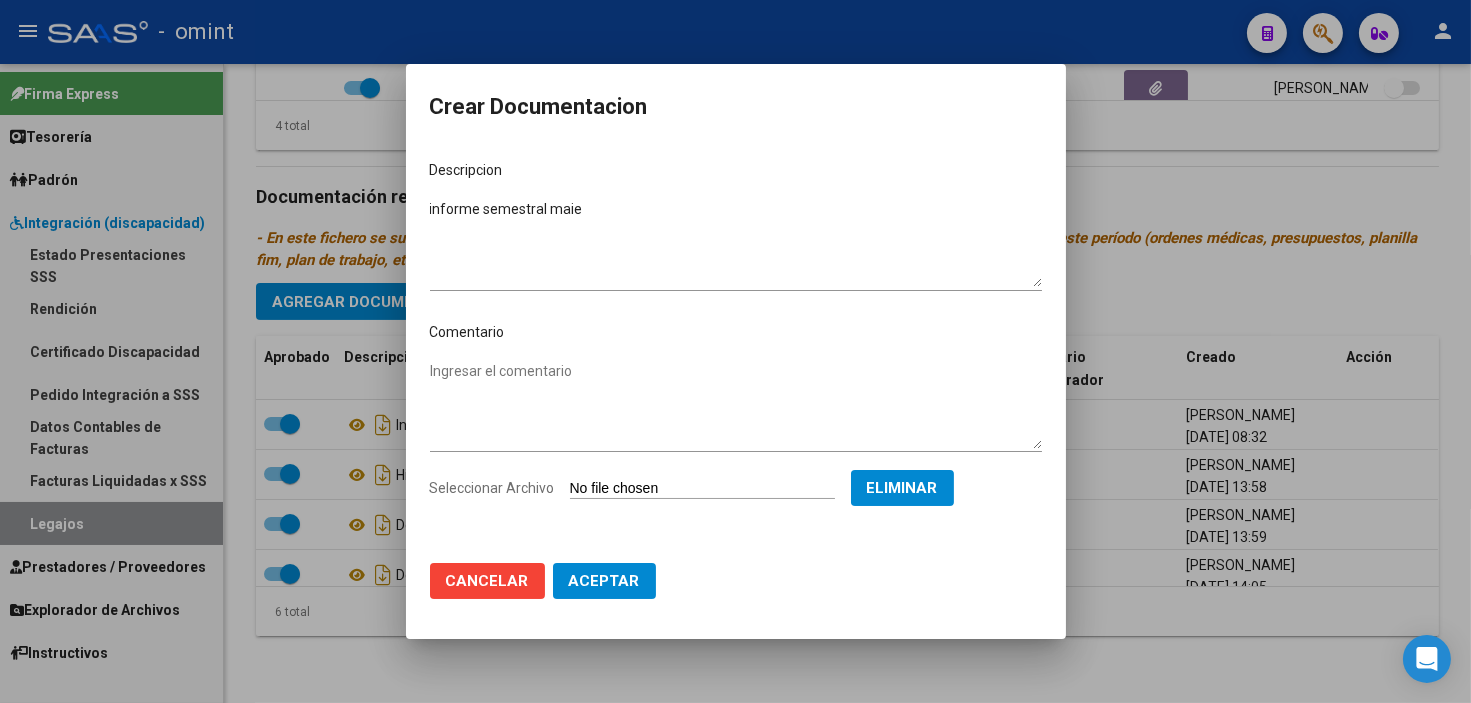 click on "Aceptar" 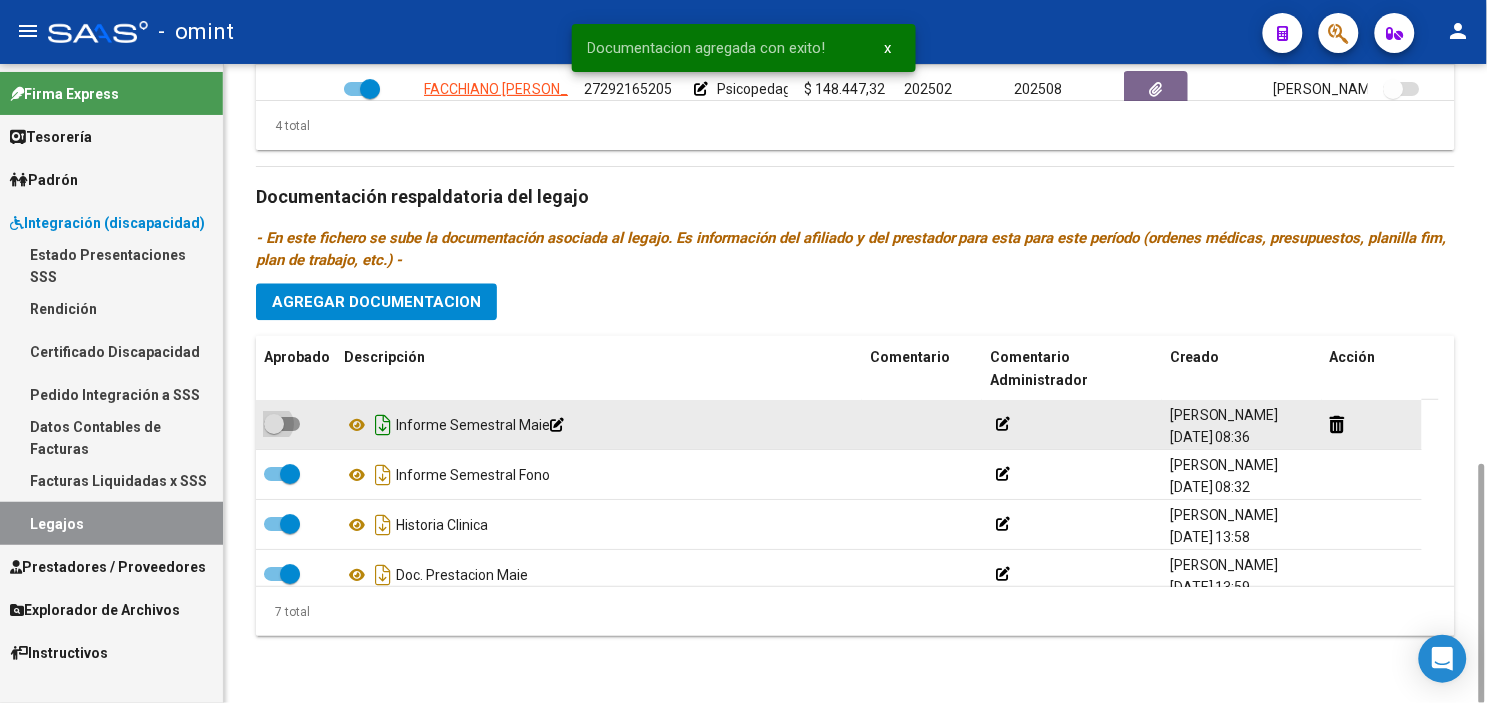 drag, startPoint x: 282, startPoint y: 430, endPoint x: 370, endPoint y: 423, distance: 88.27797 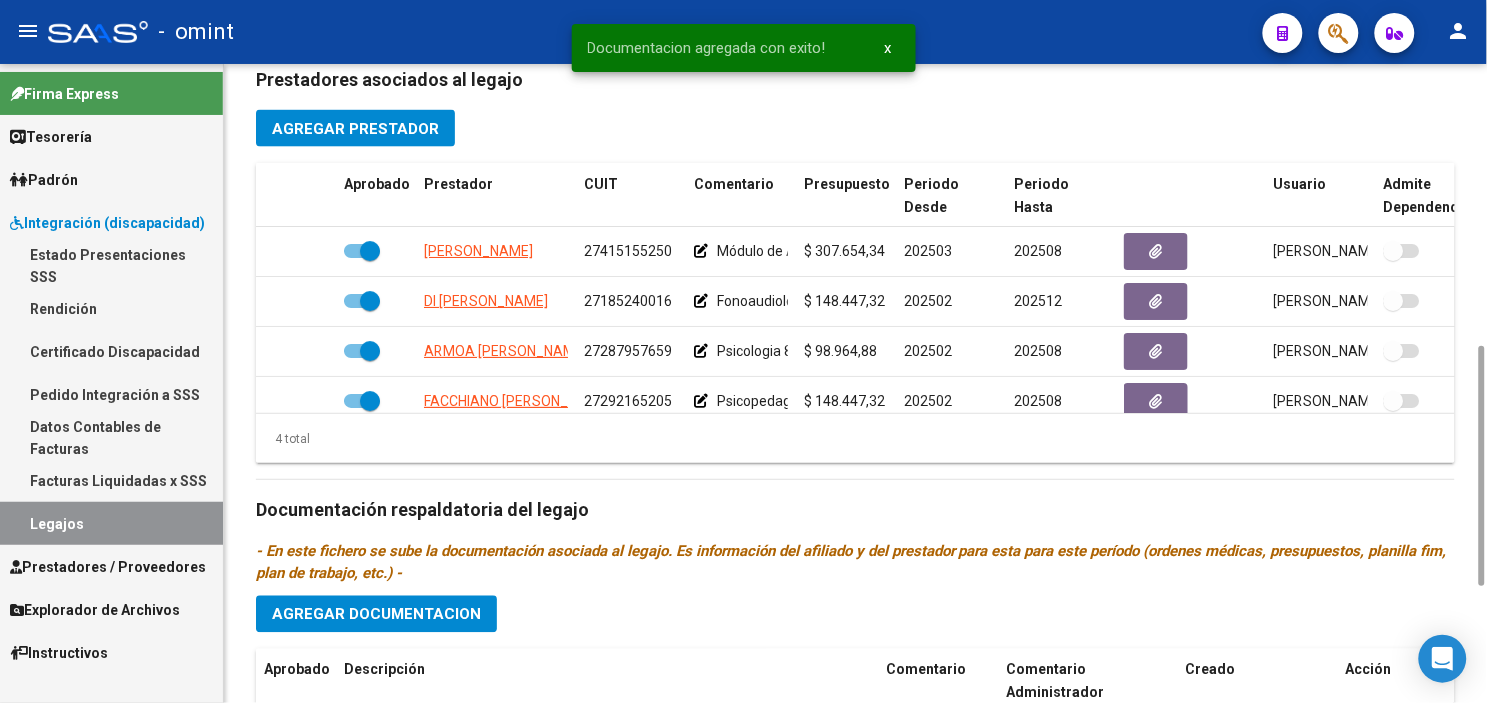scroll, scrollTop: 744, scrollLeft: 0, axis: vertical 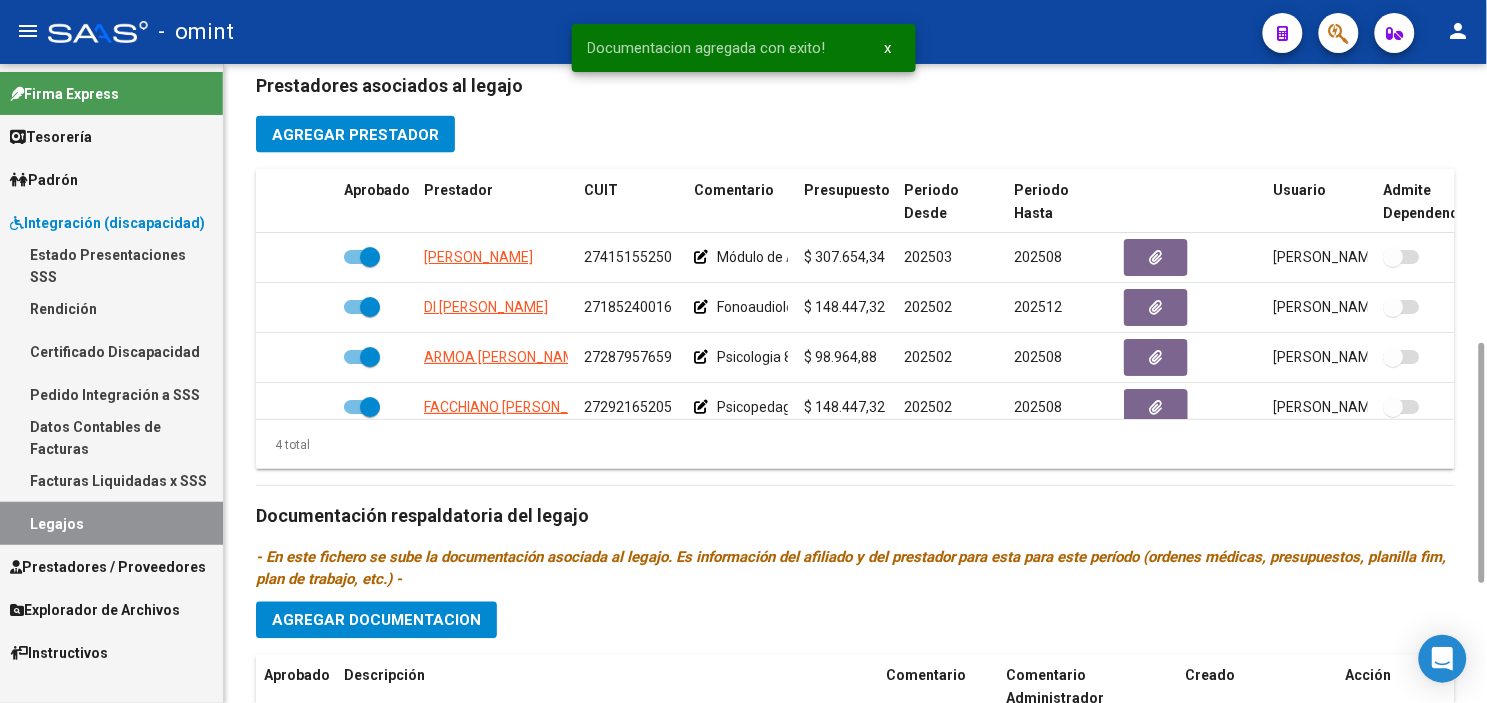 drag, startPoint x: 1478, startPoint y: 514, endPoint x: 1468, endPoint y: 394, distance: 120.41595 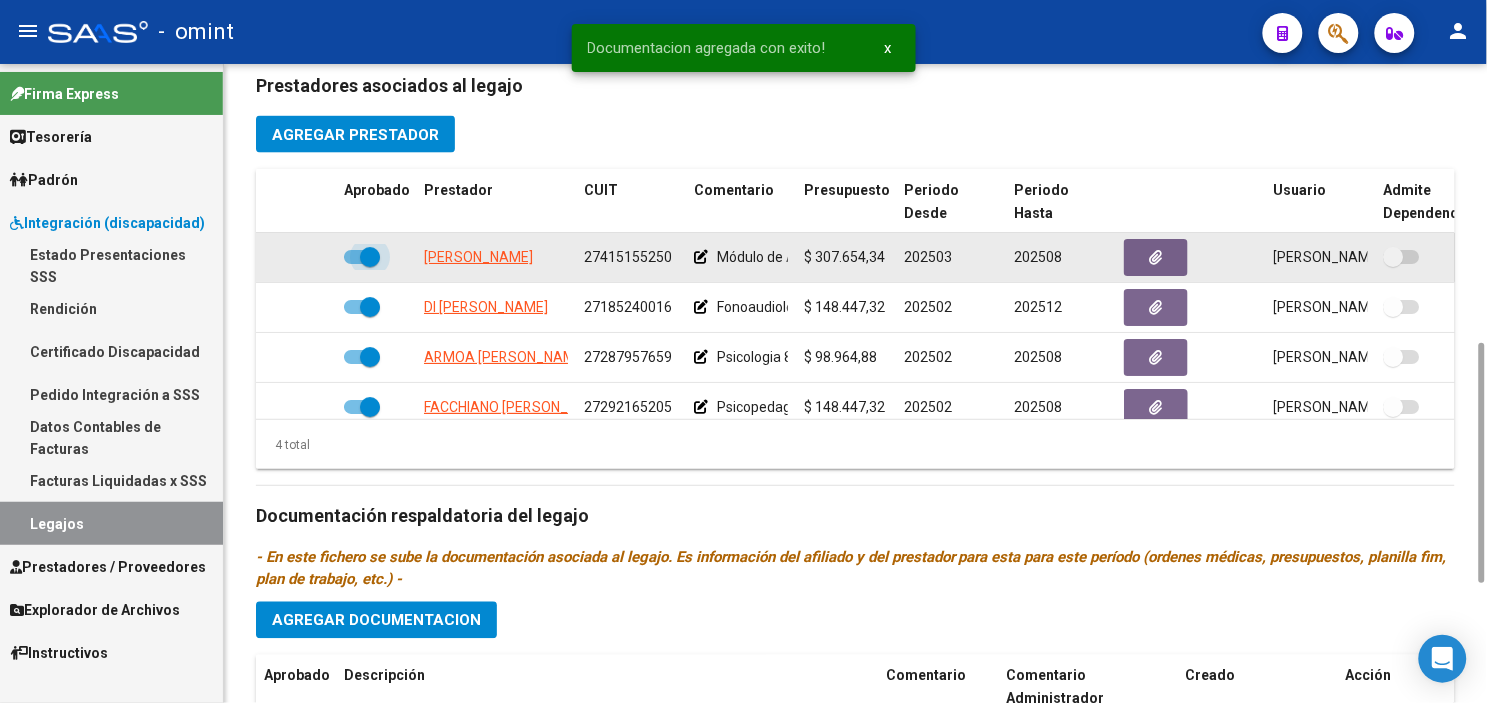 click at bounding box center [370, 257] 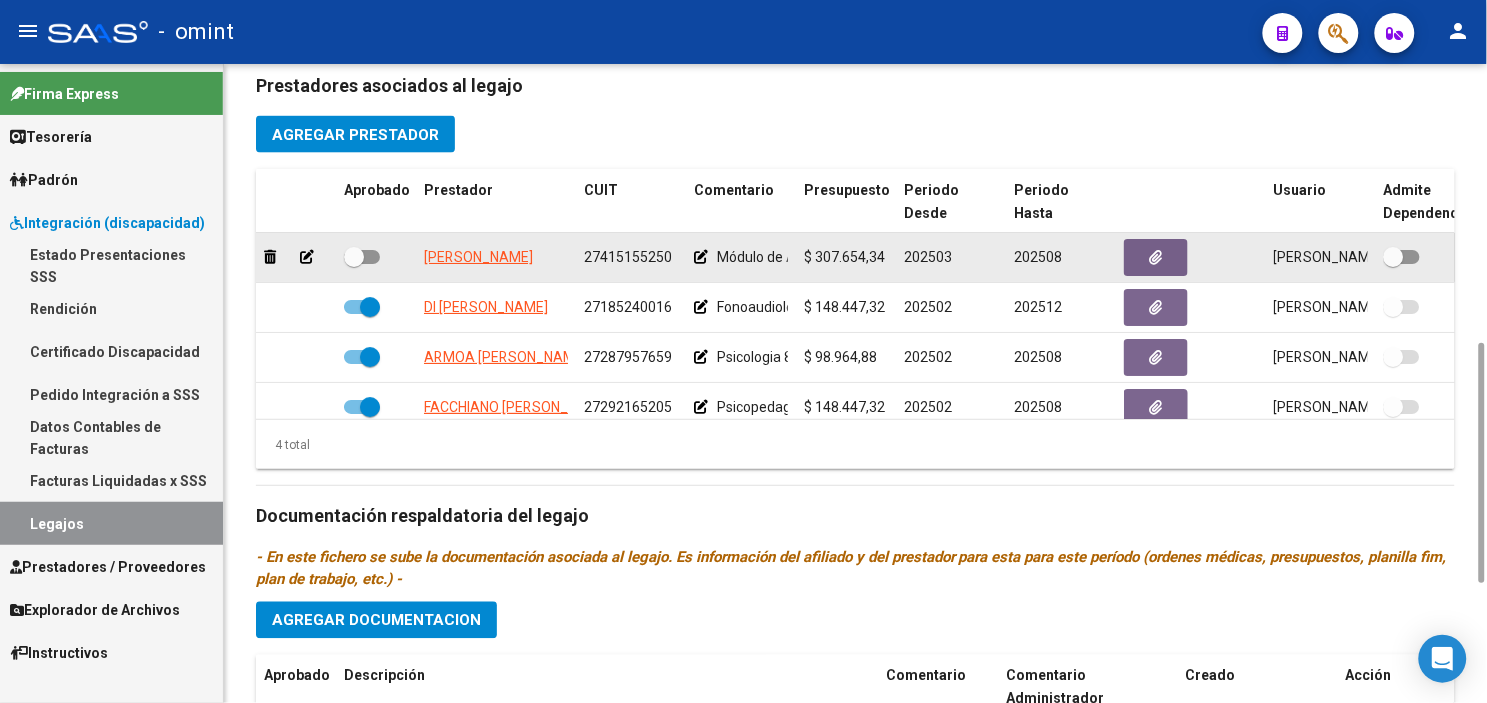 click 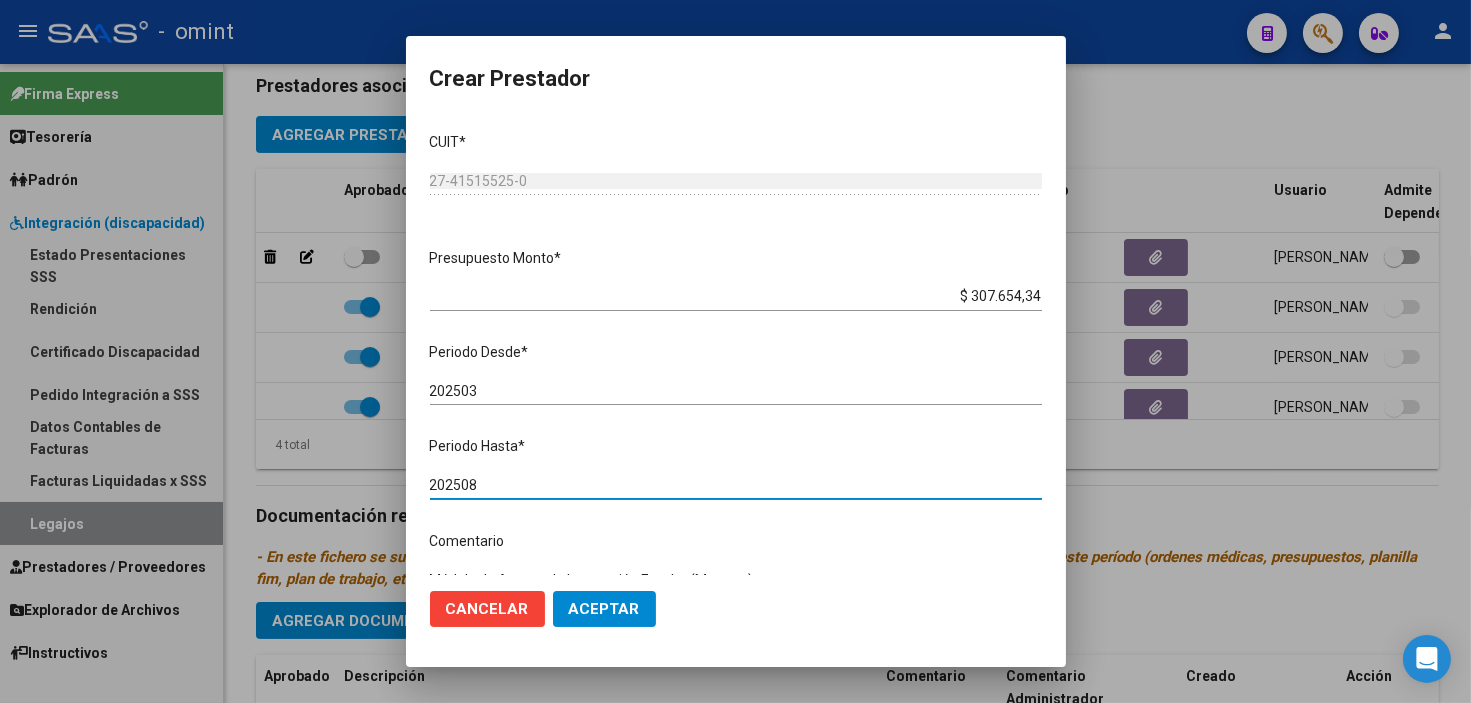 drag, startPoint x: 458, startPoint y: 483, endPoint x: 488, endPoint y: 490, distance: 30.805843 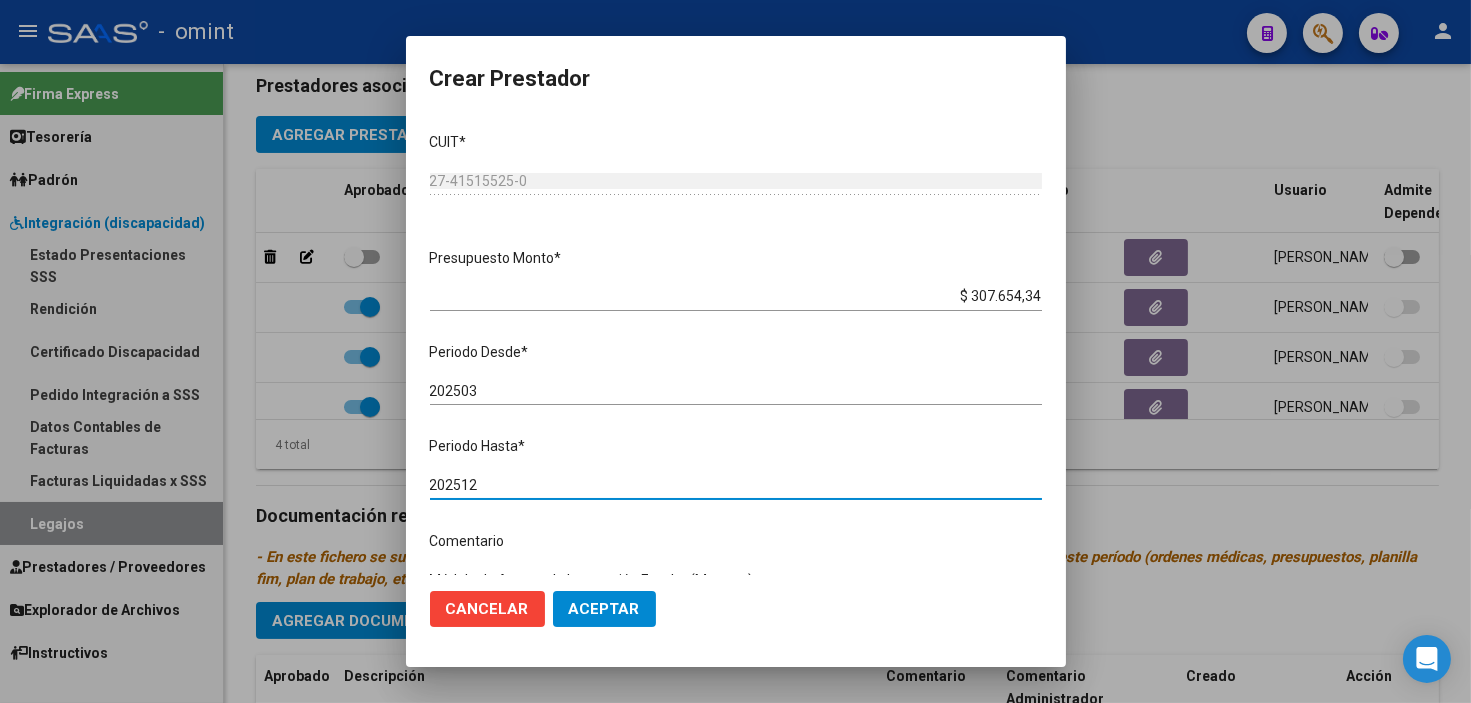 type on "202512" 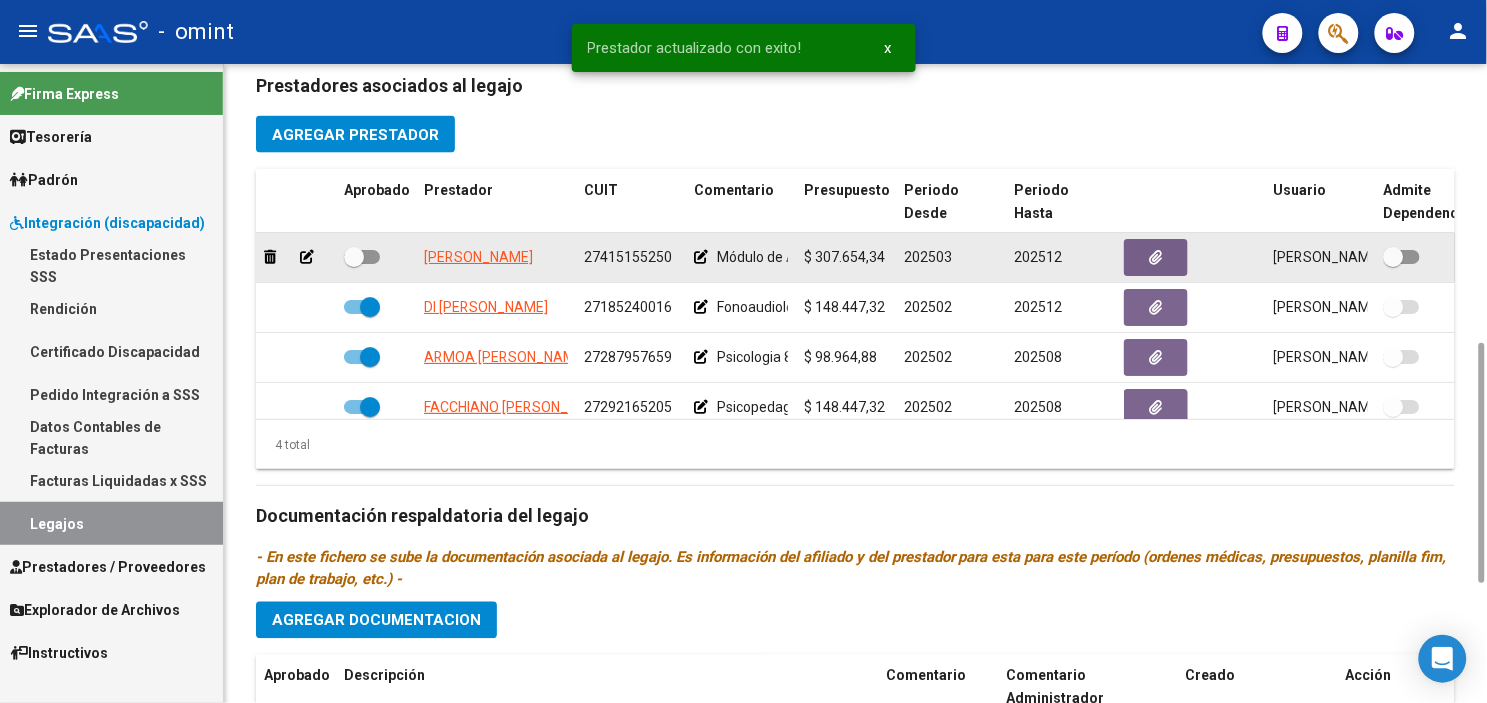 click at bounding box center [354, 257] 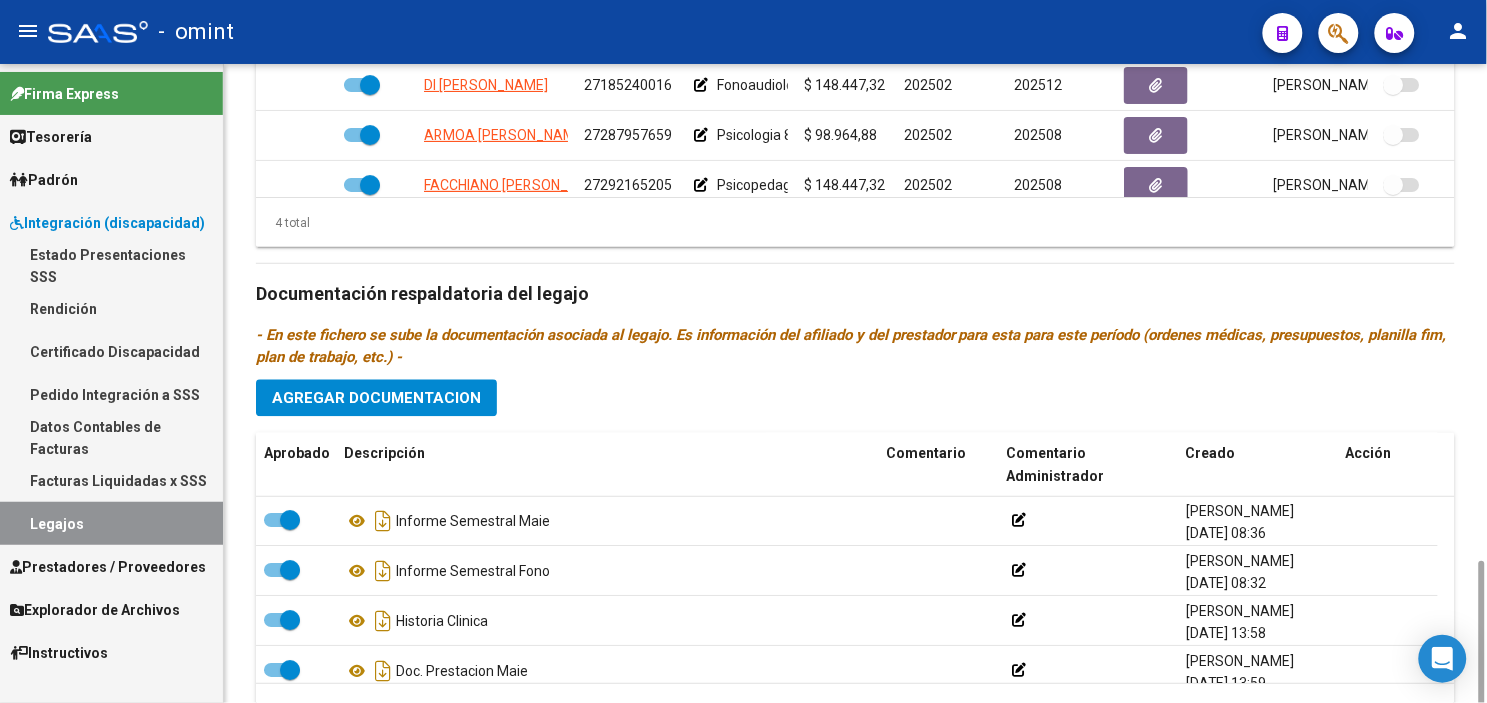 scroll, scrollTop: 1063, scrollLeft: 0, axis: vertical 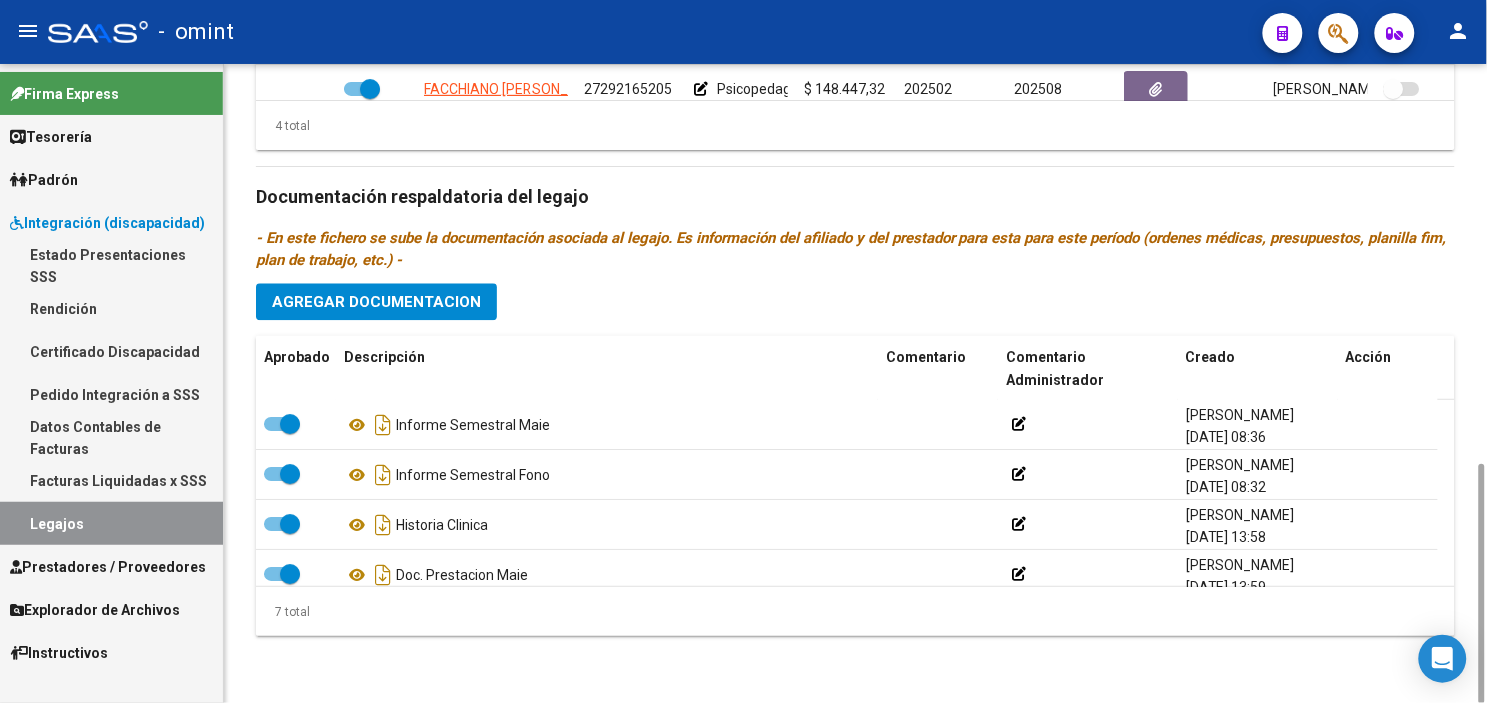 click on "Agregar Documentacion" 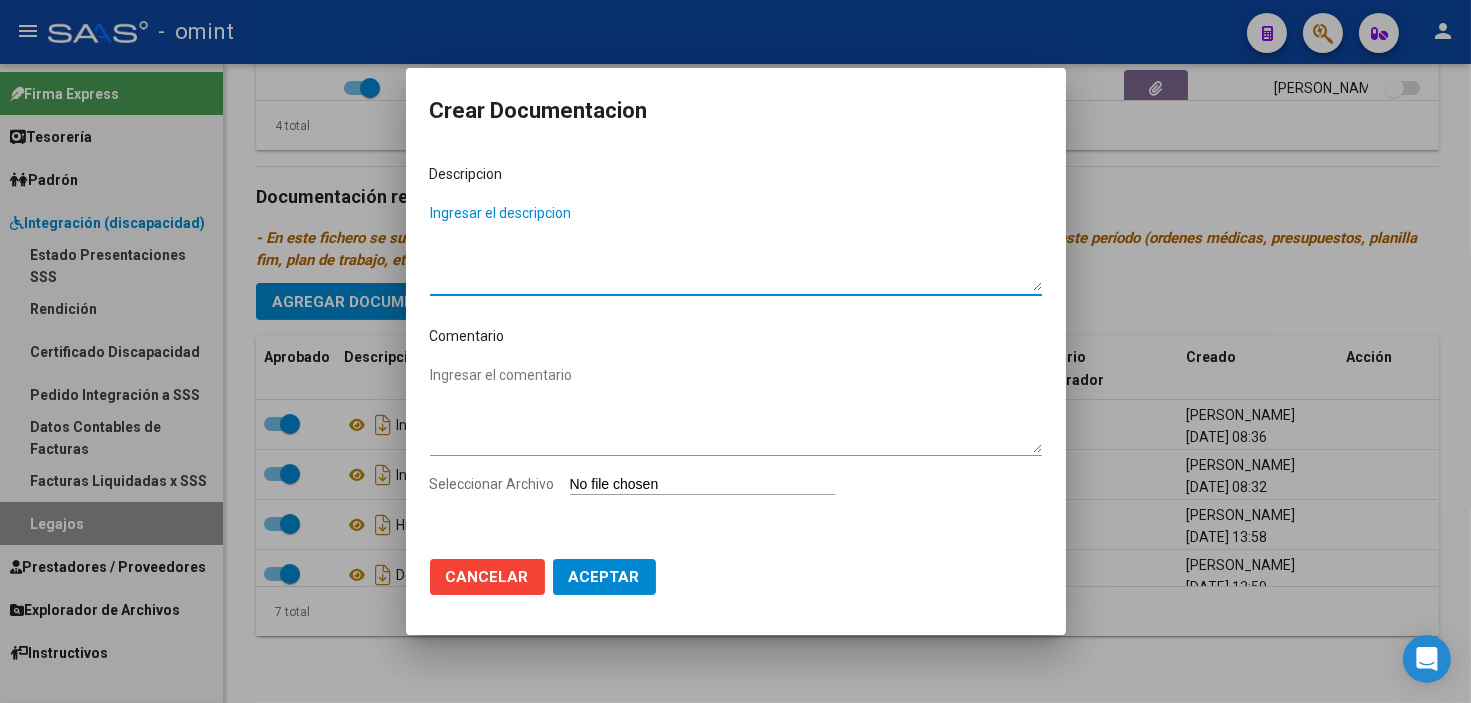 click on "Ingresar el descripcion" at bounding box center (736, 247) 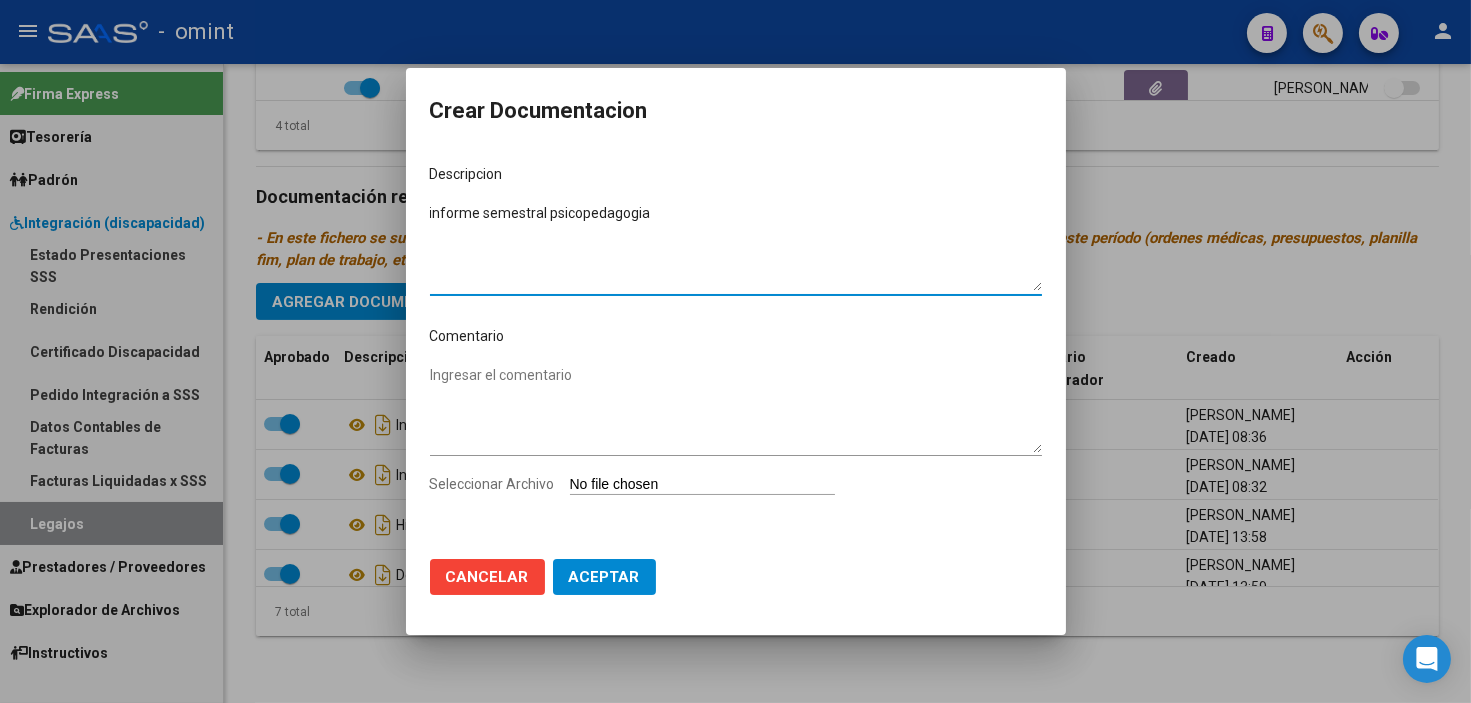 type on "informe semestral psicopedagogia" 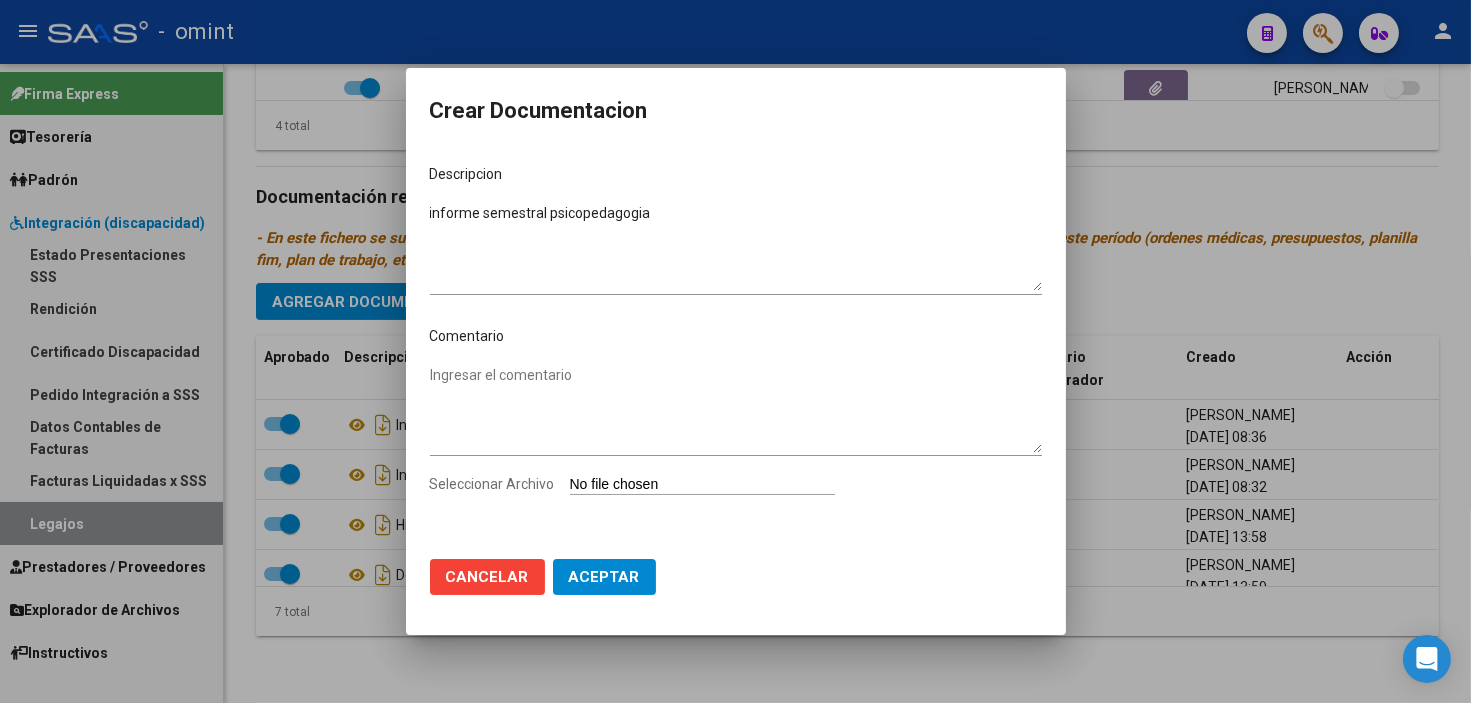 click on "Seleccionar Archivo" at bounding box center [702, 485] 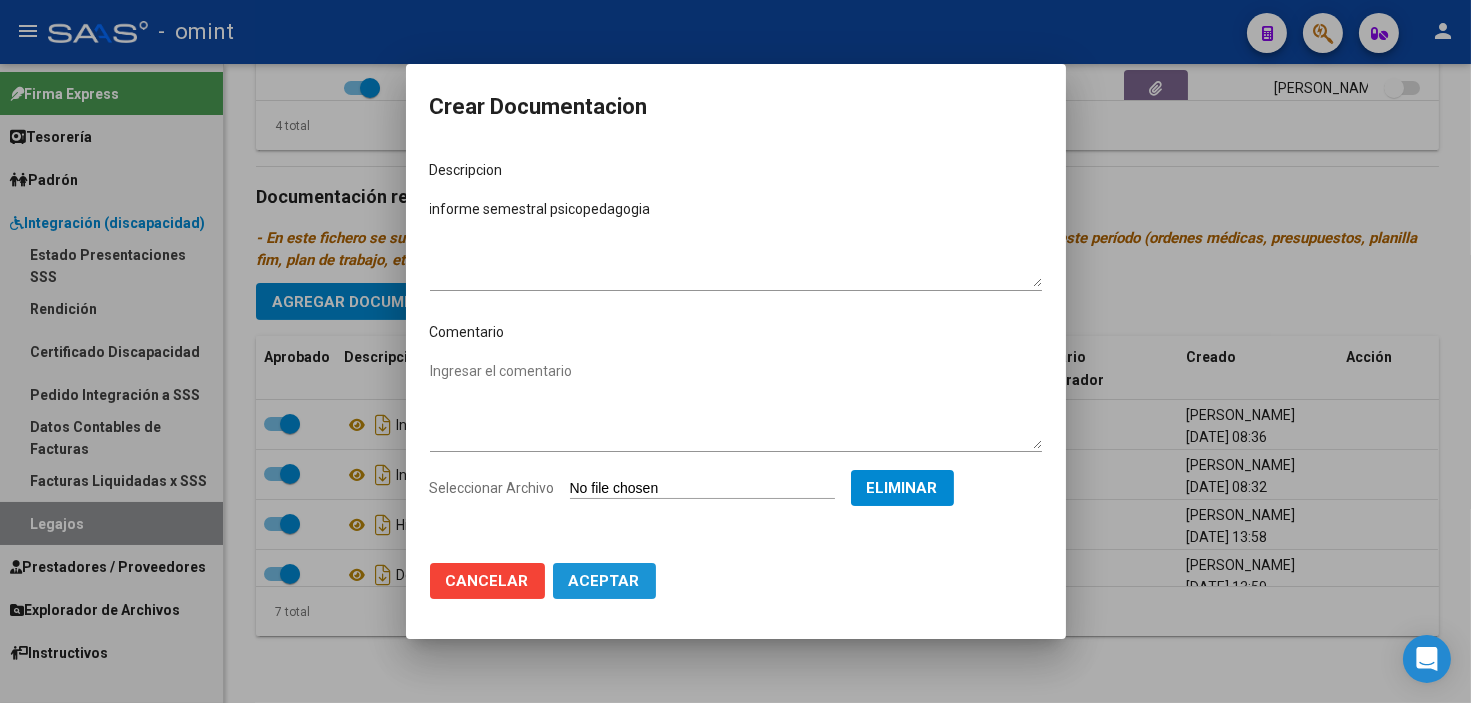click on "Aceptar" 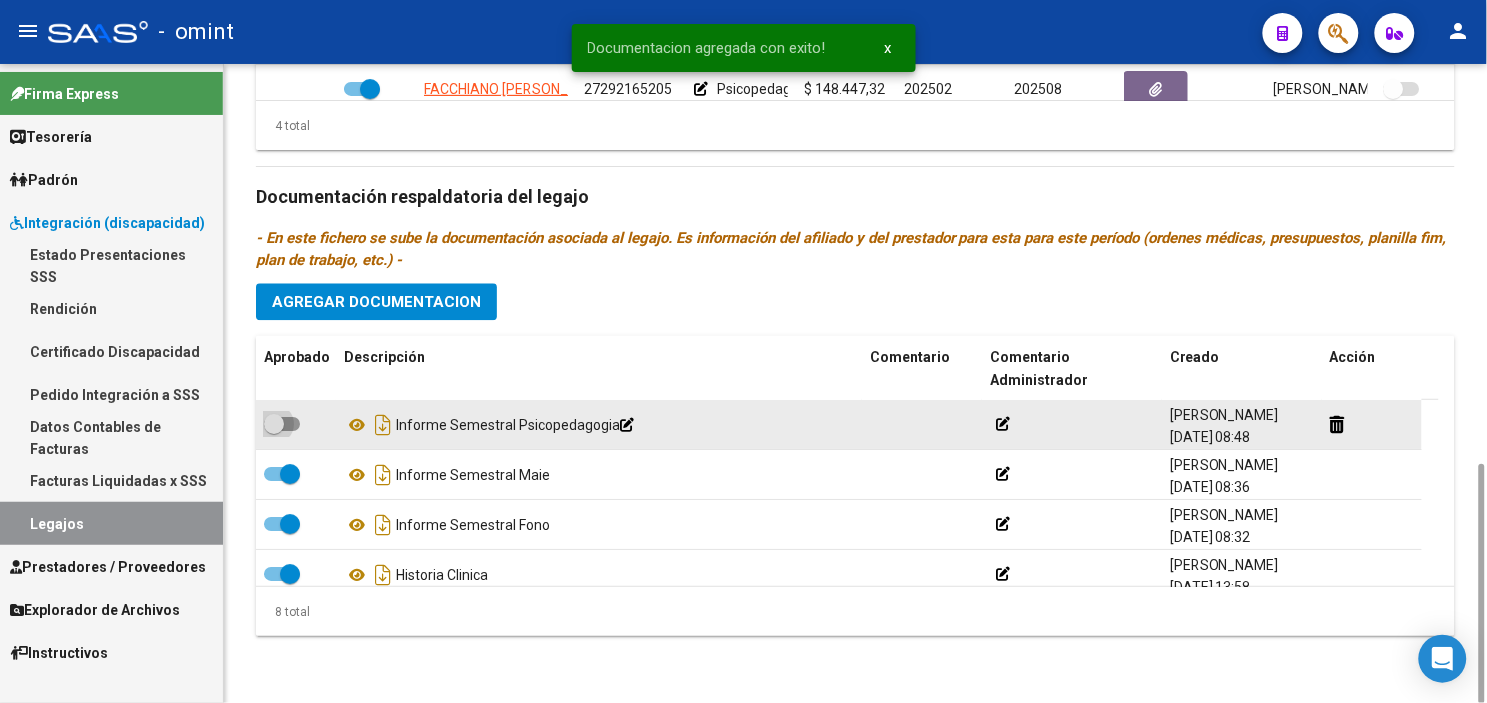 drag, startPoint x: 266, startPoint y: 423, endPoint x: 288, endPoint y: 426, distance: 22.203604 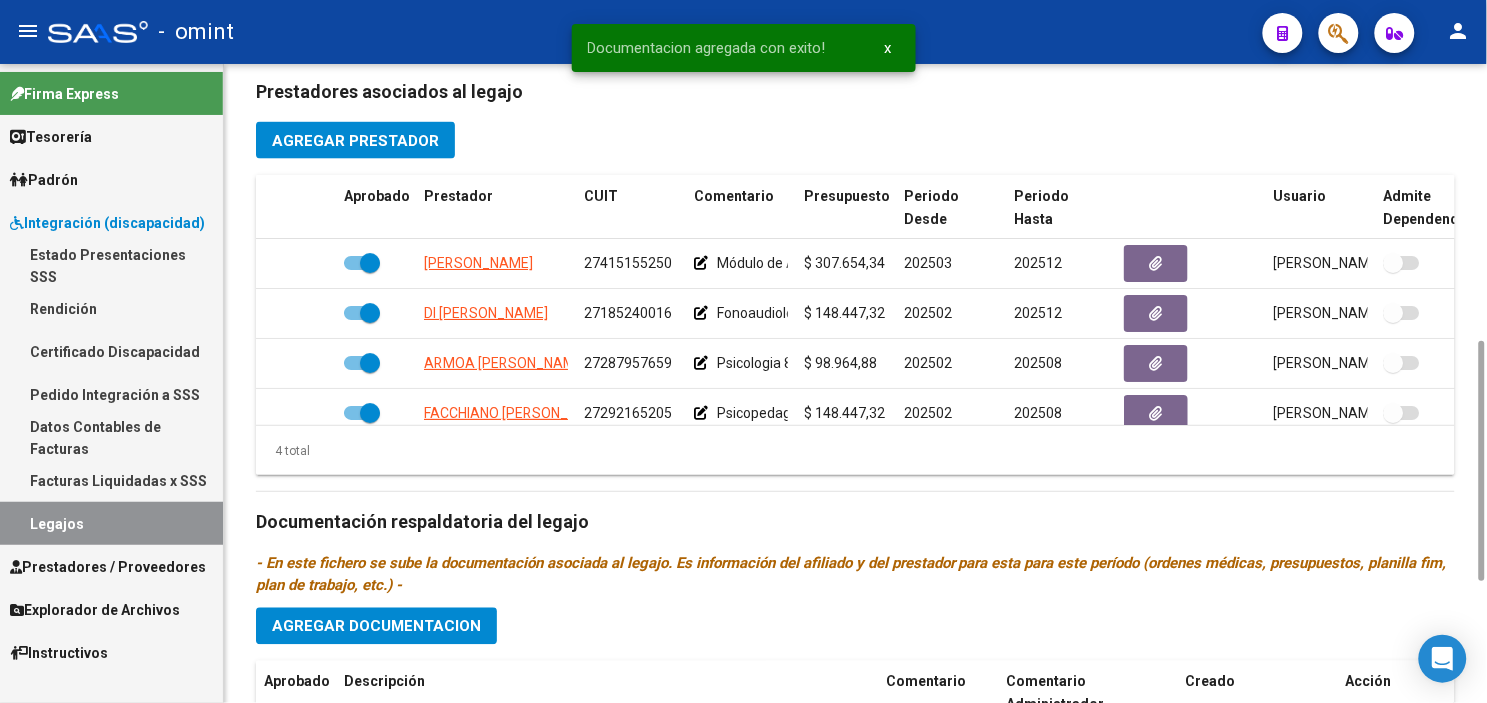 scroll, scrollTop: 717, scrollLeft: 0, axis: vertical 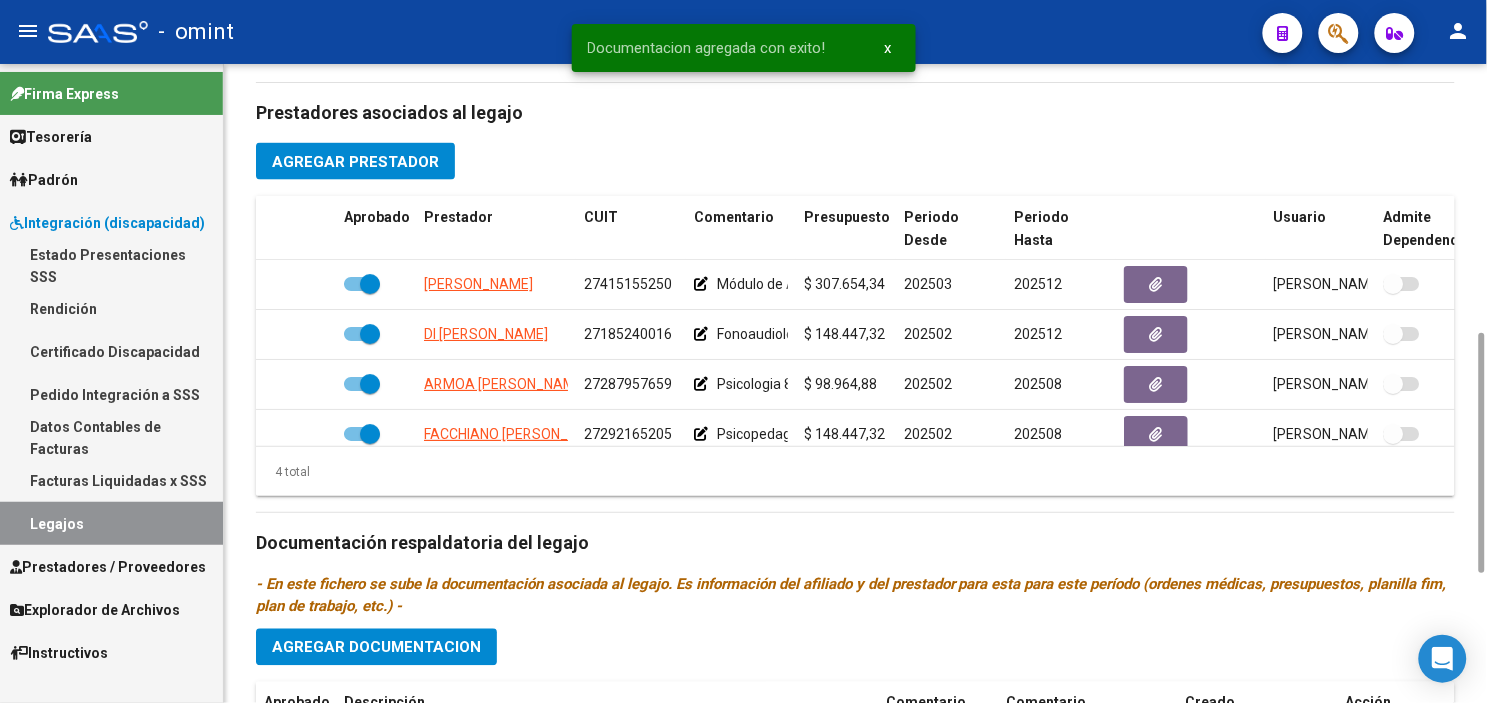 drag, startPoint x: 1476, startPoint y: 505, endPoint x: 1448, endPoint y: 375, distance: 132.9812 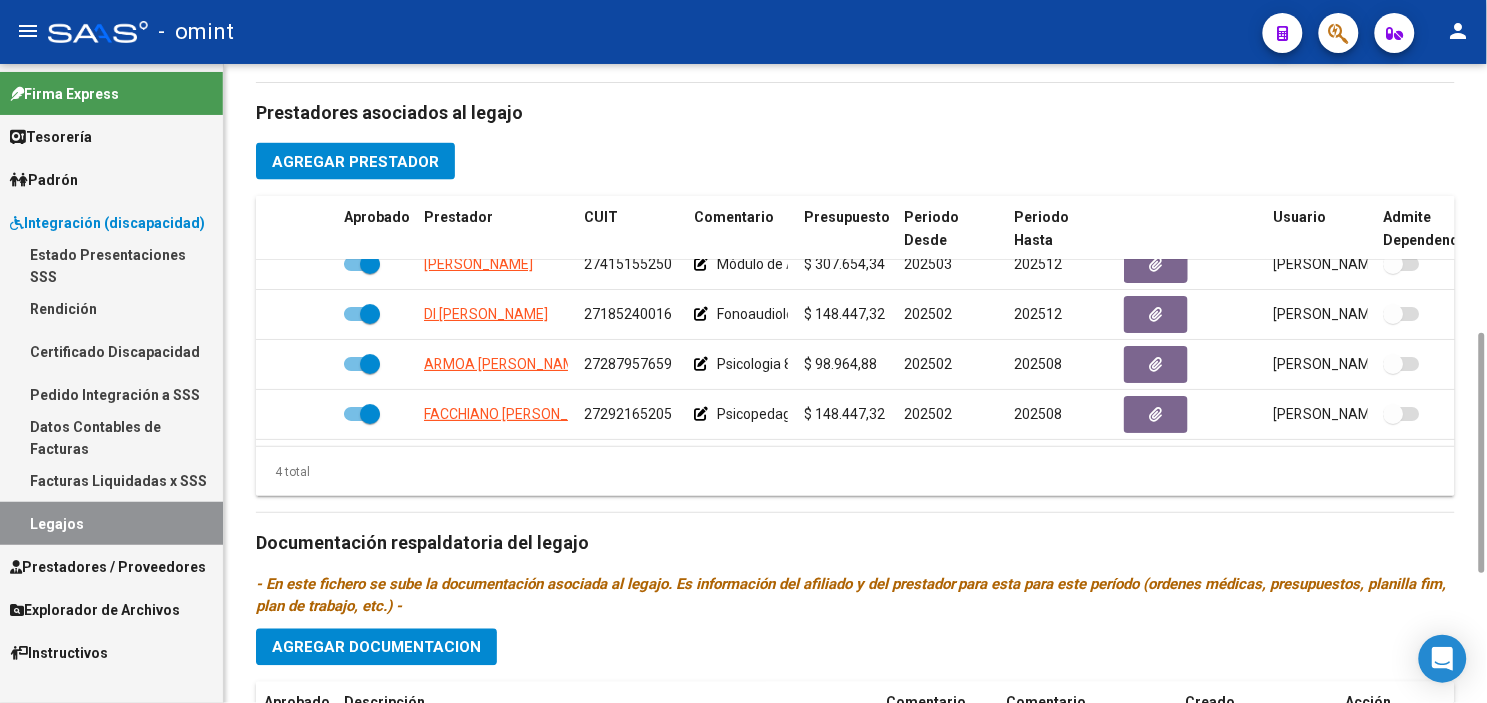 scroll, scrollTop: 36, scrollLeft: 0, axis: vertical 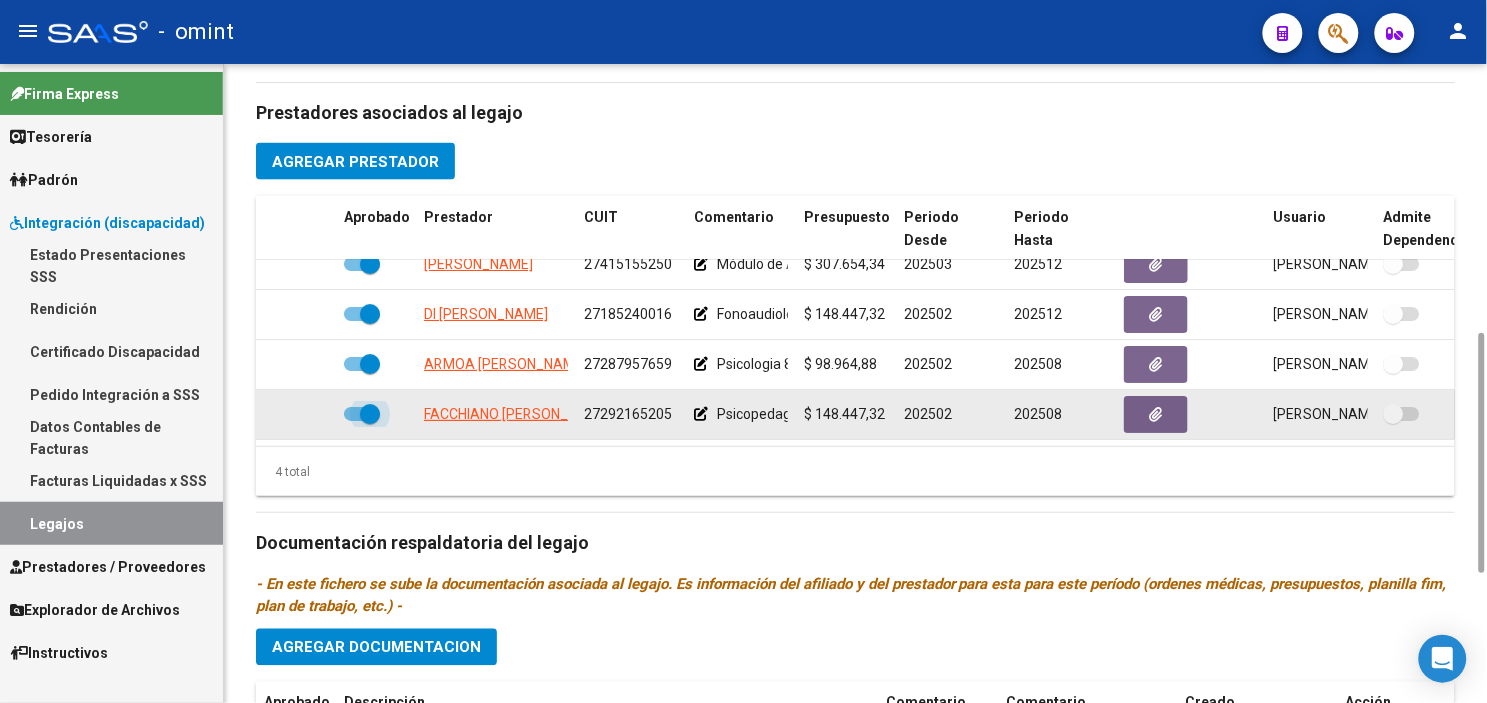click at bounding box center (362, 414) 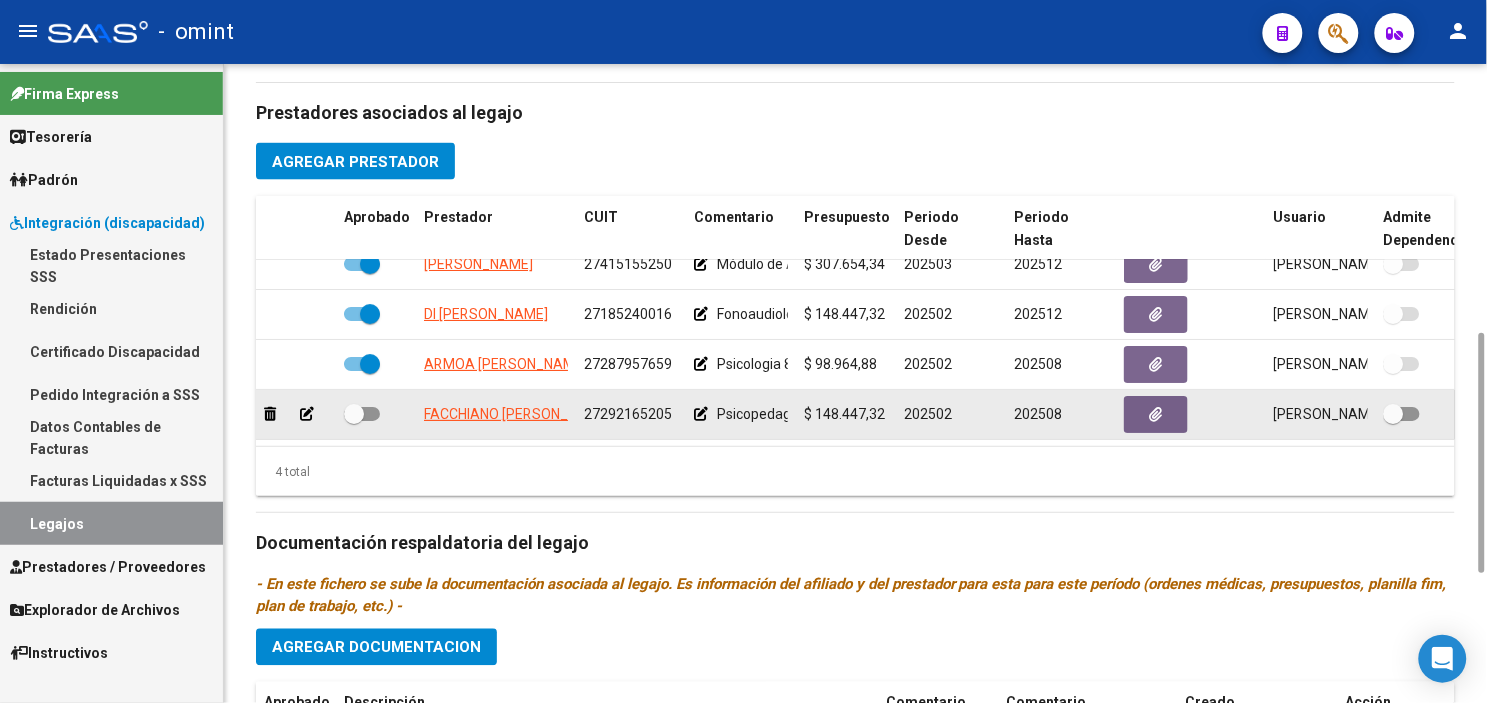 click 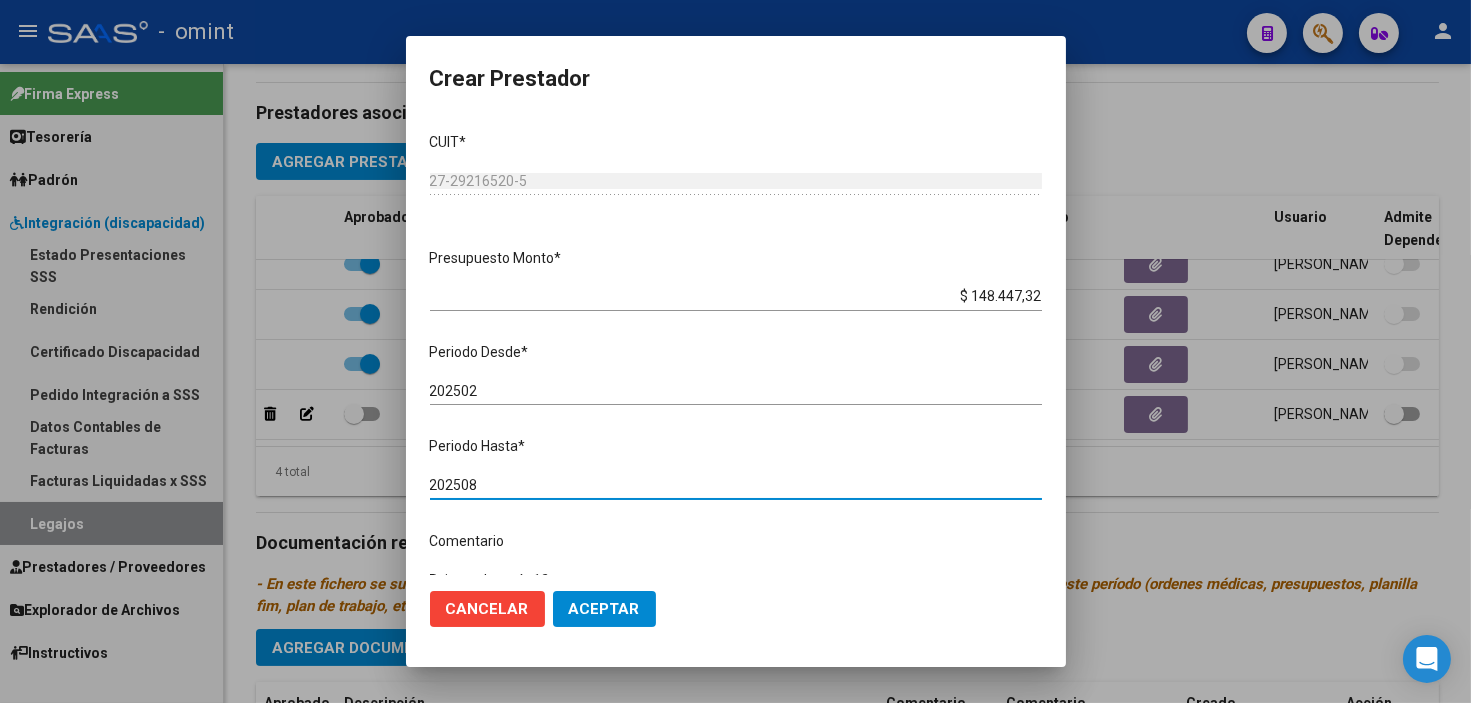 drag, startPoint x: 462, startPoint y: 482, endPoint x: 488, endPoint y: 486, distance: 26.305893 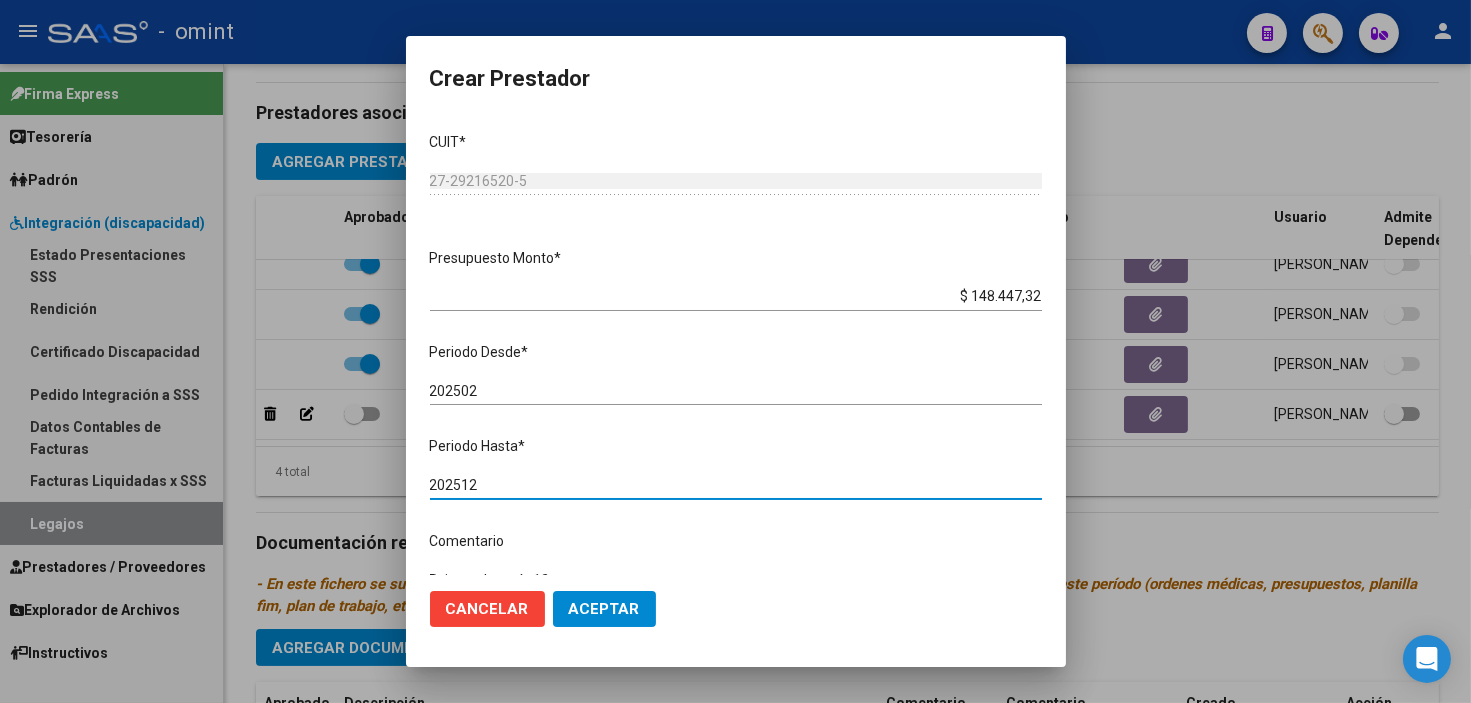 type on "202512" 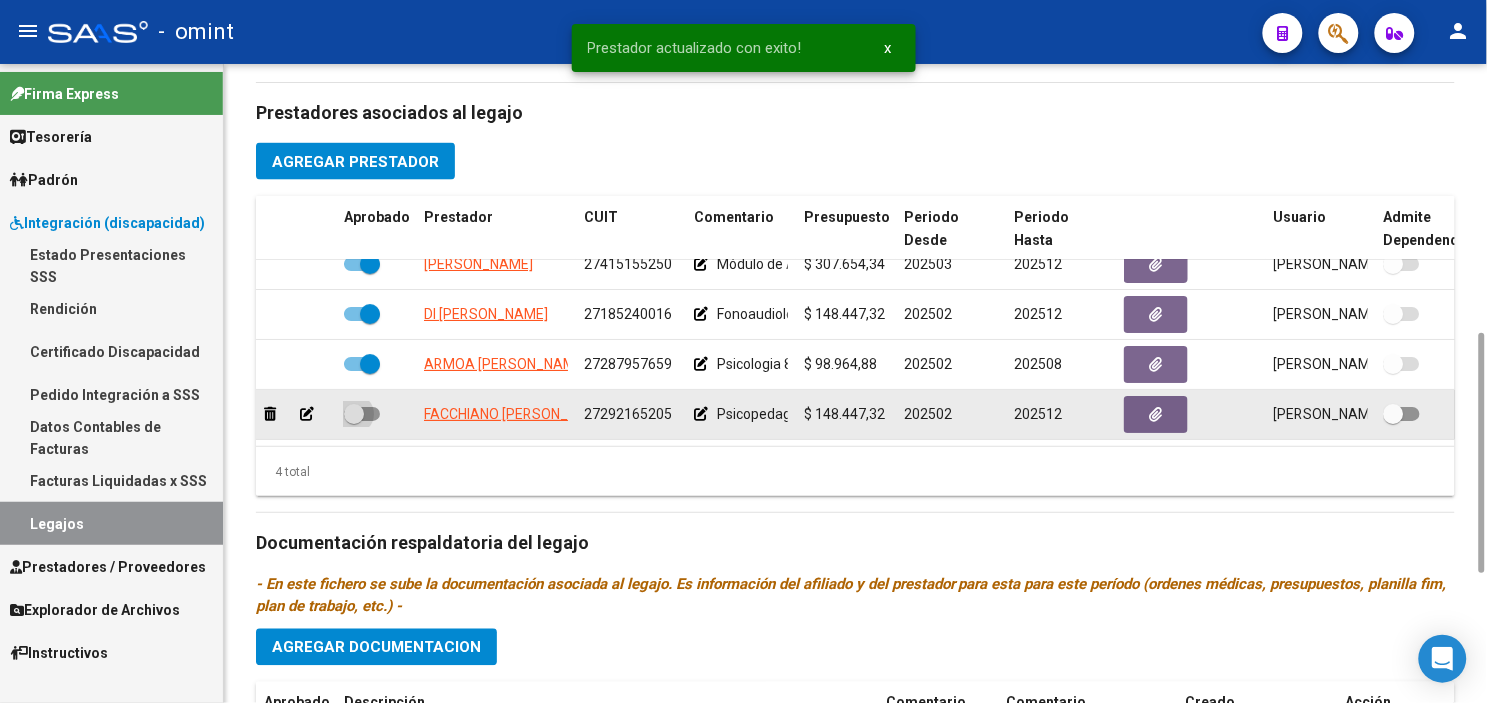 click at bounding box center [354, 414] 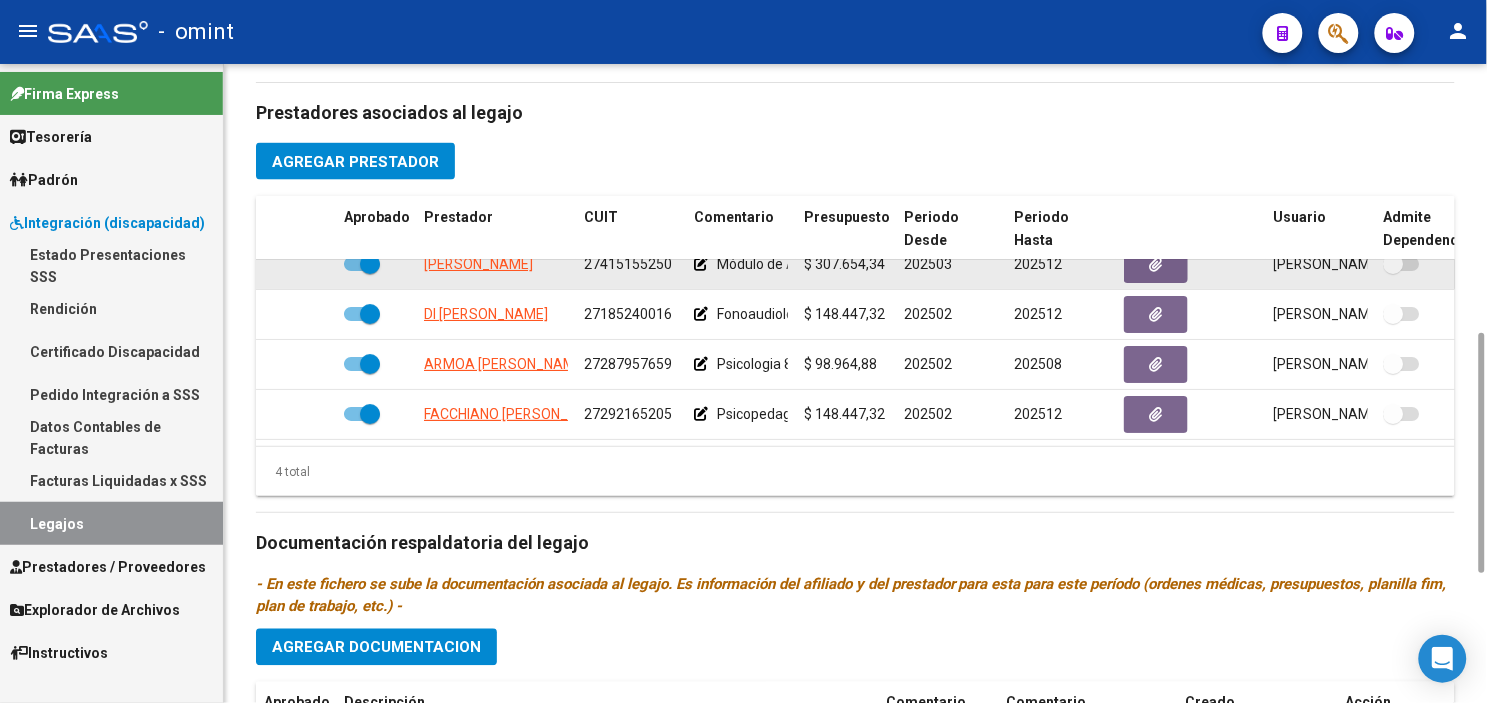 scroll, scrollTop: 0, scrollLeft: 0, axis: both 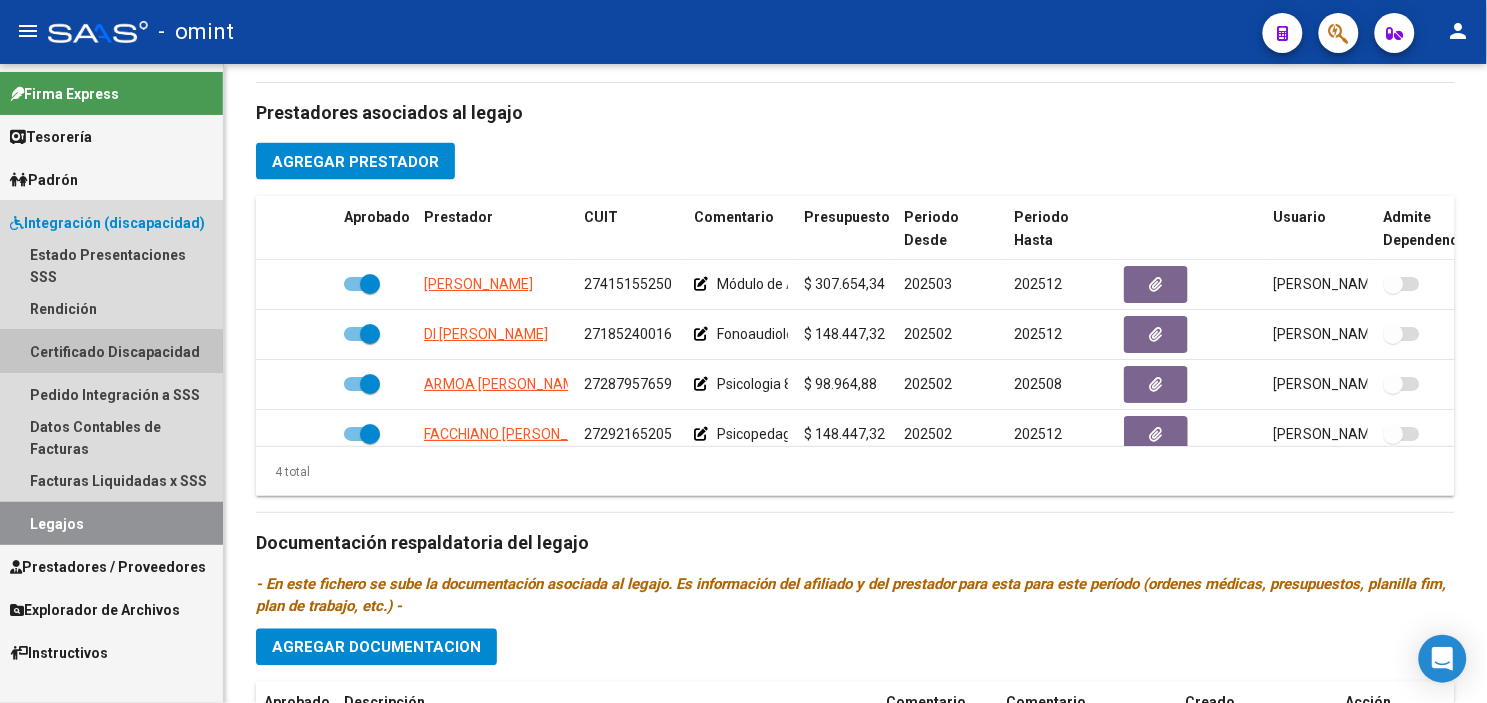click on "Certificado Discapacidad" at bounding box center (111, 351) 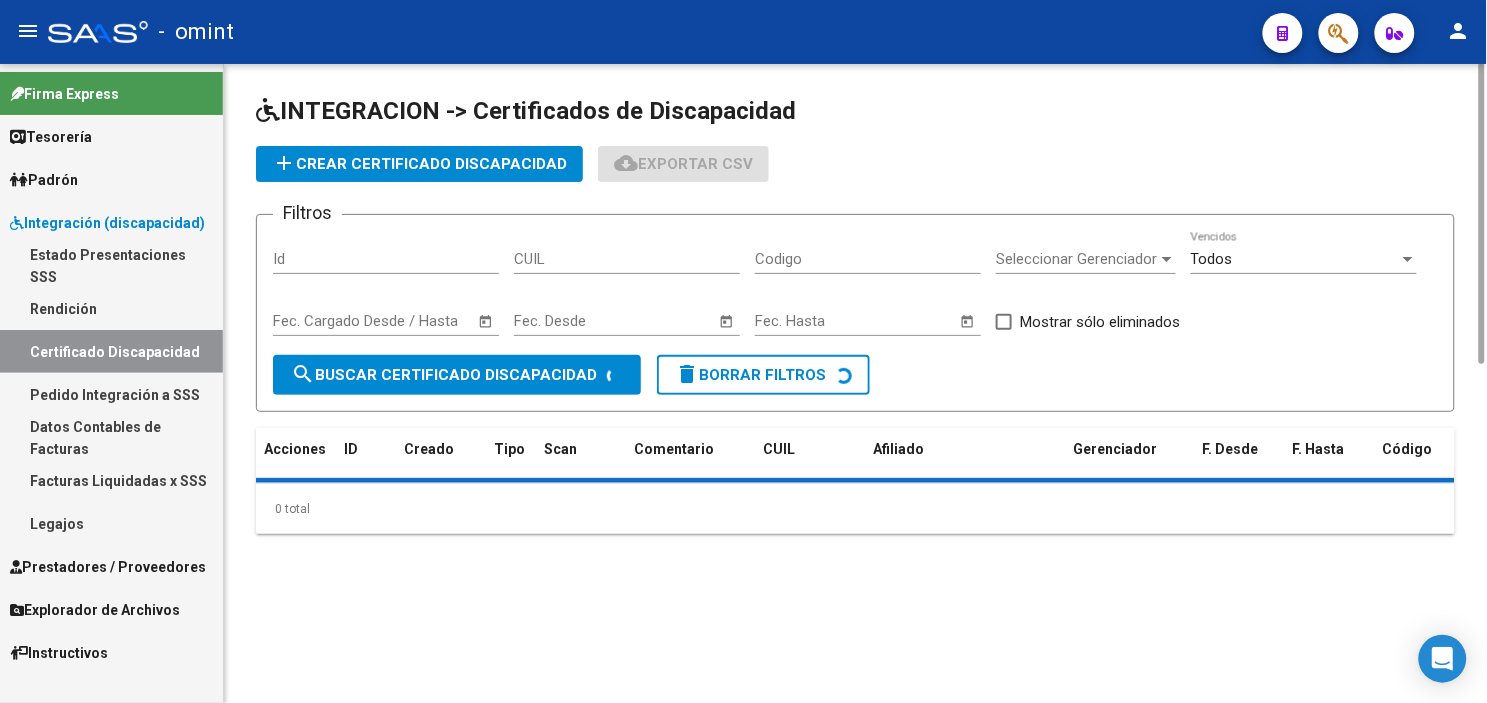 scroll, scrollTop: 0, scrollLeft: 0, axis: both 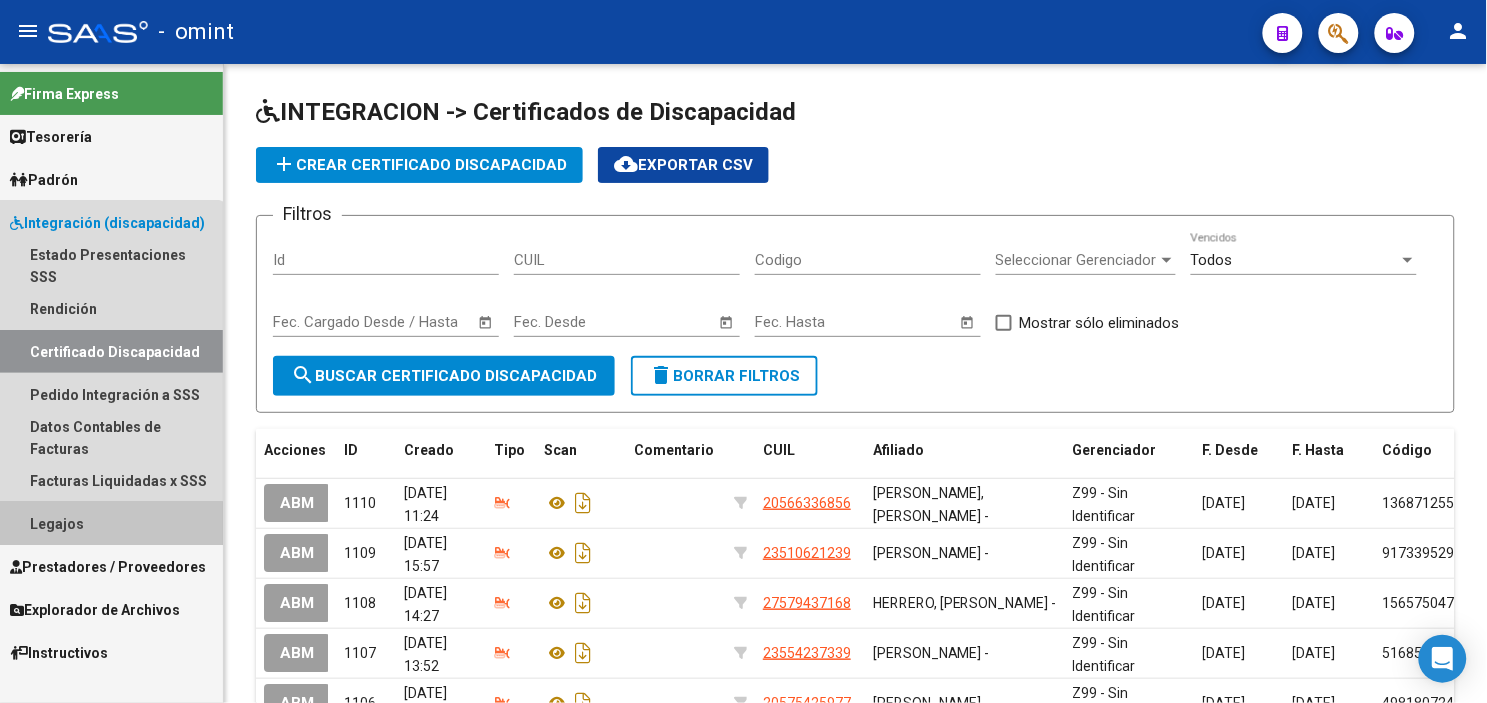 click on "Legajos" at bounding box center [111, 523] 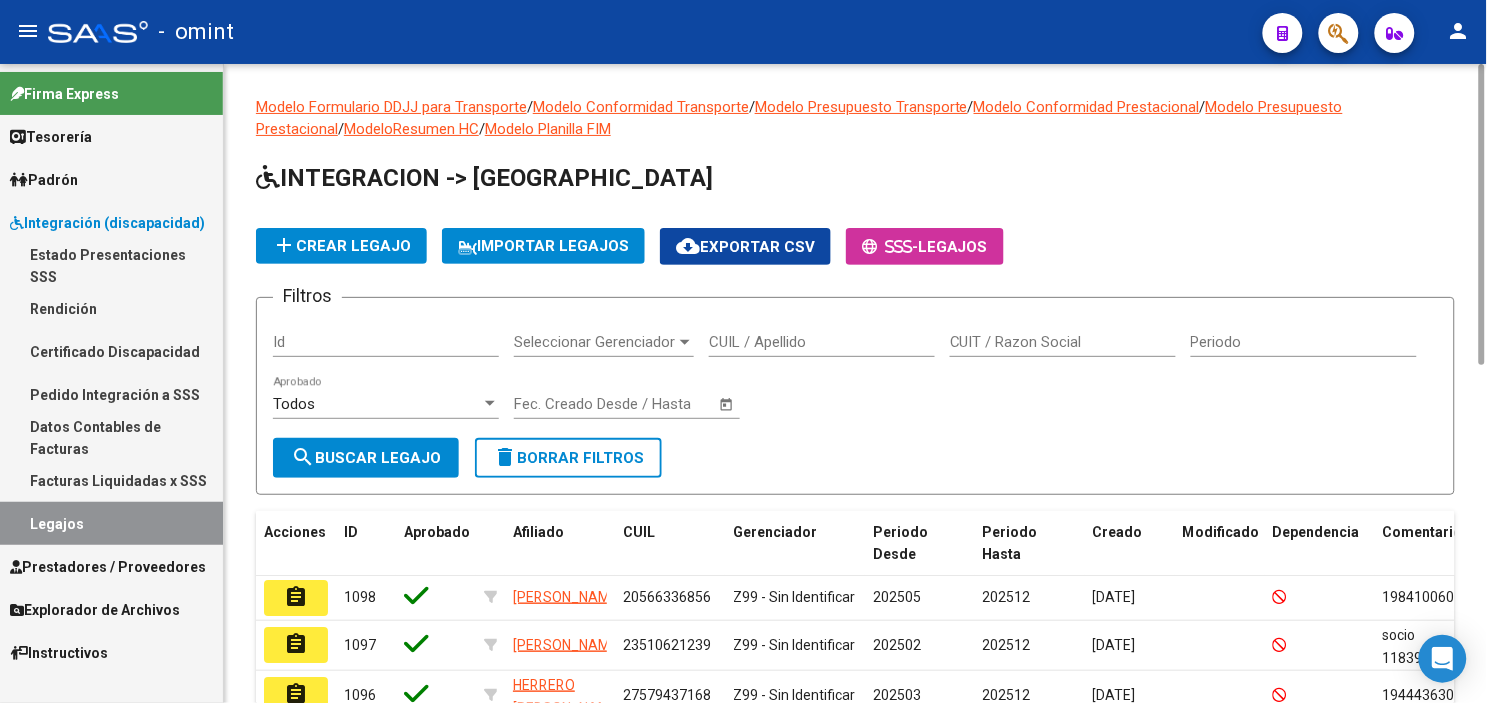 click on "CUIL / Apellido" at bounding box center (822, 342) 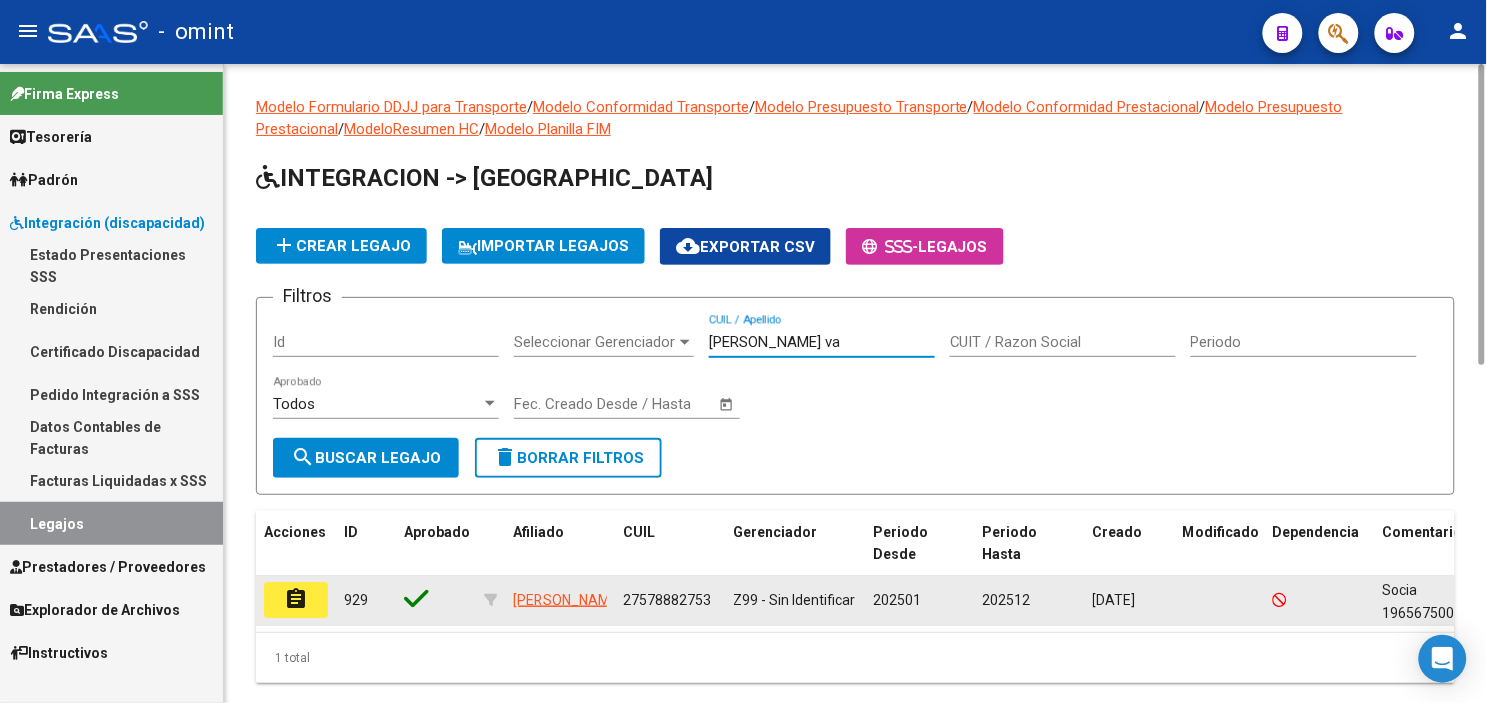 type on "[PERSON_NAME] va" 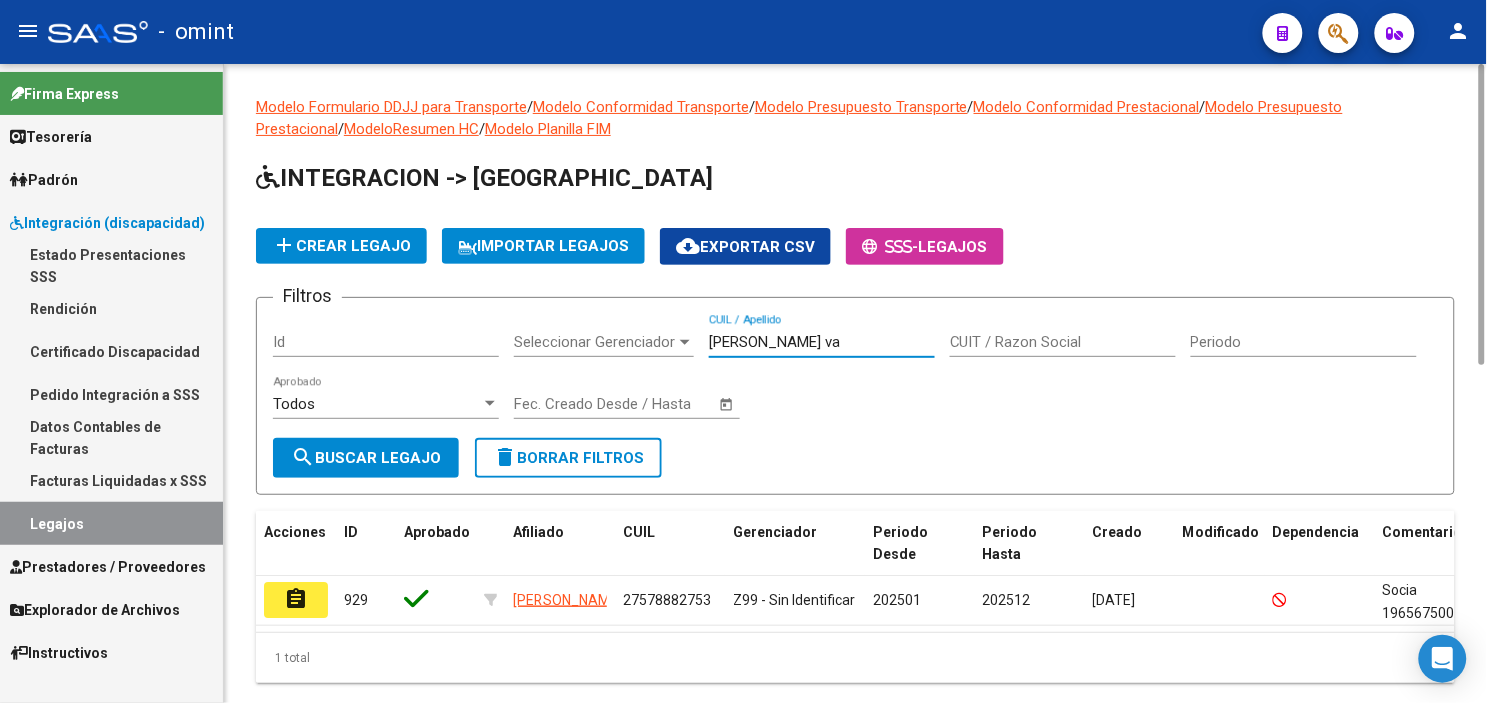 click on "assignment" 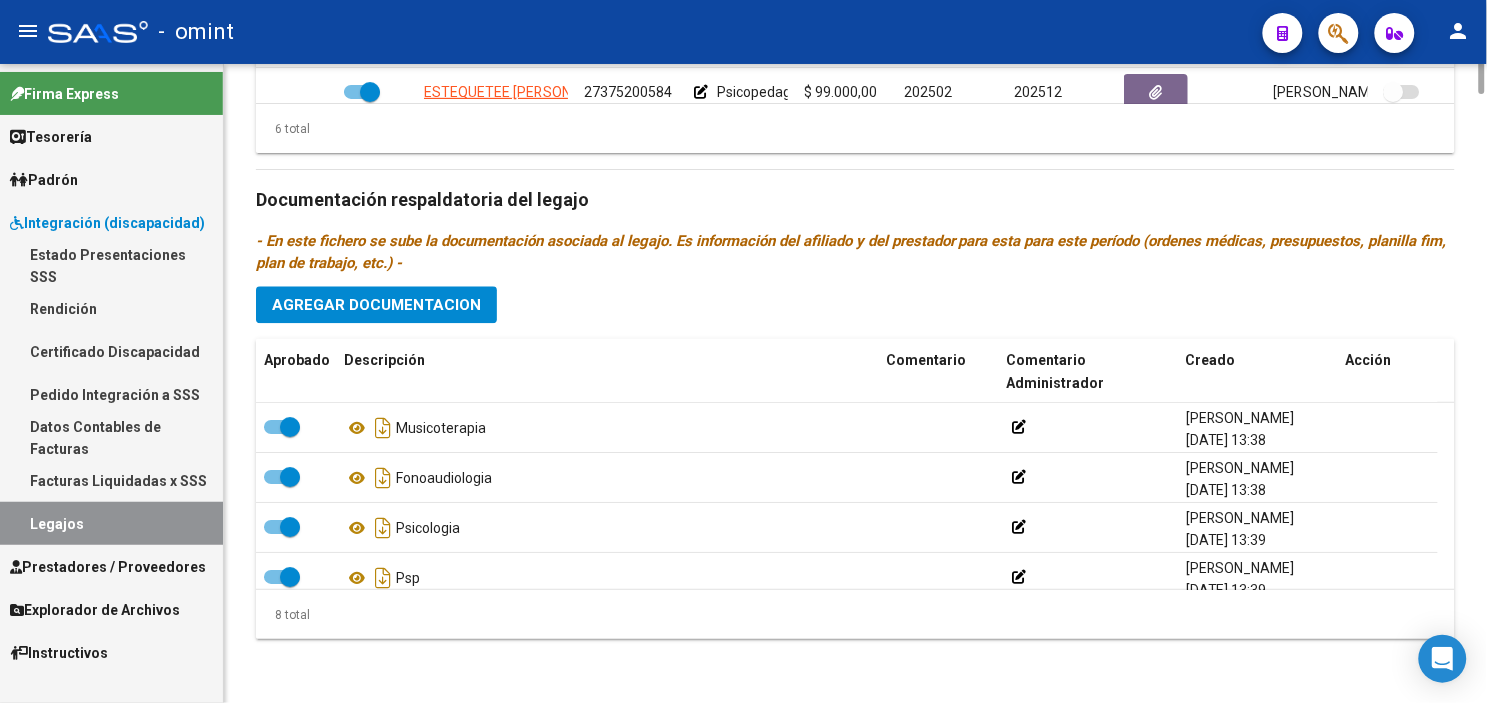 scroll, scrollTop: 618, scrollLeft: 0, axis: vertical 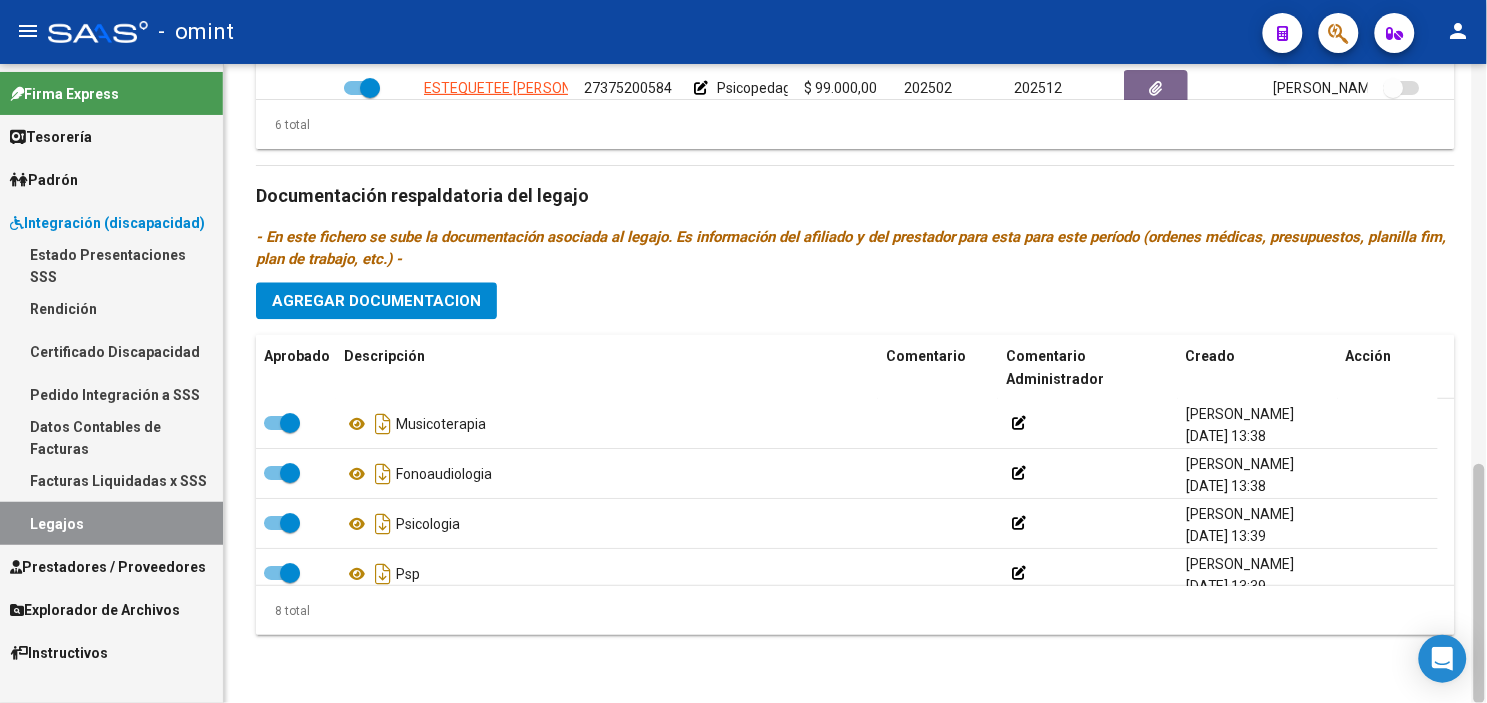 drag, startPoint x: 1480, startPoint y: 366, endPoint x: 1484, endPoint y: 558, distance: 192.04166 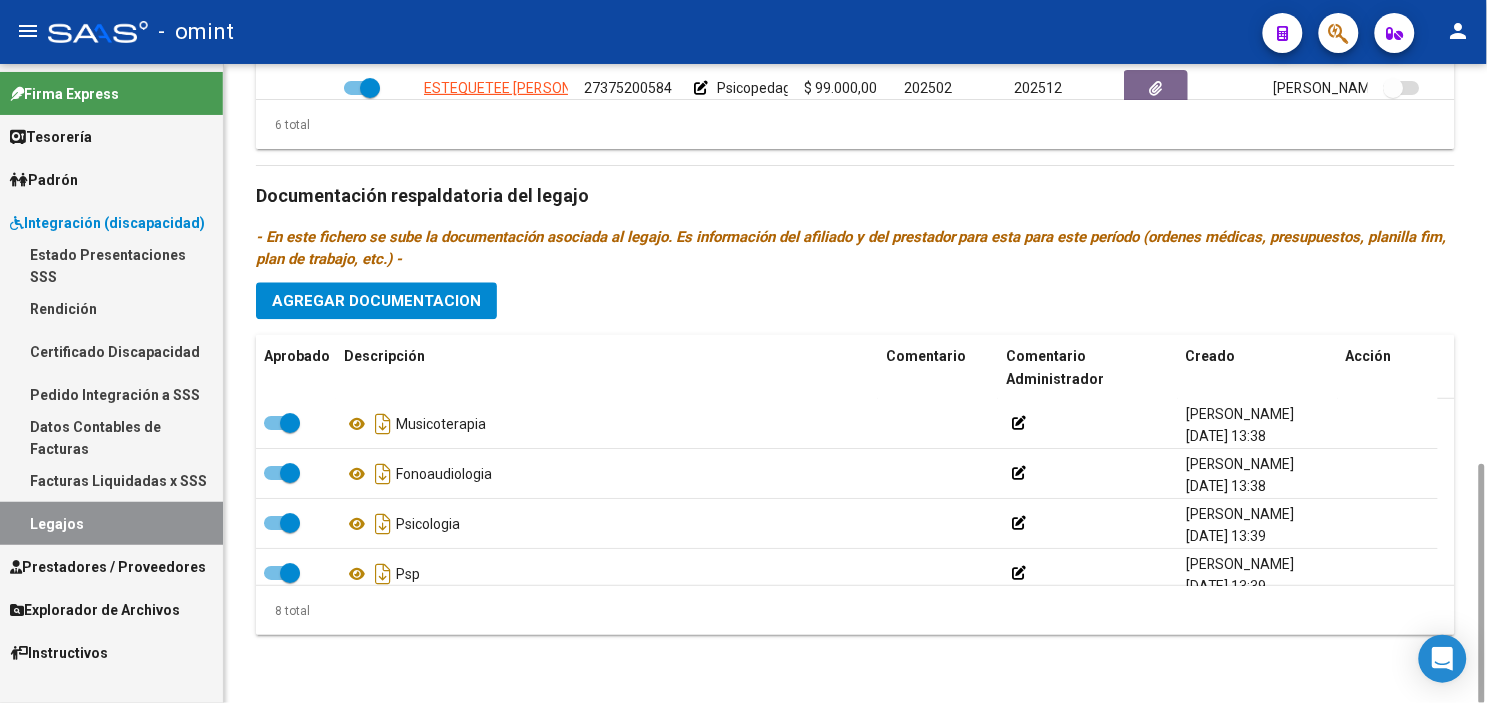 click on "Agregar Documentacion" 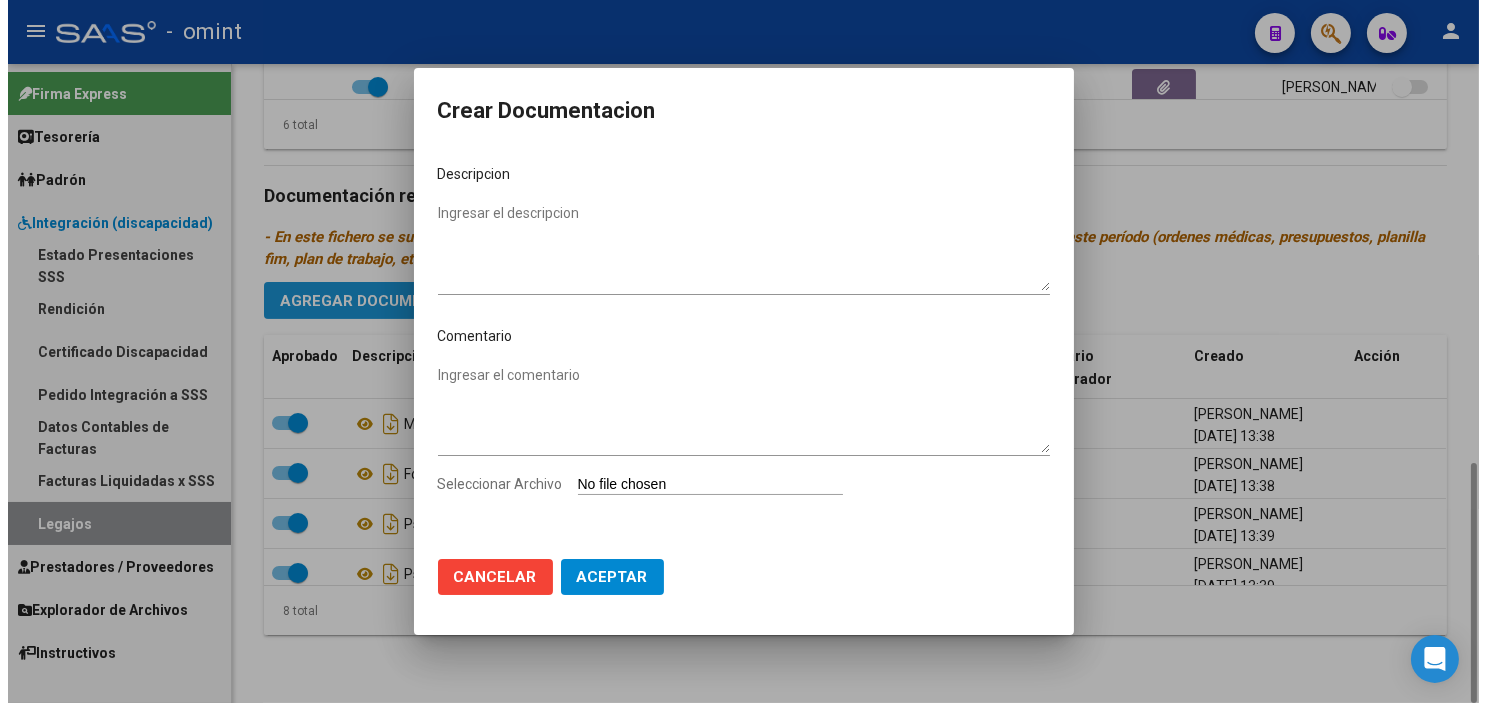 scroll, scrollTop: 1063, scrollLeft: 0, axis: vertical 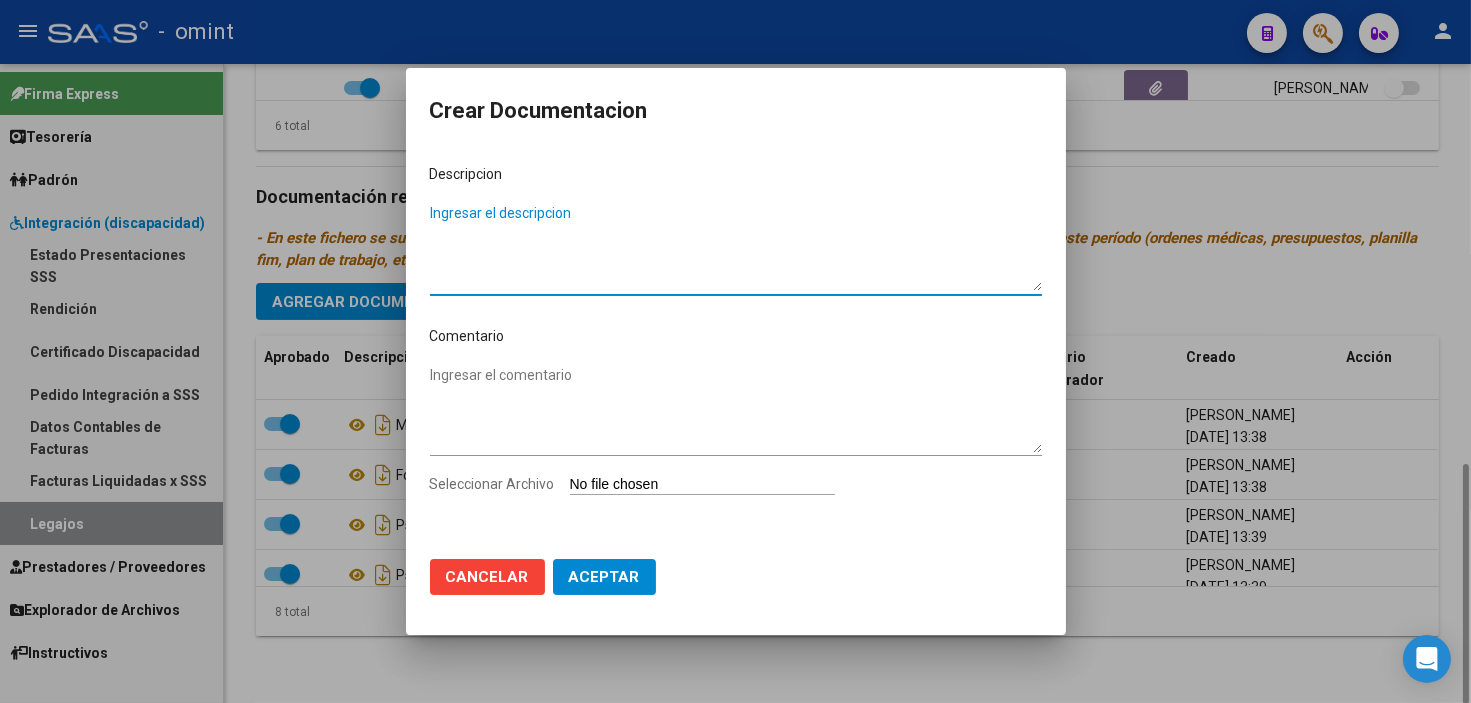 click on "Ingresar el descripcion" at bounding box center (736, 247) 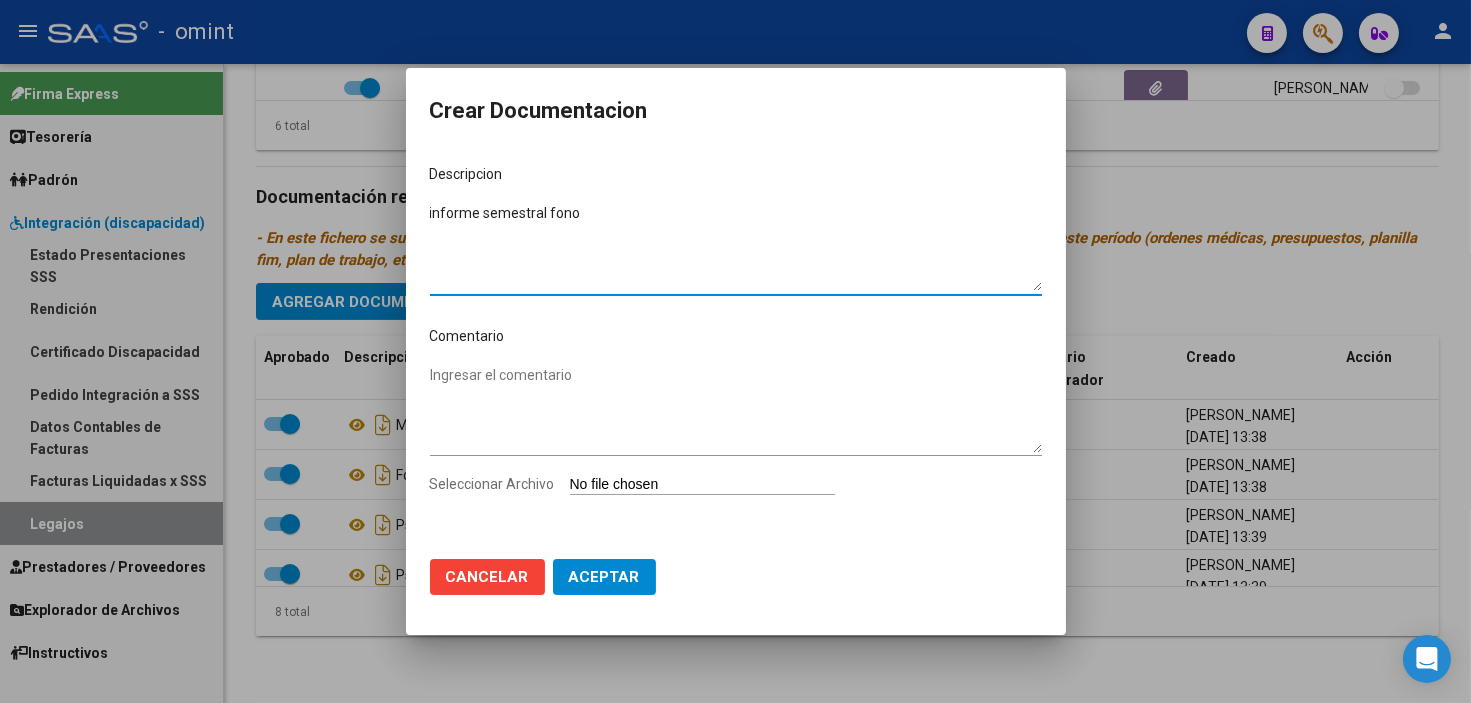 type on "informe semestral fono" 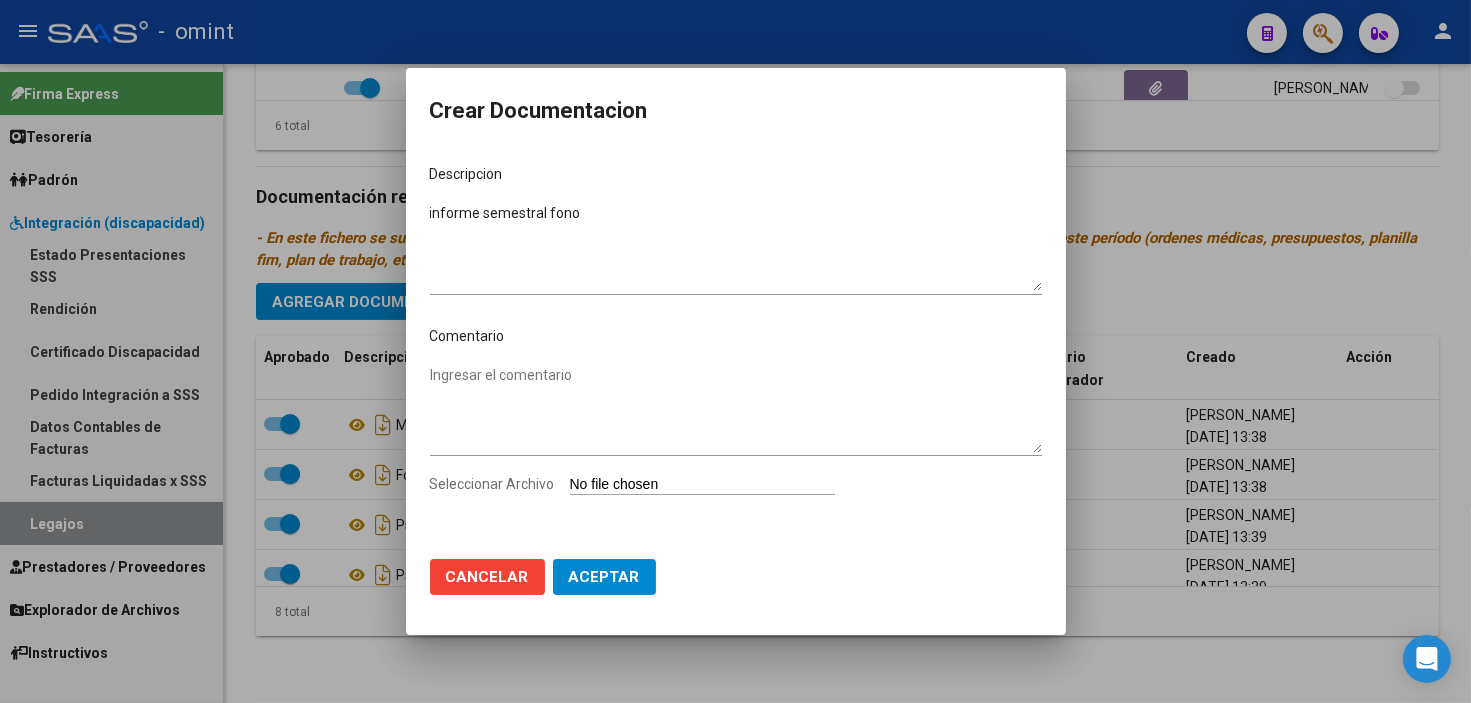 type on "C:\fakepath\1965675002_25070103150_form048.pdf" 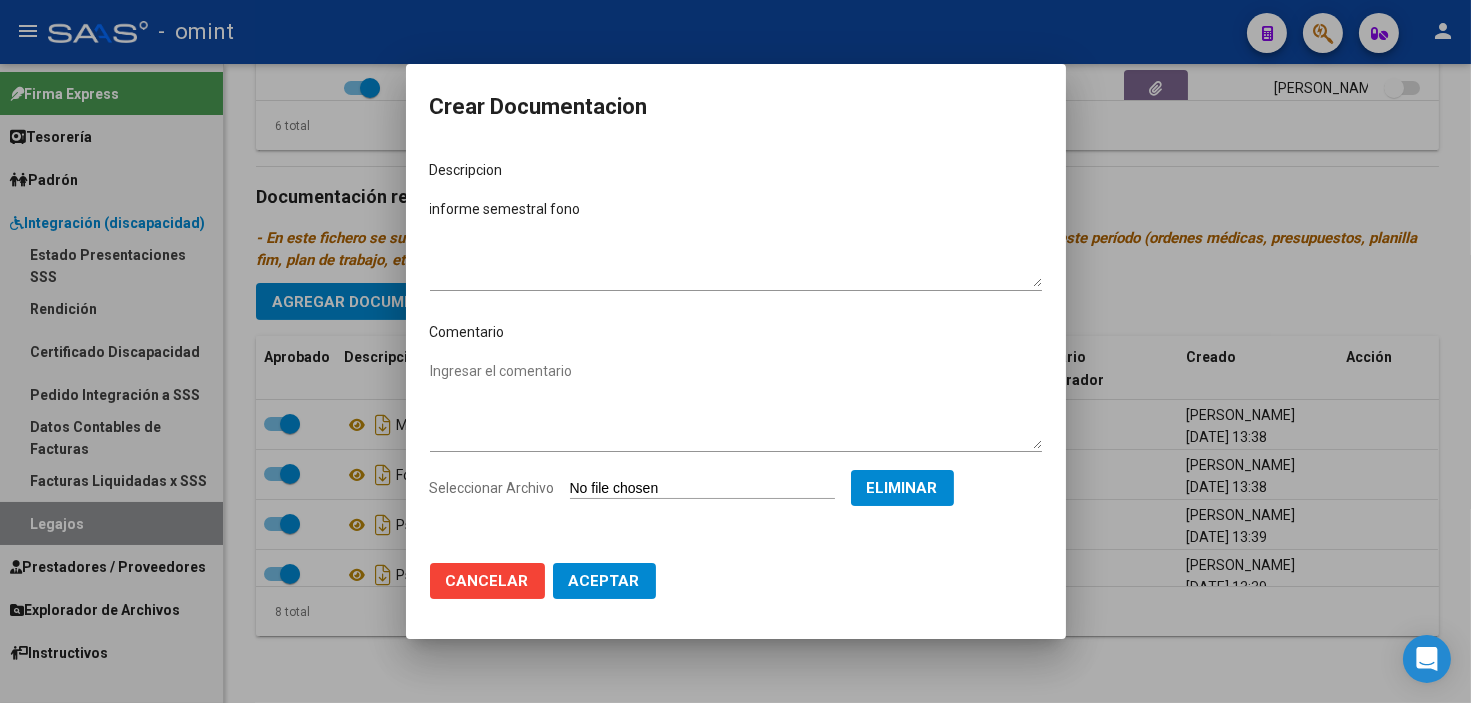 click on "Aceptar" 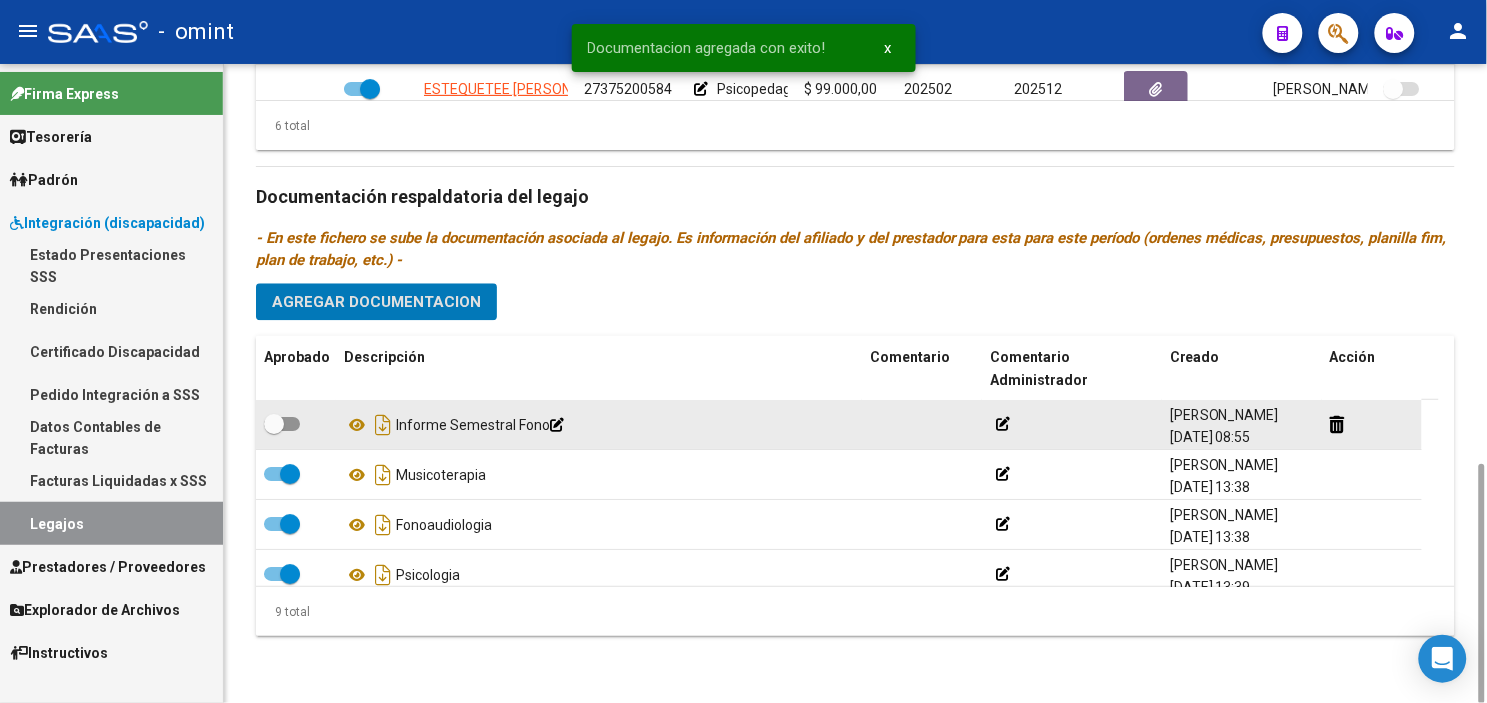 click at bounding box center (282, 424) 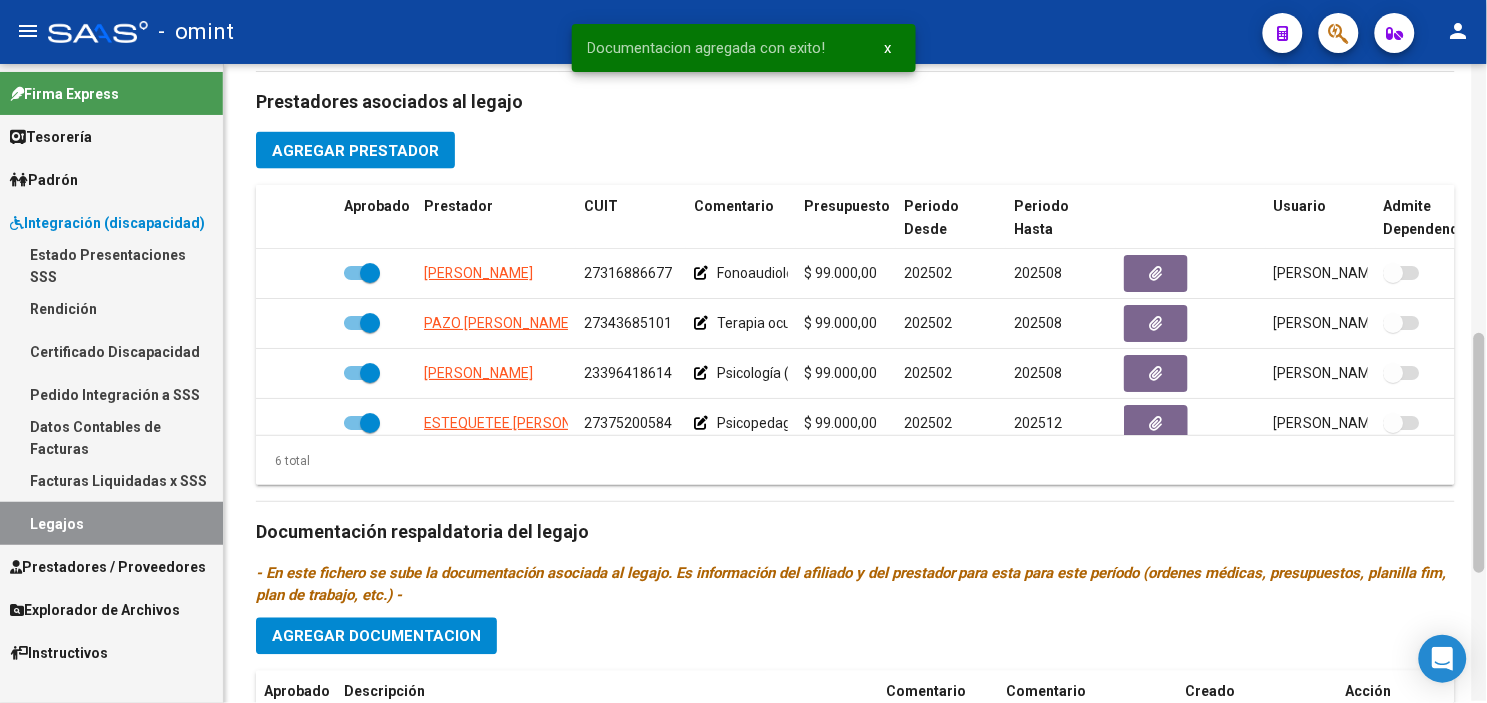 scroll, scrollTop: 725, scrollLeft: 0, axis: vertical 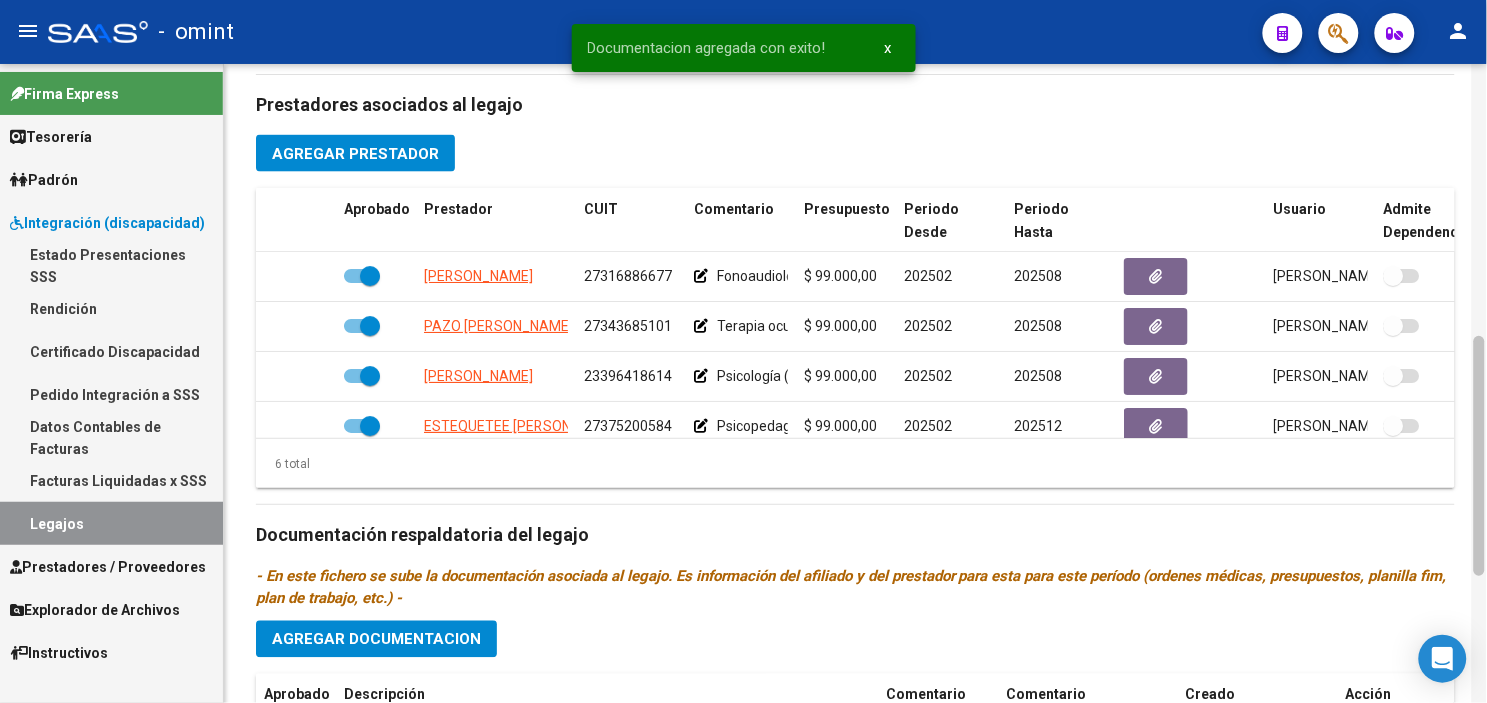 drag, startPoint x: 1477, startPoint y: 514, endPoint x: 1474, endPoint y: 388, distance: 126.035706 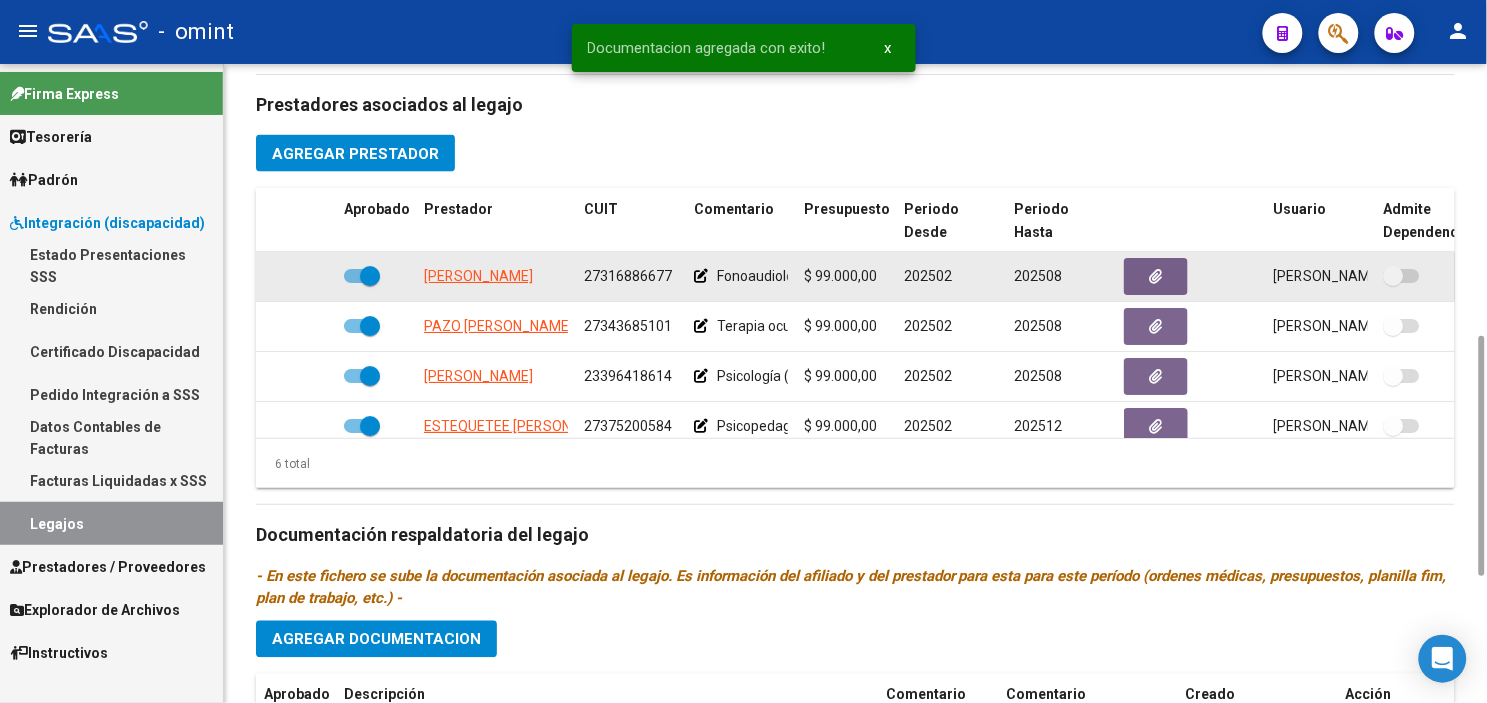 click at bounding box center [370, 276] 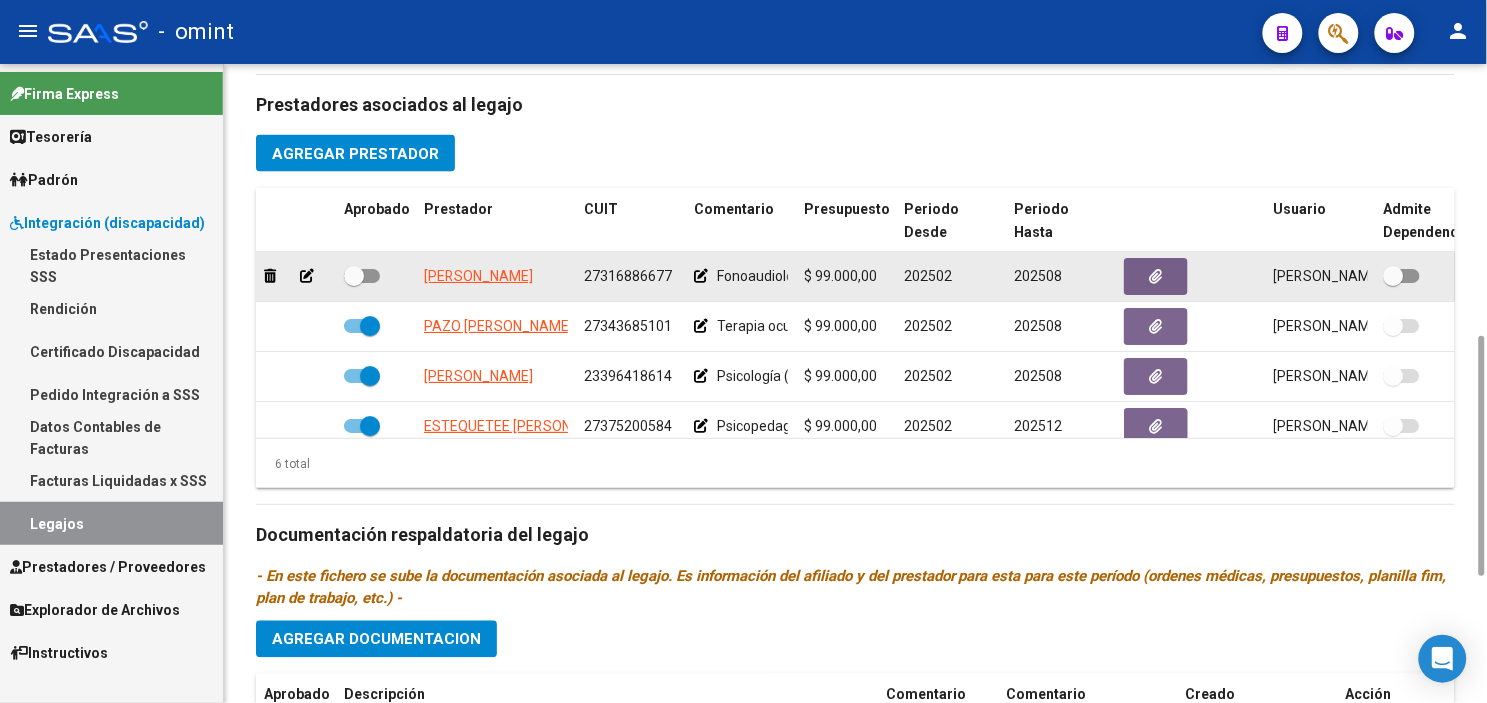 click 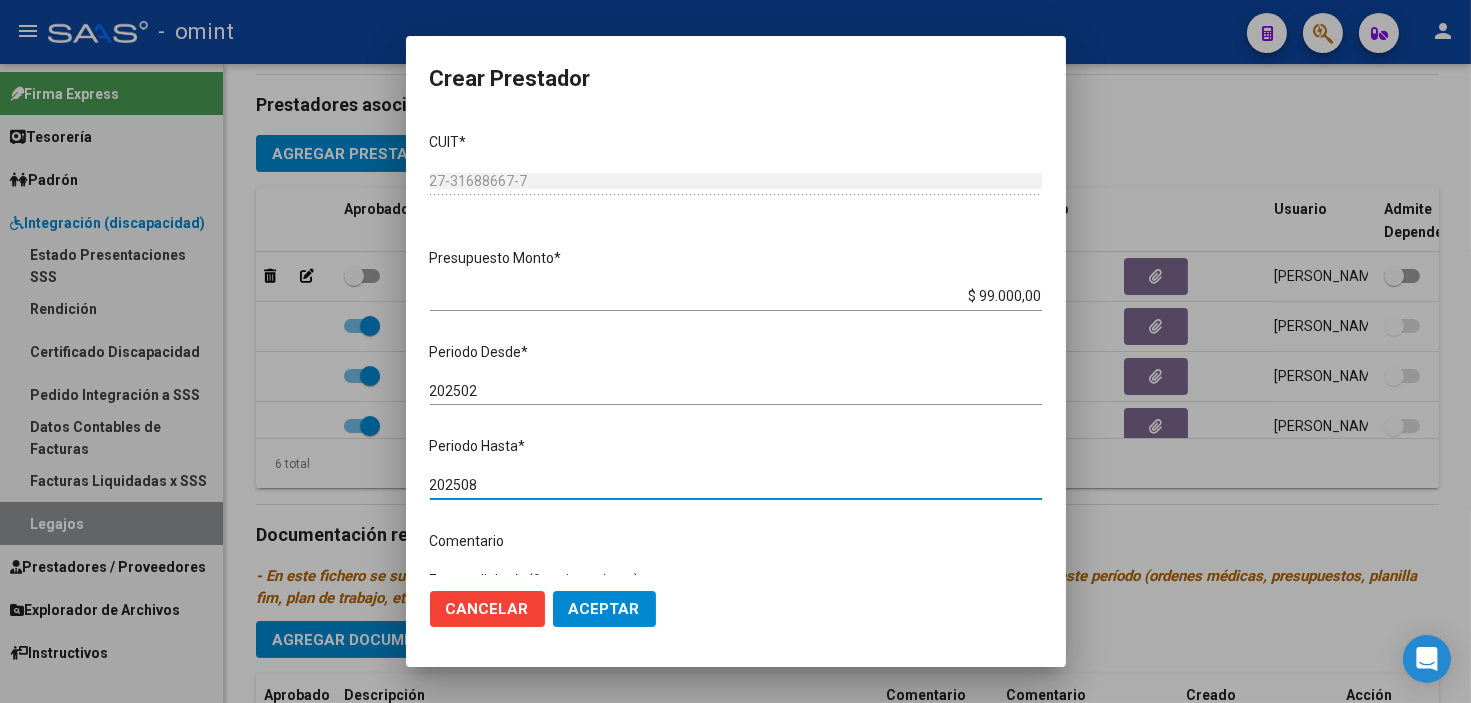 drag, startPoint x: 464, startPoint y: 482, endPoint x: 493, endPoint y: 490, distance: 30.083218 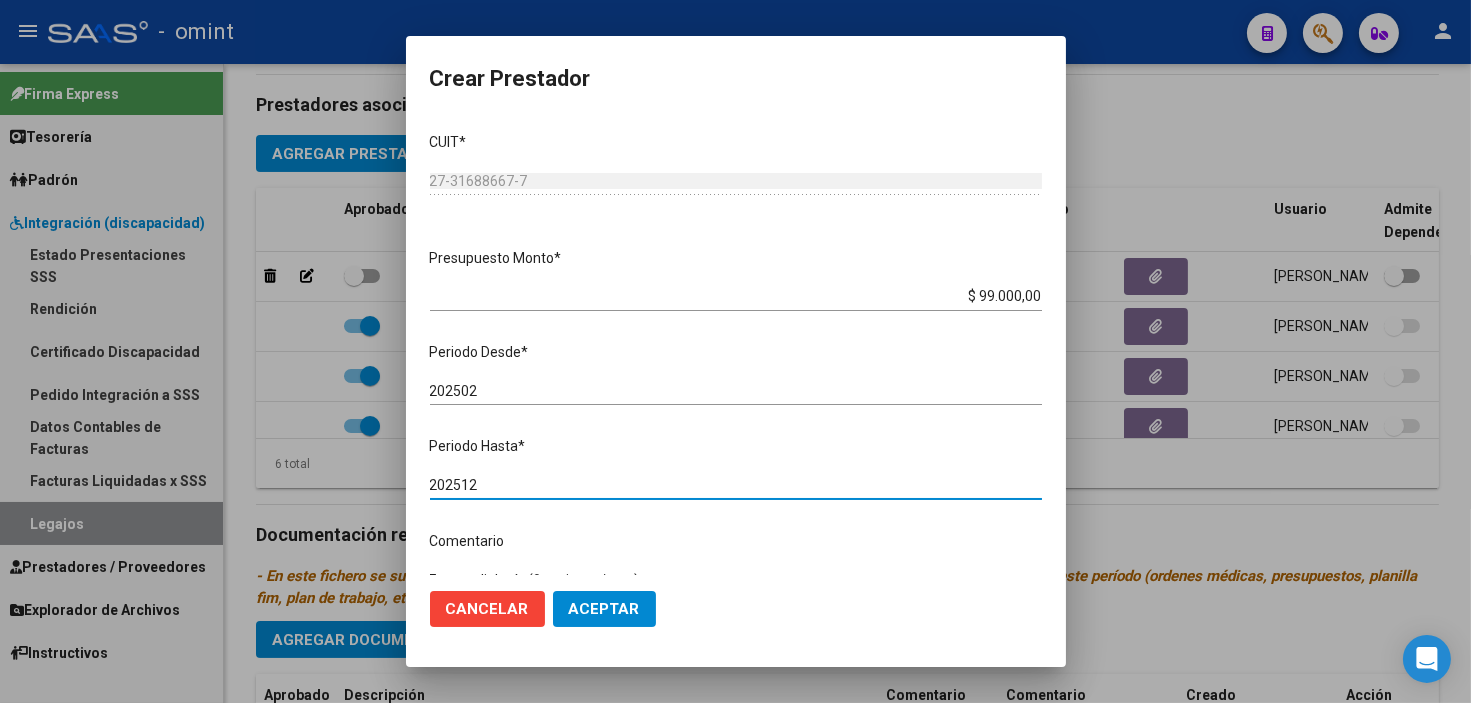 type on "202512" 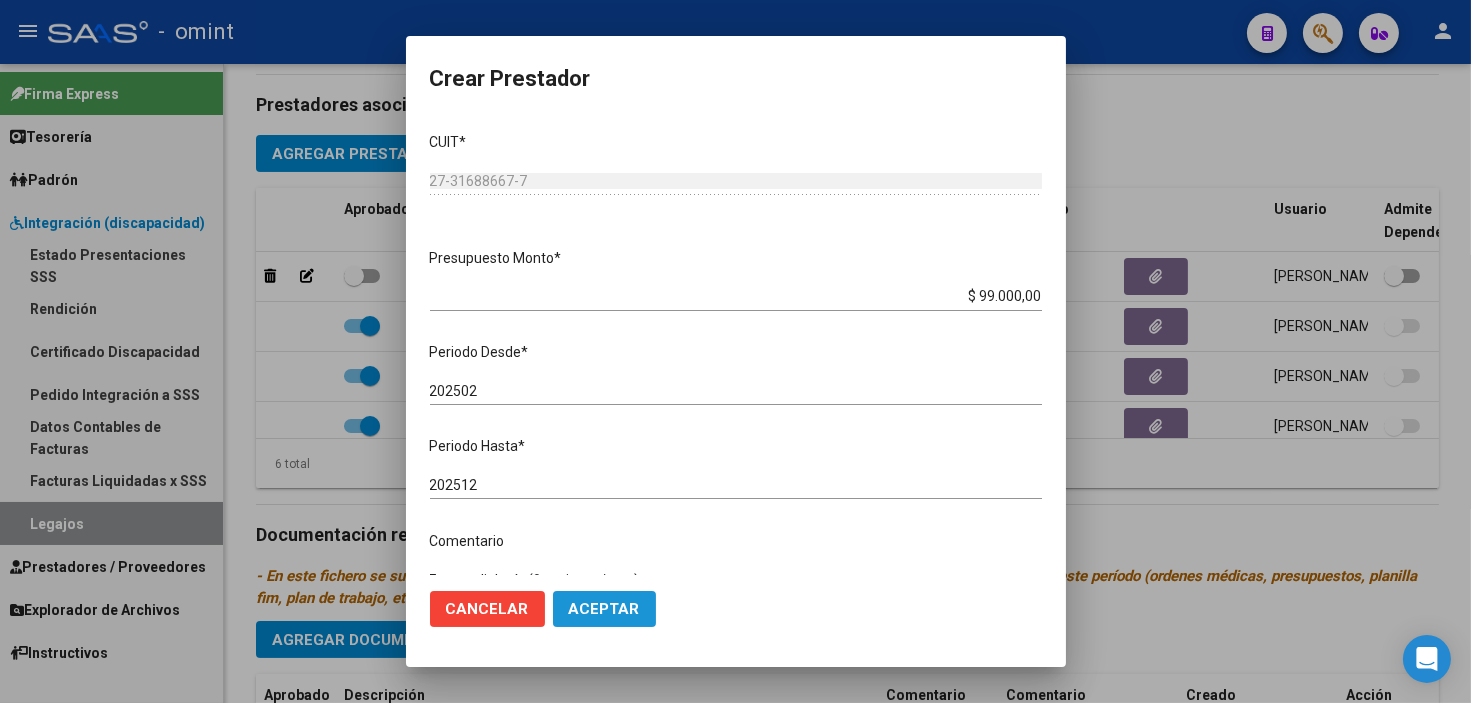 click on "Aceptar" 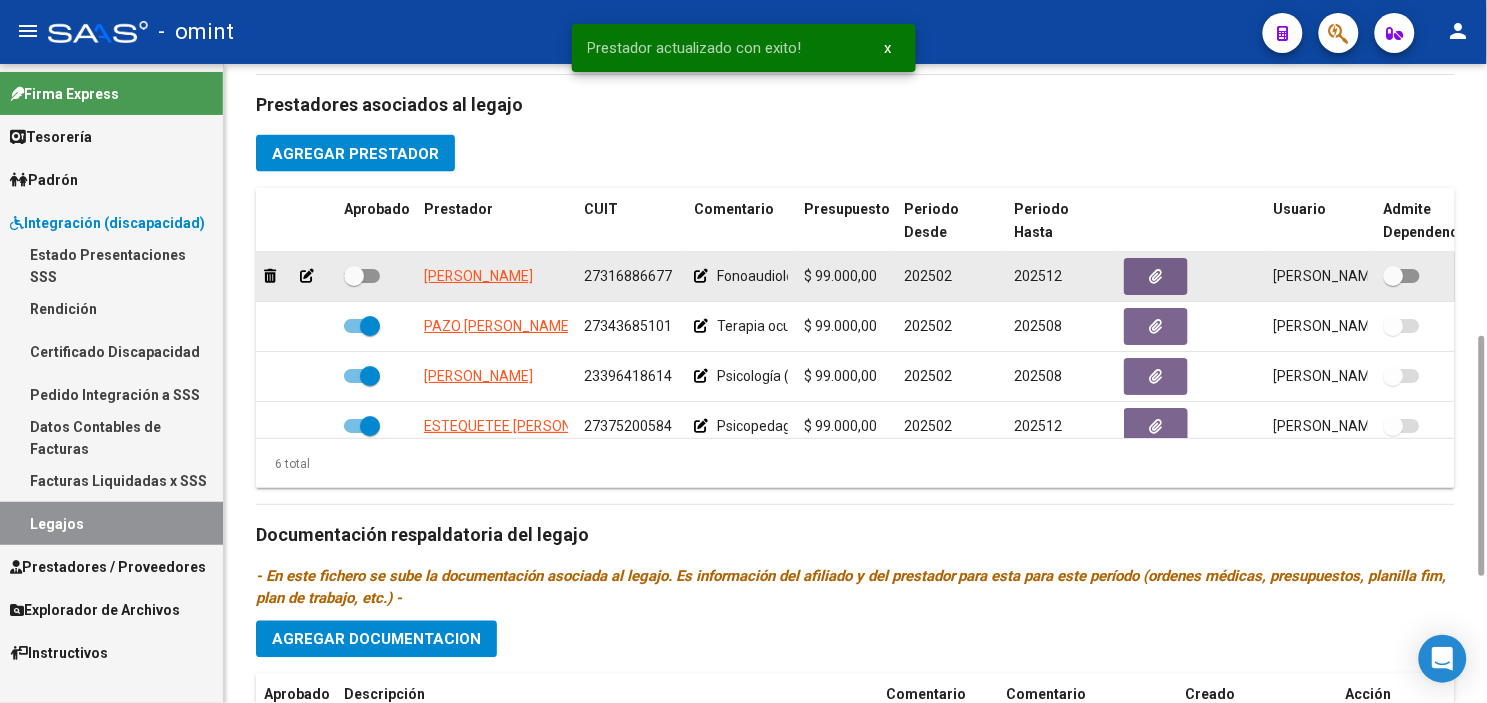 click at bounding box center [354, 276] 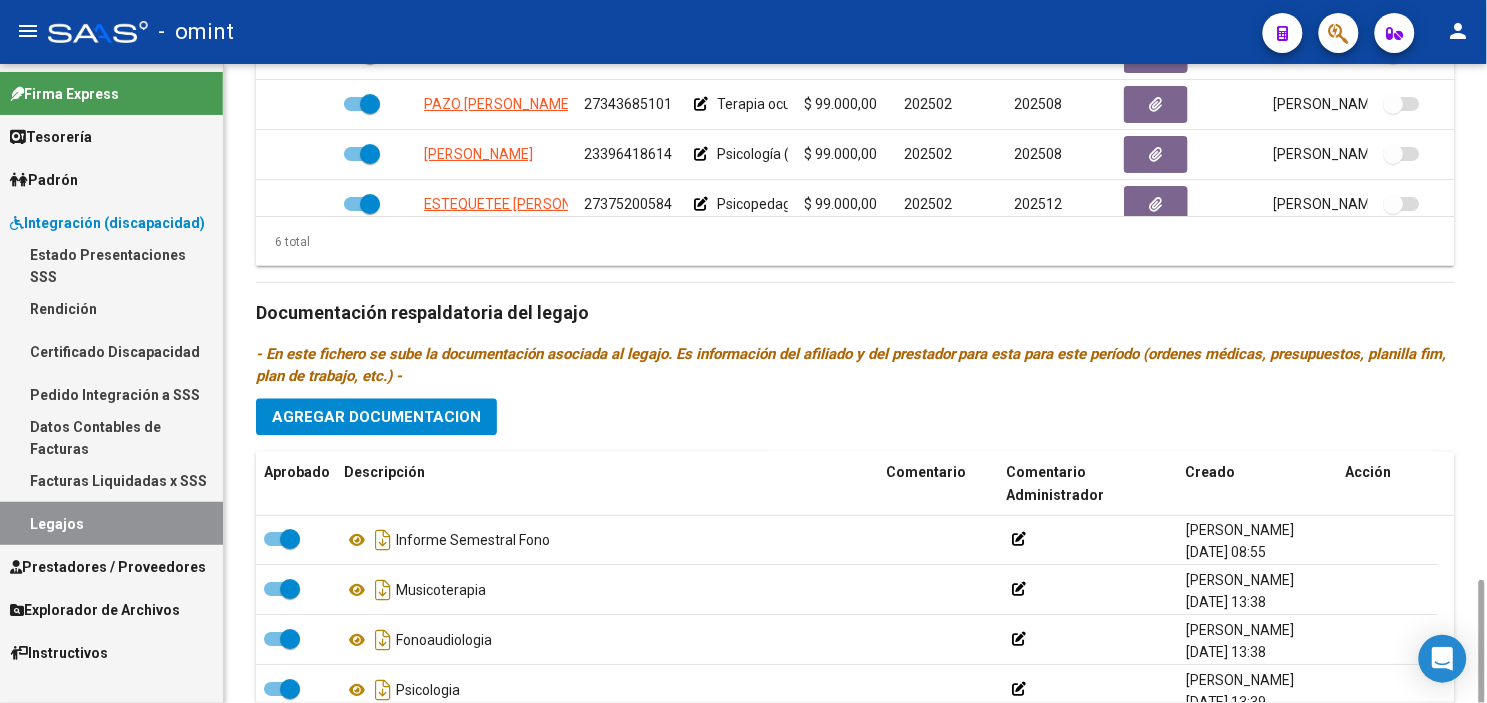 scroll, scrollTop: 1063, scrollLeft: 0, axis: vertical 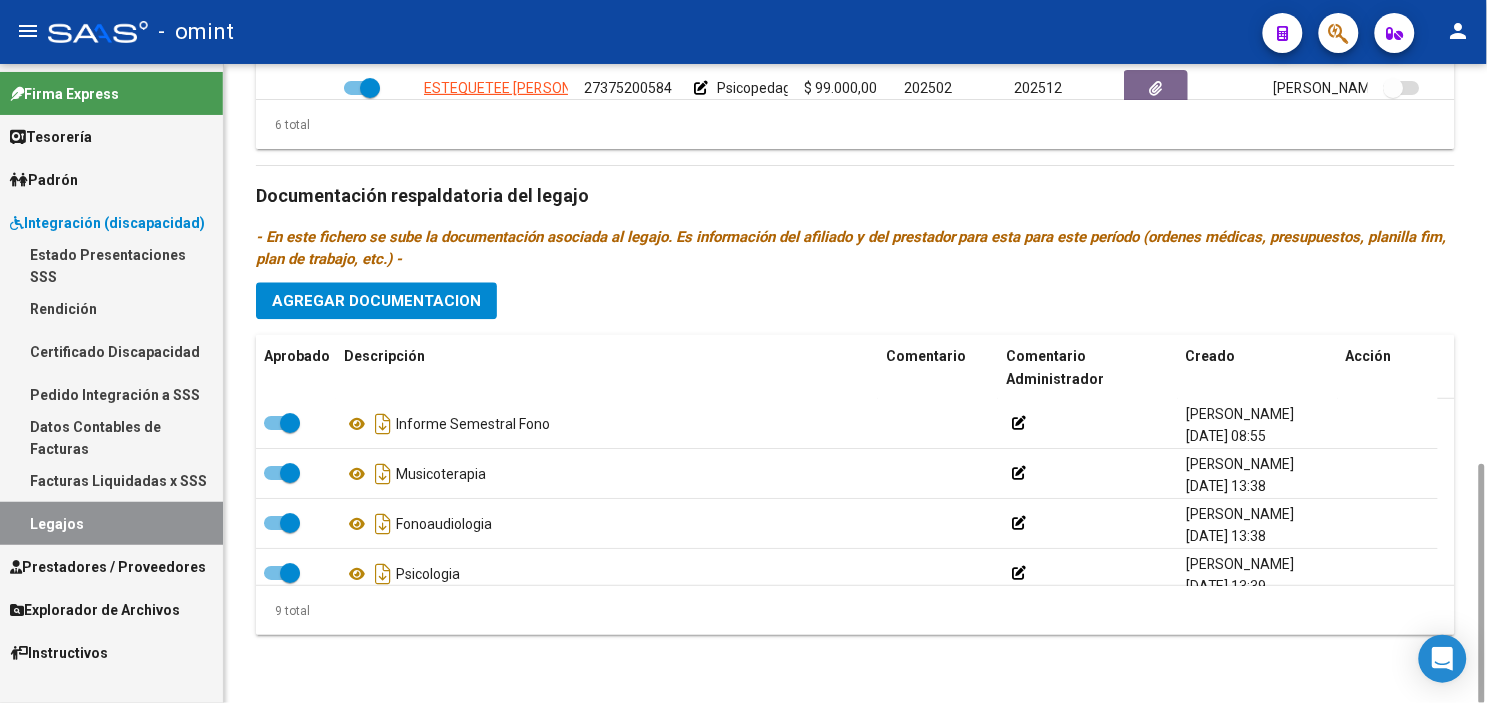 drag, startPoint x: 1486, startPoint y: 512, endPoint x: 1468, endPoint y: 367, distance: 146.11298 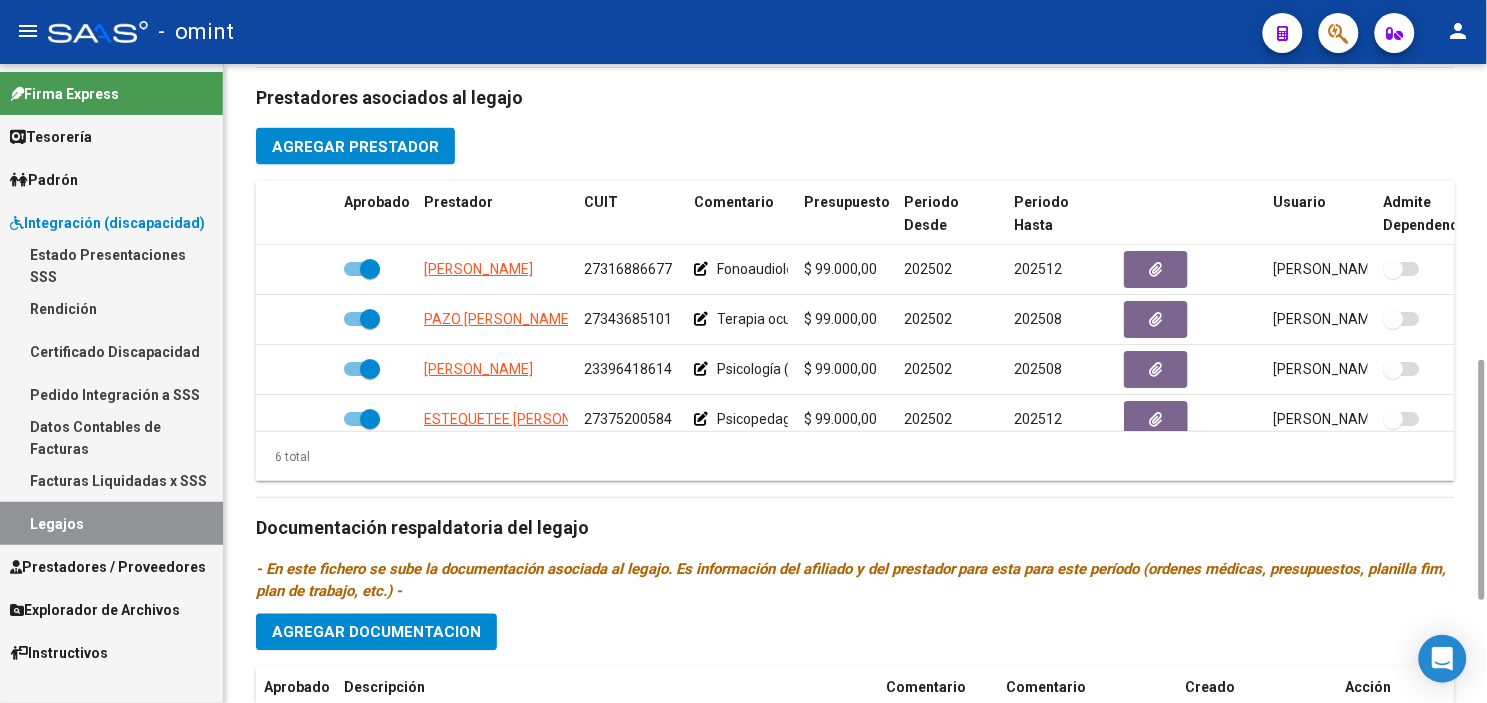 scroll, scrollTop: 718, scrollLeft: 0, axis: vertical 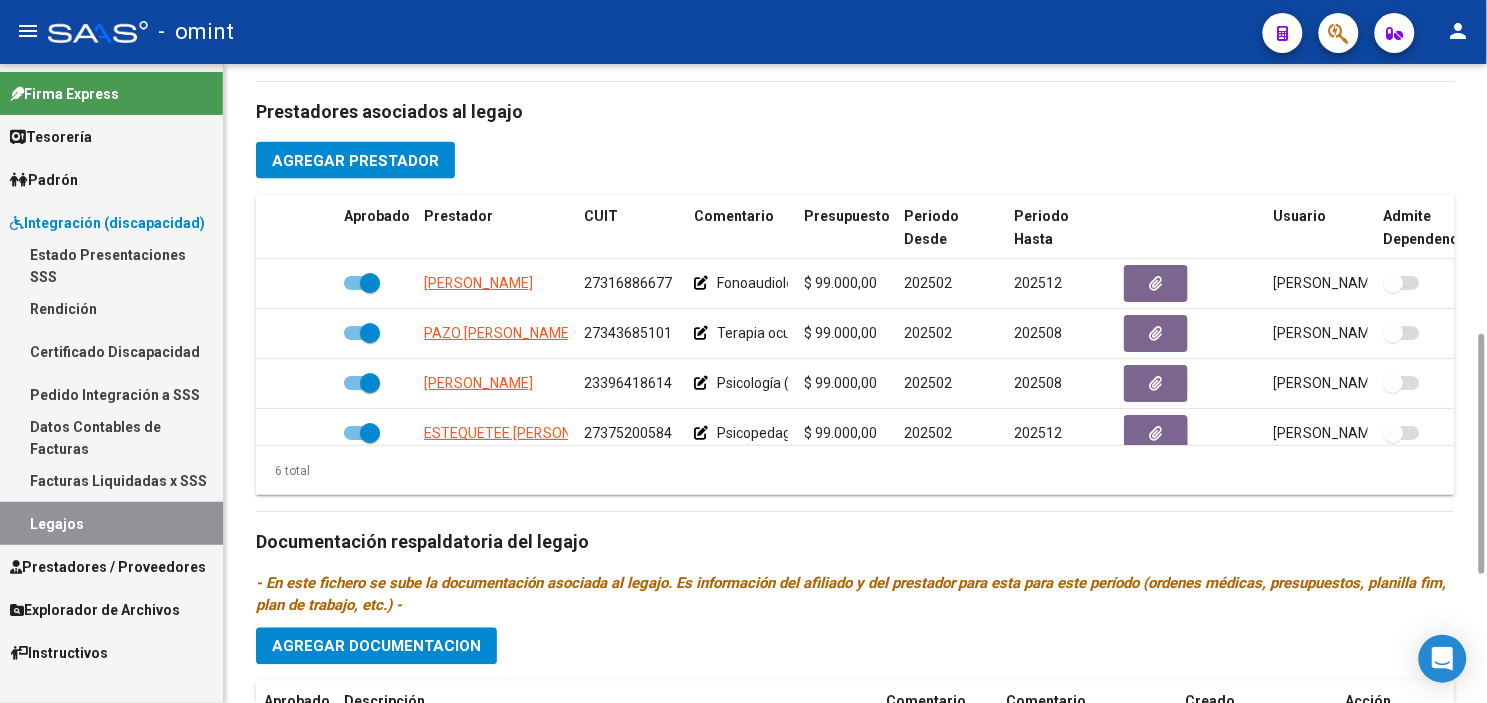 click on "arrow_back Editar 929    save Guardar cambios Legajo de Integración Modelo Formulario DDJJ para Transporte  /  Modelo Conformidad Transporte  /  Modelo Presupuesto Transporte  /  Modelo Conformidad Prestacional  /  Modelo Presupuesto Prestacional  /  ModeloResumen HC  /  Modelo Planilla FIM  Legajo Aprobado.  Aprobado   CUIL  *   27-57888275-3 Ingresar [PERSON_NAME]     Análisis Afiliado    Certificado Discapacidad     ARCA Padrón Nombre Afiliado  *   [PERSON_NAME] el nombre  Periodo Desde  *   202501 Ej: 202203  Periodo Hasta  *   202512 Ej: 202212  Admite Dependencia   Comentarios                                  Comentarios Administrador  Prestadores asociados al legajo Agregar Prestador Aprobado Prestador CUIT Comentario Presupuesto Periodo Desde Periodo Hasta Usuario Admite Dependencia   [PERSON_NAME] 27316886677     Fonoaudiología (8 sesiones/mes)  $ 99.000,00  202502 202512 [PERSON_NAME]   [DATE]      PAZO [PERSON_NAME] 27343685101" 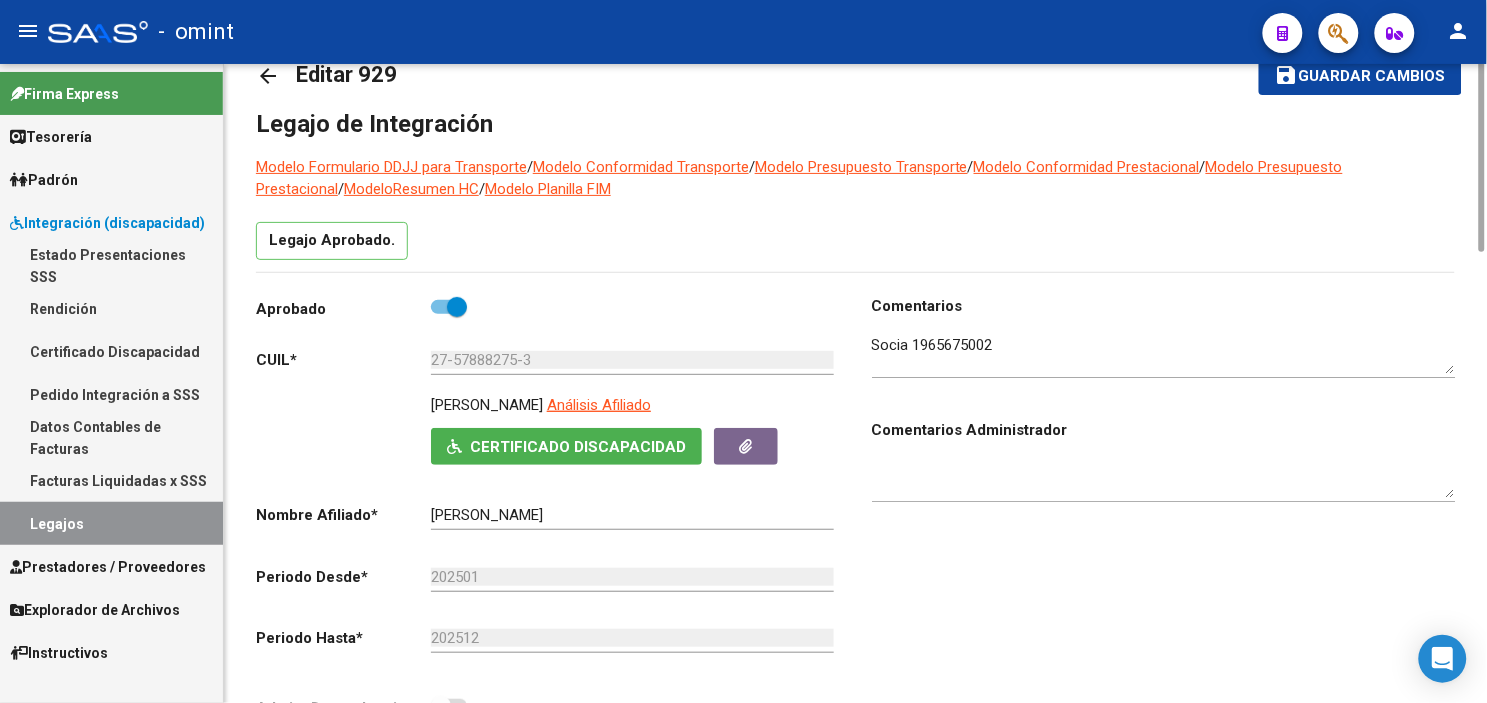scroll, scrollTop: 0, scrollLeft: 0, axis: both 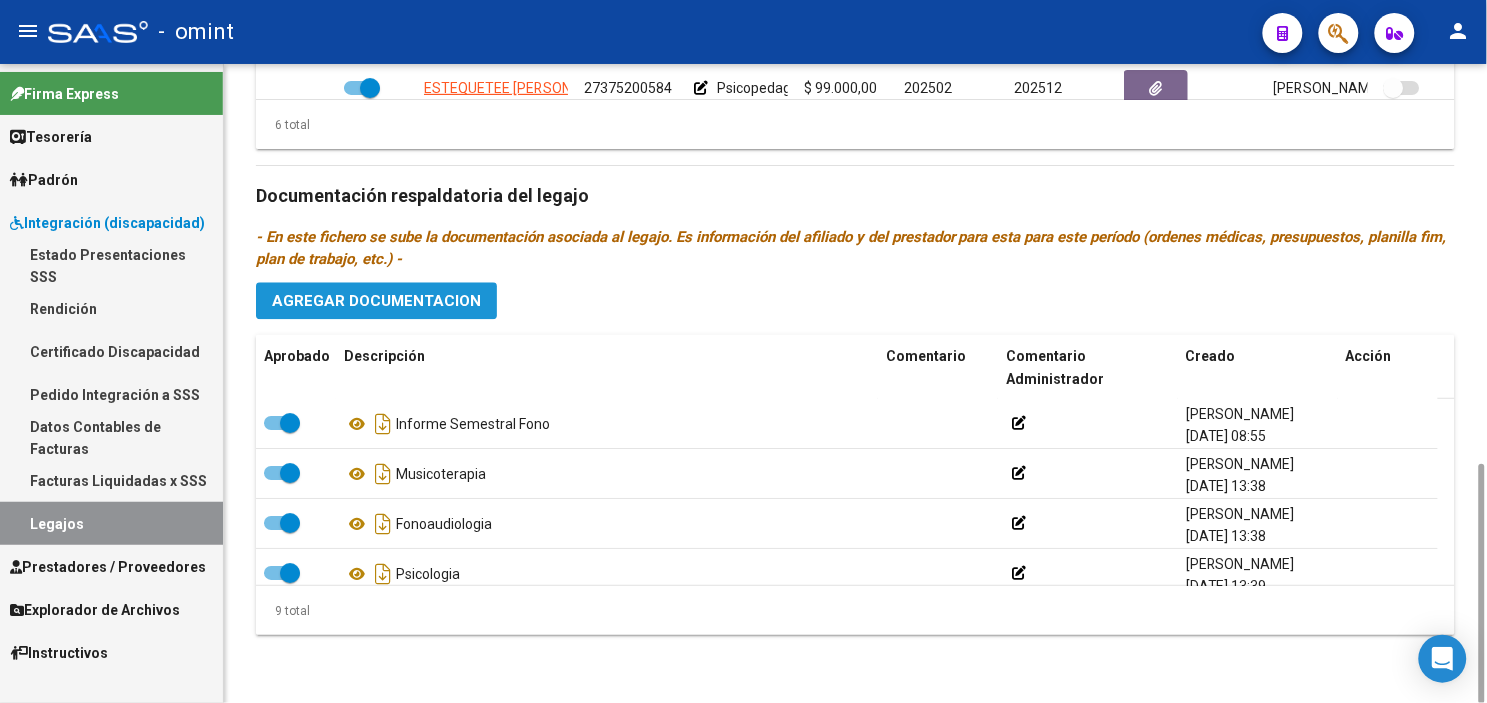 click on "Agregar Documentacion" 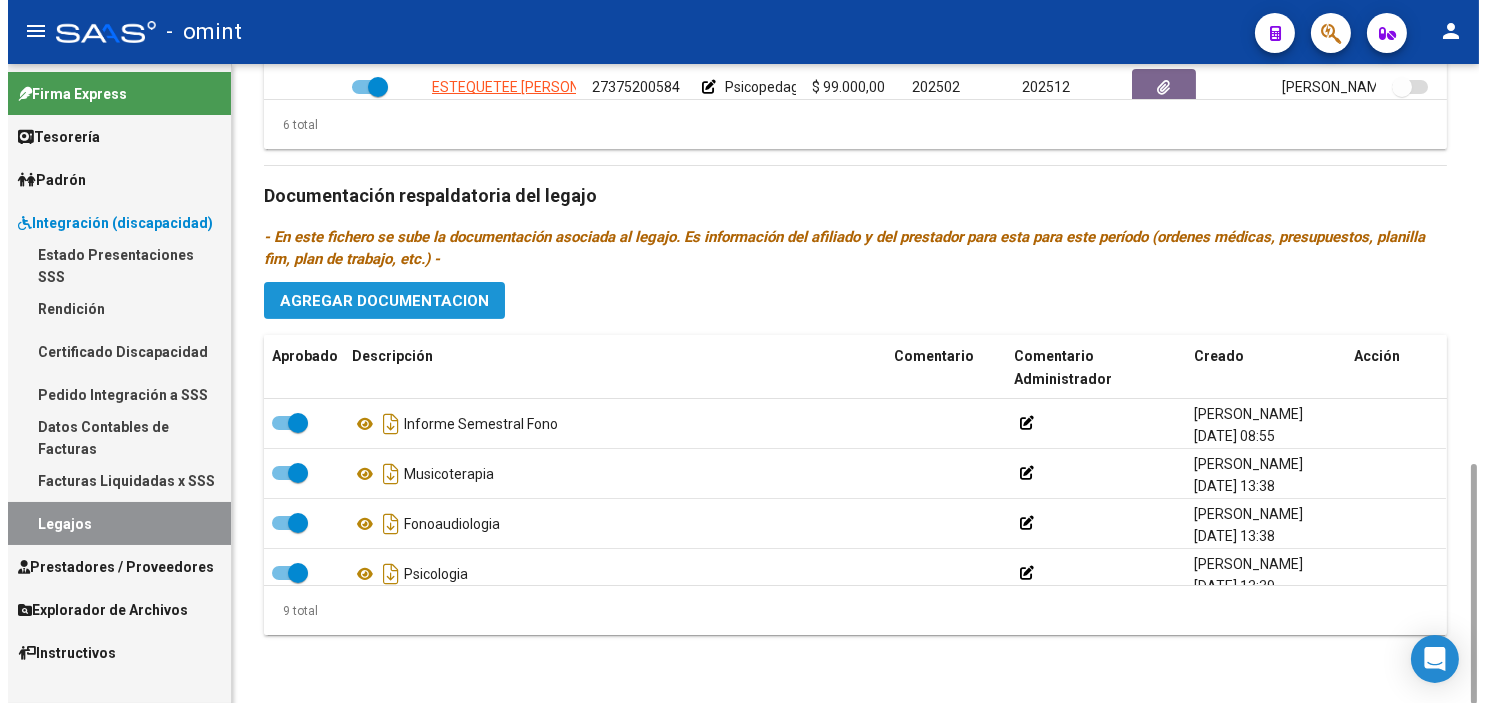 scroll, scrollTop: 1063, scrollLeft: 0, axis: vertical 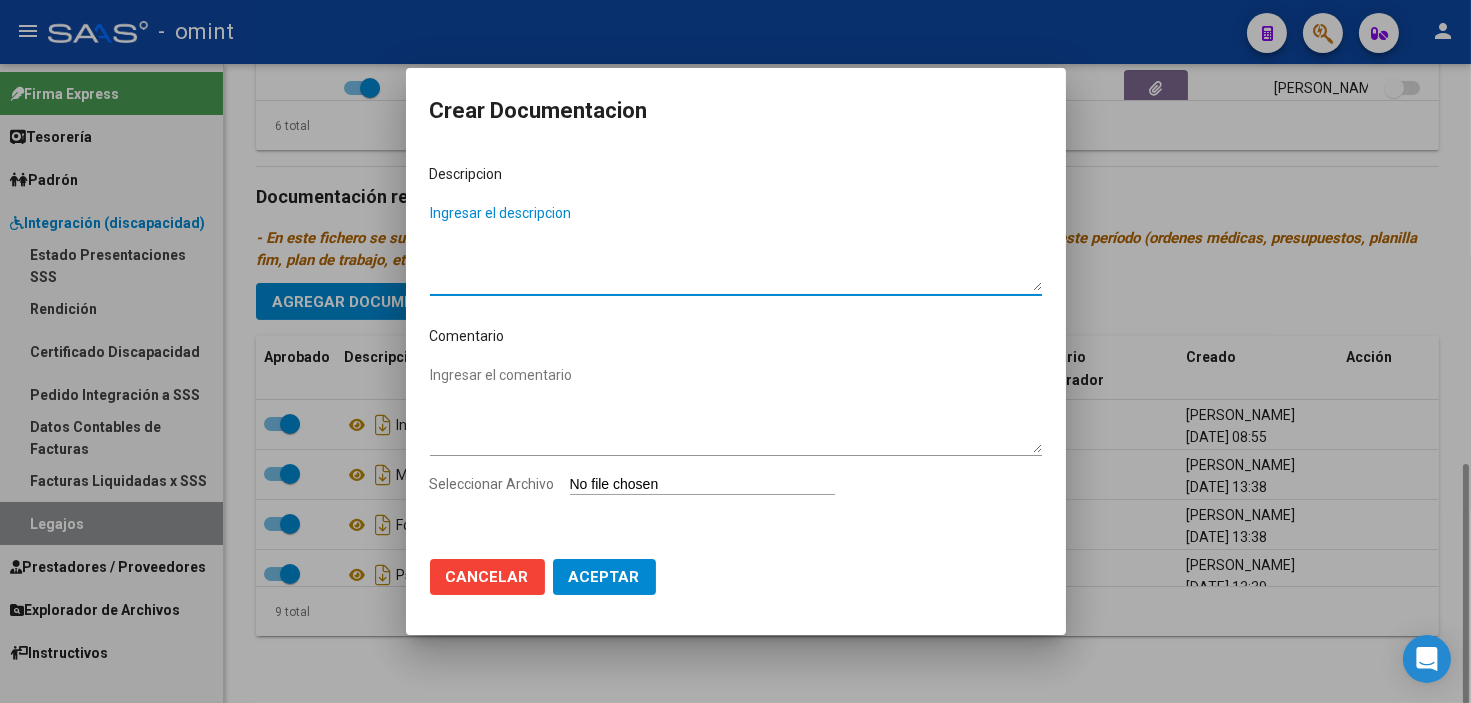 click on "Ingresar el descripcion" at bounding box center (736, 247) 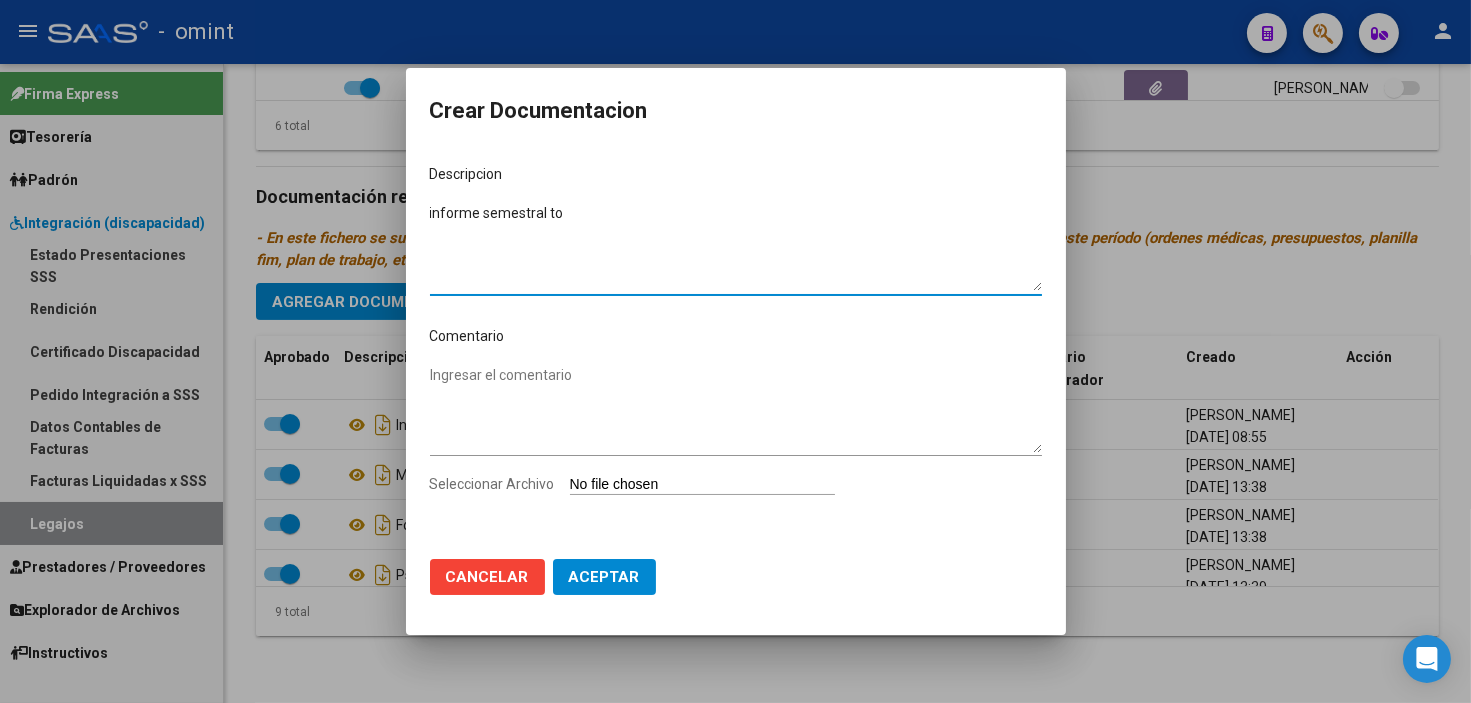type on "informe semestral to" 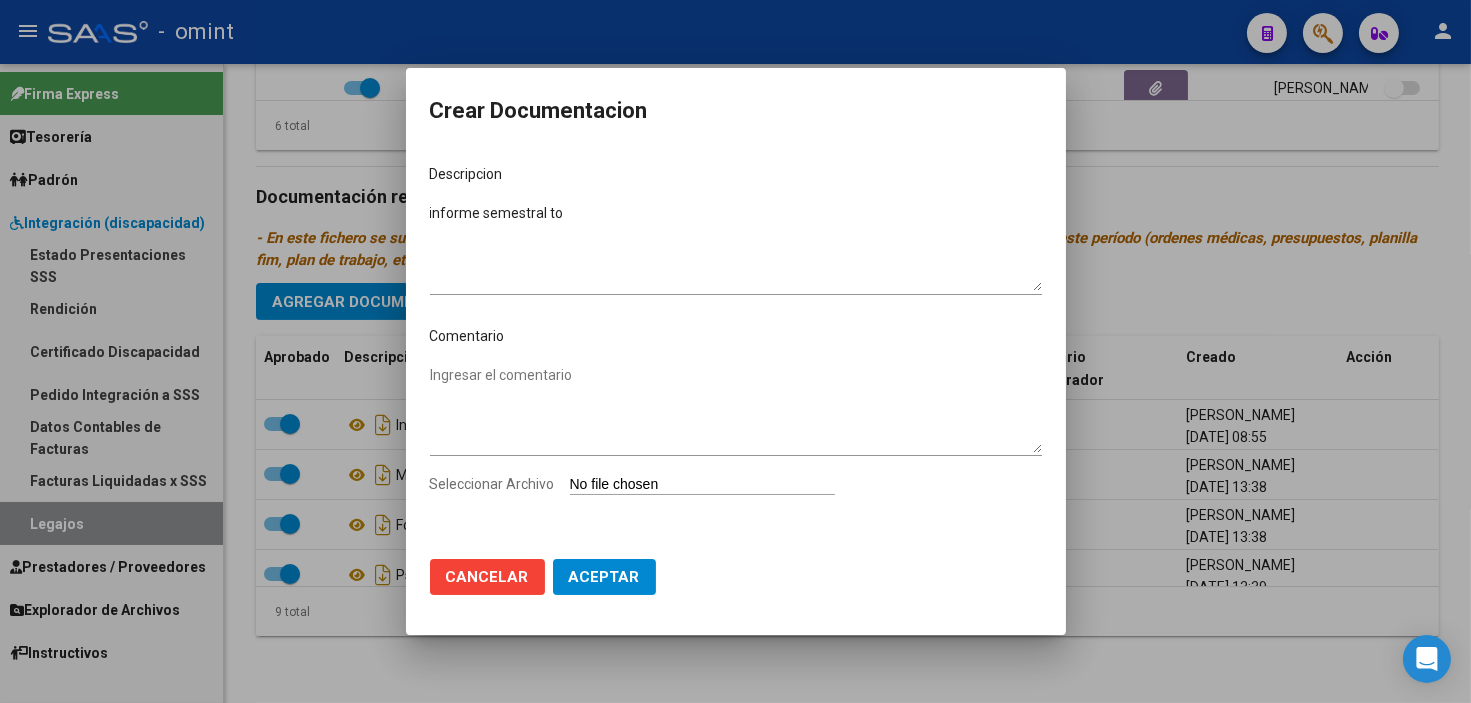 click on "Seleccionar Archivo" at bounding box center (702, 485) 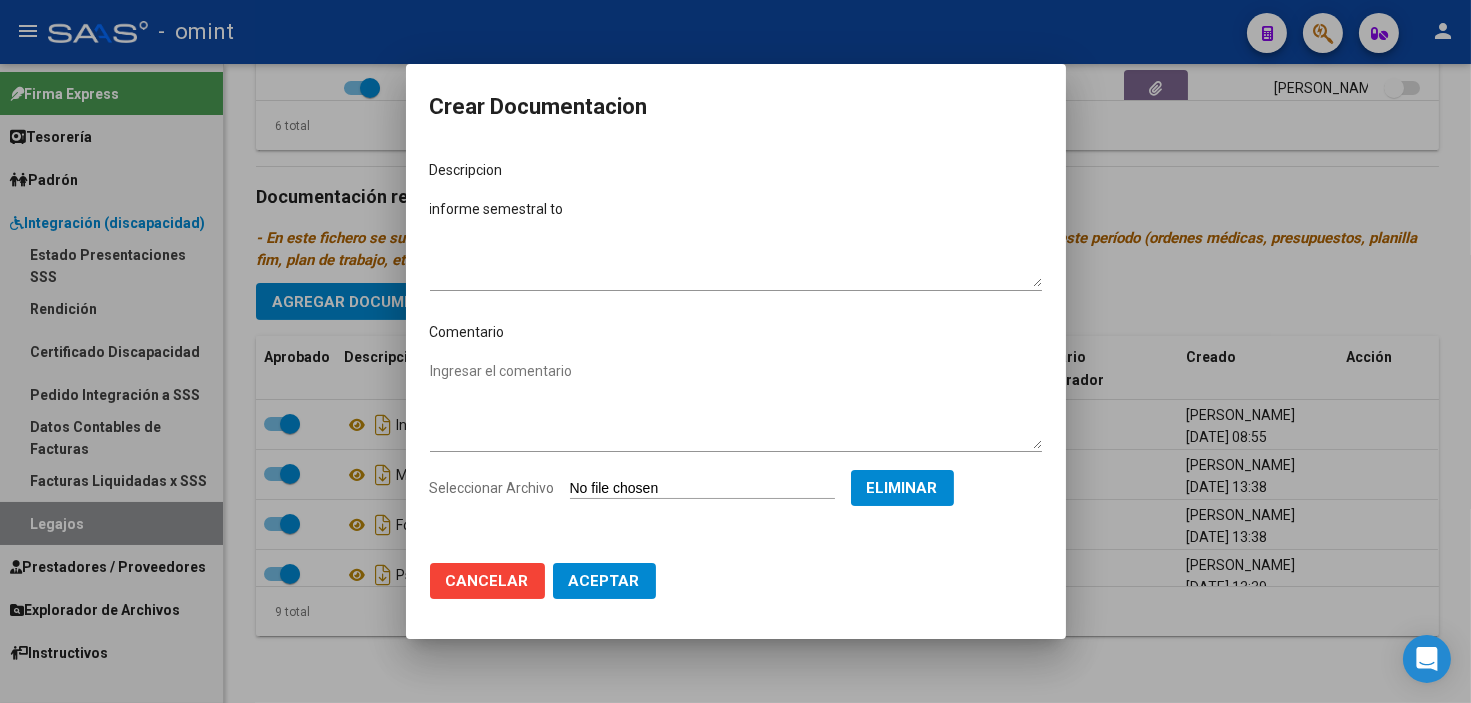 click on "Aceptar" 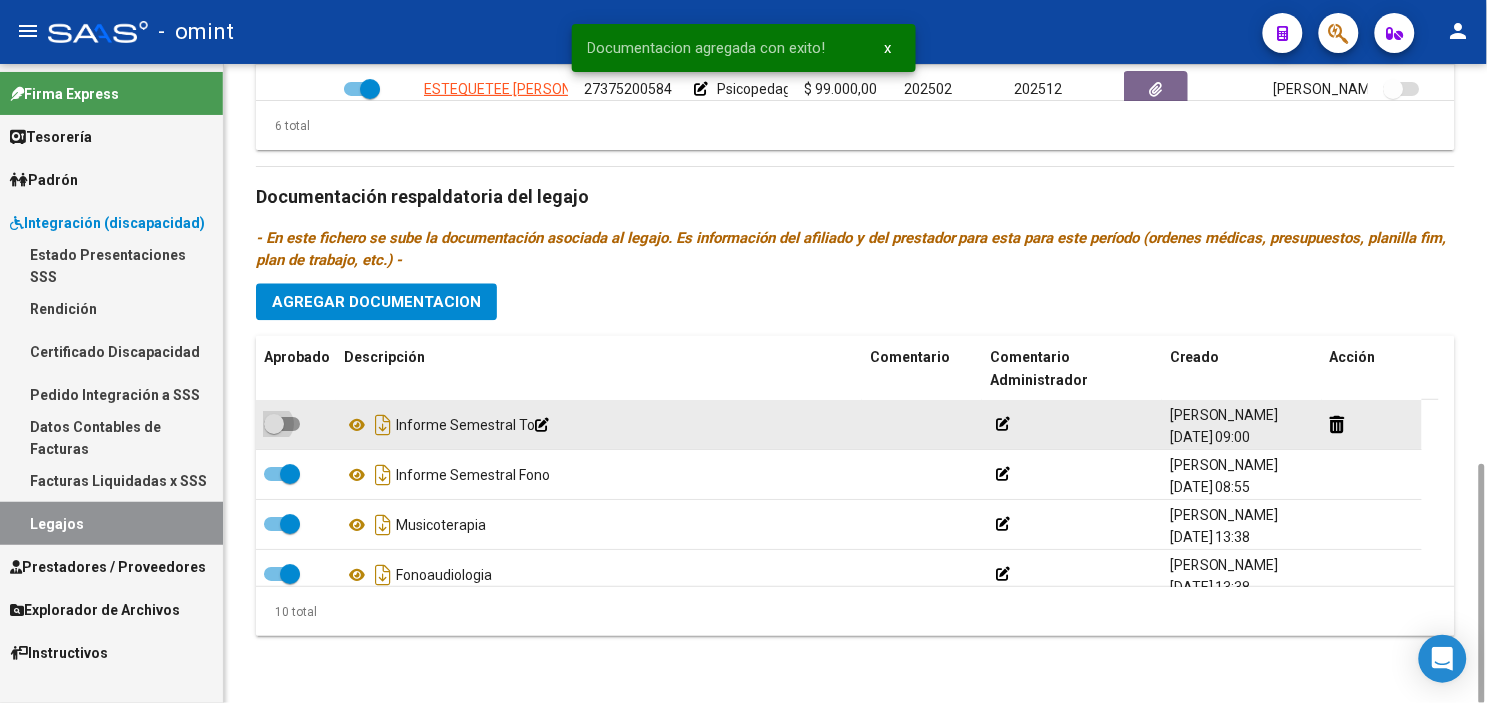 click at bounding box center (274, 424) 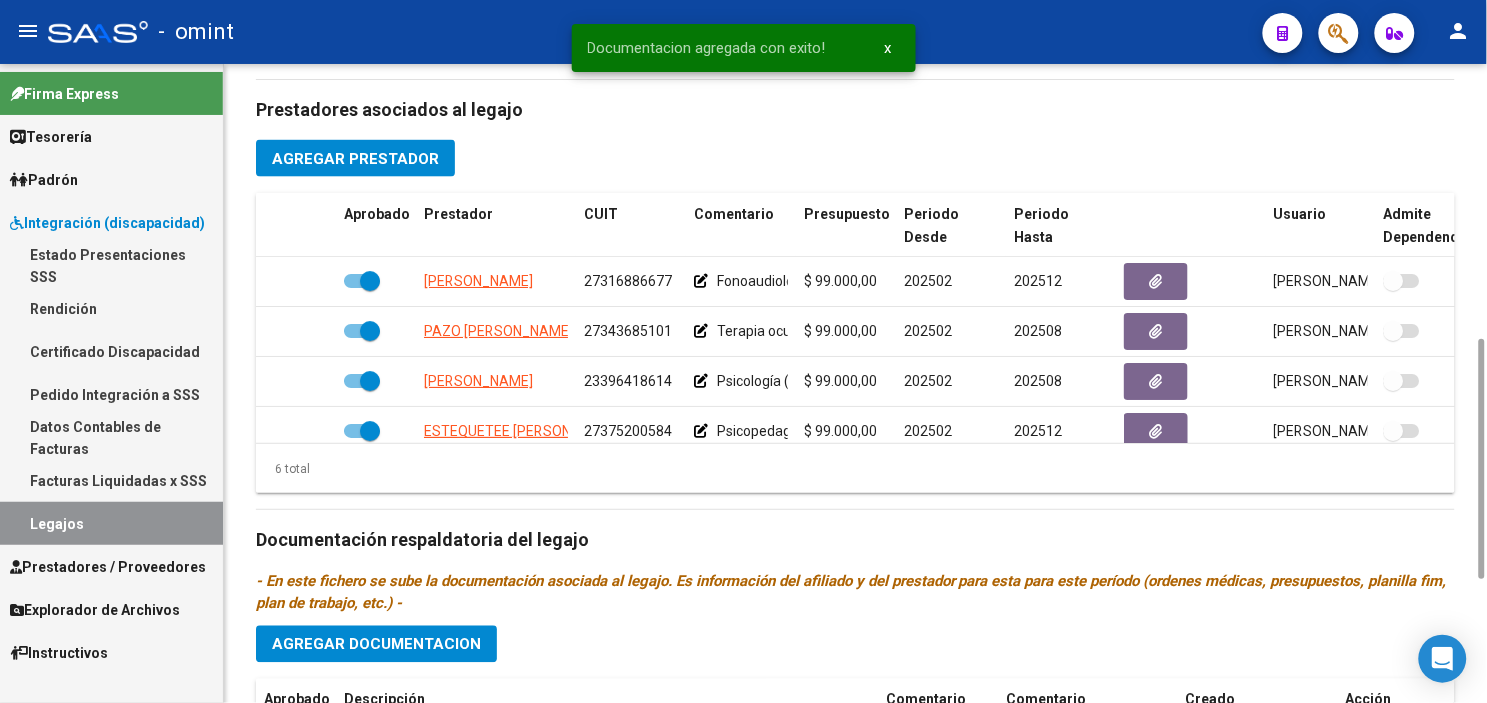 scroll, scrollTop: 715, scrollLeft: 0, axis: vertical 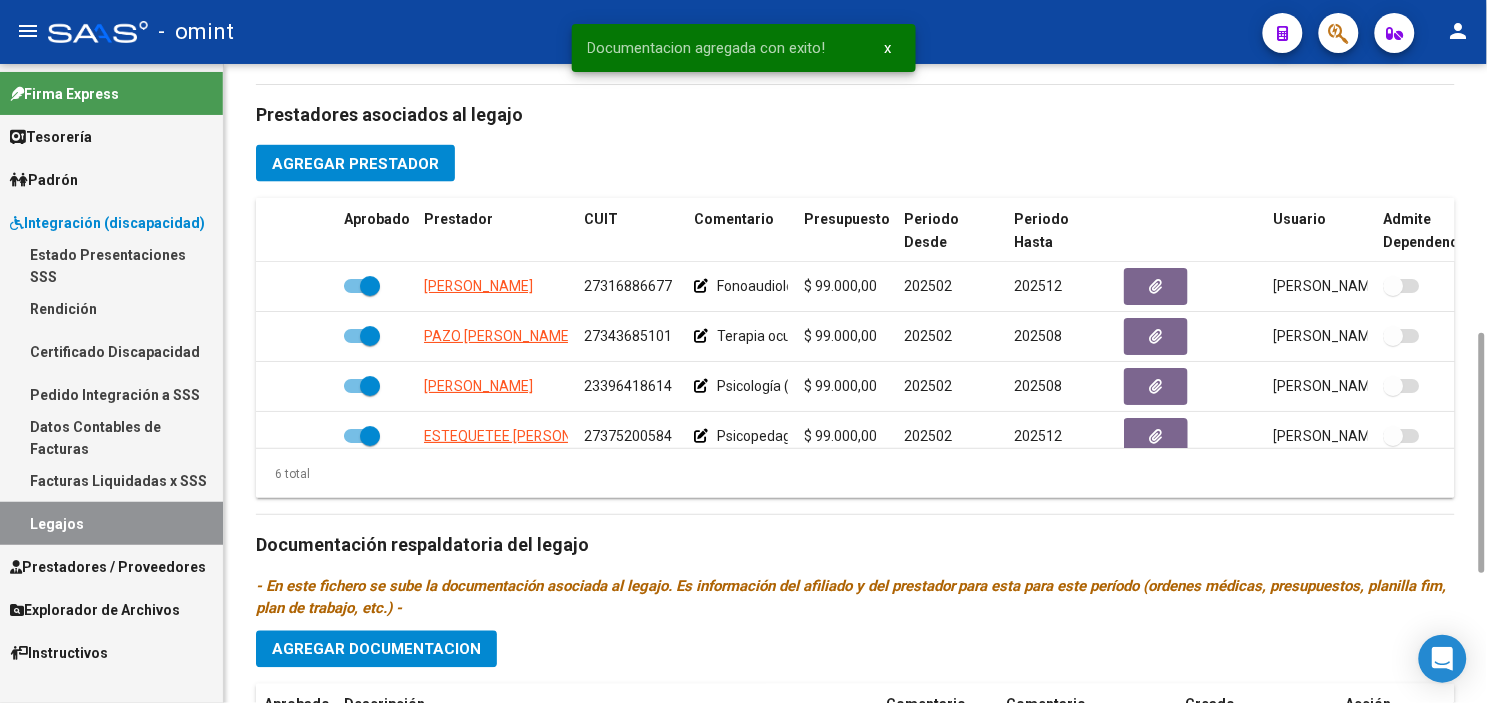 drag, startPoint x: 1476, startPoint y: 505, endPoint x: 1454, endPoint y: 374, distance: 132.83449 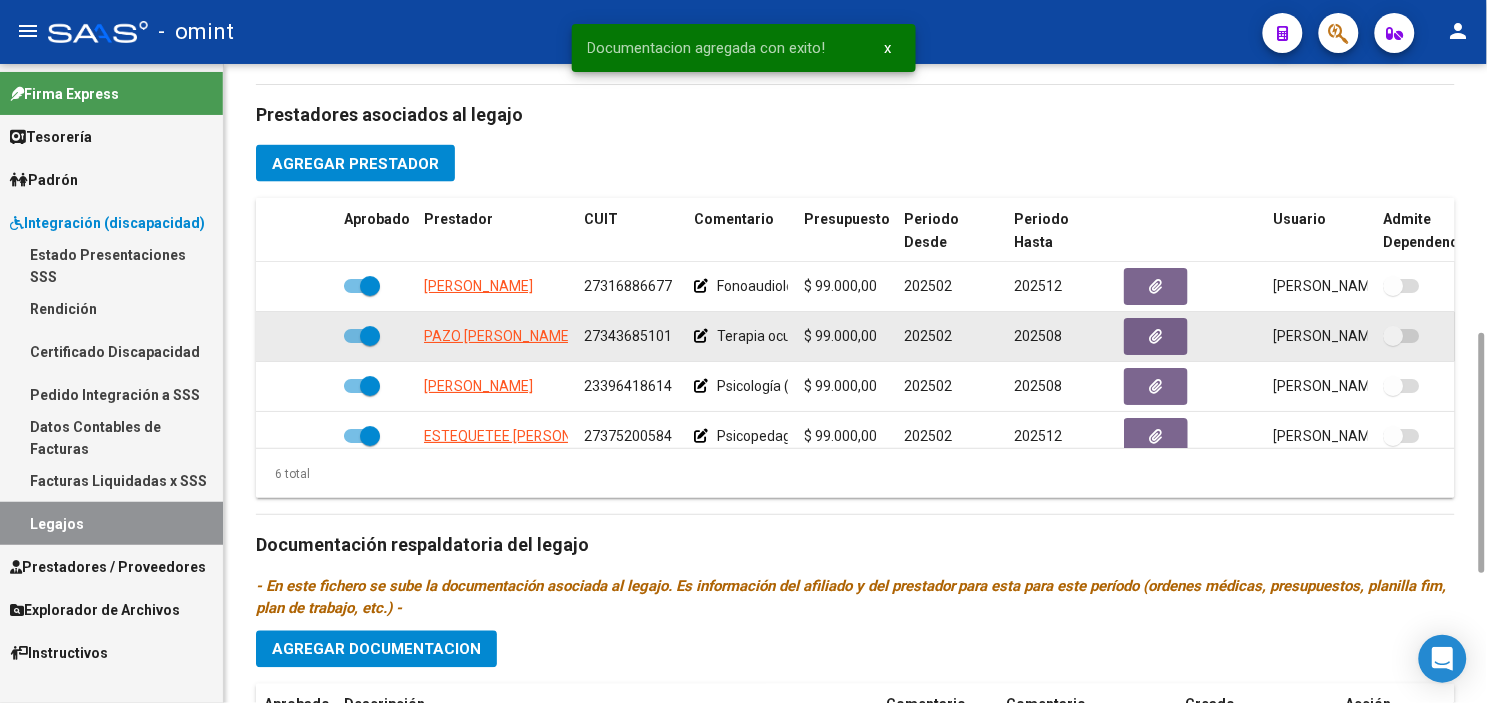 click at bounding box center [370, 336] 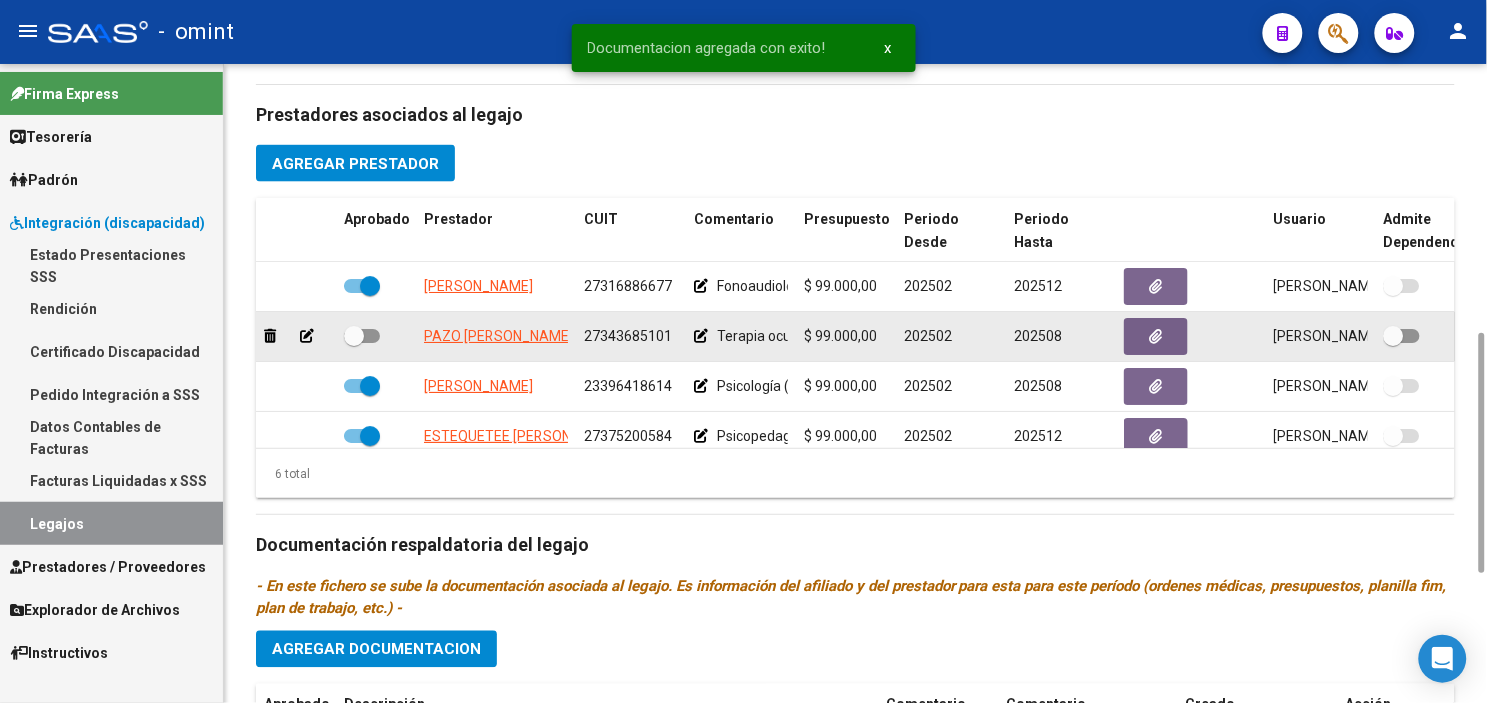 click 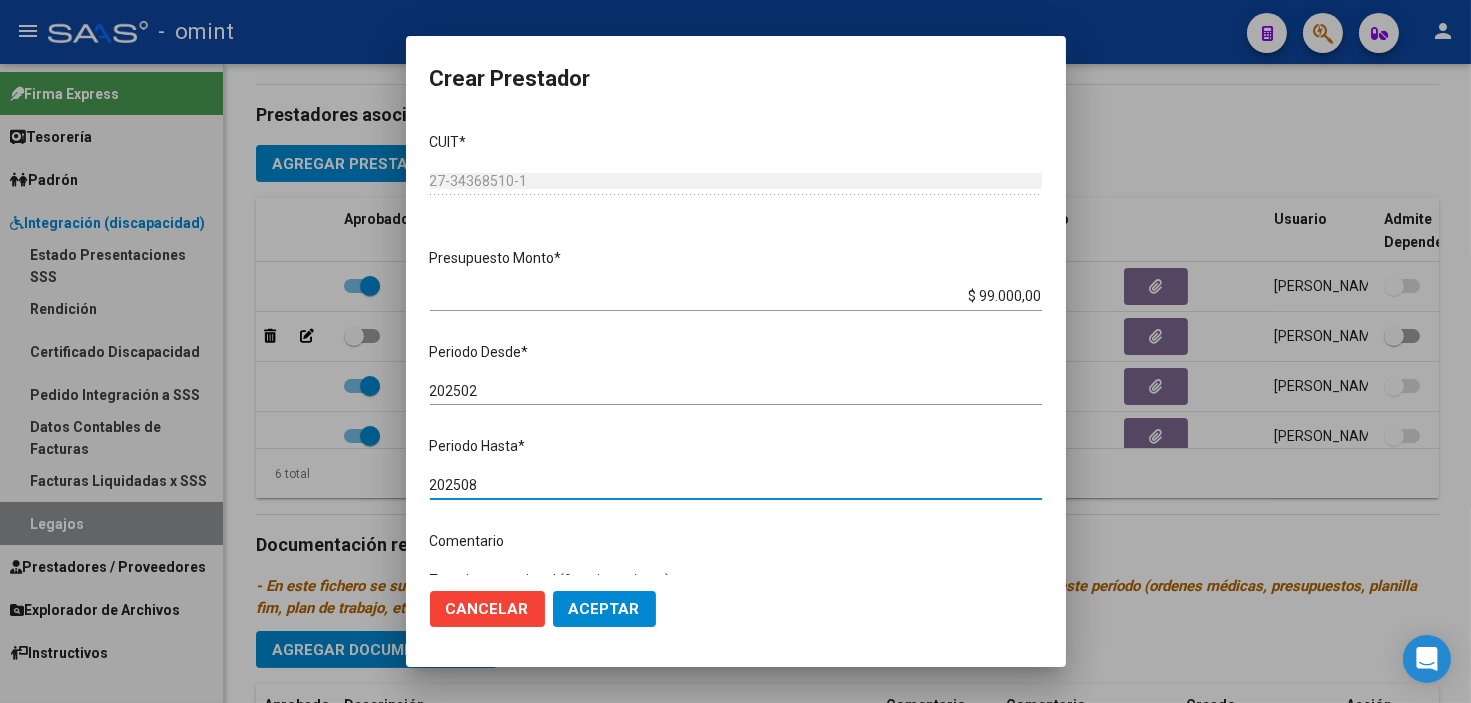 drag, startPoint x: 461, startPoint y: 485, endPoint x: 498, endPoint y: 491, distance: 37.48333 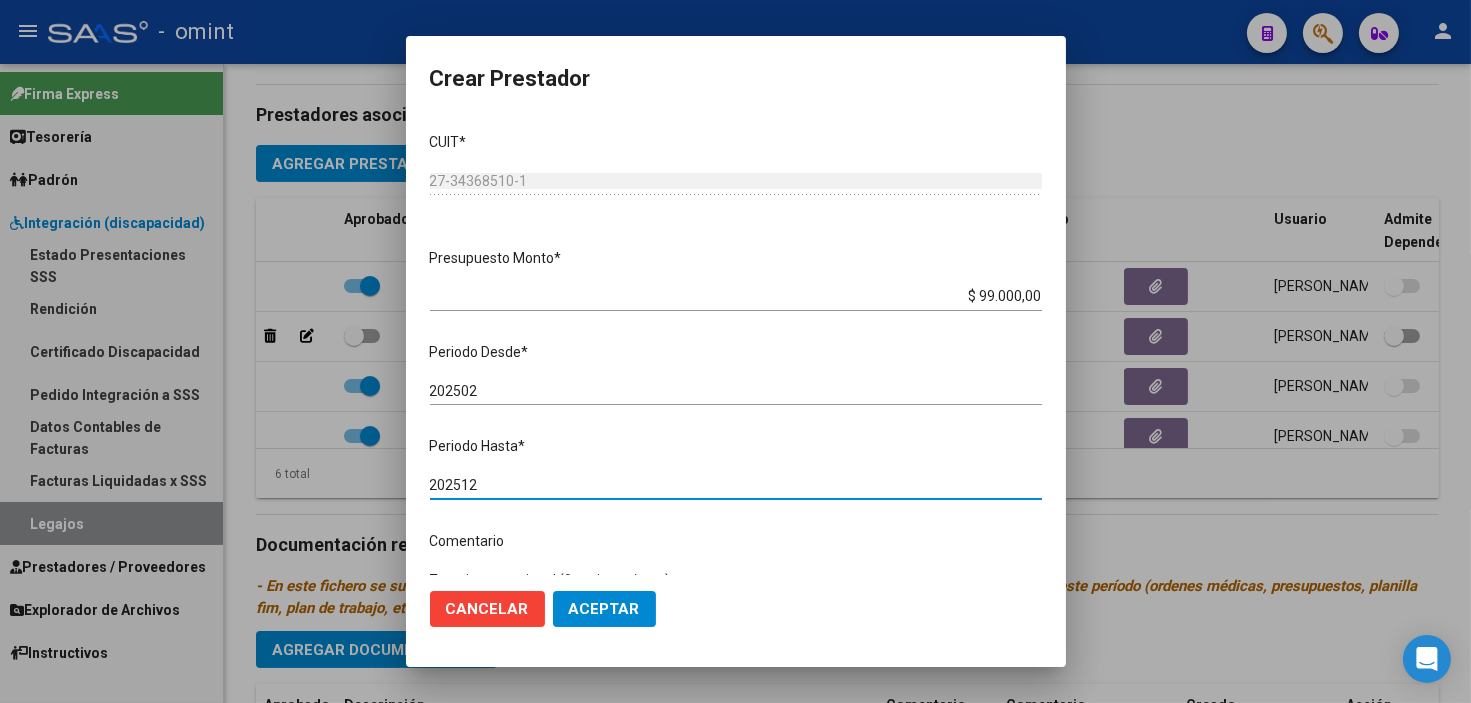type on "202512" 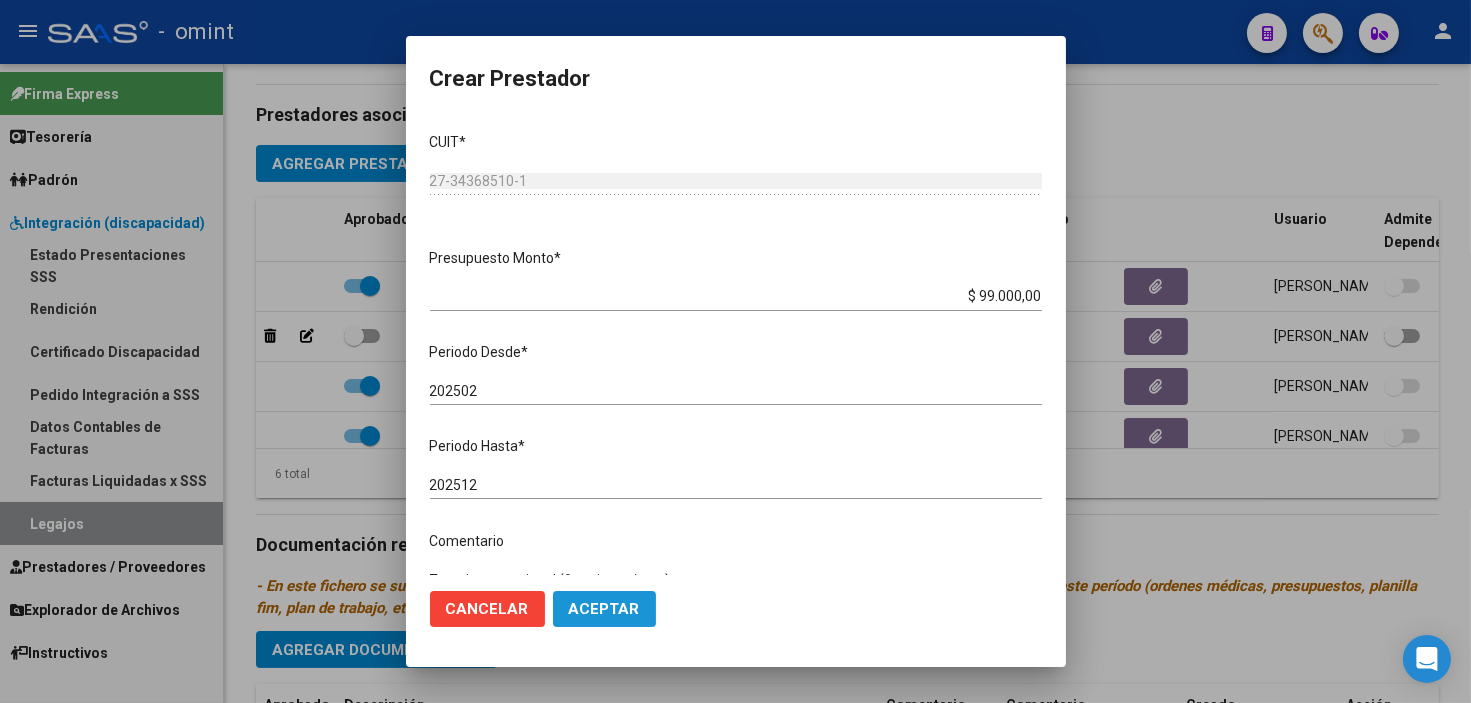click on "Aceptar" 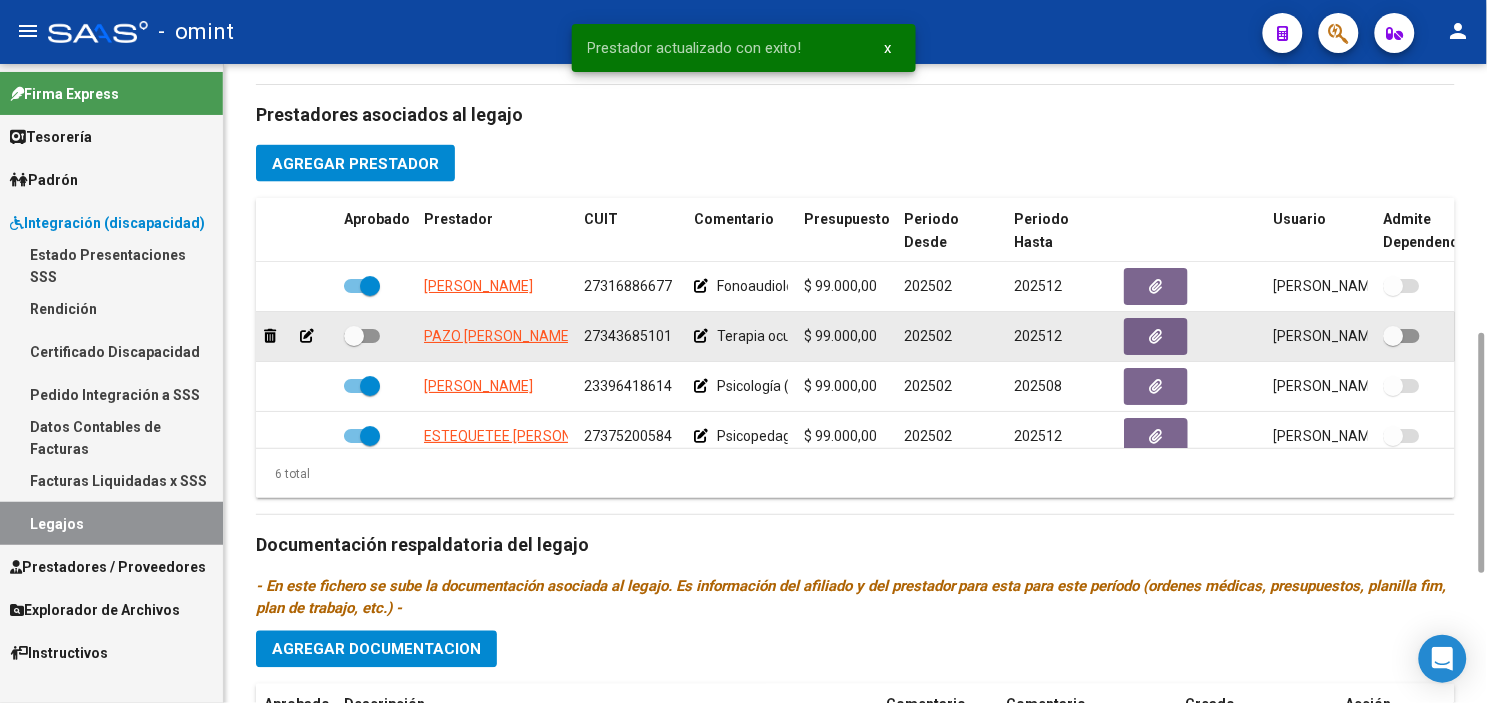 click at bounding box center [362, 336] 